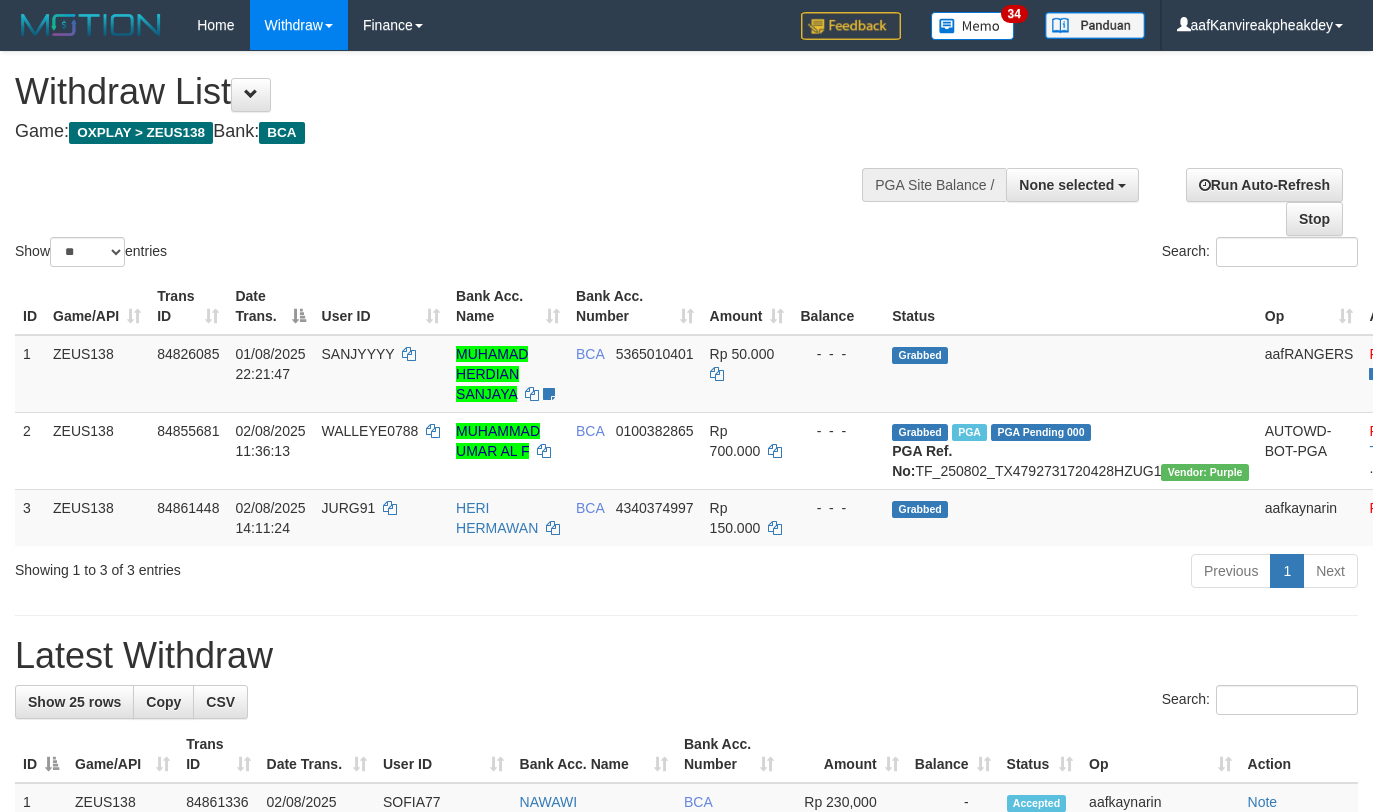 select 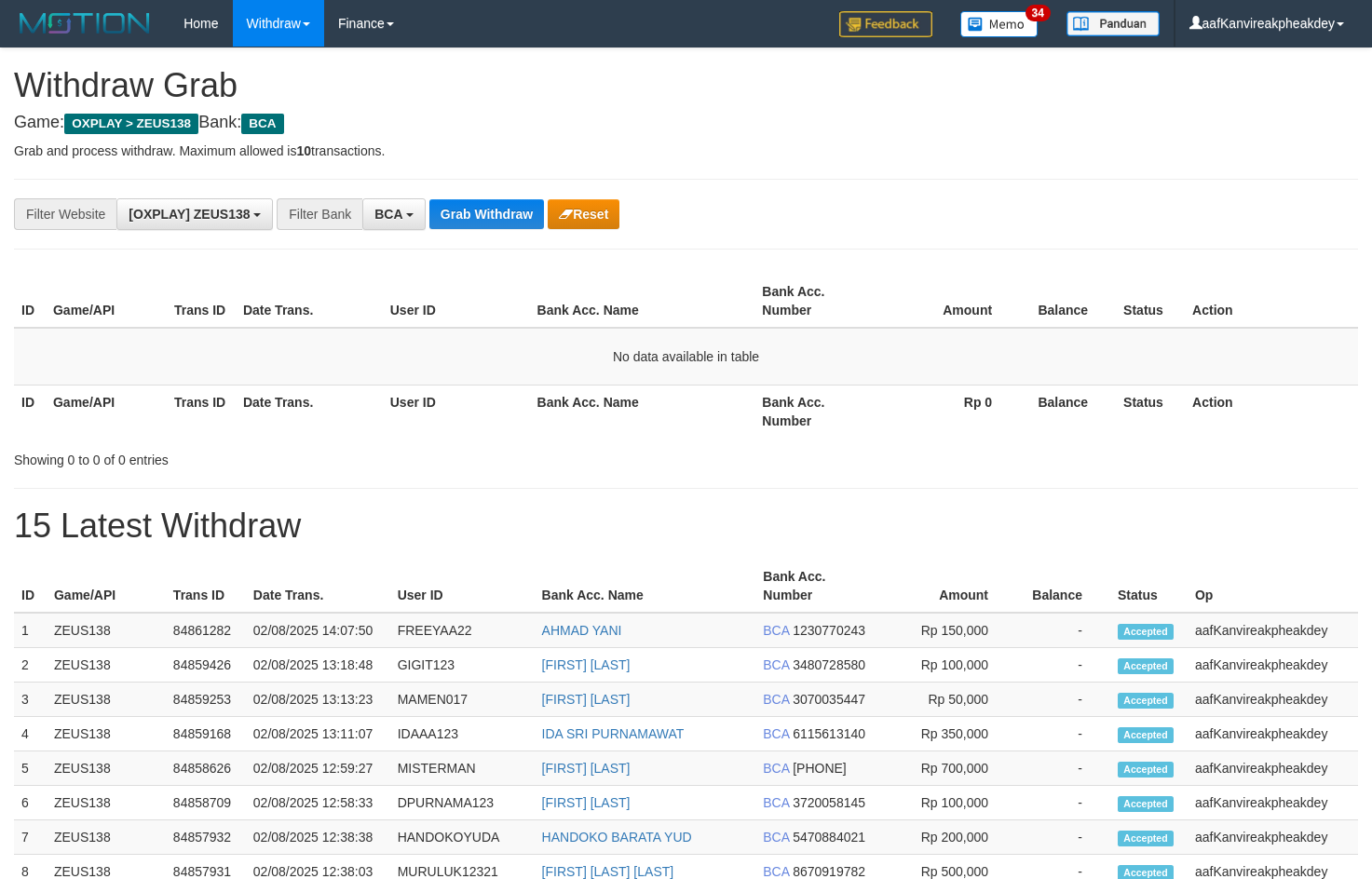 scroll, scrollTop: 0, scrollLeft: 0, axis: both 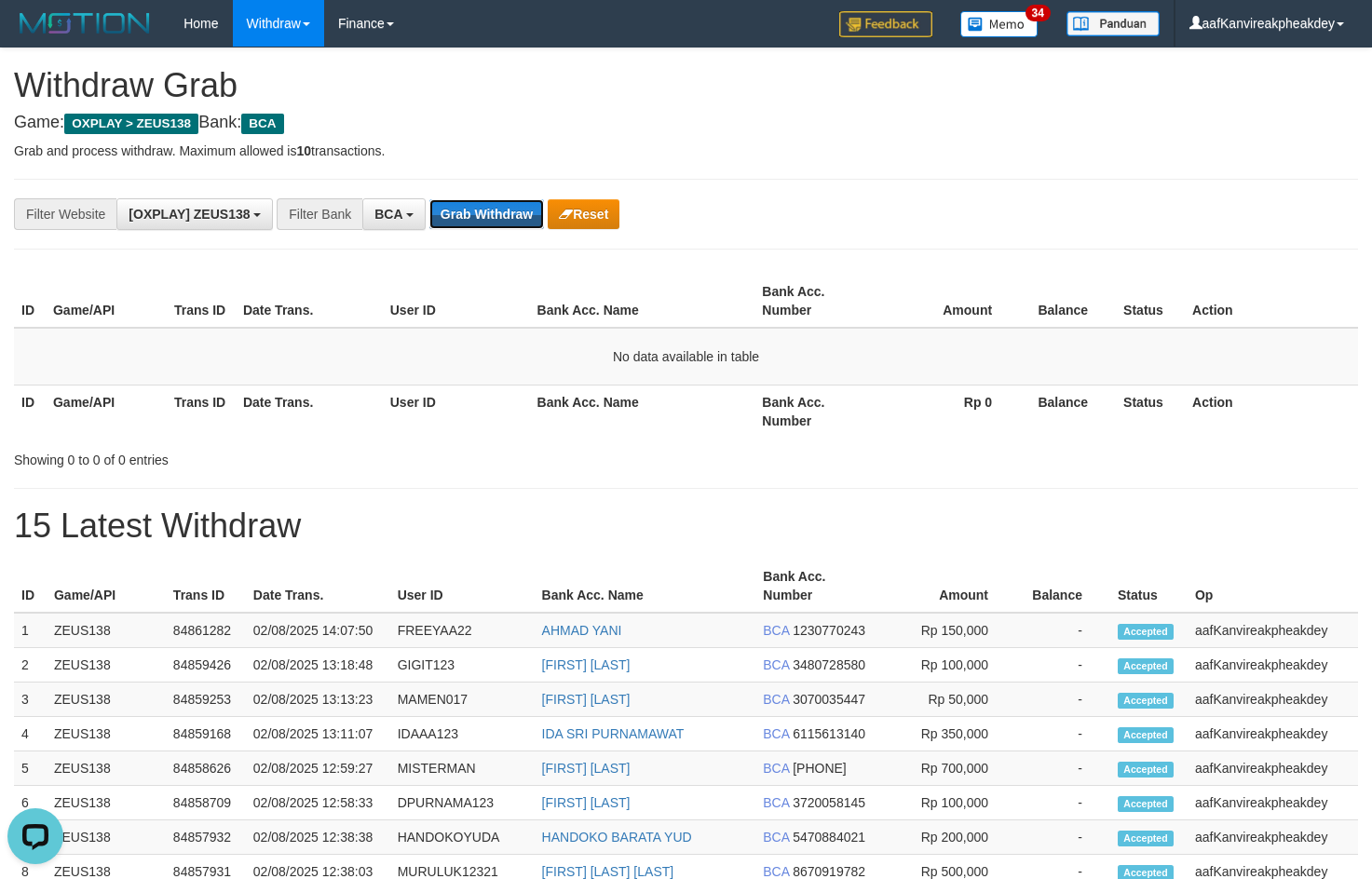 drag, startPoint x: 482, startPoint y: 209, endPoint x: 942, endPoint y: 56, distance: 484.7773 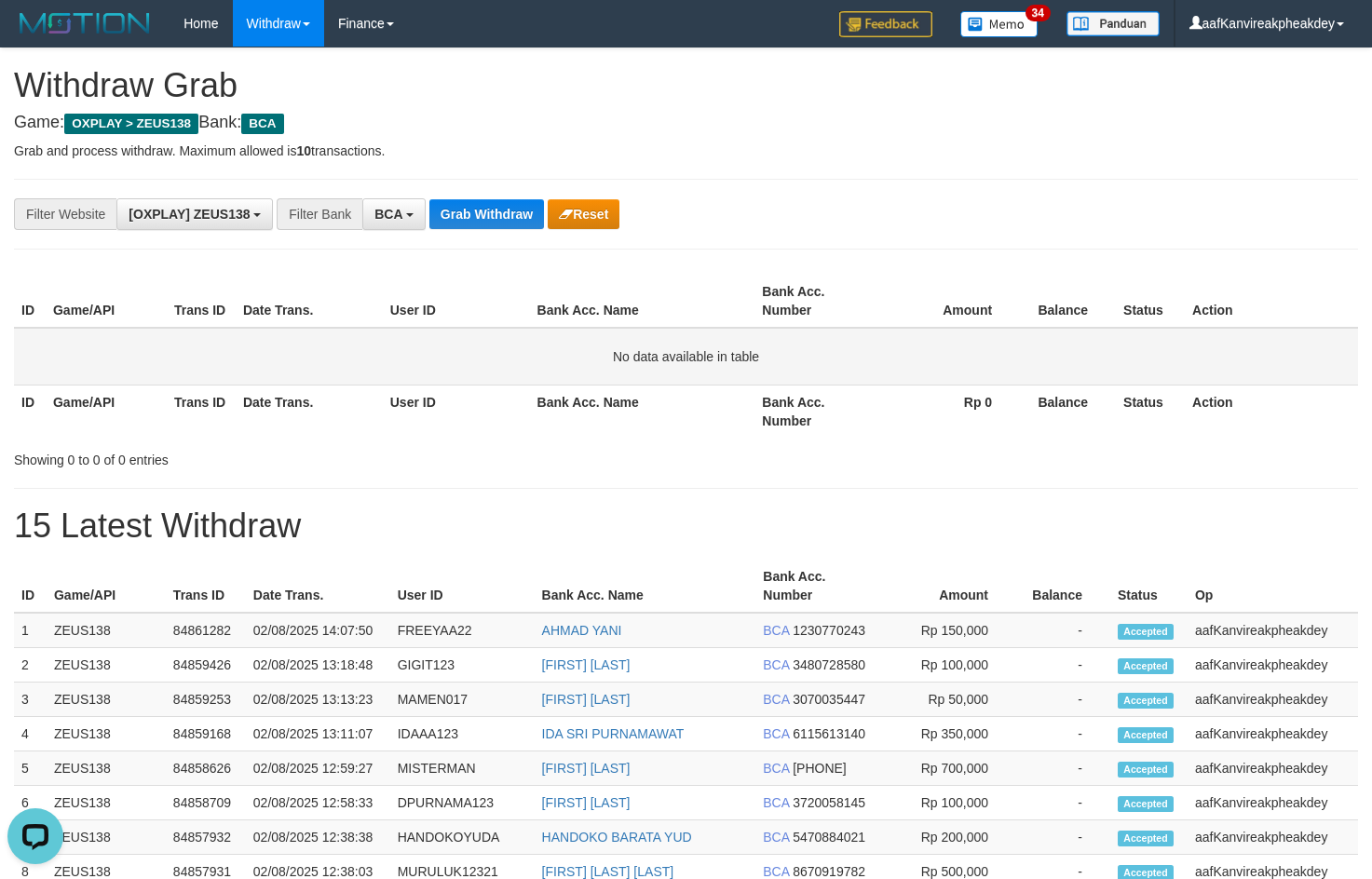 click on "No data available in table" at bounding box center [686, 357] 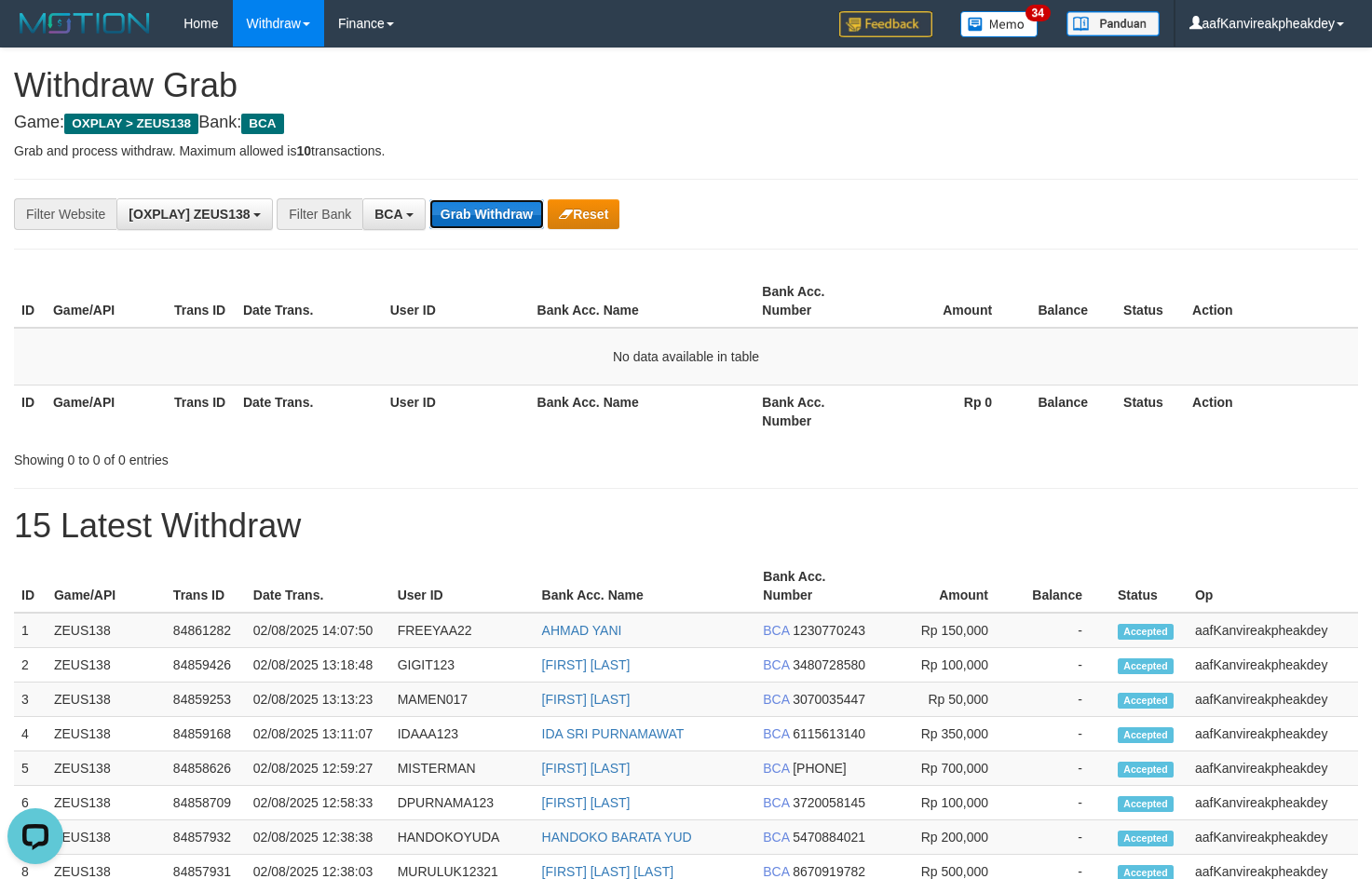 click on "Grab Withdraw" at bounding box center (486, 214) 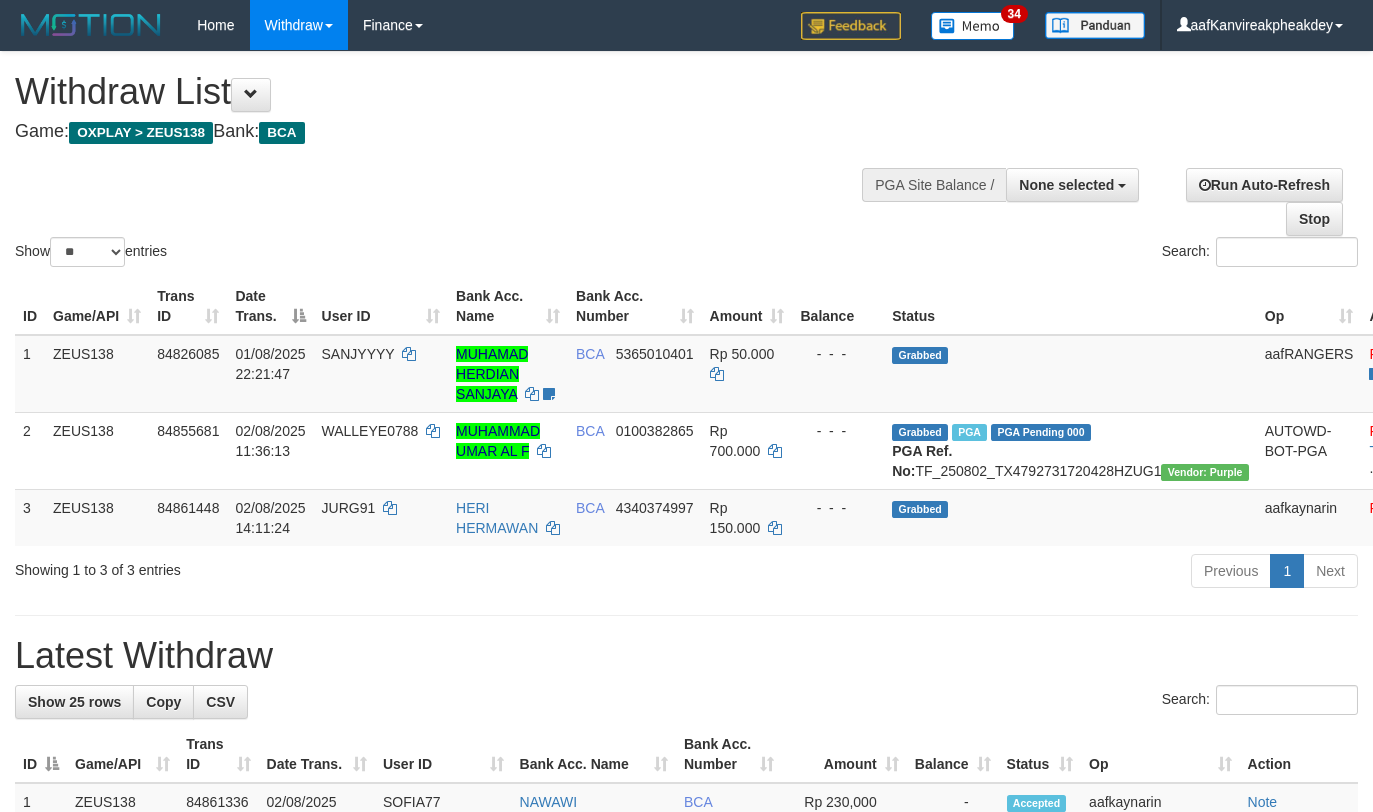 select 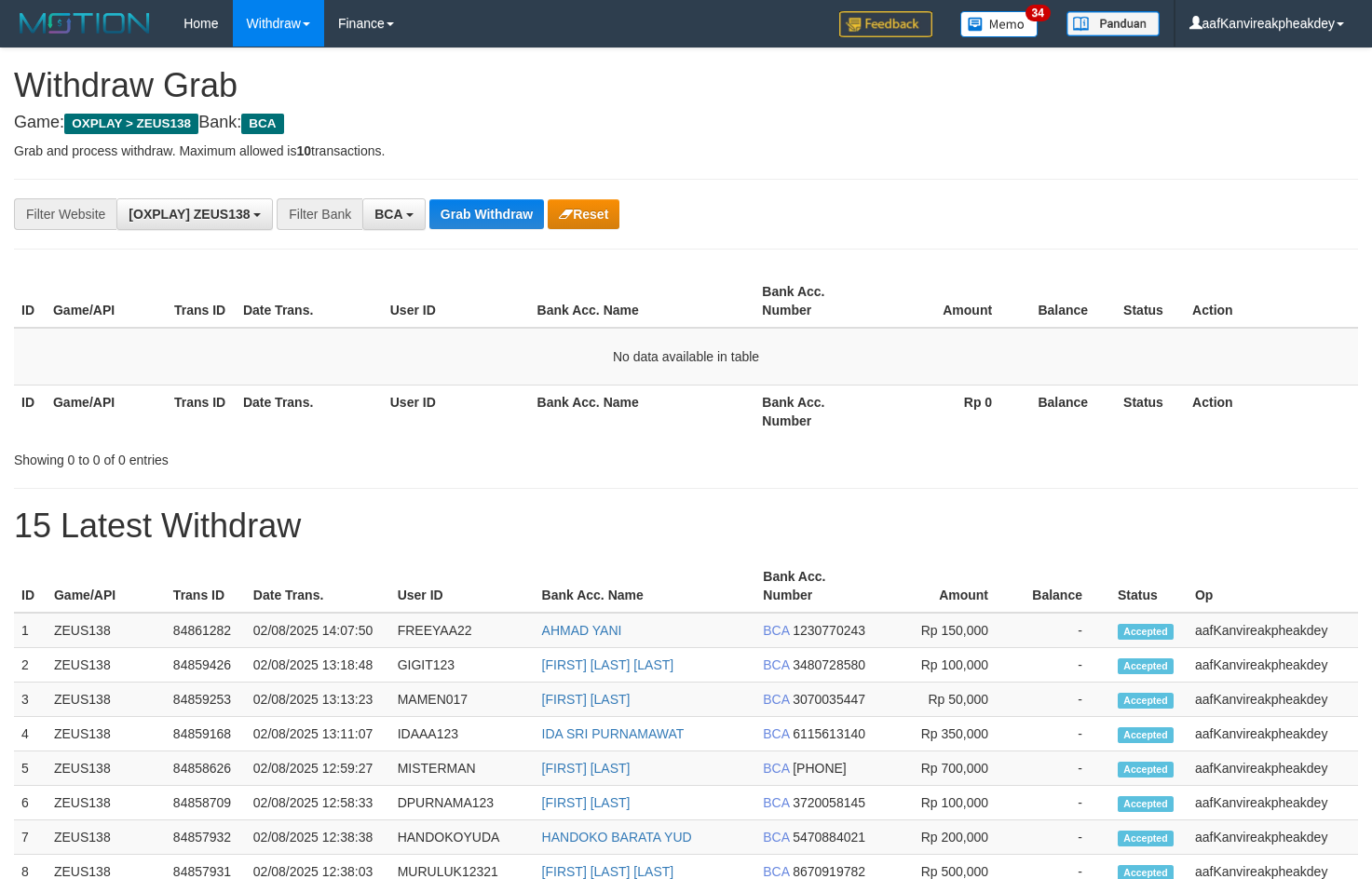 scroll, scrollTop: 0, scrollLeft: 0, axis: both 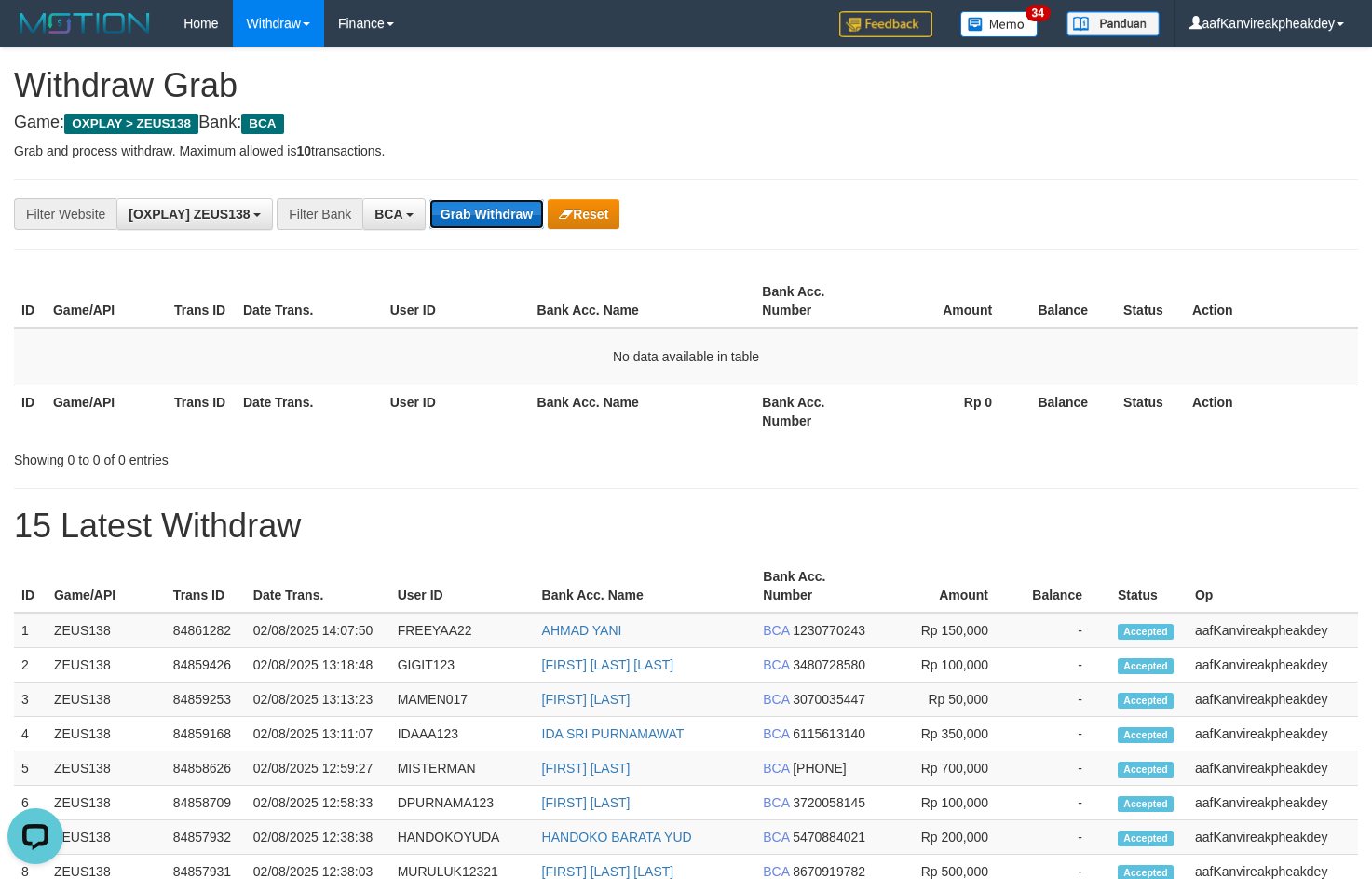 drag, startPoint x: 504, startPoint y: 215, endPoint x: 508, endPoint y: 228, distance: 13.60147 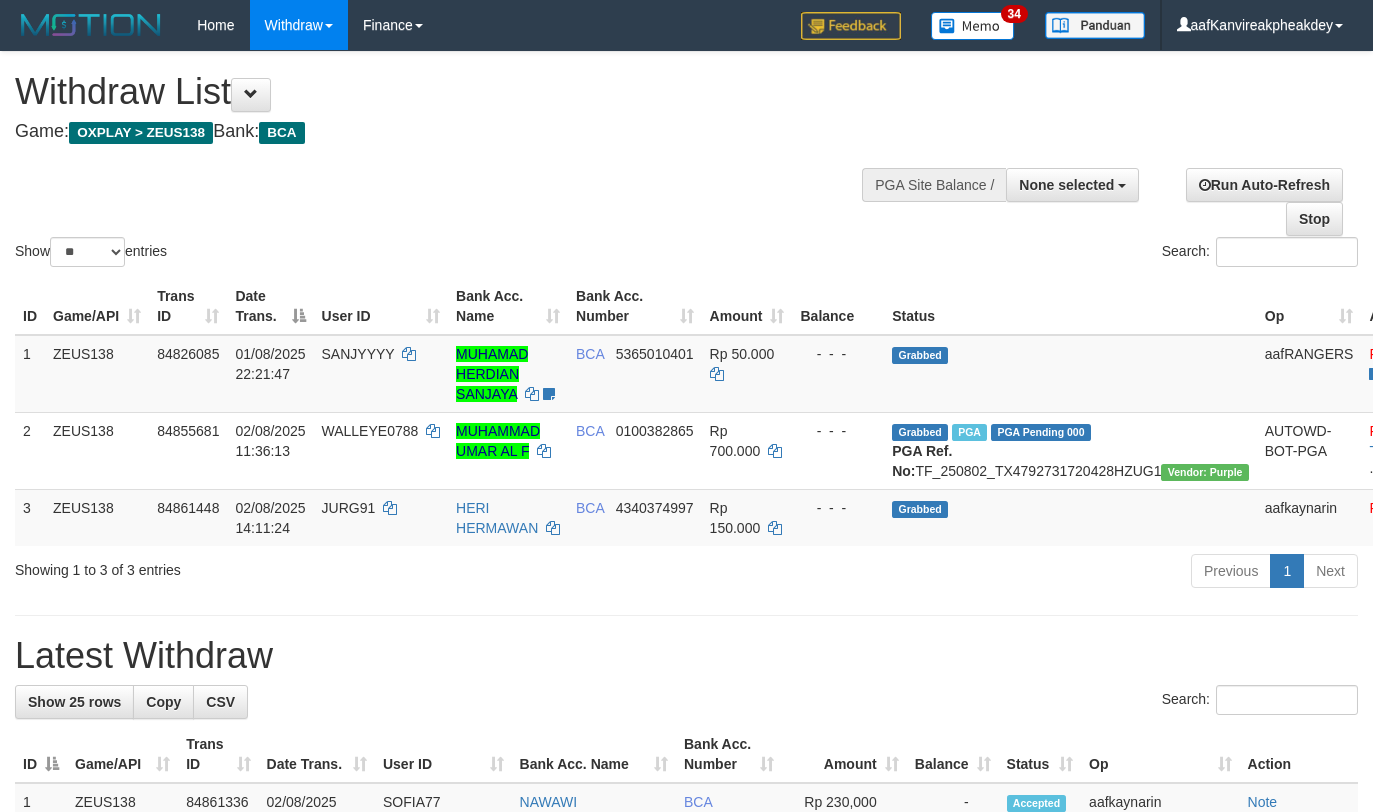 select 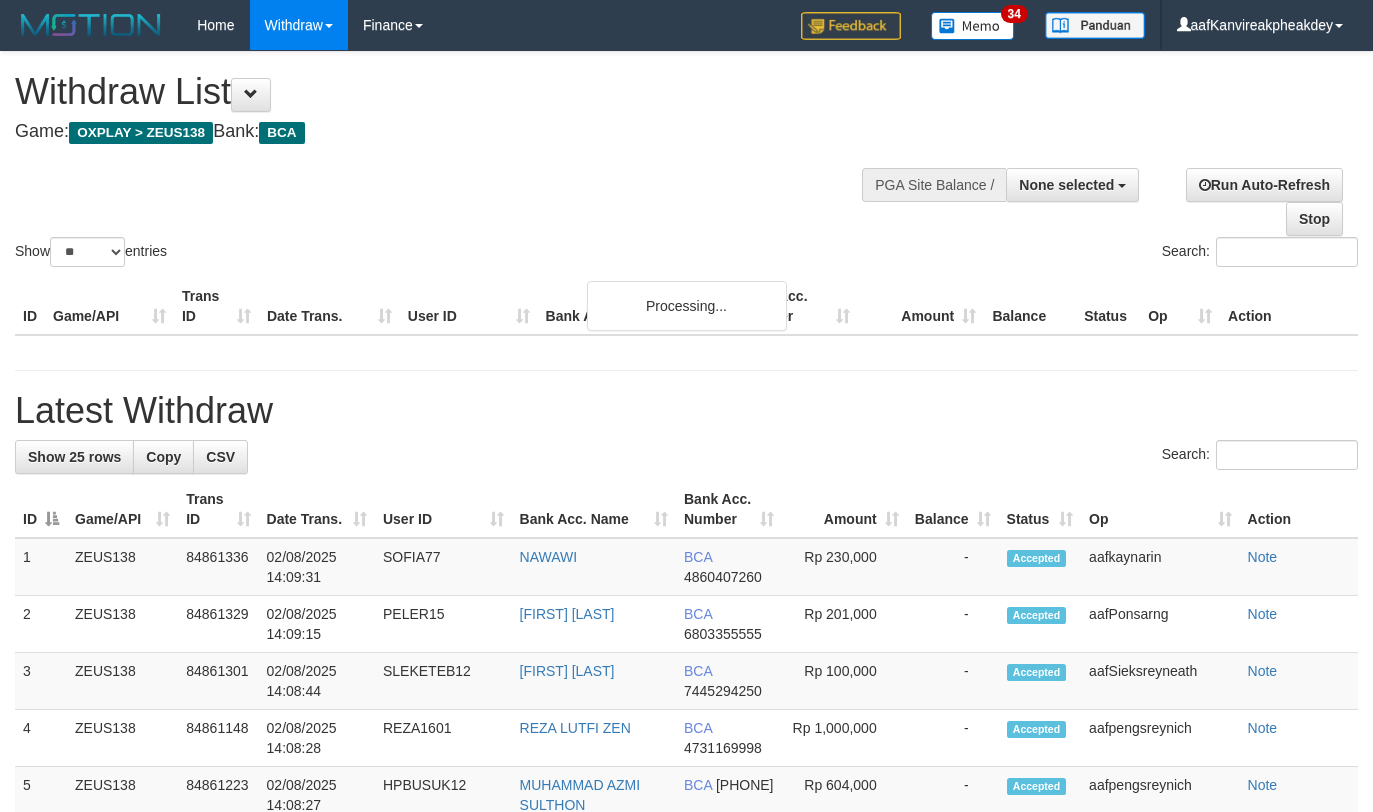 select 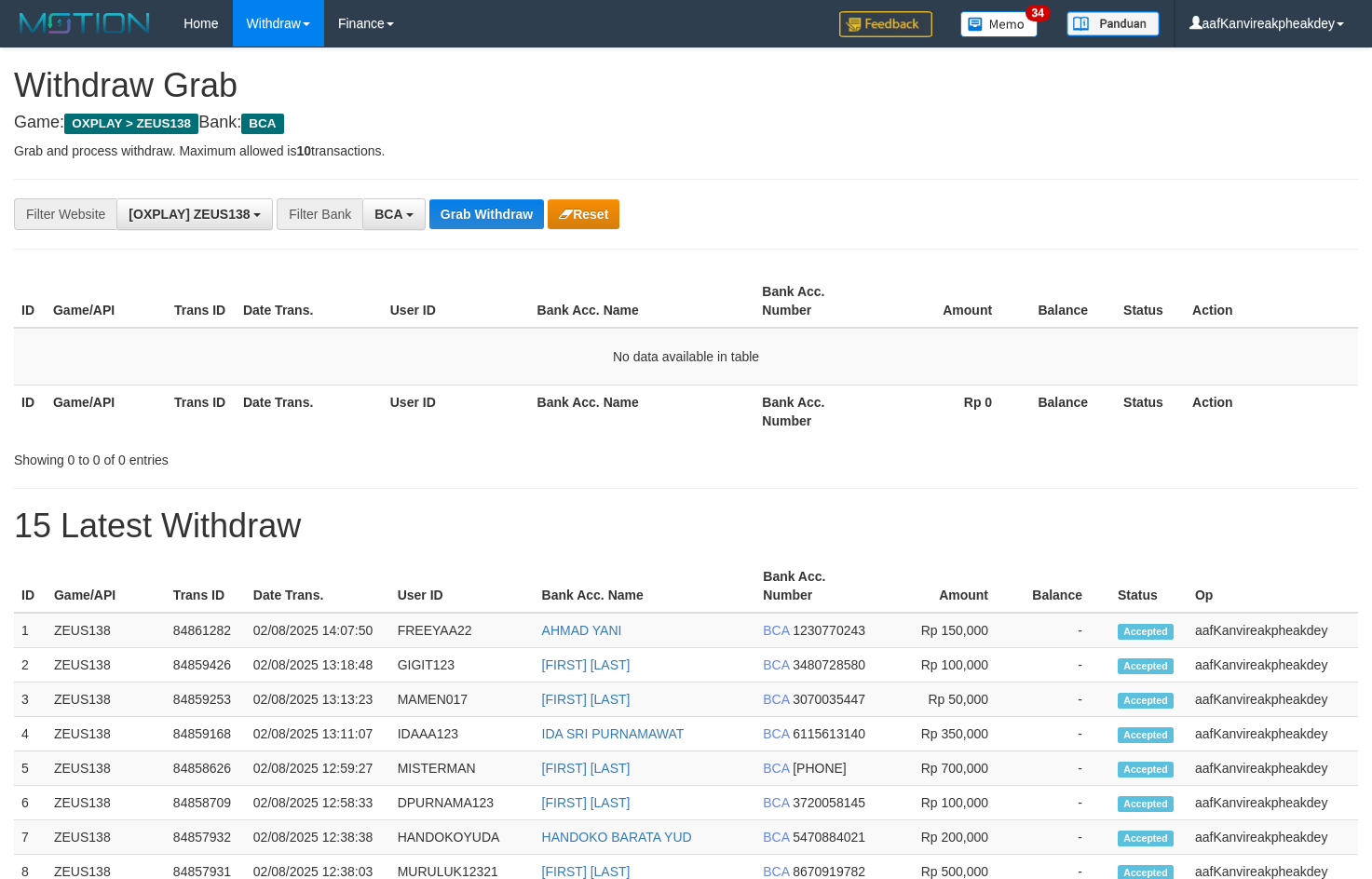 scroll, scrollTop: 0, scrollLeft: 0, axis: both 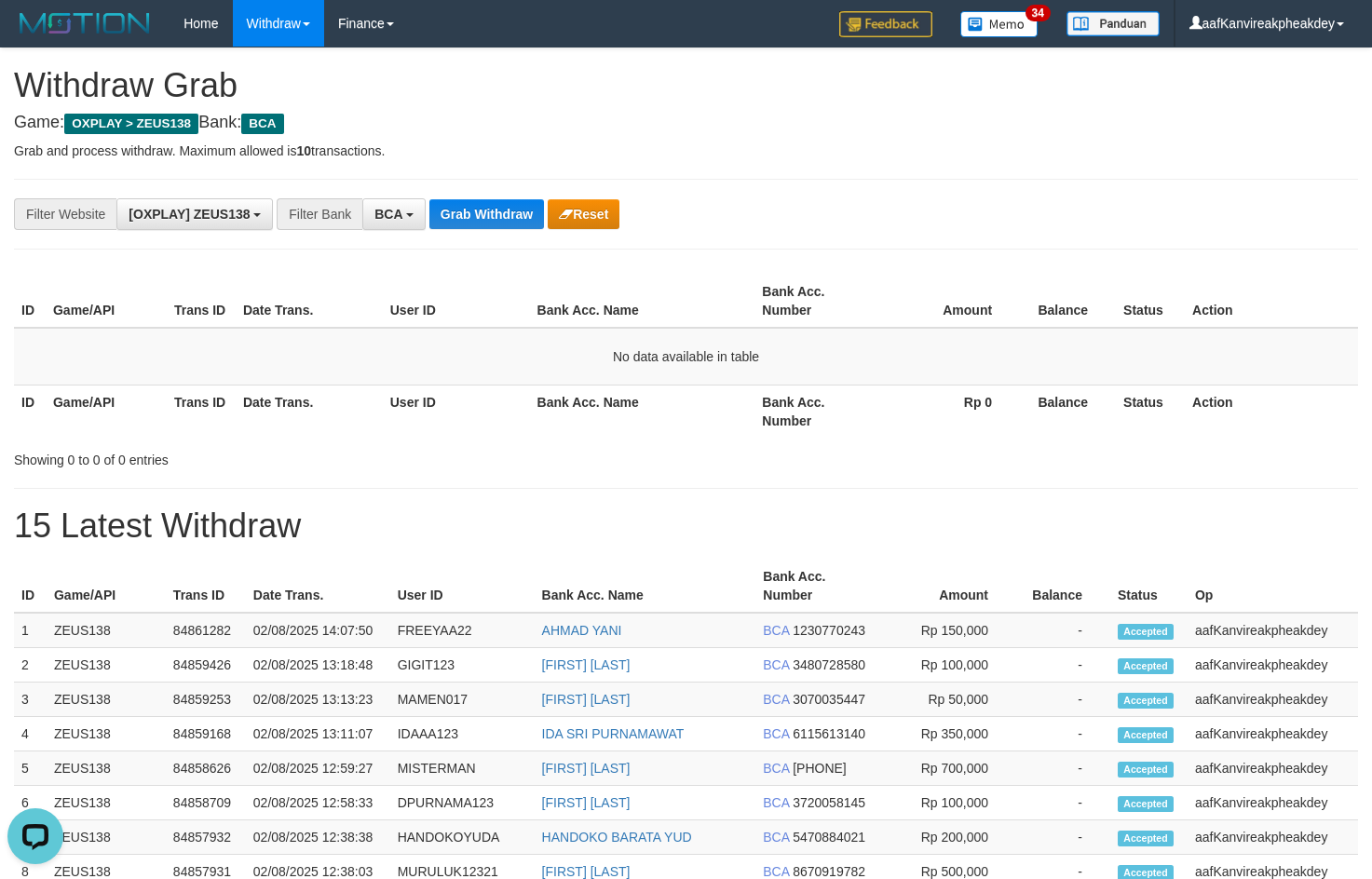 click on "Grab Withdraw" at bounding box center (486, 214) 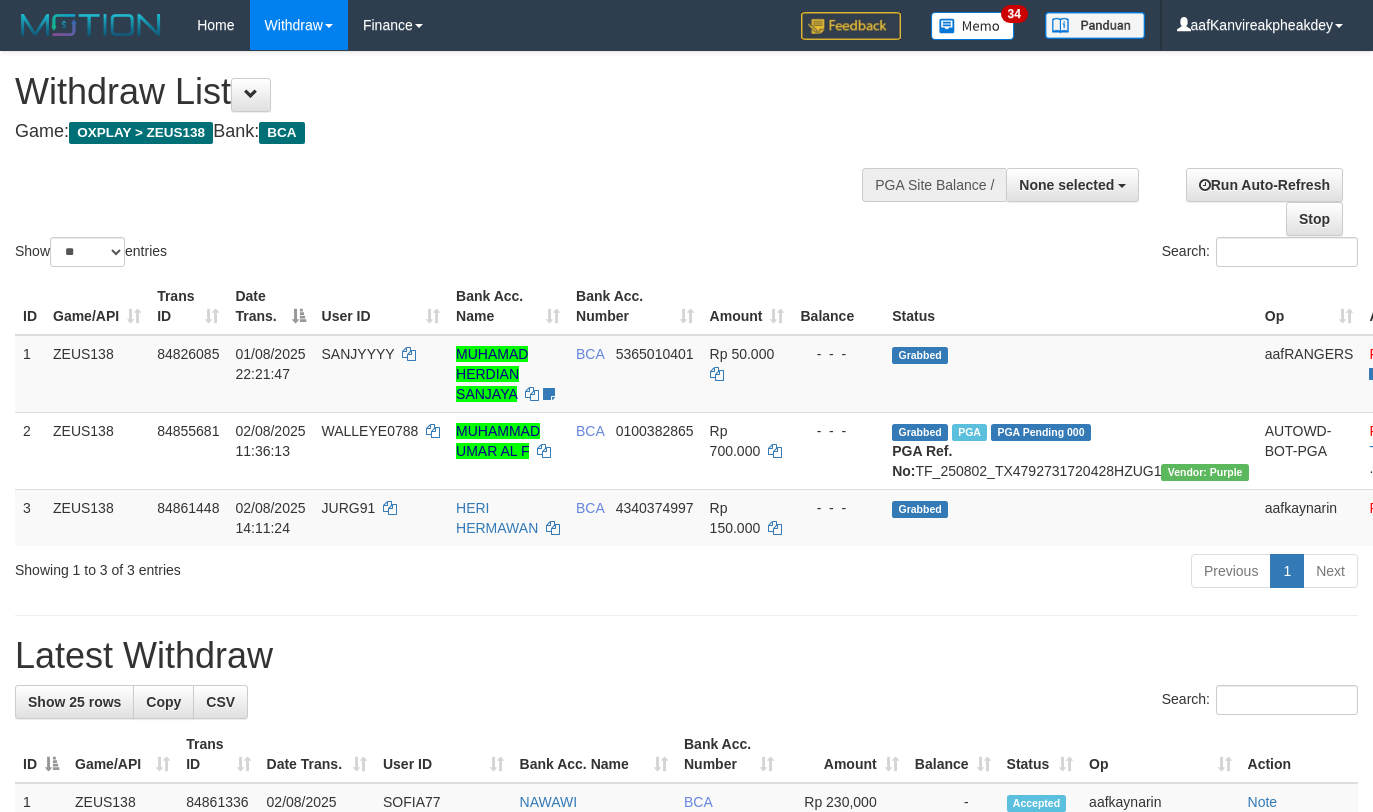 select 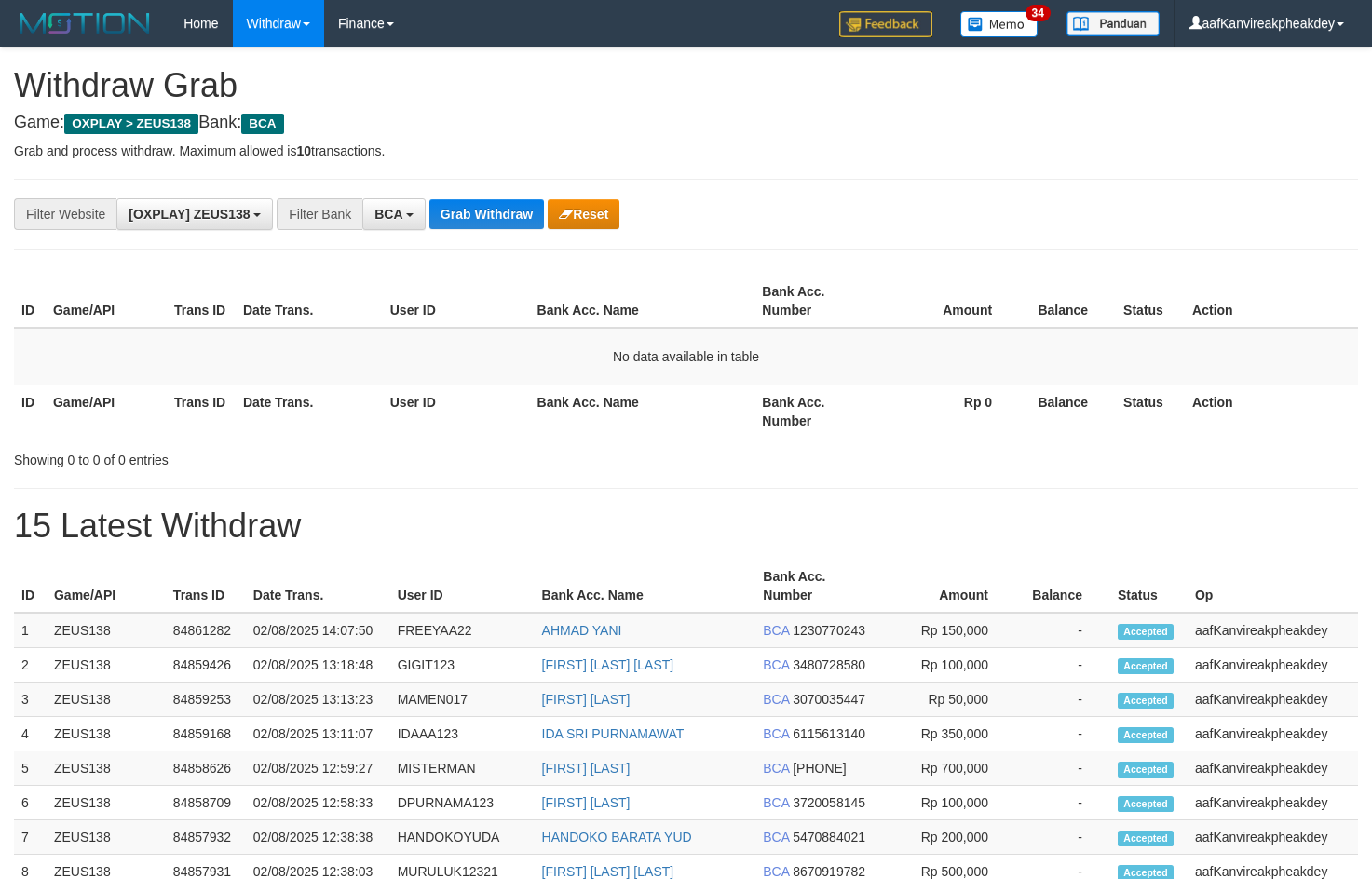 scroll, scrollTop: 0, scrollLeft: 0, axis: both 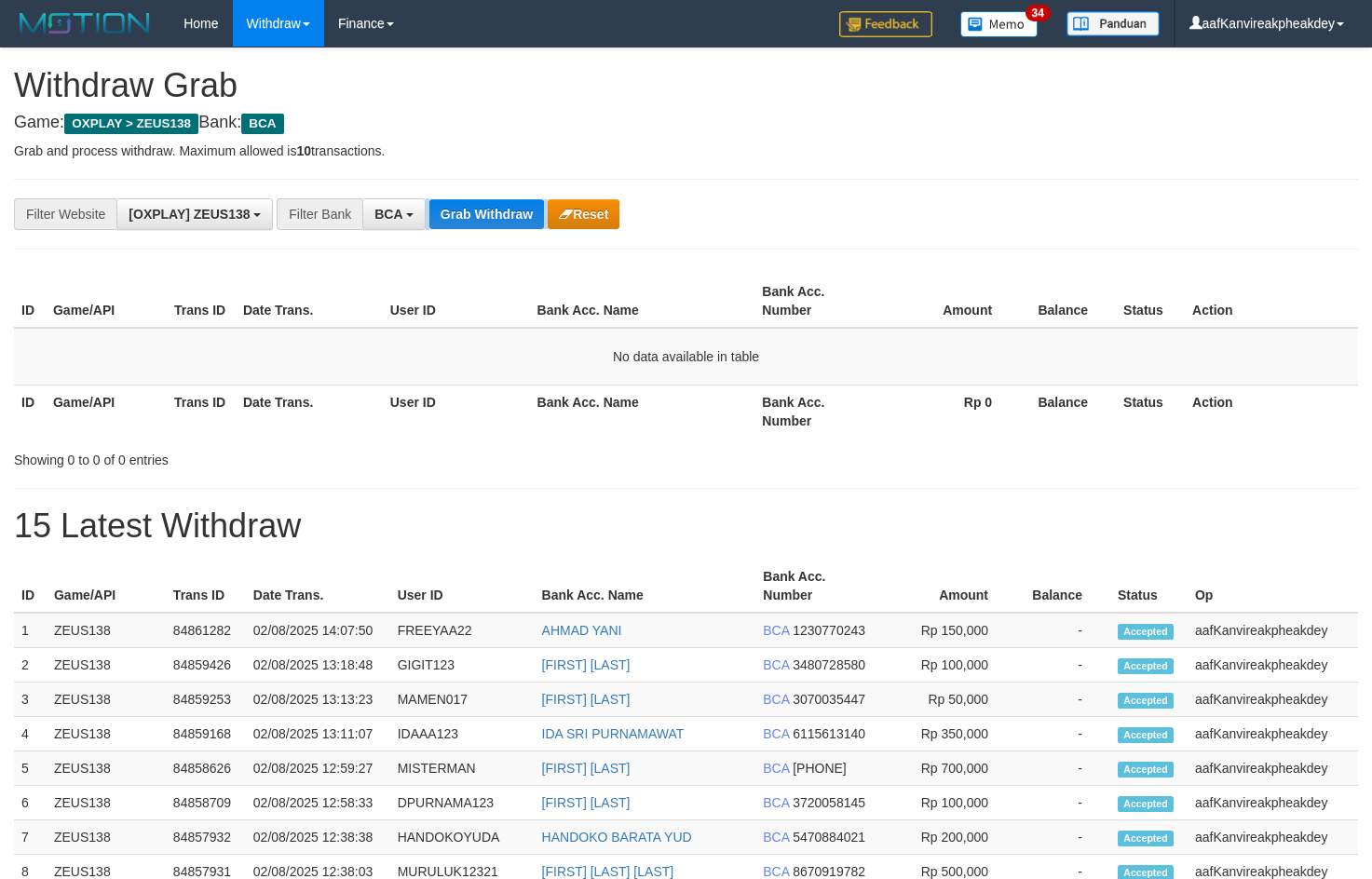 click on "**********" at bounding box center (572, 214) 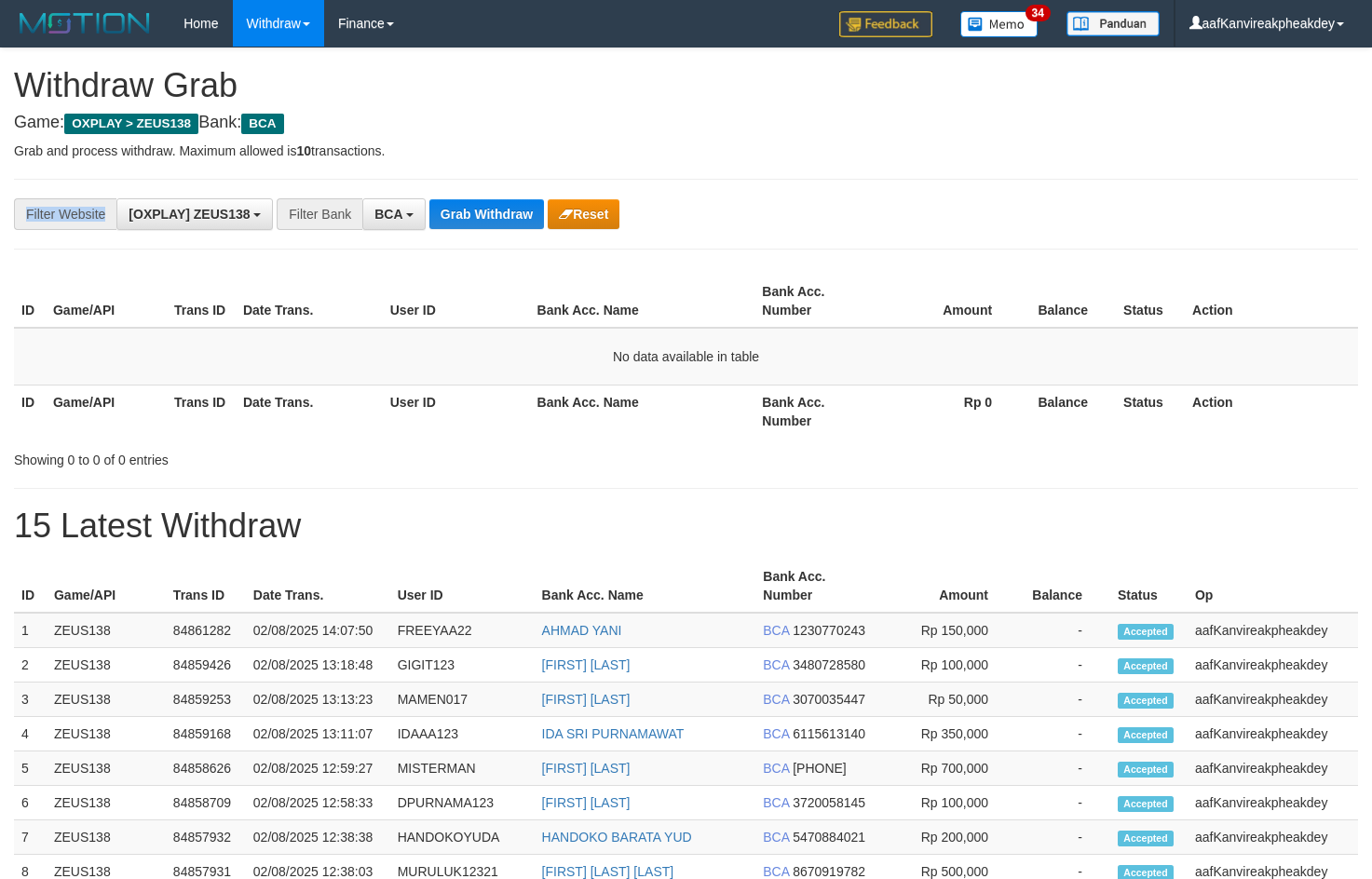 click on "**********" at bounding box center (686, 214) 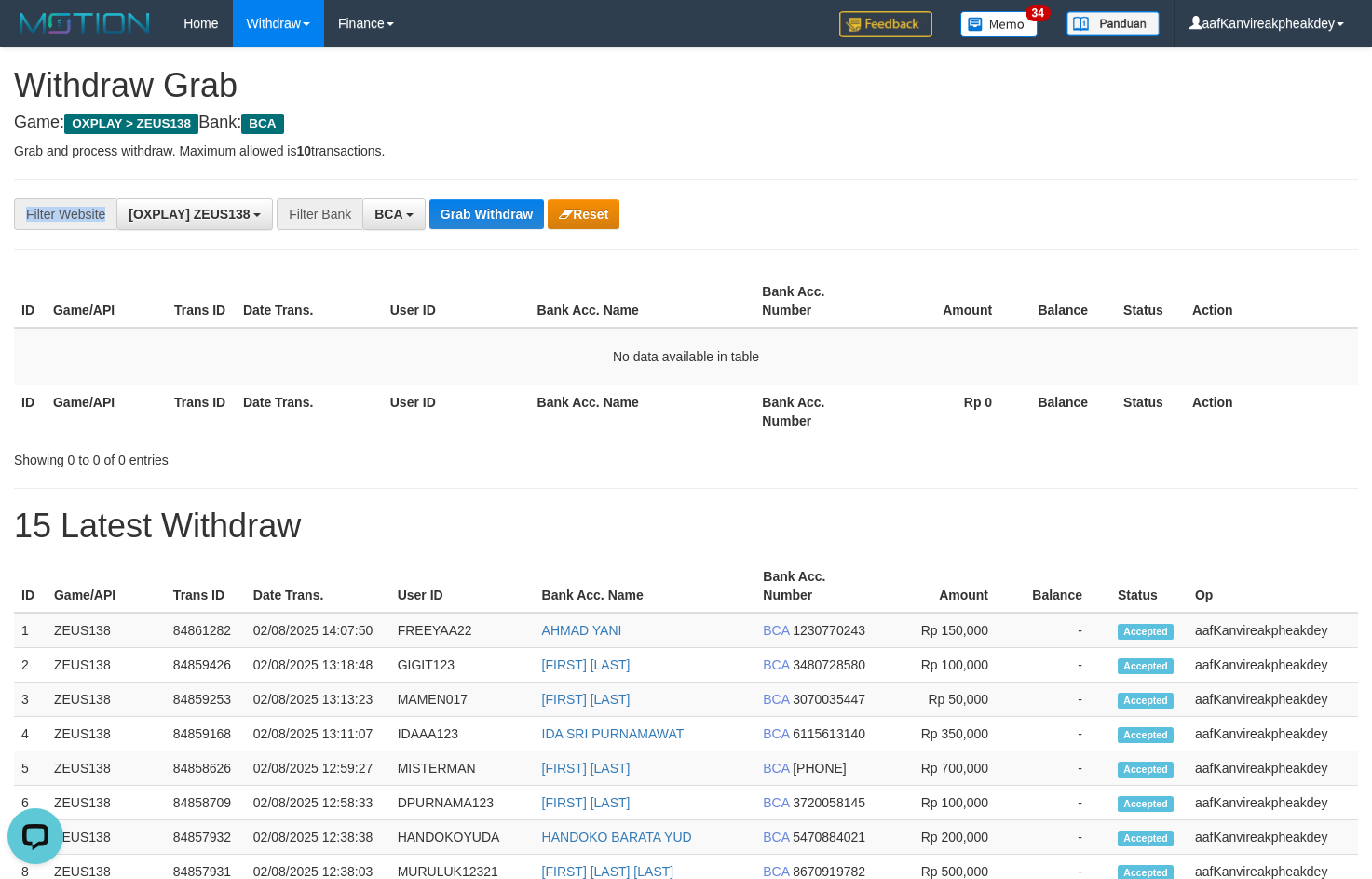 scroll, scrollTop: 0, scrollLeft: 0, axis: both 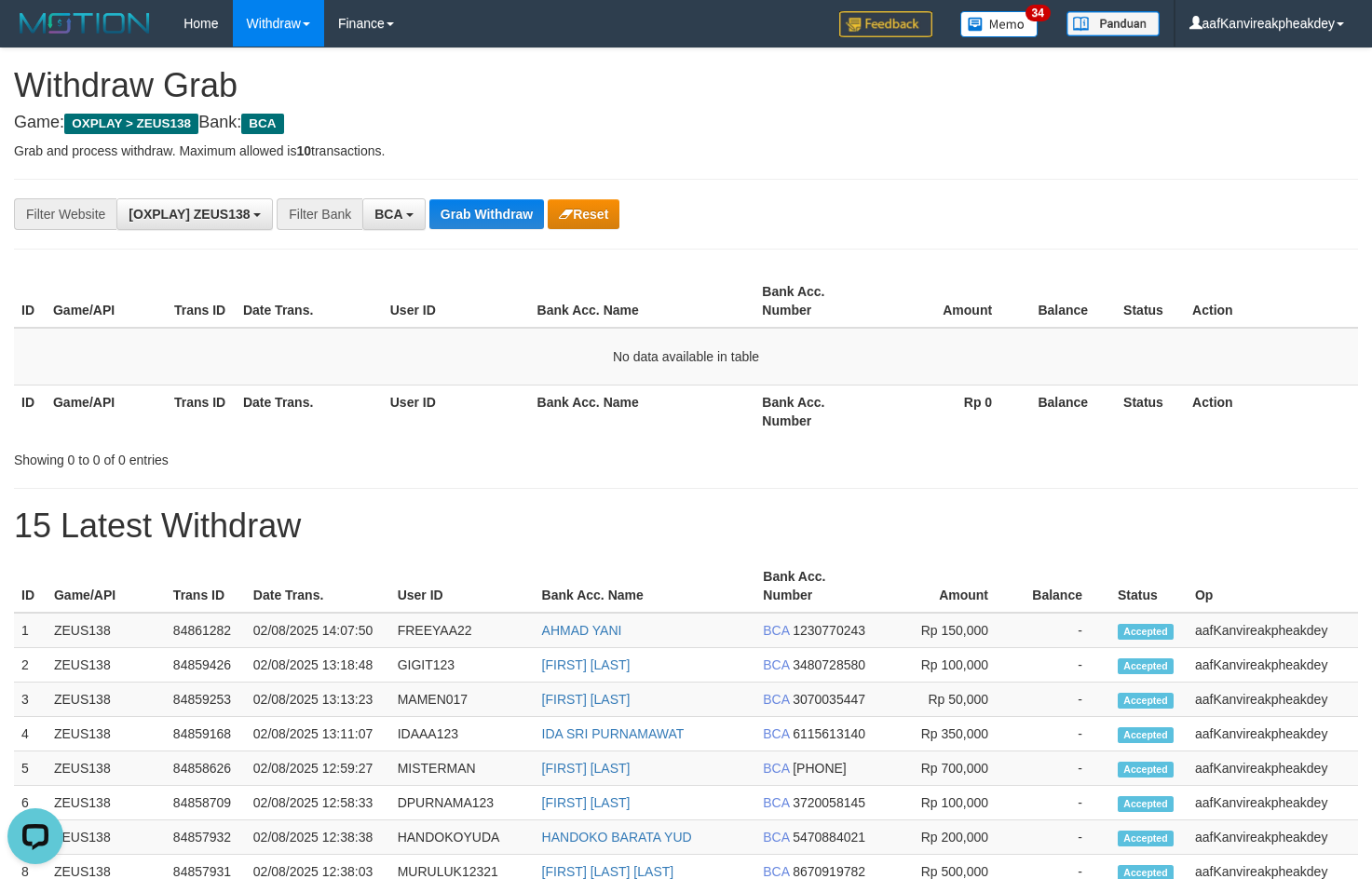 click on "**********" at bounding box center (686, 214) 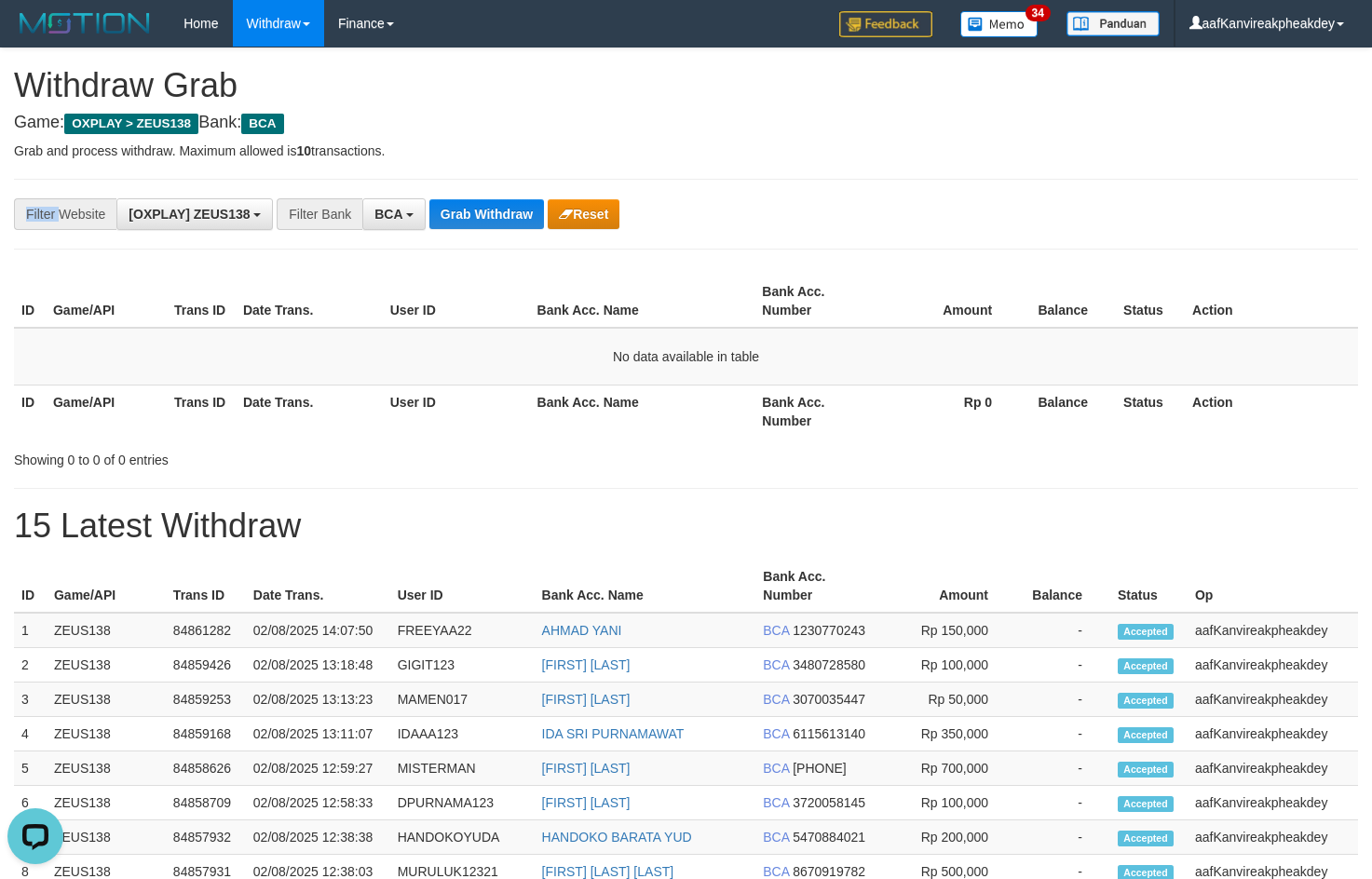 click on "**********" at bounding box center [686, 214] 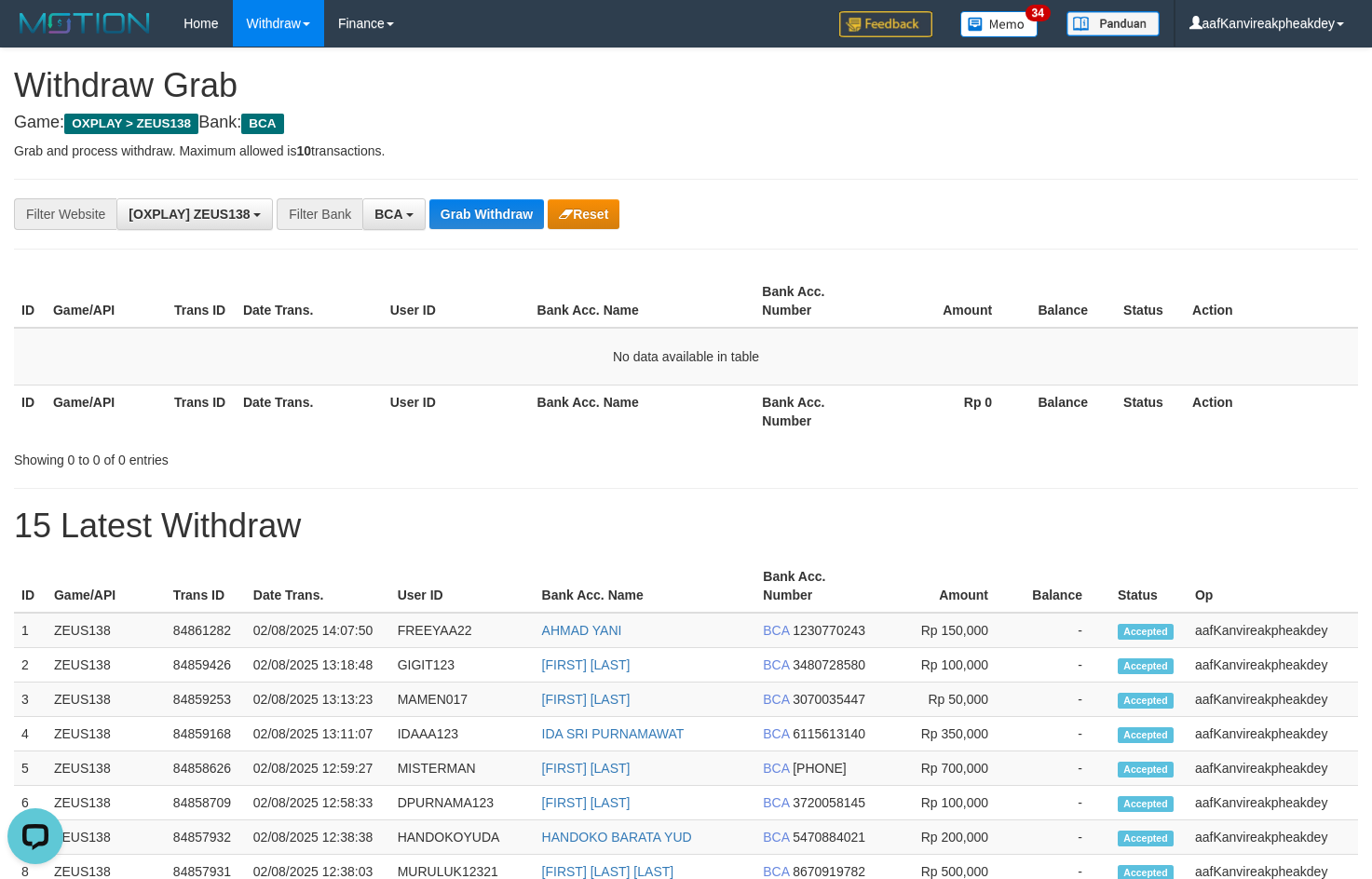 click on "**********" at bounding box center (686, 214) 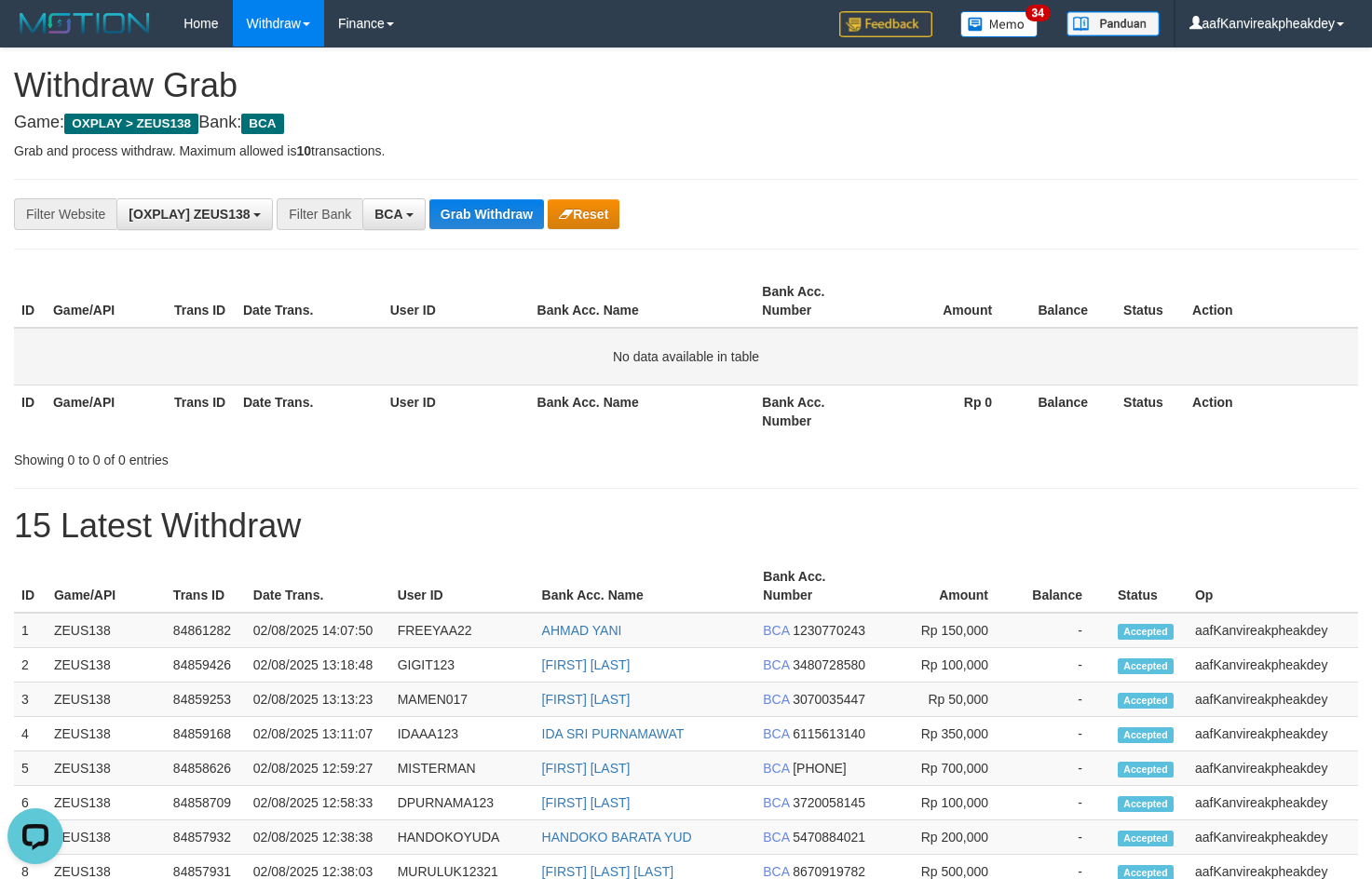 click on "No data available in table" at bounding box center (686, 357) 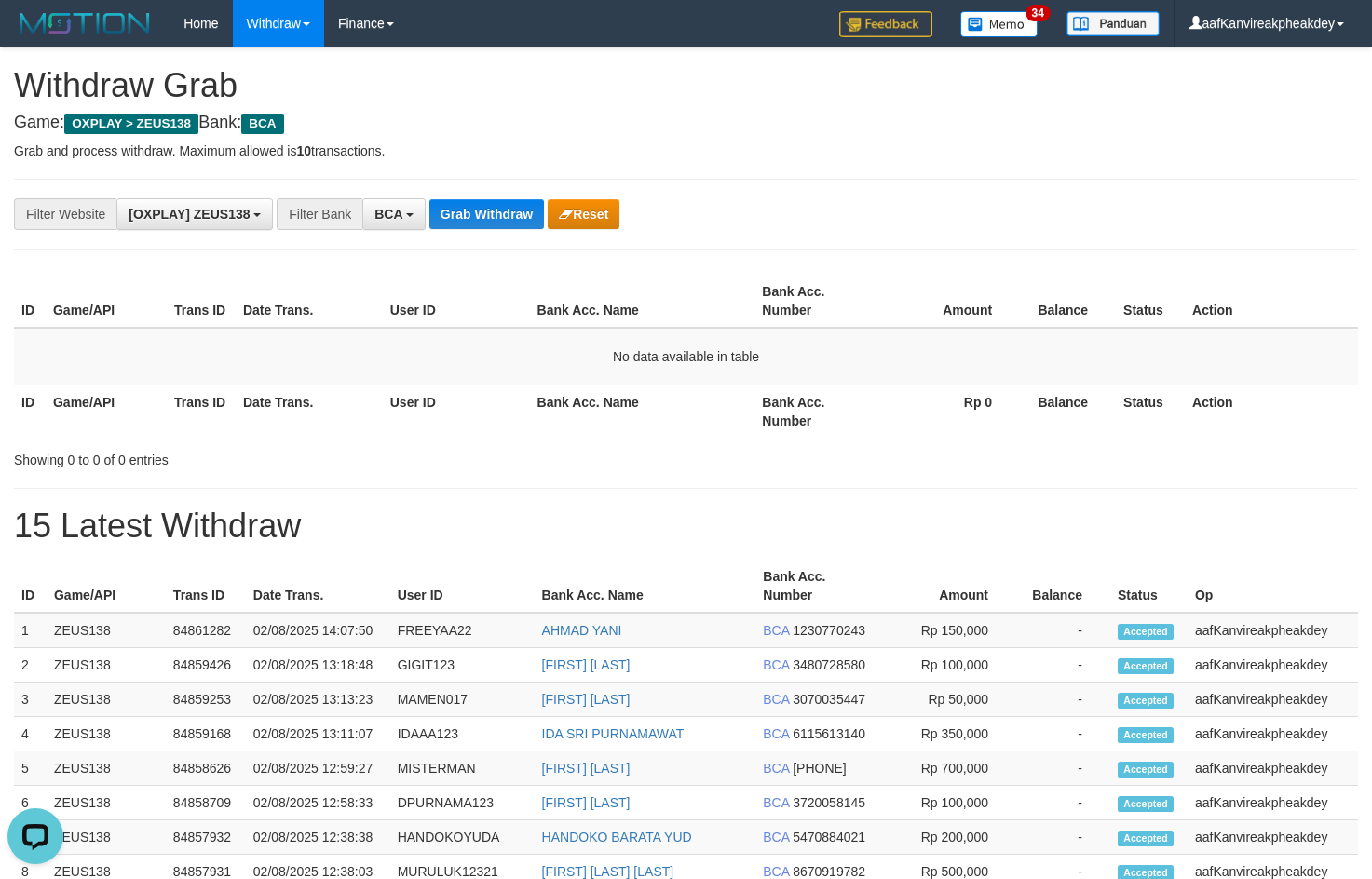 click on "Amount" at bounding box center [947, 301] 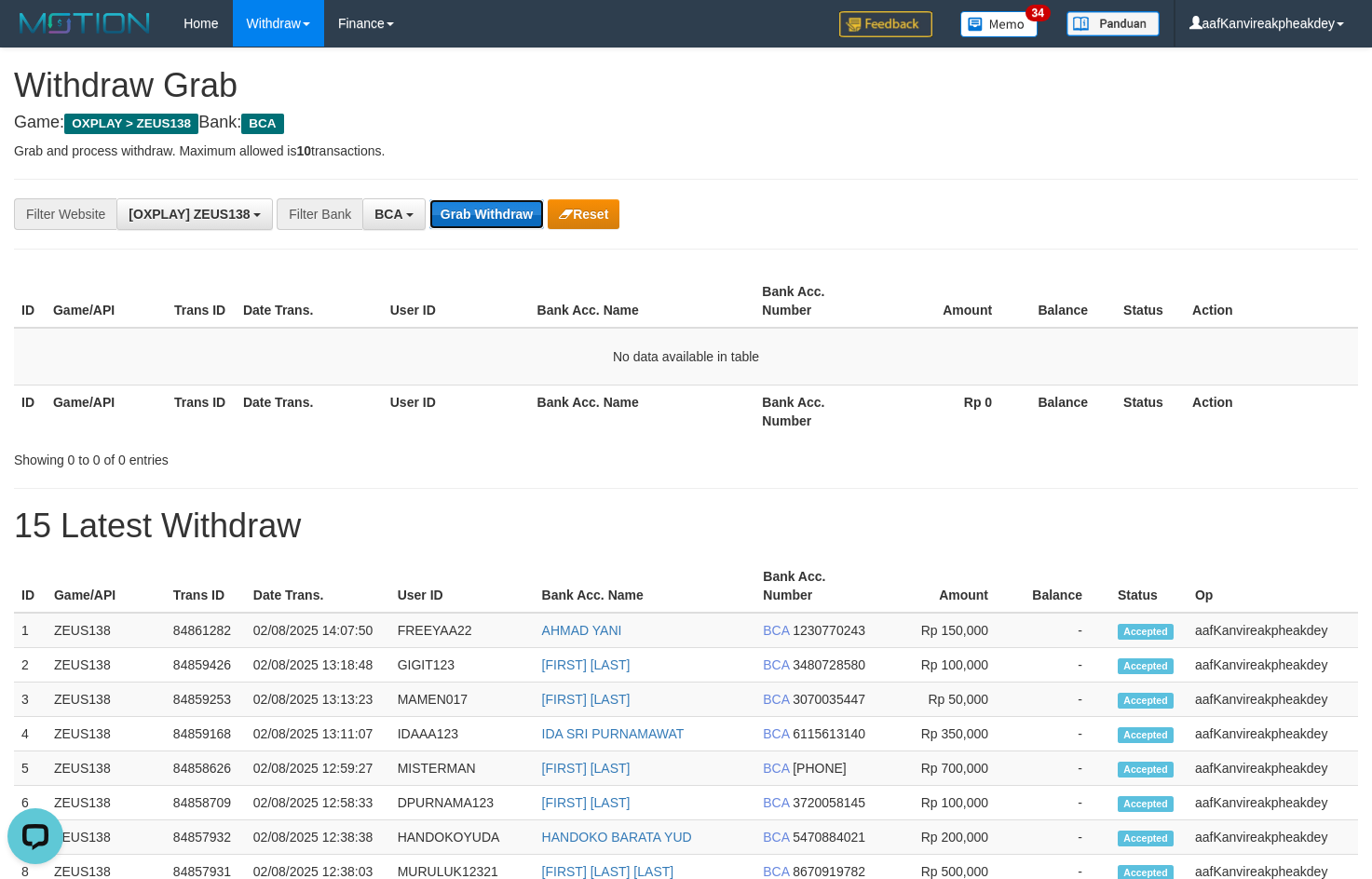 click on "Grab Withdraw" at bounding box center (486, 214) 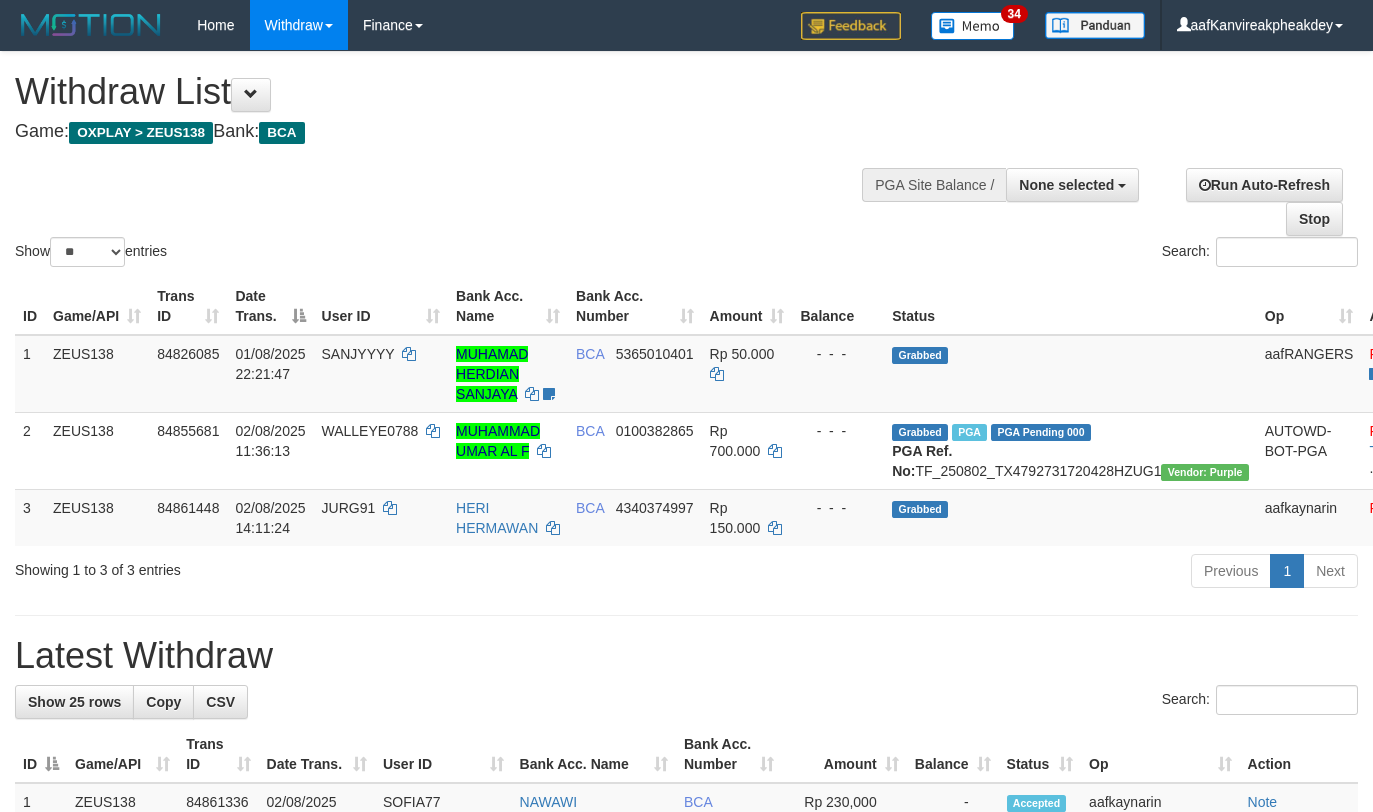 select 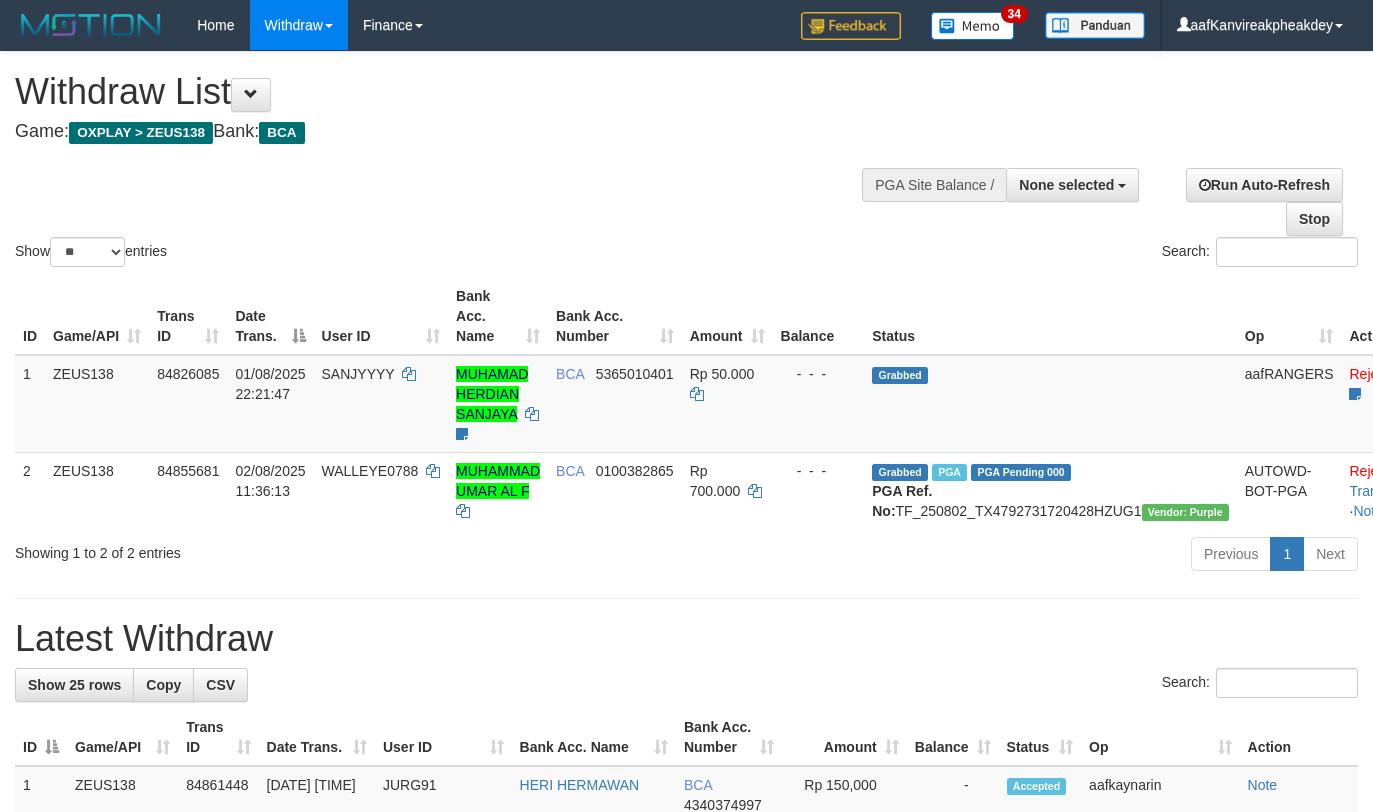 select 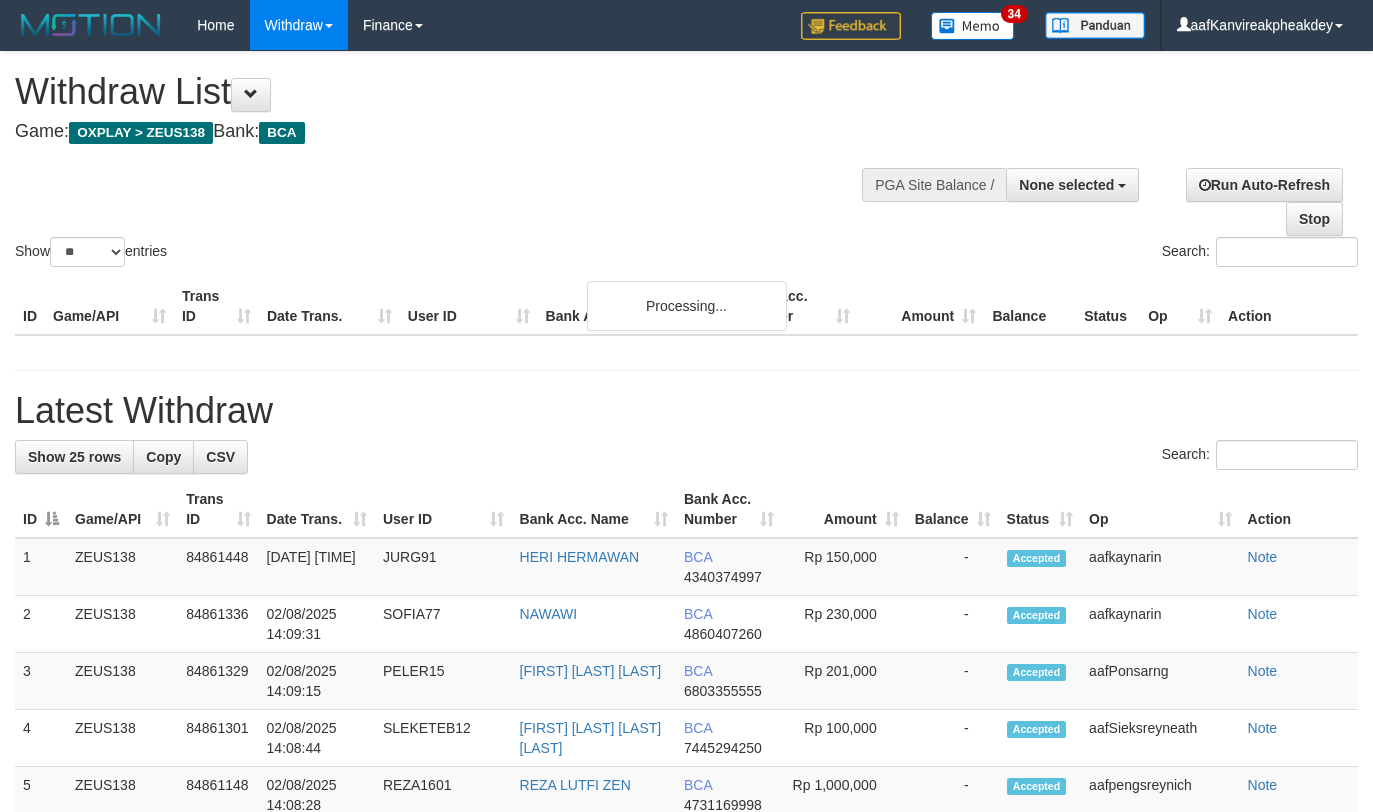 select 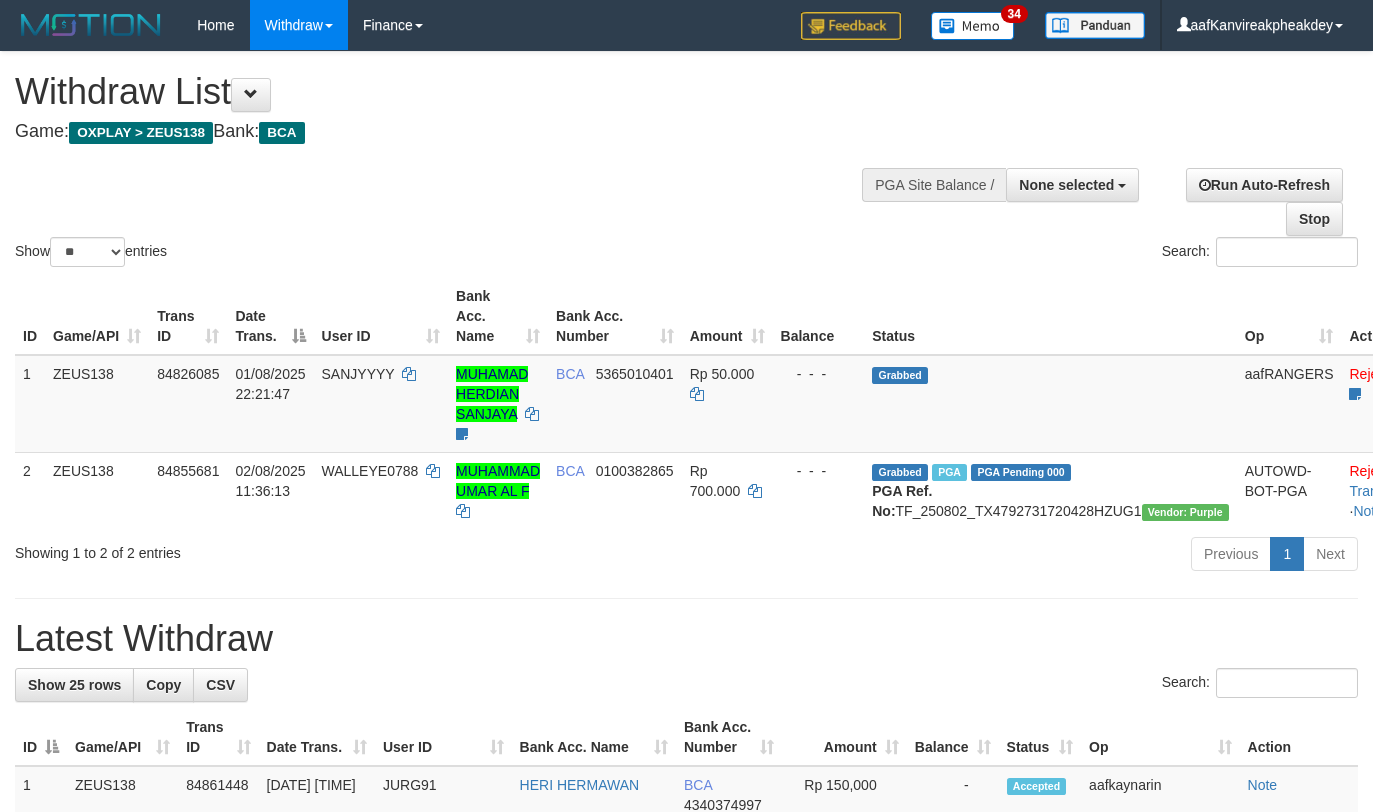 select 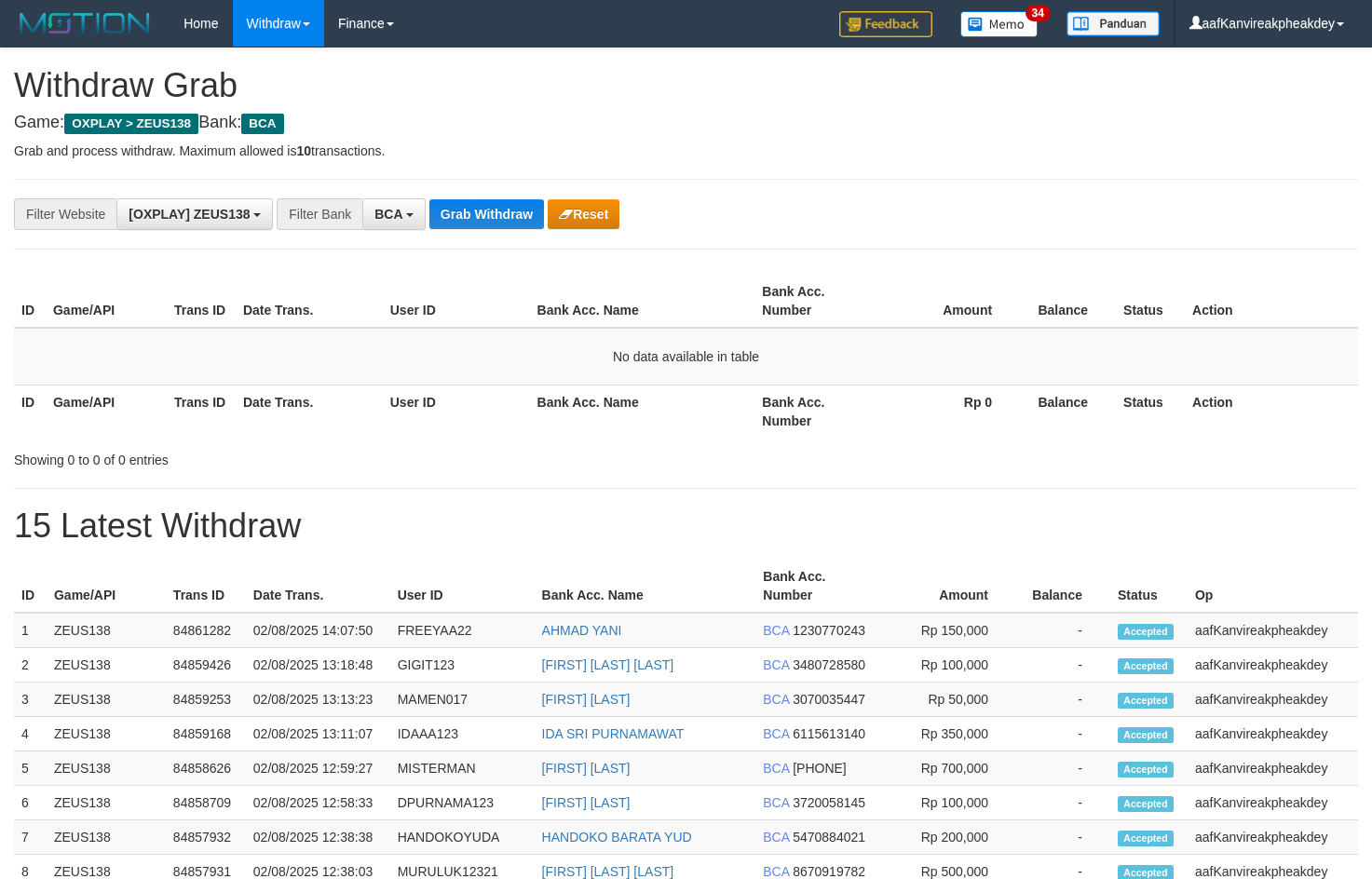 scroll, scrollTop: 0, scrollLeft: 0, axis: both 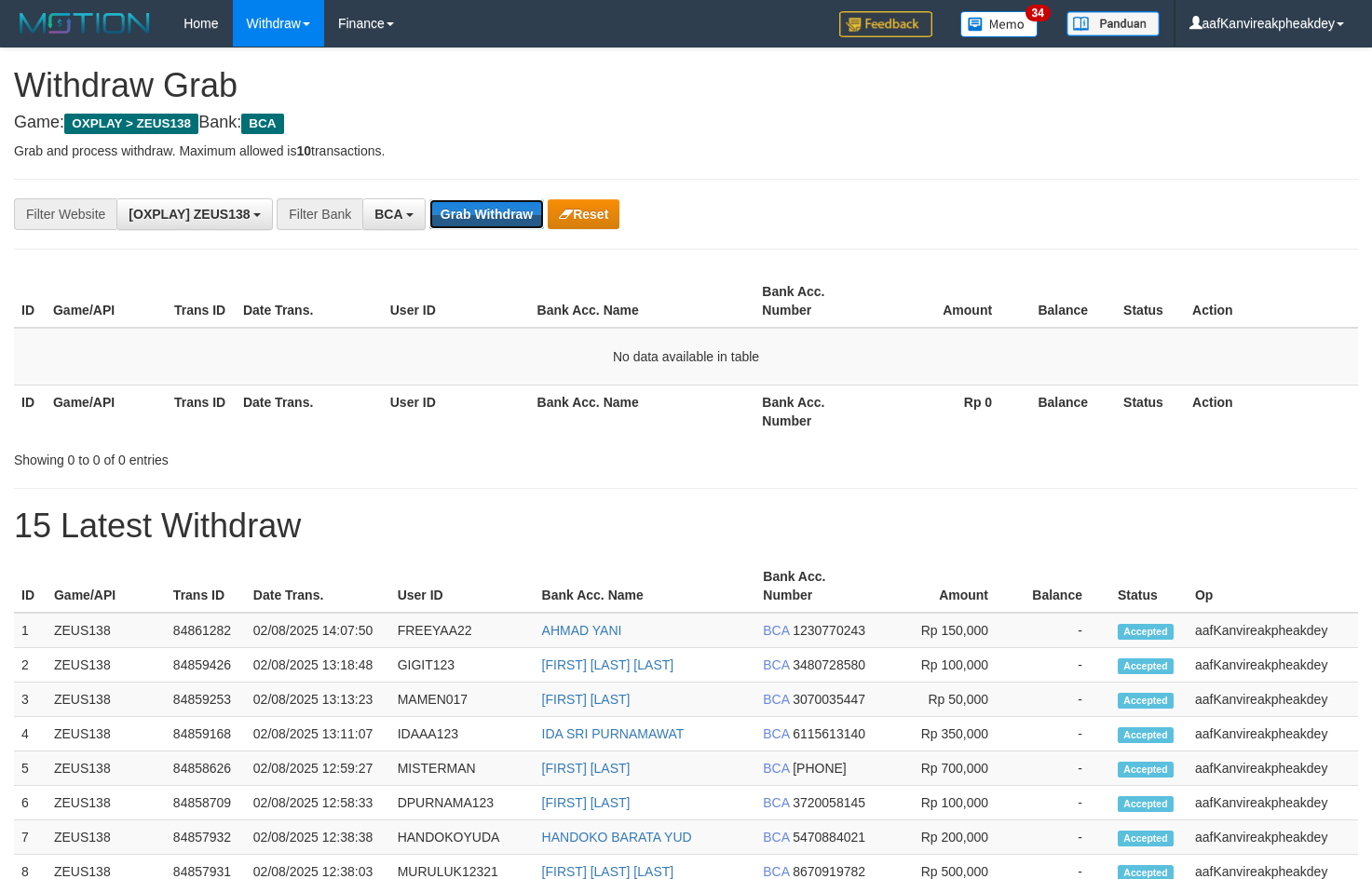 click on "Grab Withdraw" at bounding box center [486, 214] 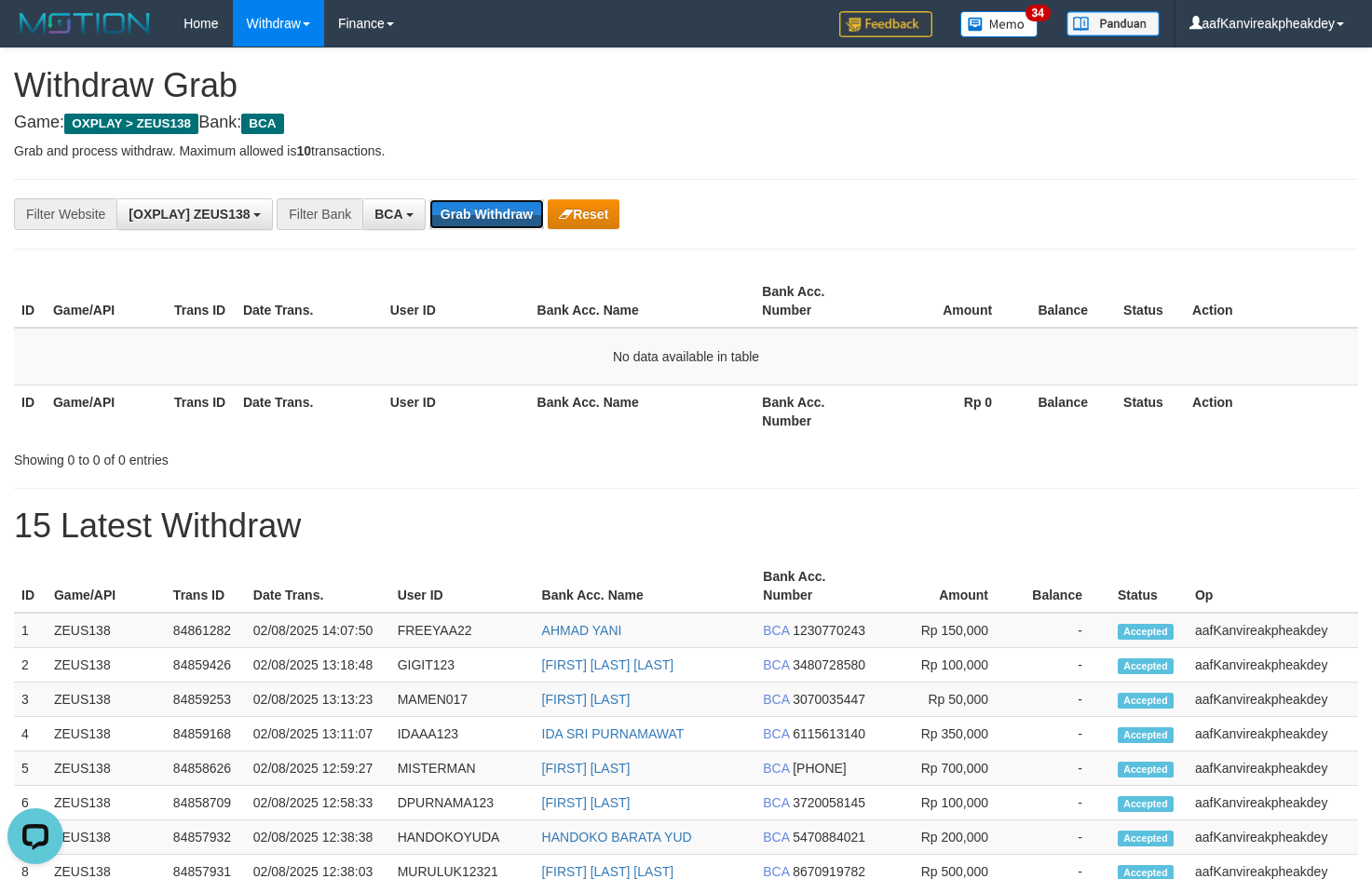 scroll, scrollTop: 0, scrollLeft: 0, axis: both 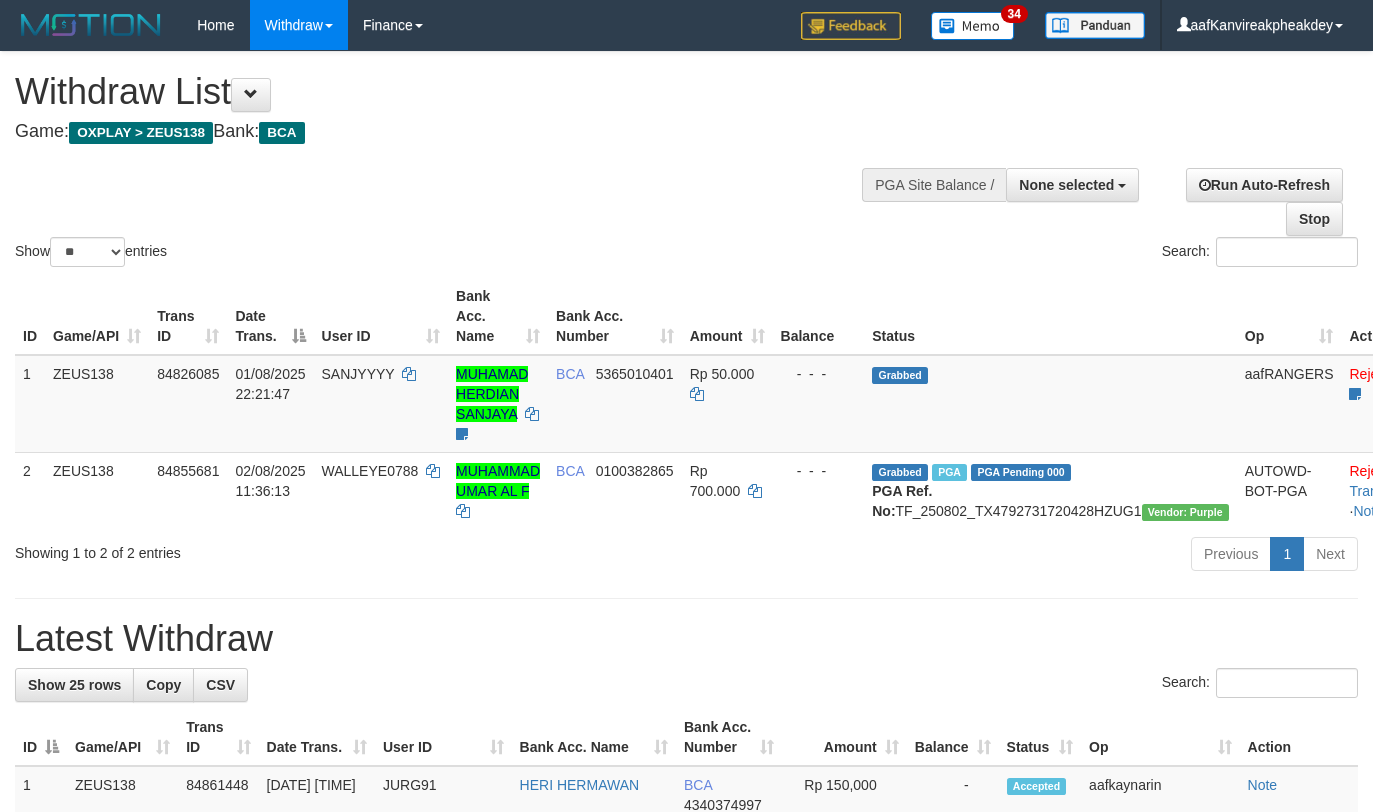 select 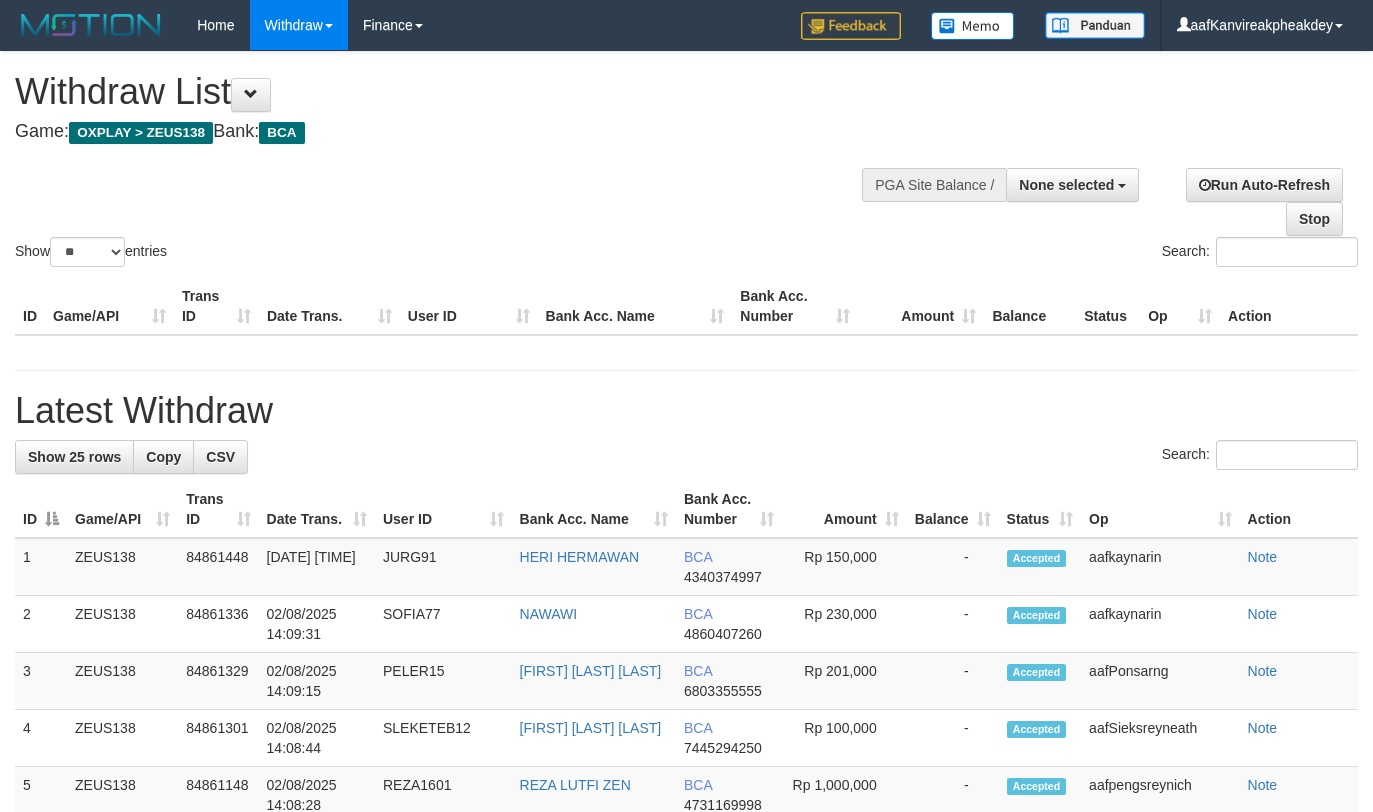 select 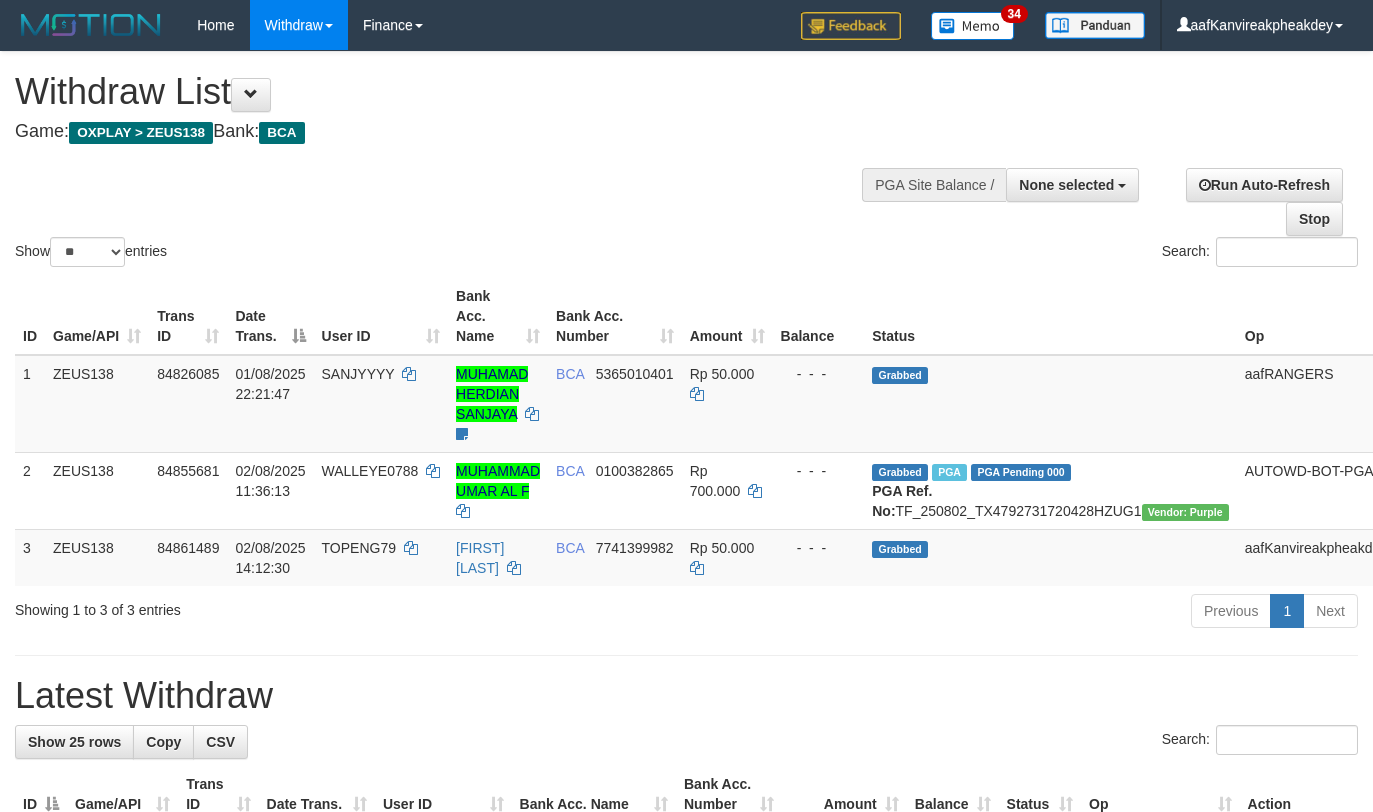 select 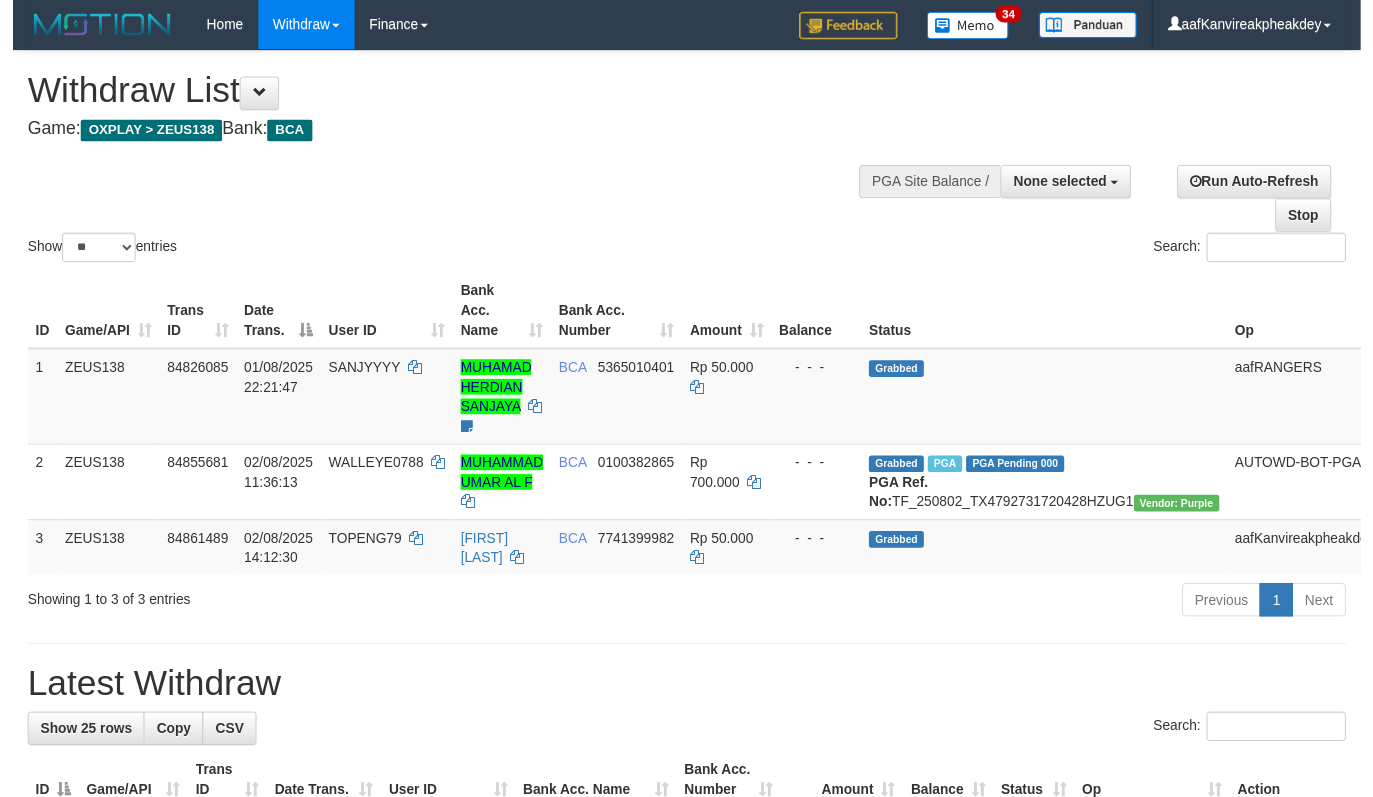 scroll, scrollTop: 0, scrollLeft: 0, axis: both 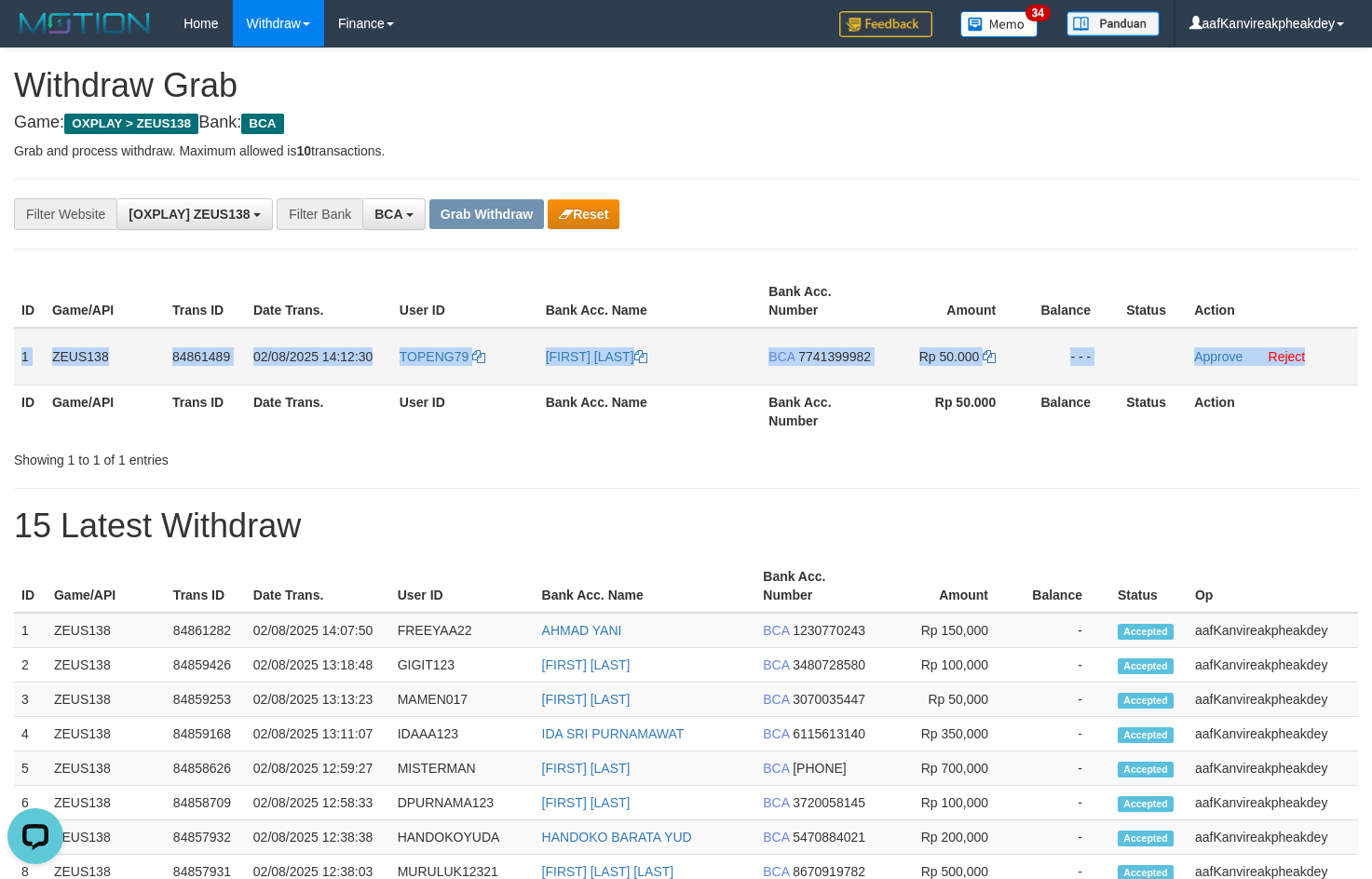 copy on "1
ZEUS138
[ACCOUNT_NUMBER]
[DATE] [TIME]
TOPENG79
[FIRST] [LAST]
BCA
[ACCOUNT_NUMBER]
Rp 50.000
- - -
Approve
Reject" 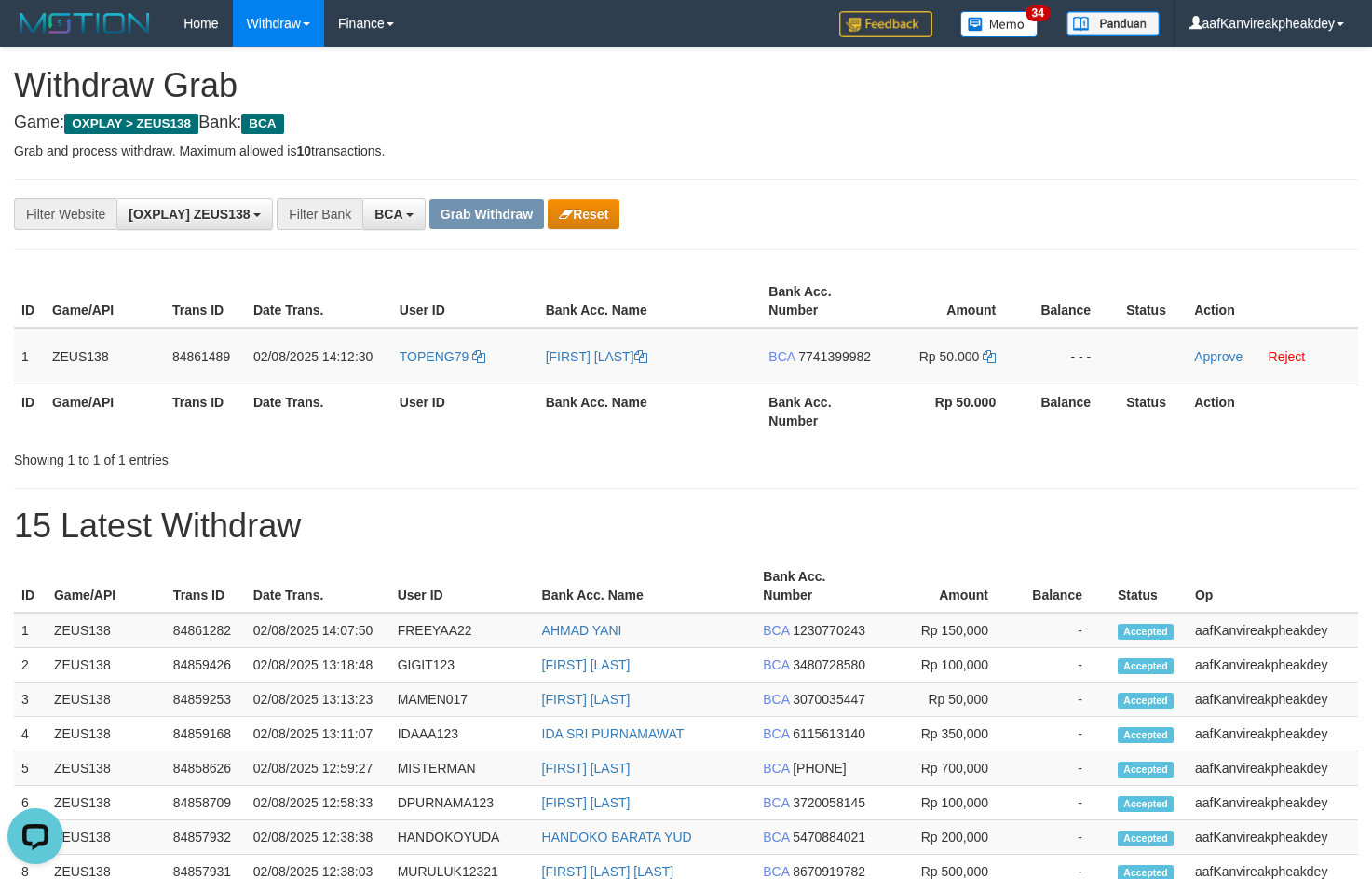 click on "**********" at bounding box center [686, 804] 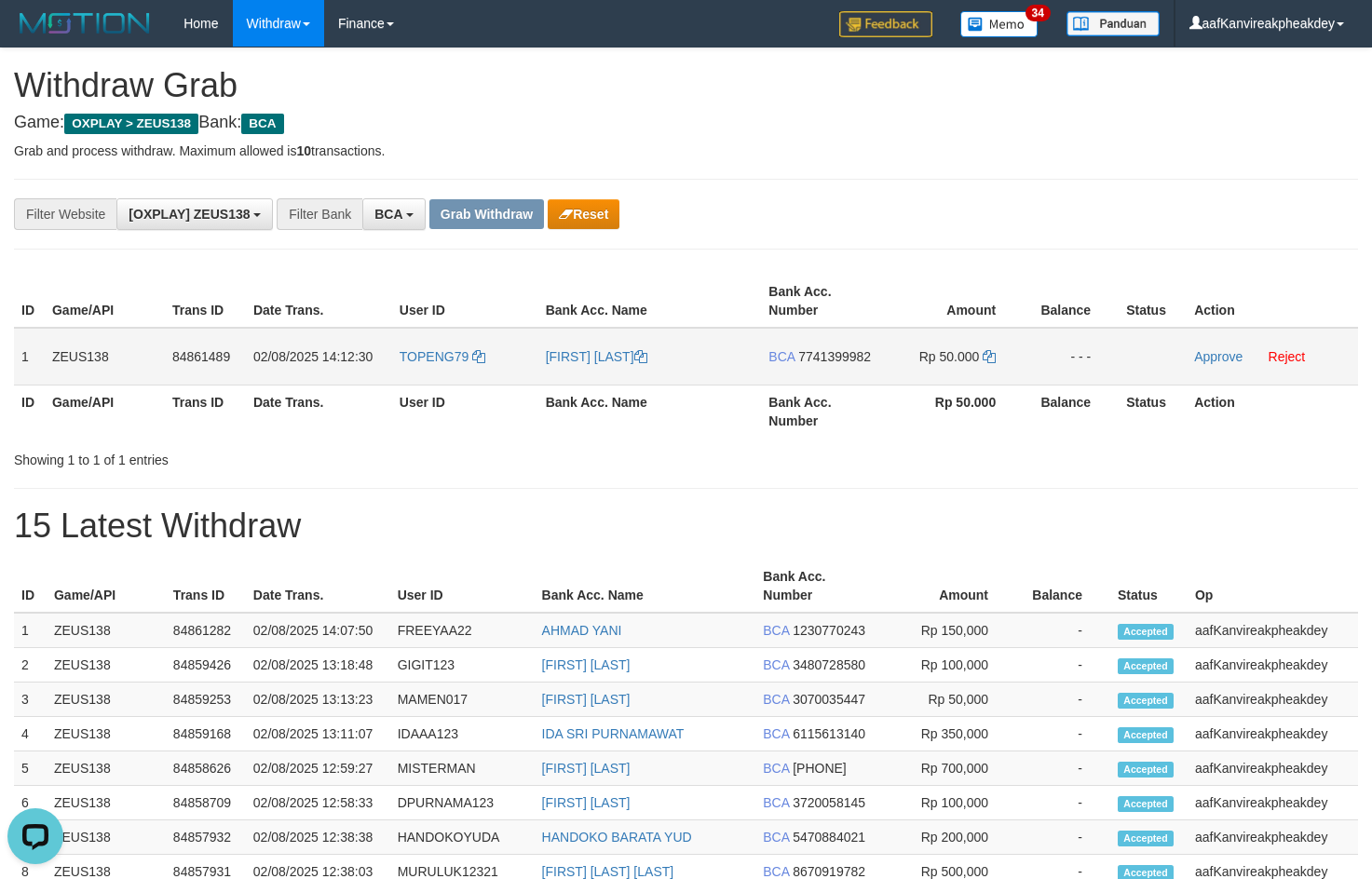 drag, startPoint x: 856, startPoint y: 350, endPoint x: 859, endPoint y: 359, distance: 9.486833 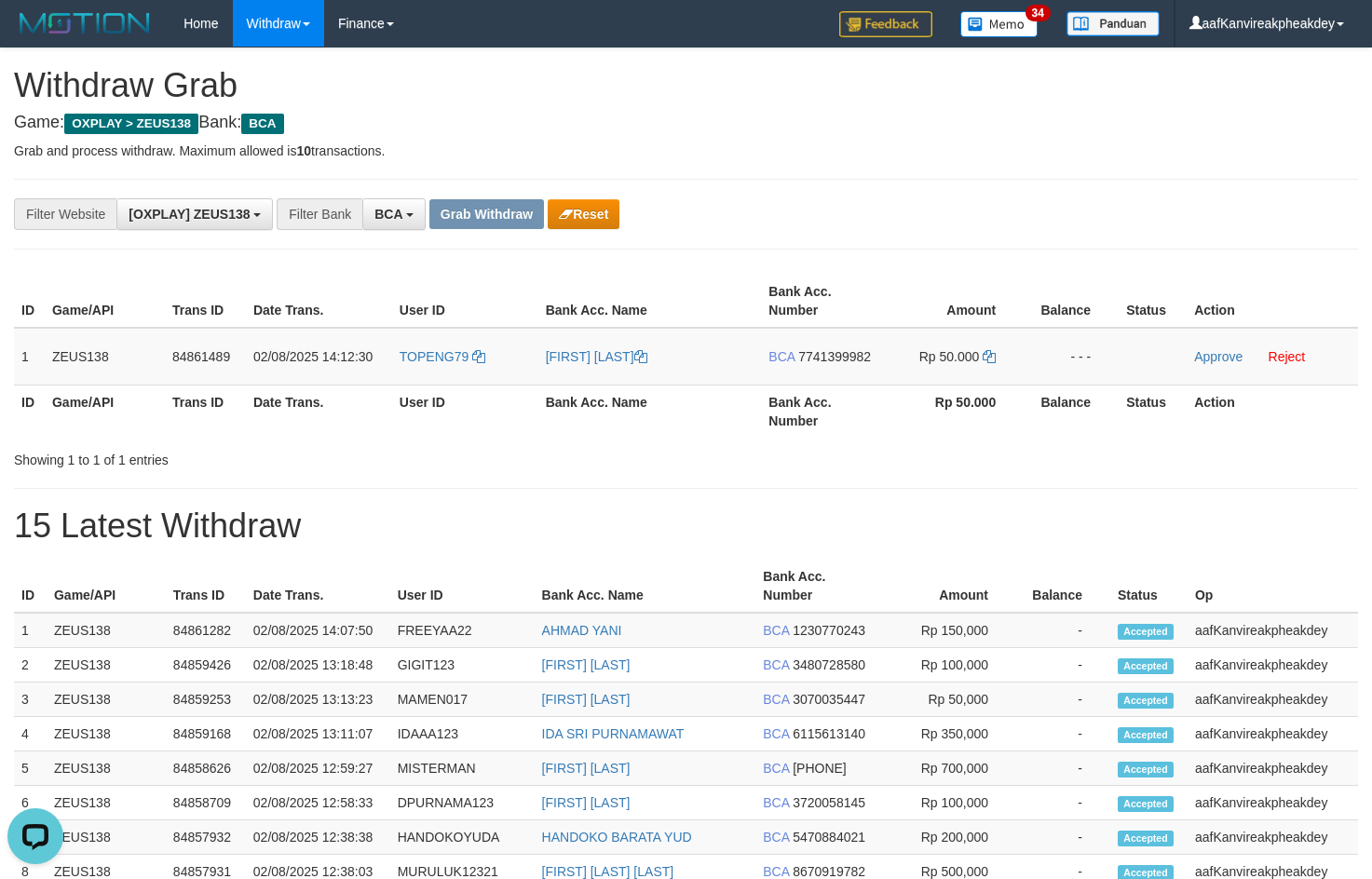 drag, startPoint x: 859, startPoint y: 360, endPoint x: 1385, endPoint y: 214, distance: 545.8864 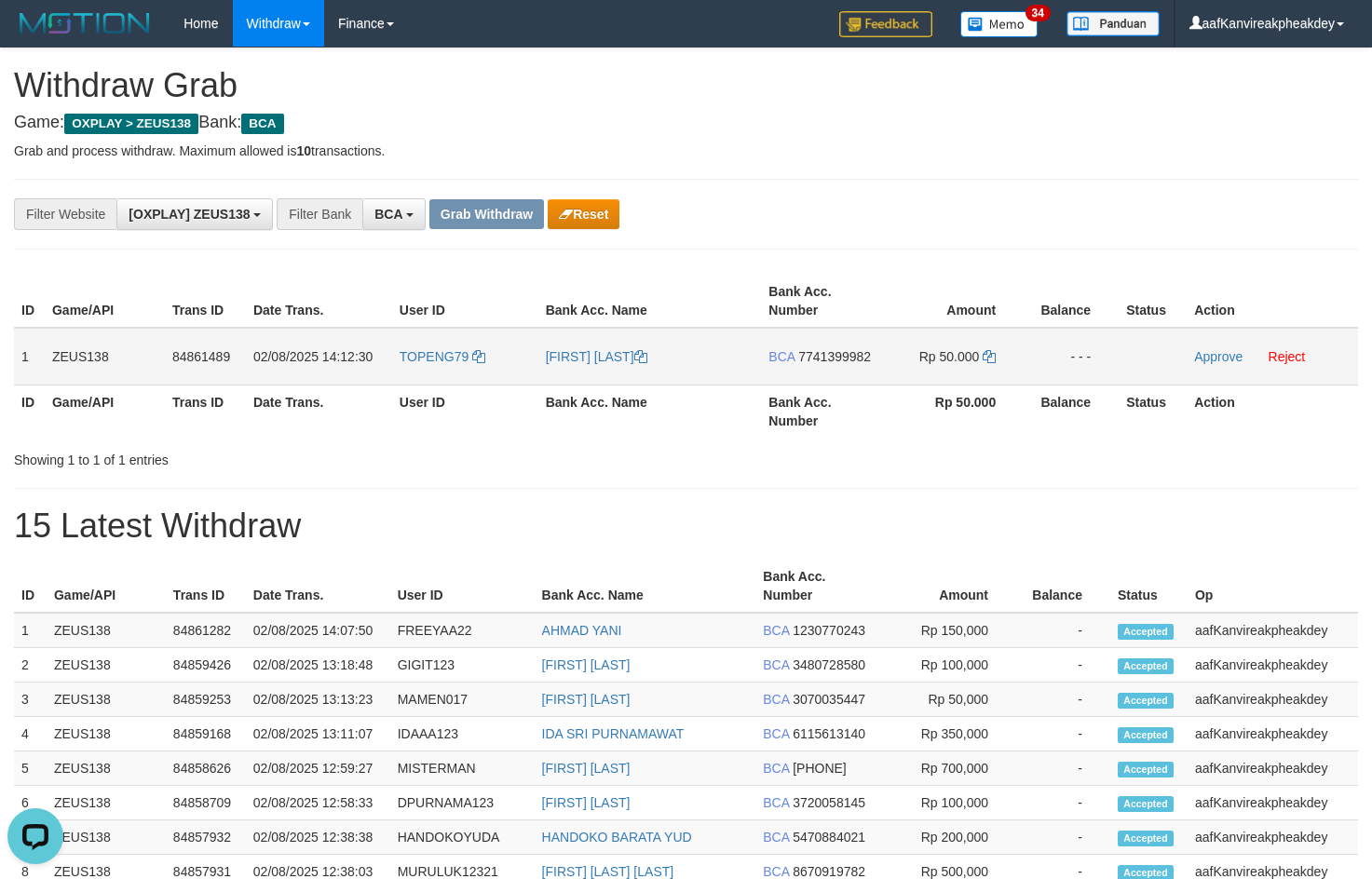 click on "TOPENG79" at bounding box center (465, 357) 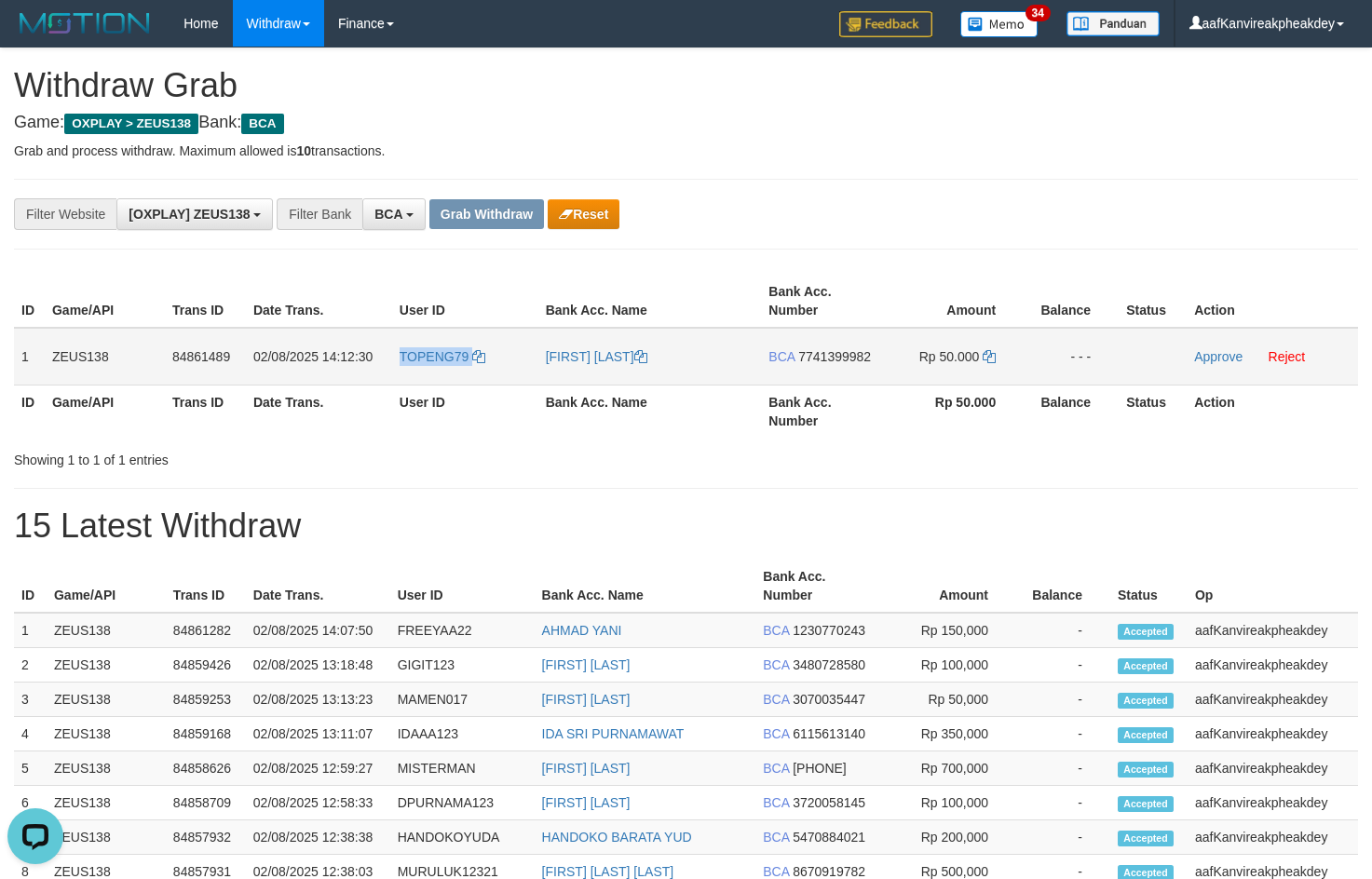 click on "TOPENG79" at bounding box center (465, 357) 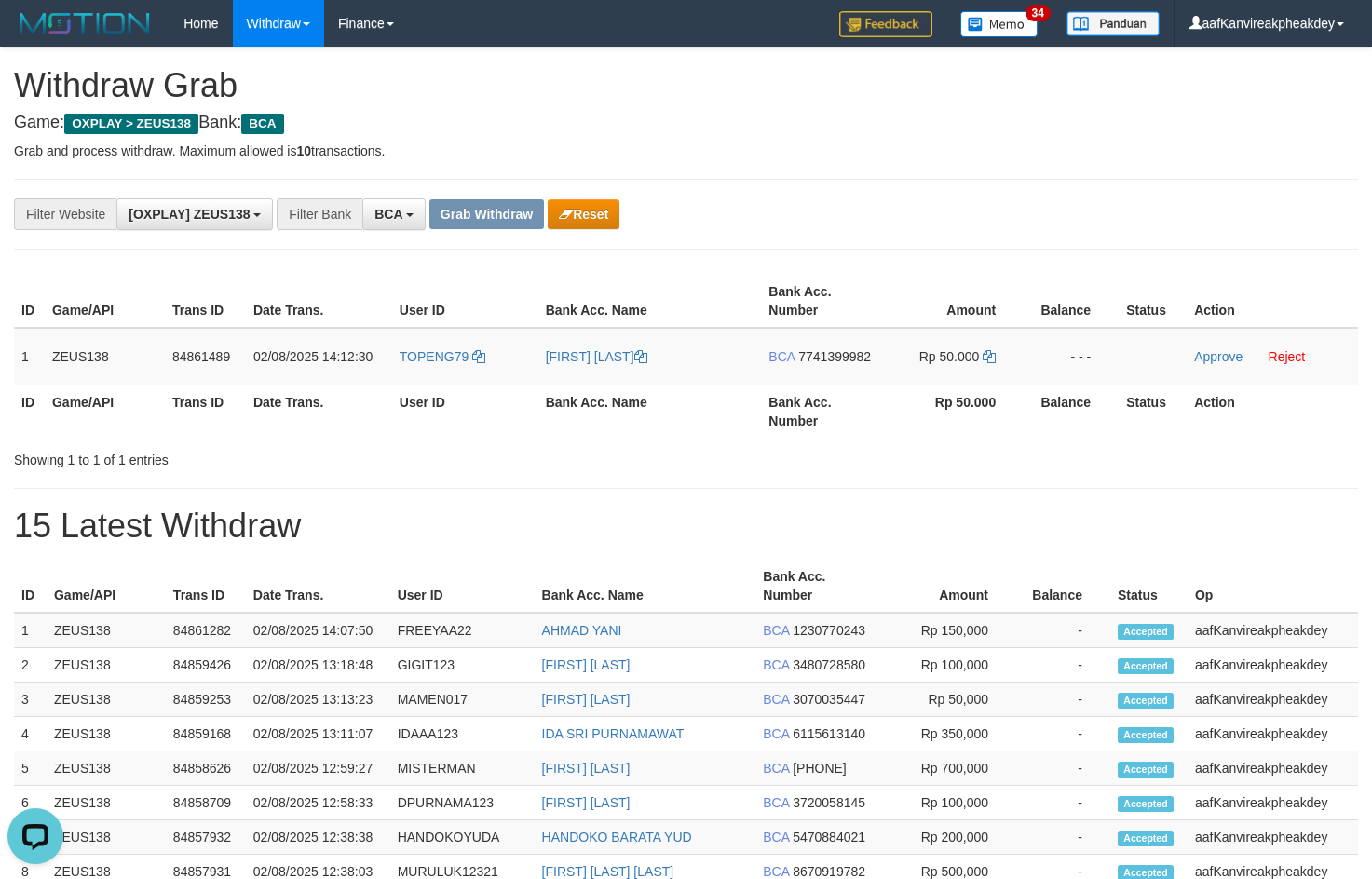 drag, startPoint x: 983, startPoint y: 198, endPoint x: 1374, endPoint y: 372, distance: 427.96846 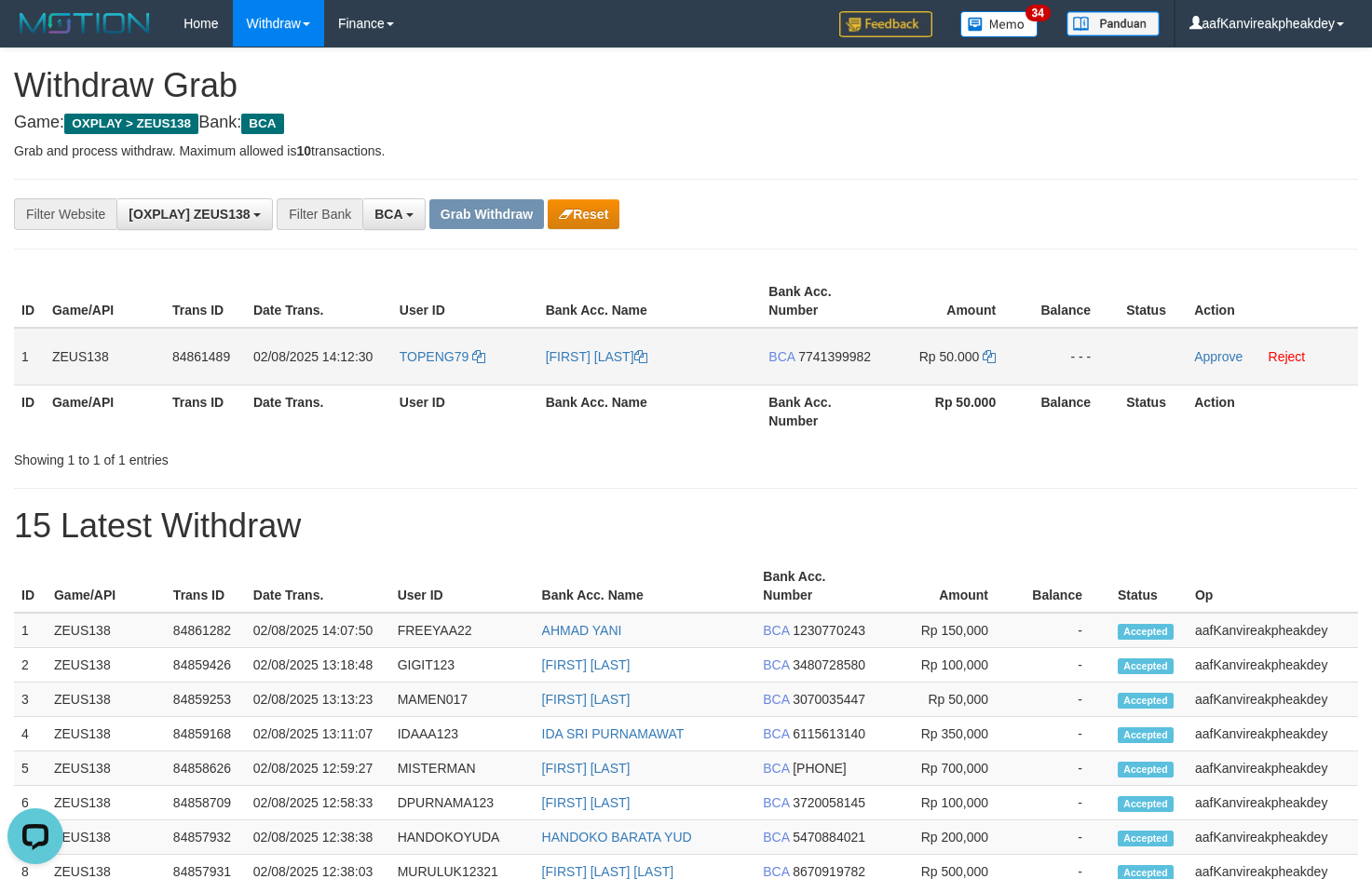 click on "7741399982" at bounding box center [835, 357] 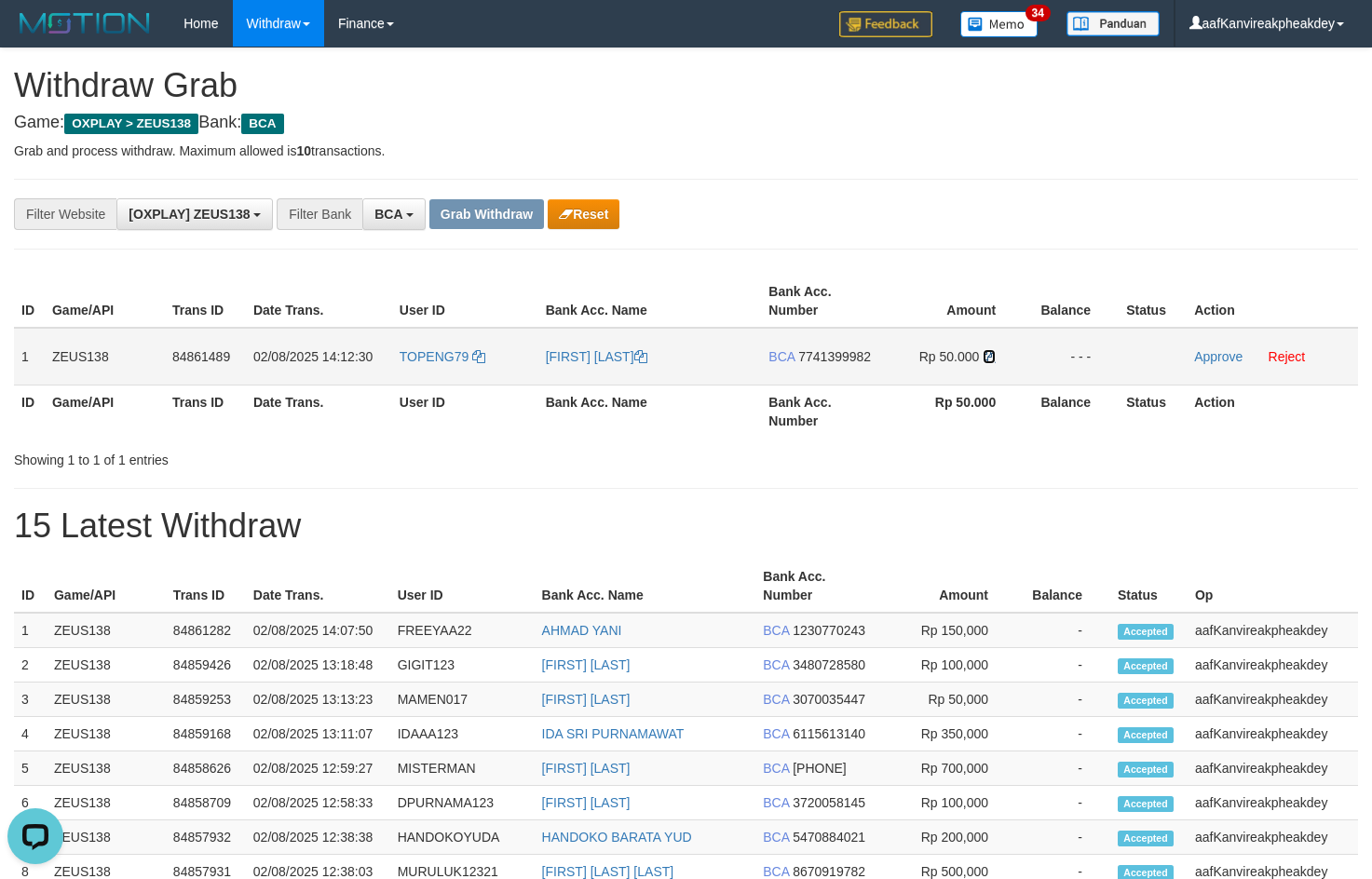 click at bounding box center (989, 357) 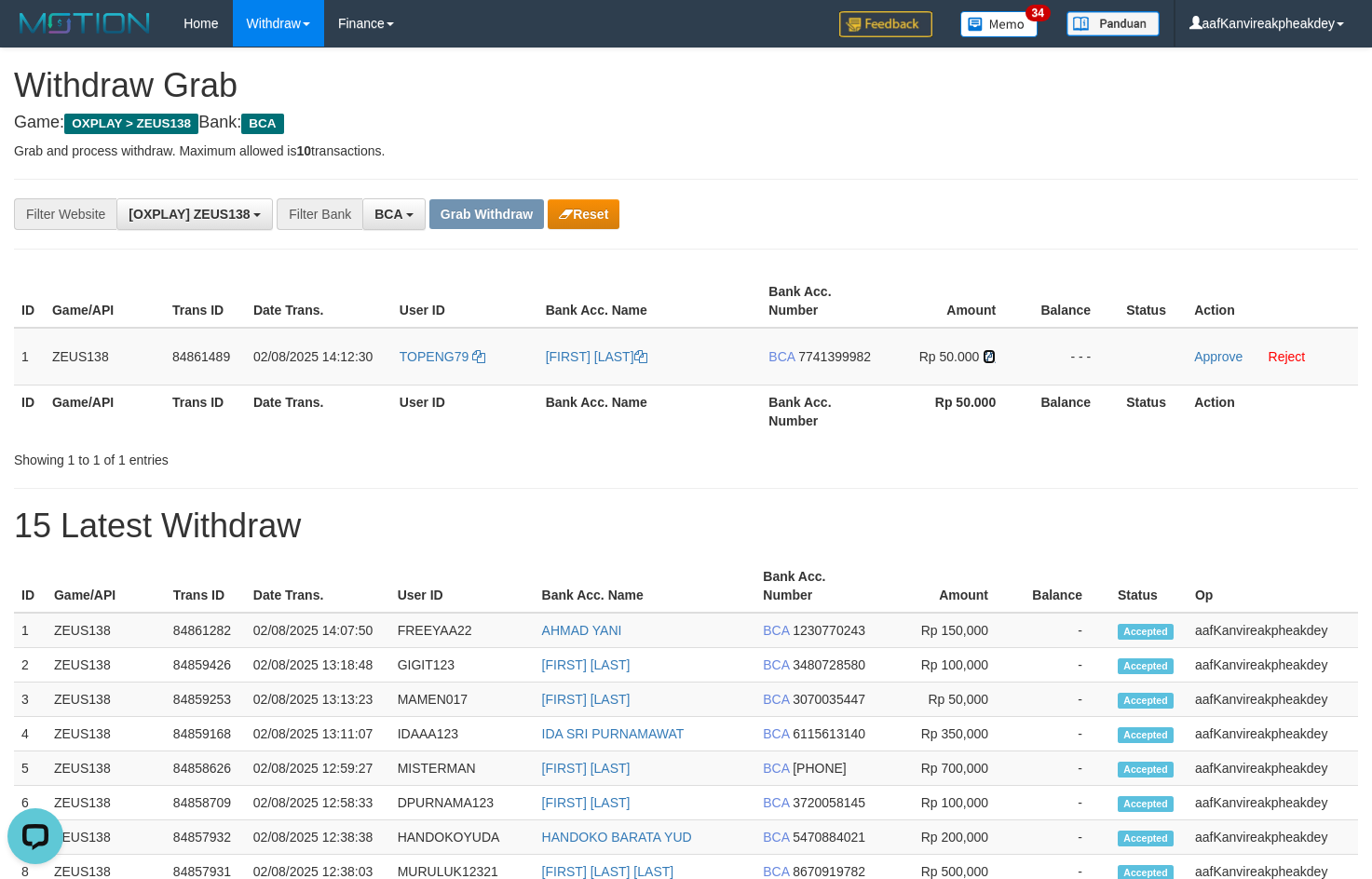 drag, startPoint x: 989, startPoint y: 357, endPoint x: 1379, endPoint y: 344, distance: 390.21661 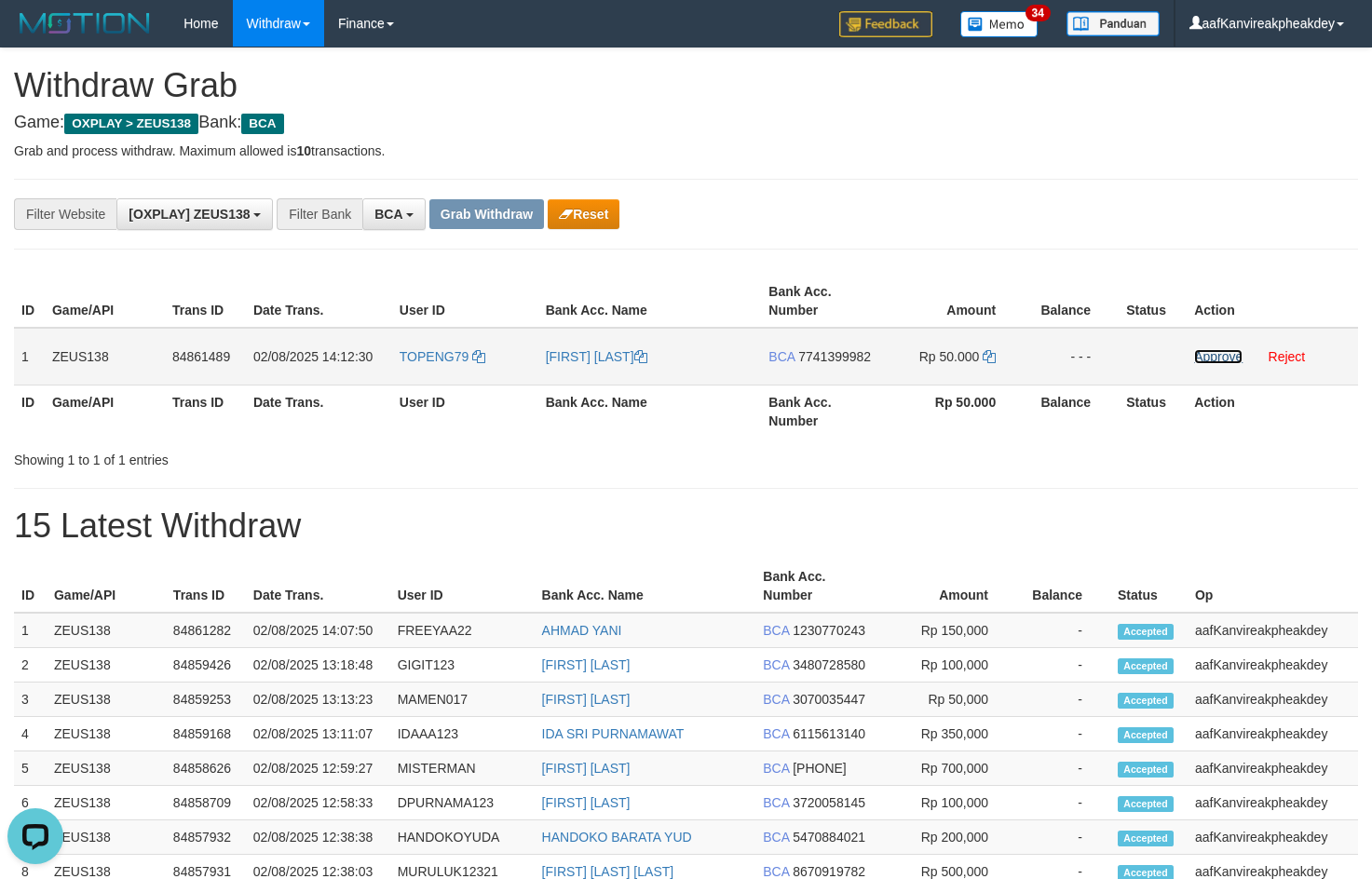 click on "Approve" at bounding box center [1218, 357] 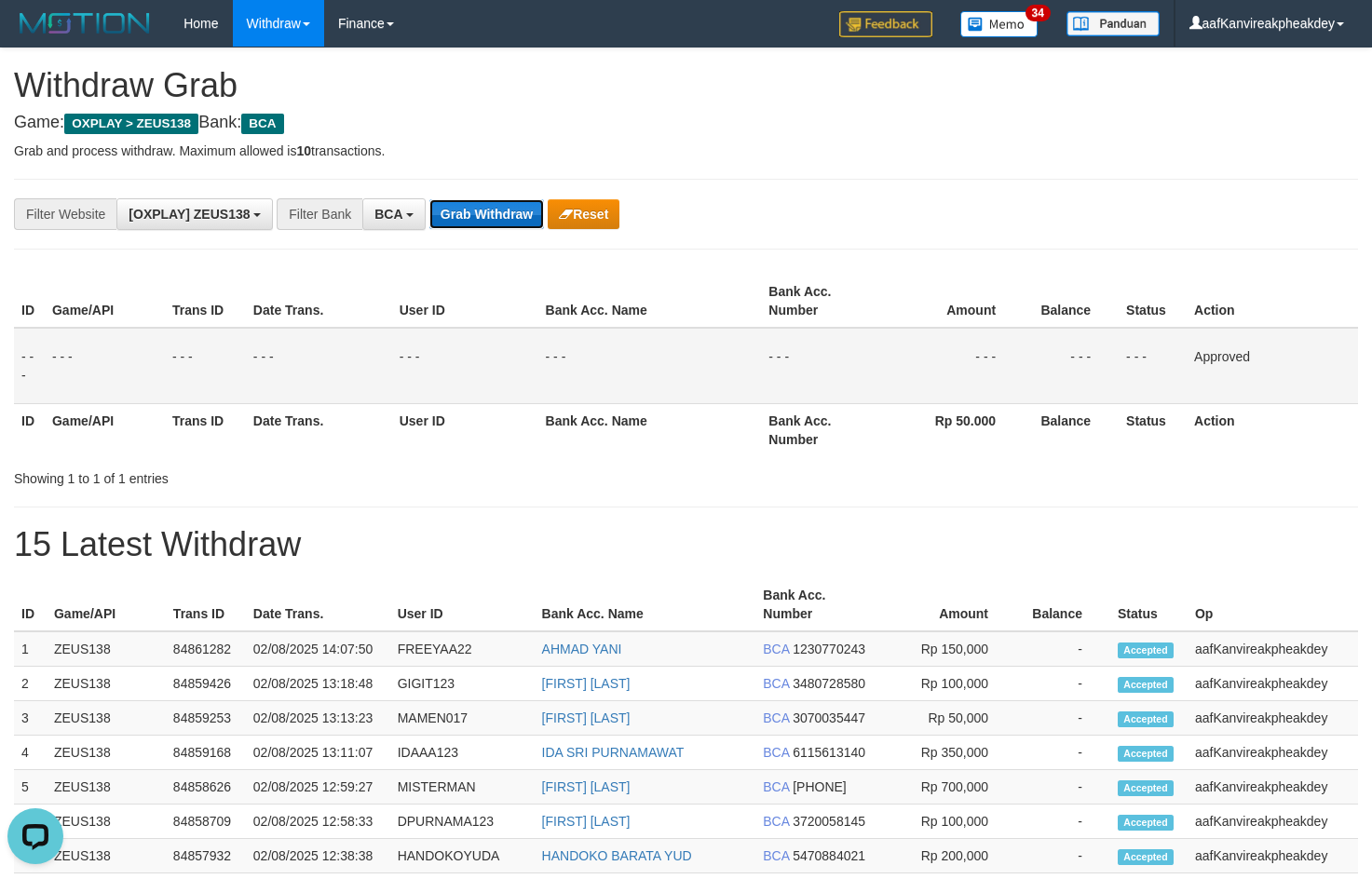 click on "Grab Withdraw" at bounding box center [486, 214] 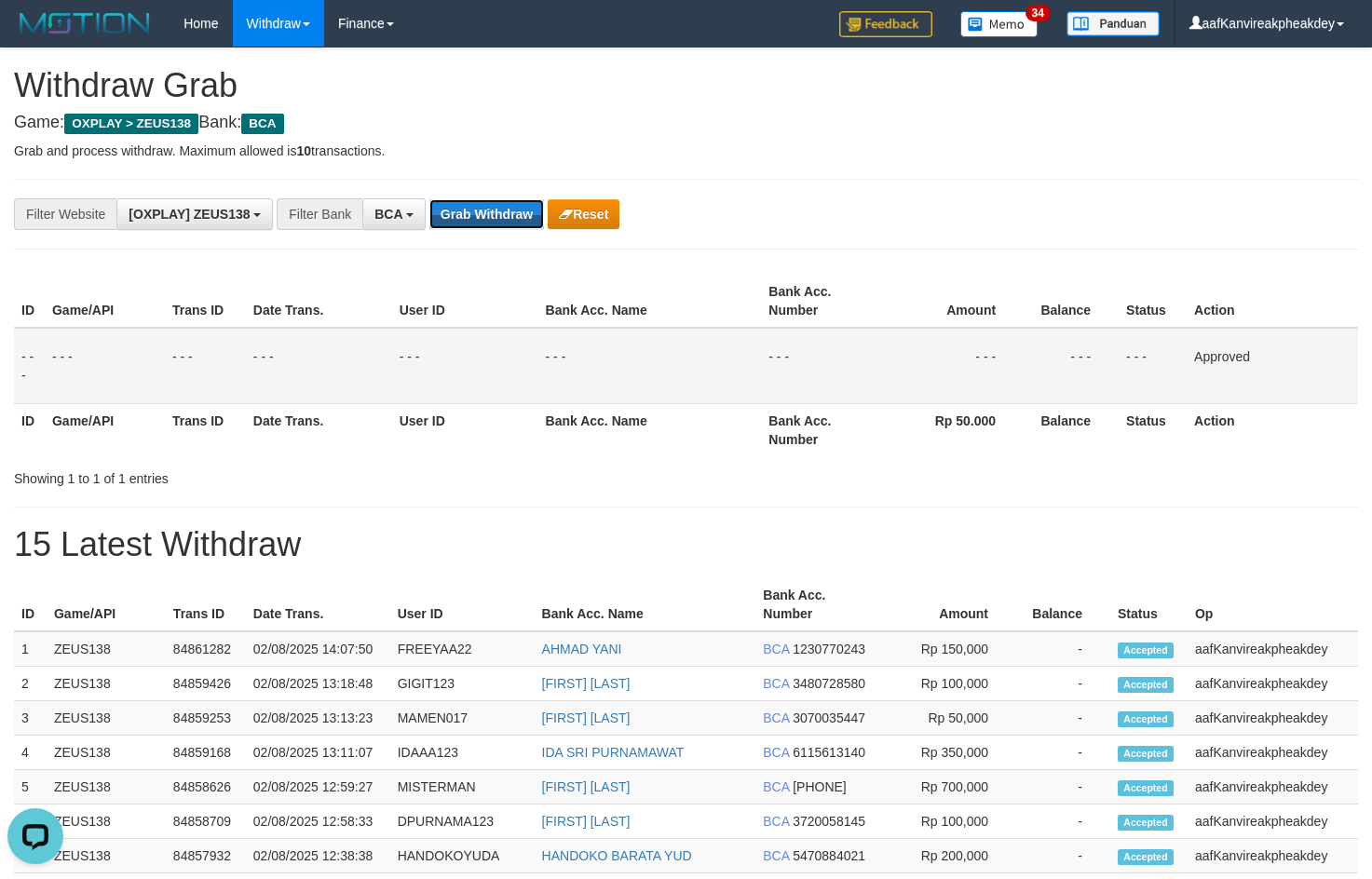 drag, startPoint x: 498, startPoint y: 203, endPoint x: 1212, endPoint y: 366, distance: 732.36944 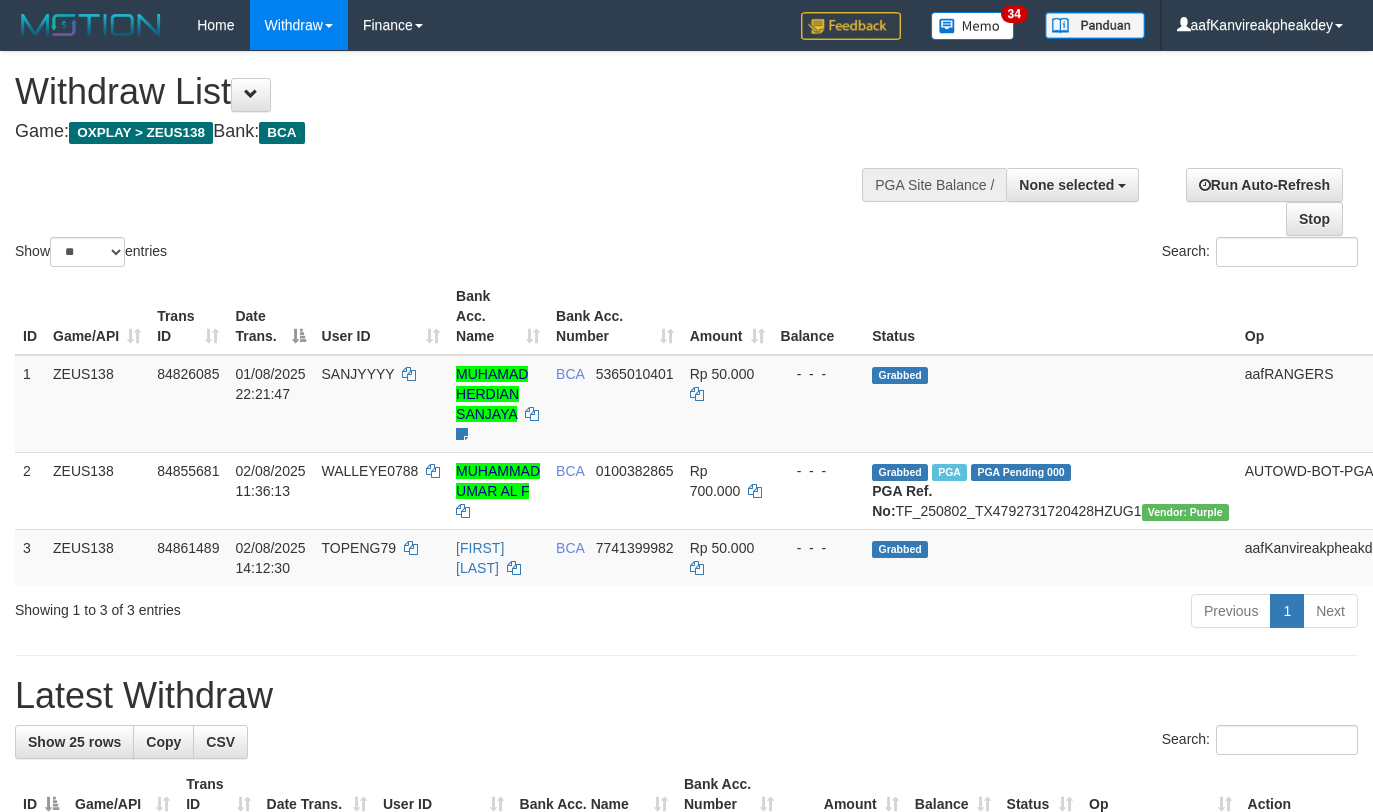 select 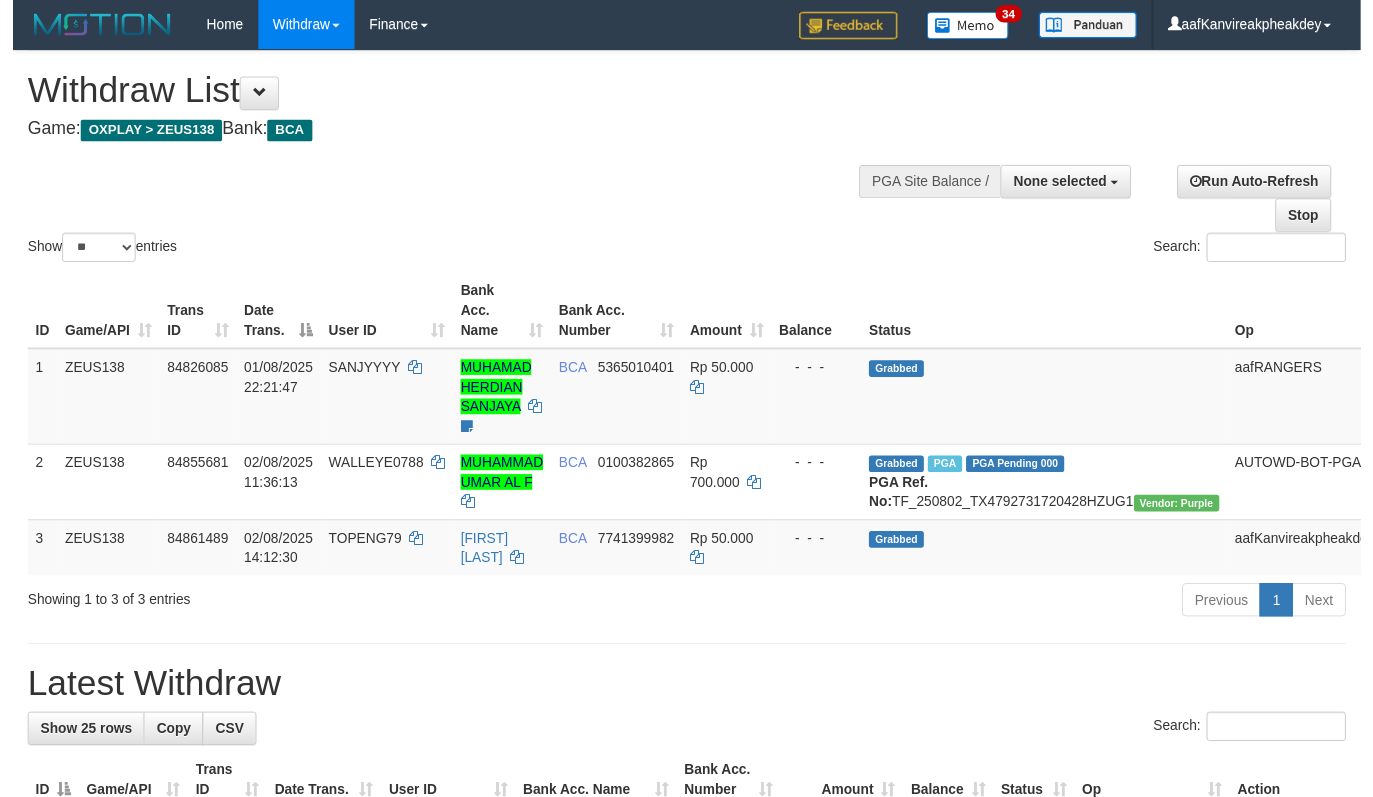 scroll, scrollTop: 0, scrollLeft: 0, axis: both 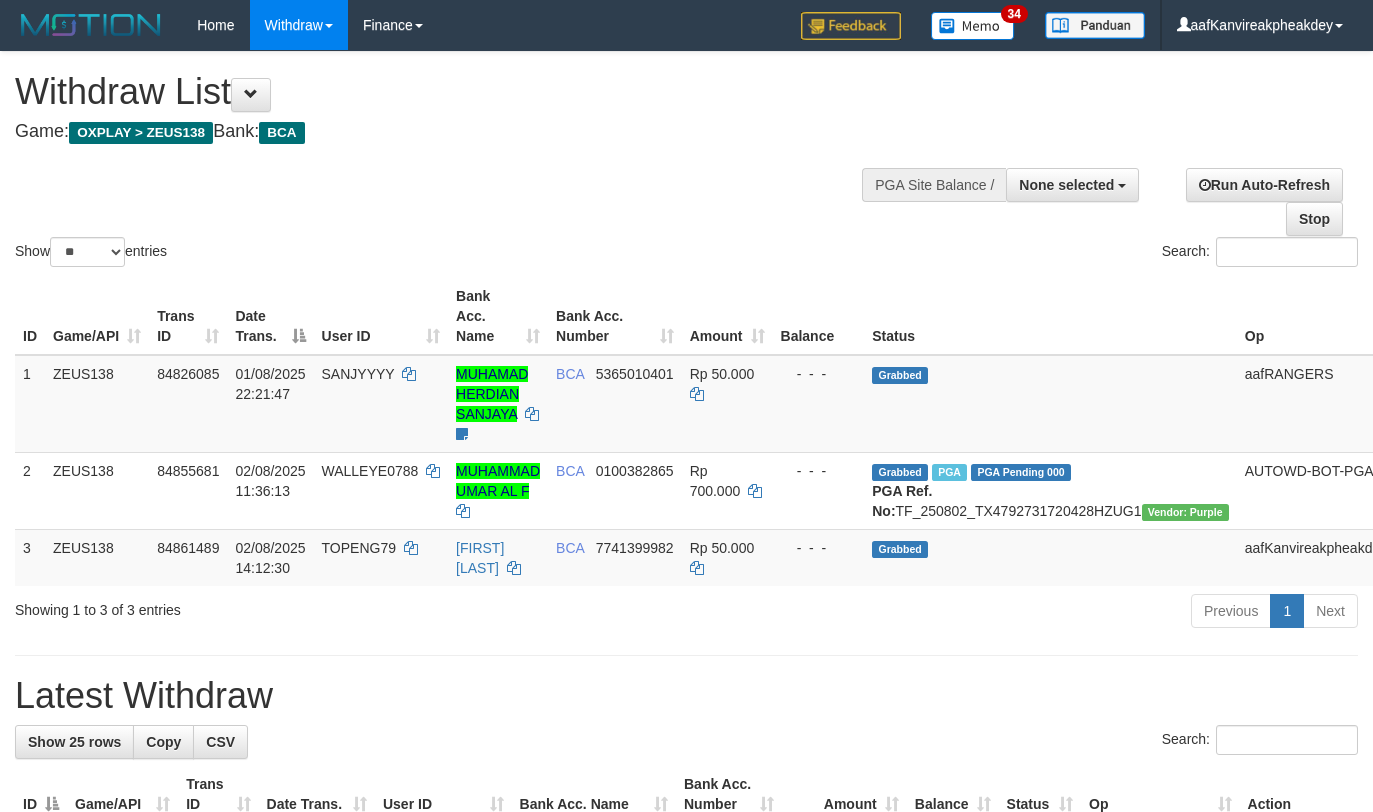 select 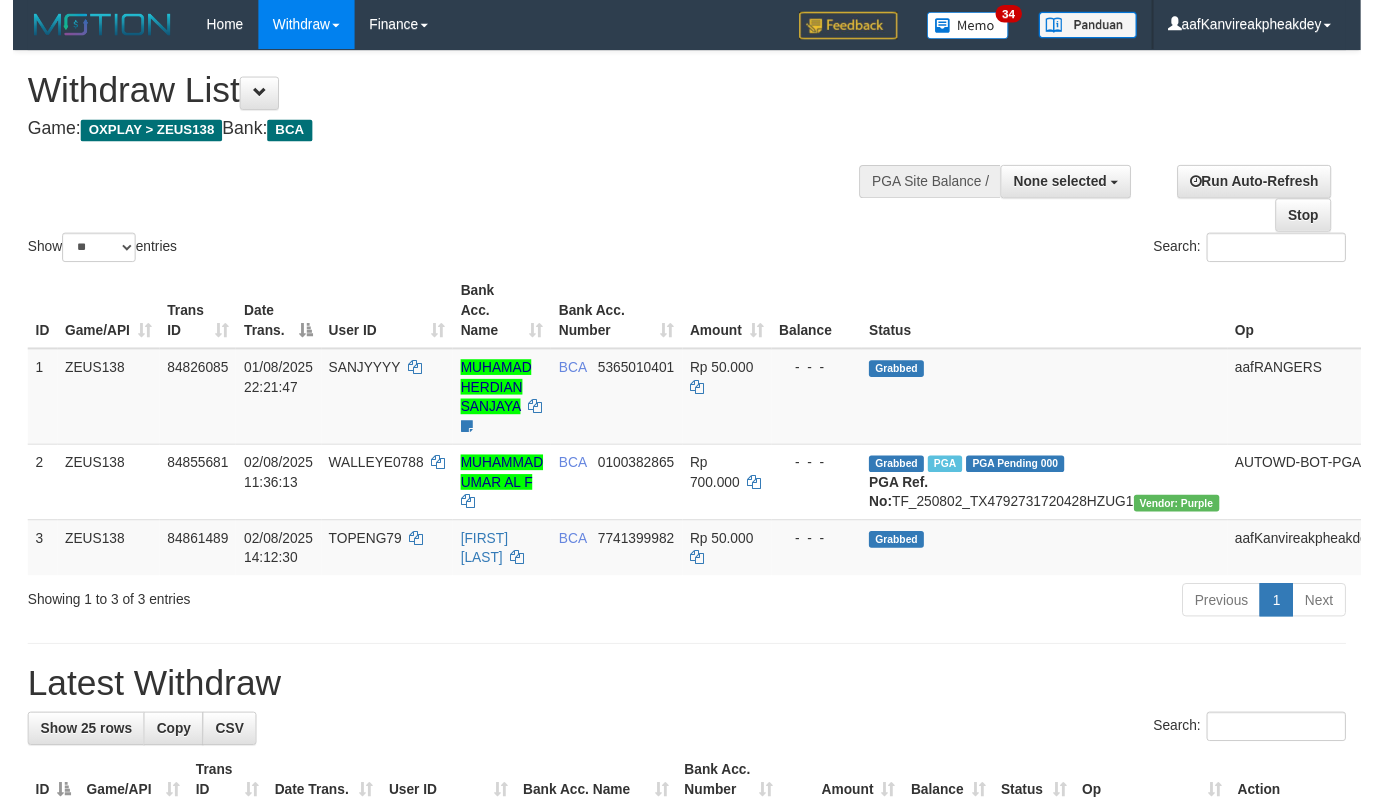scroll, scrollTop: 0, scrollLeft: 0, axis: both 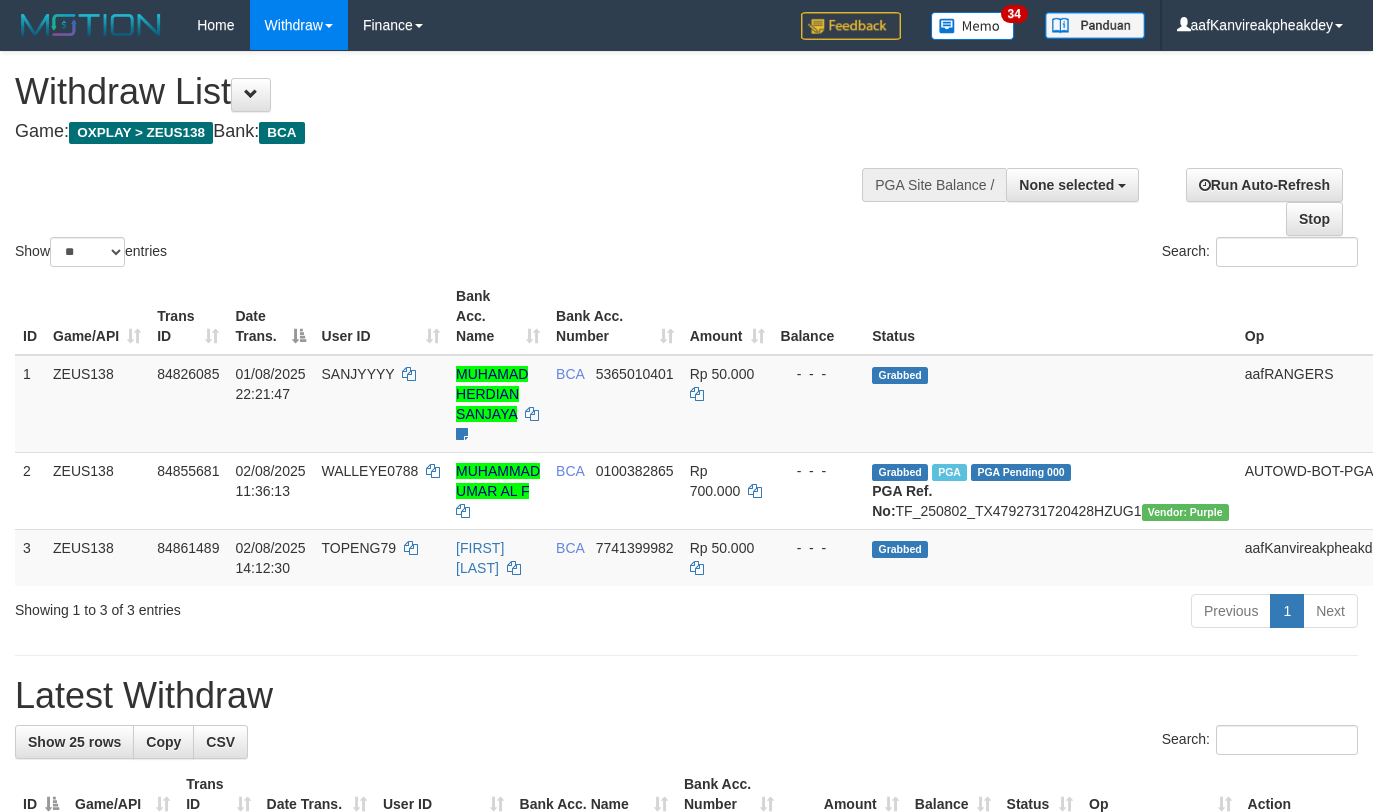 select 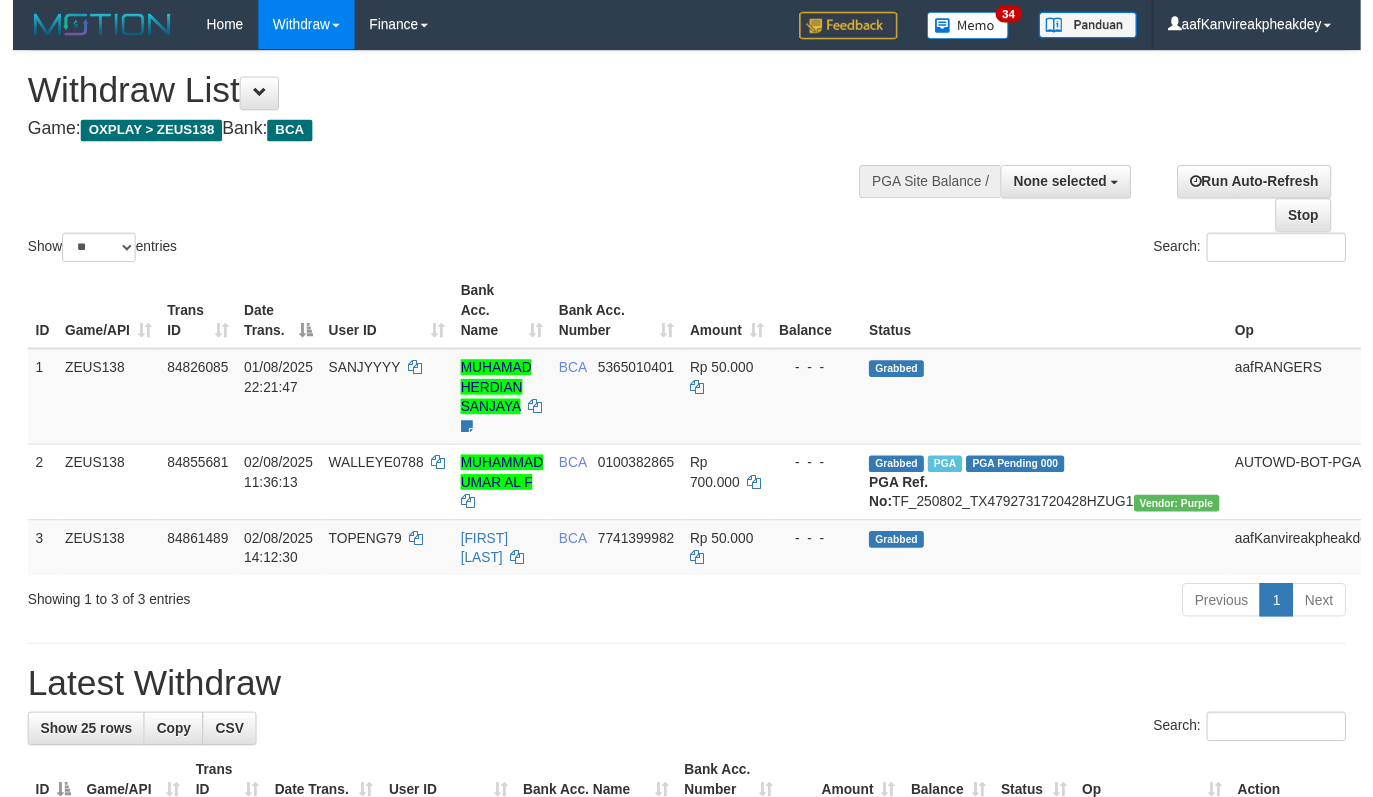 scroll, scrollTop: 0, scrollLeft: 0, axis: both 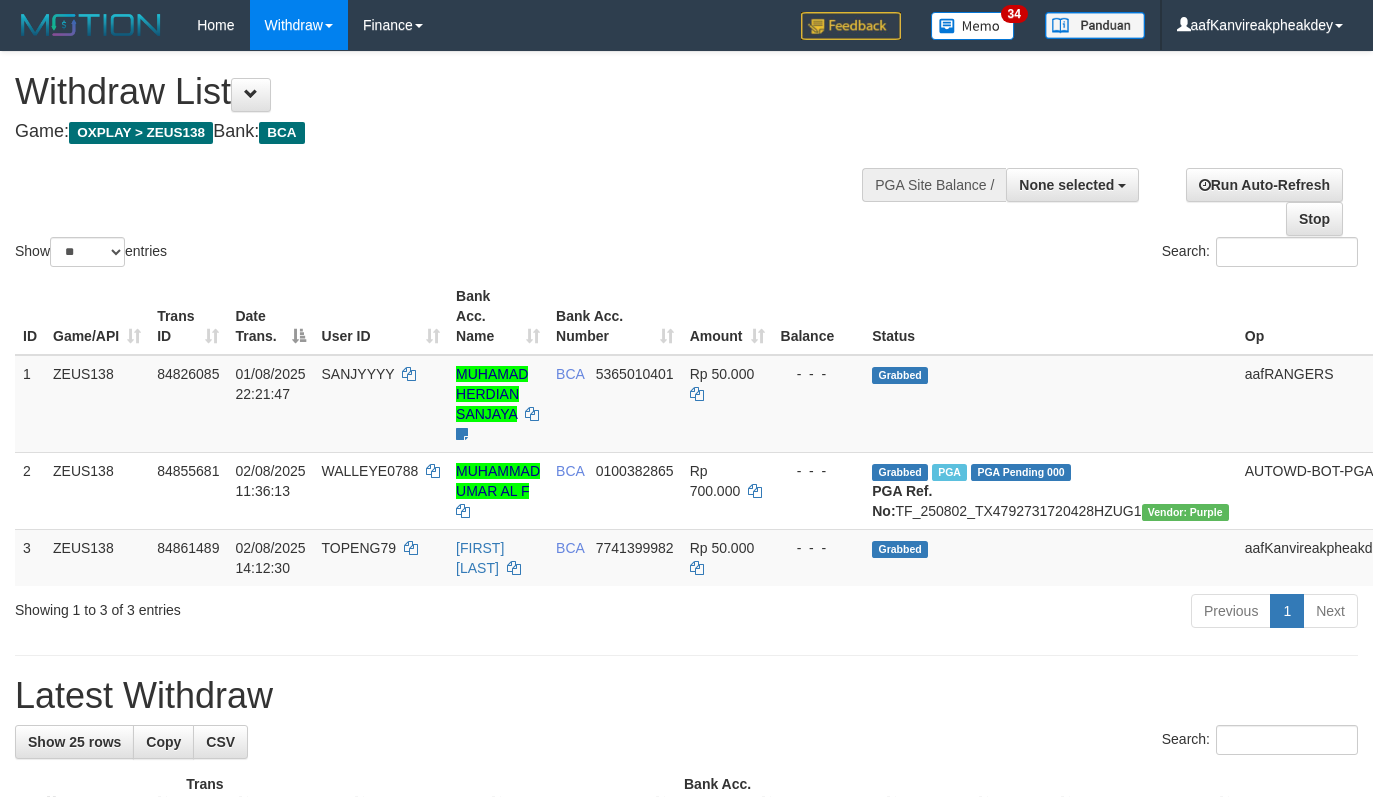 select 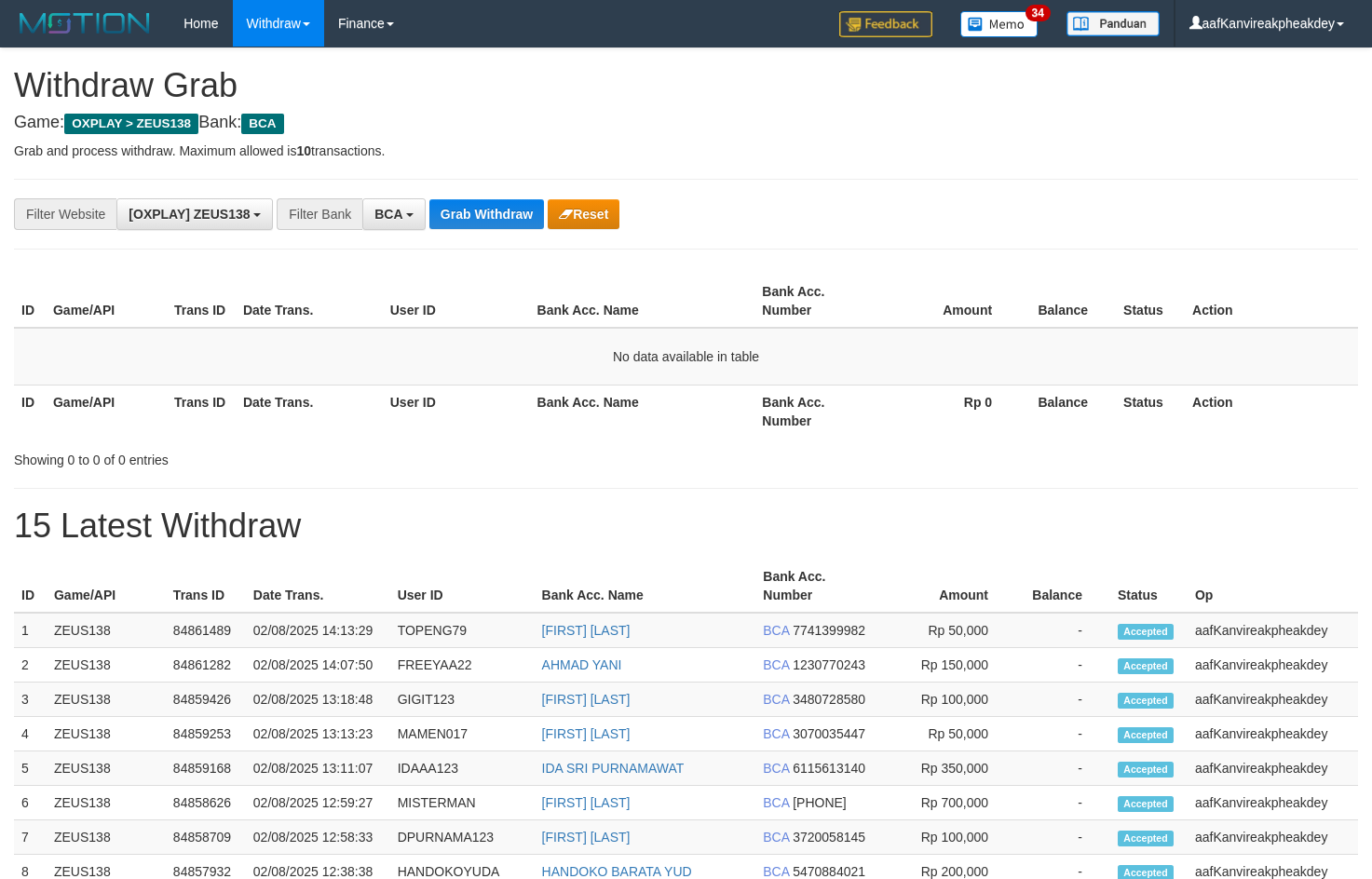 scroll, scrollTop: 0, scrollLeft: 0, axis: both 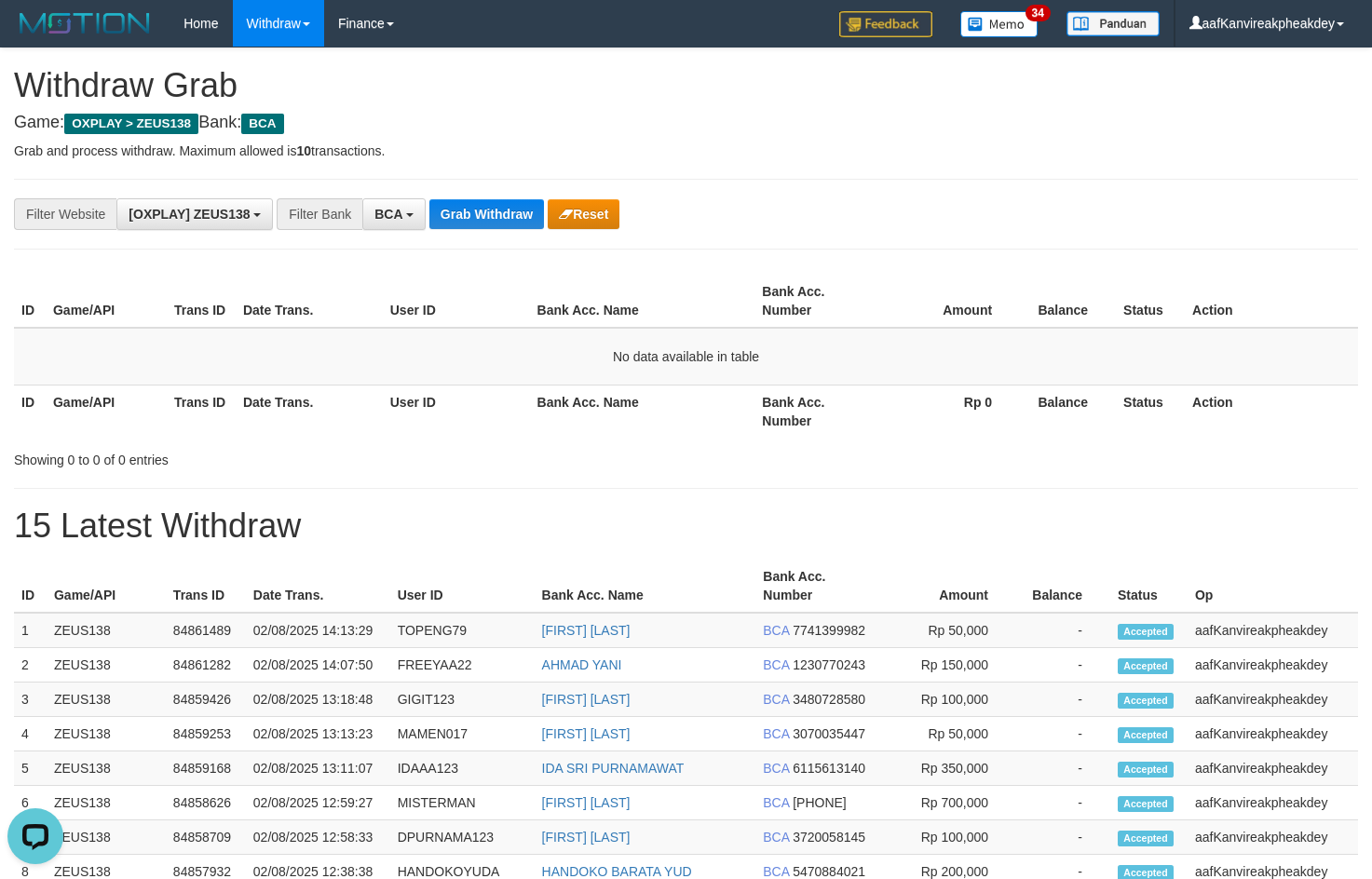 drag, startPoint x: 1172, startPoint y: 367, endPoint x: 1379, endPoint y: 360, distance: 207.11832 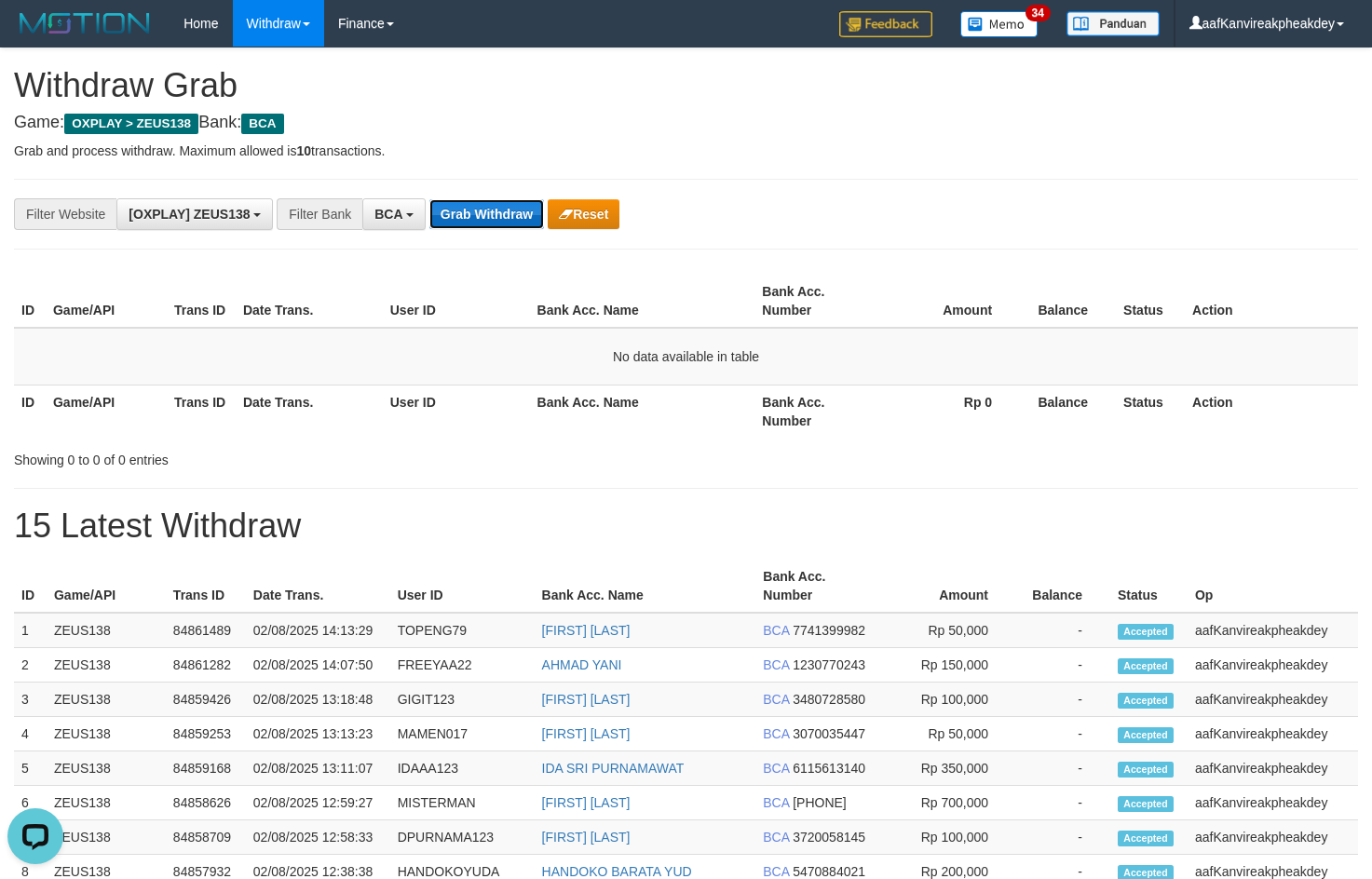 click on "Grab Withdraw" at bounding box center [486, 214] 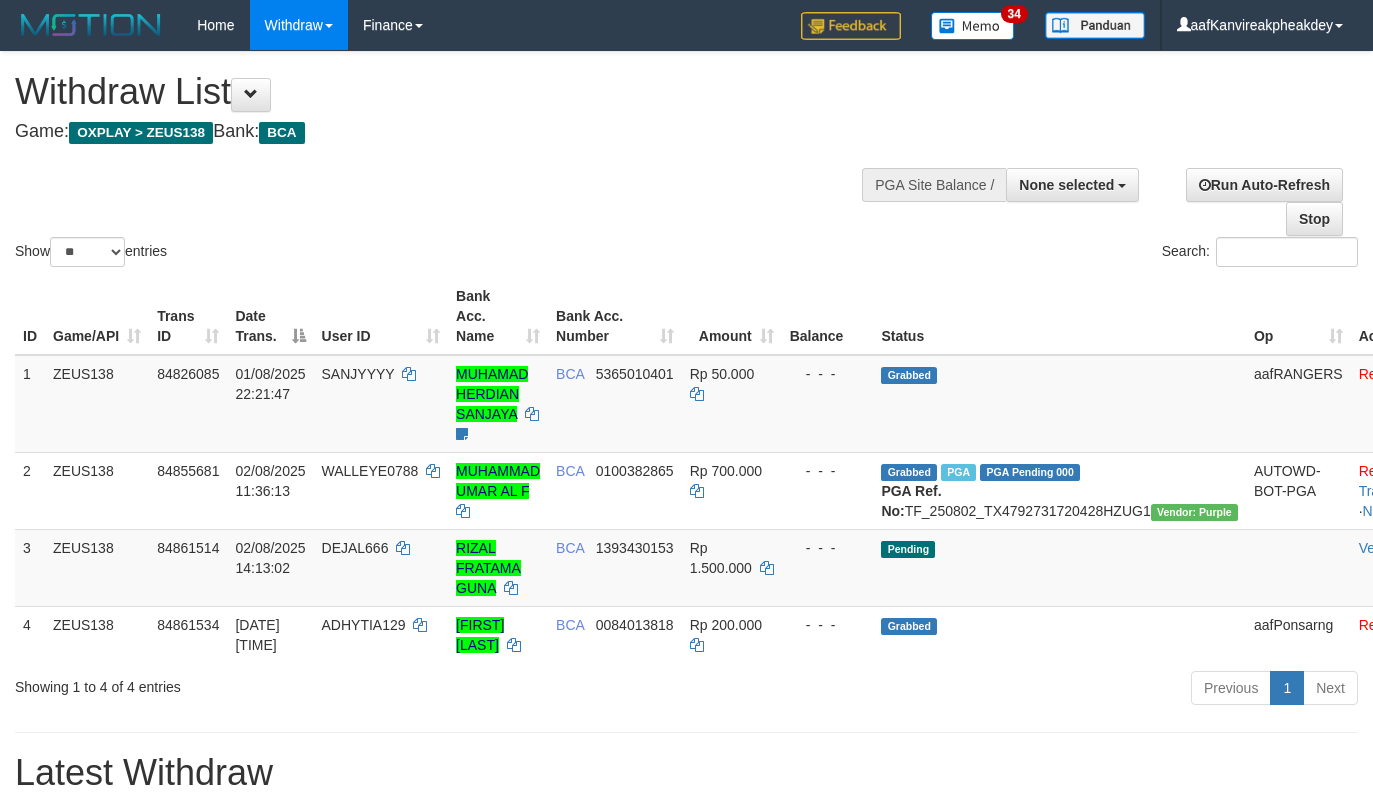 select 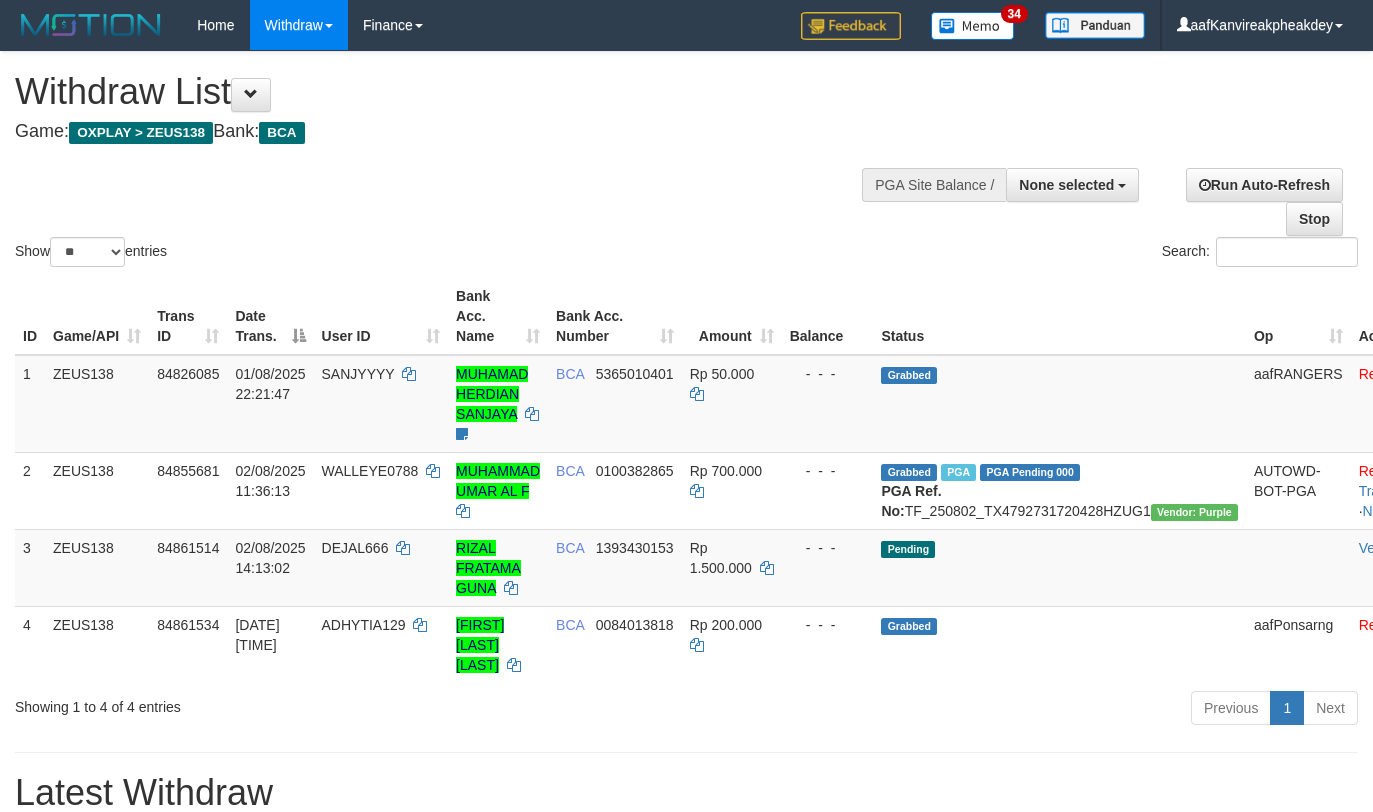 select 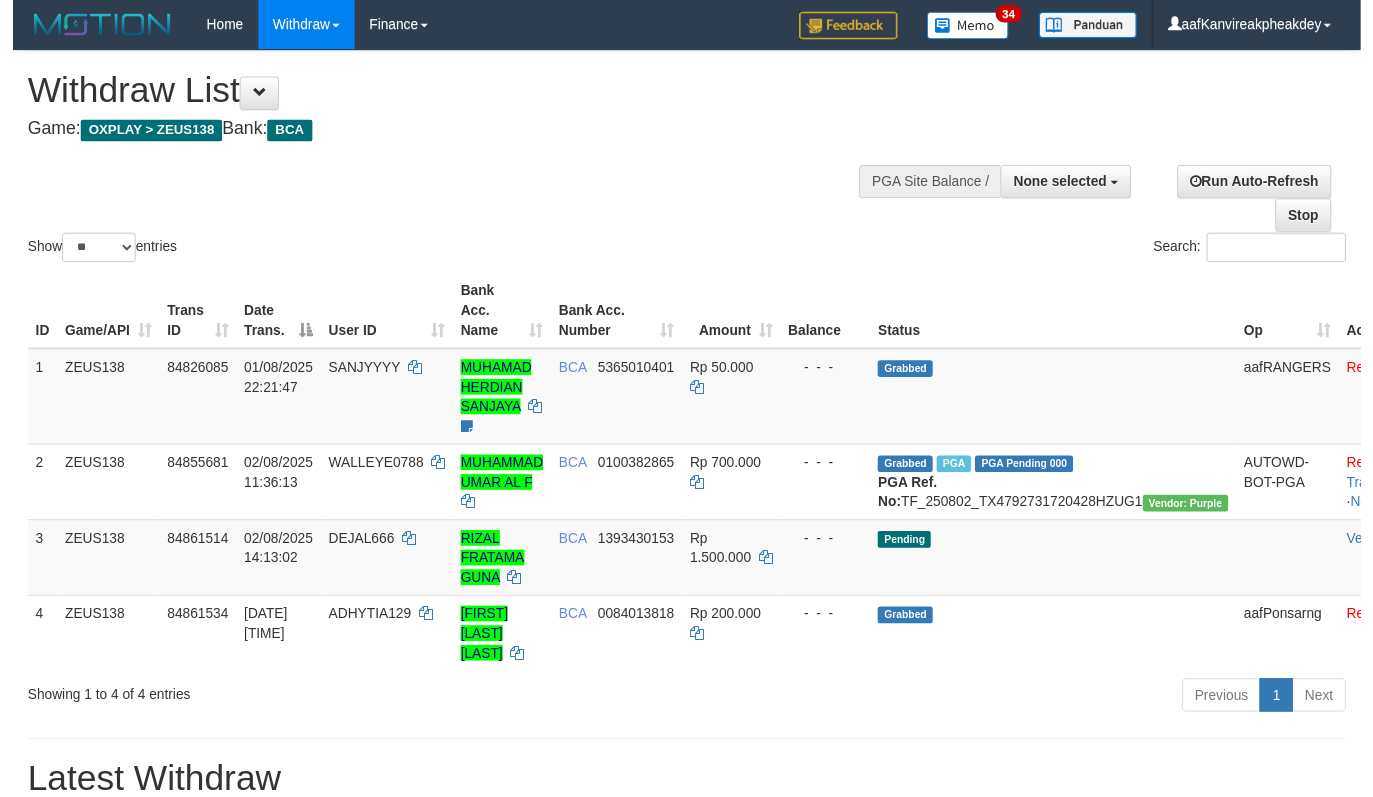 scroll, scrollTop: 46, scrollLeft: 0, axis: vertical 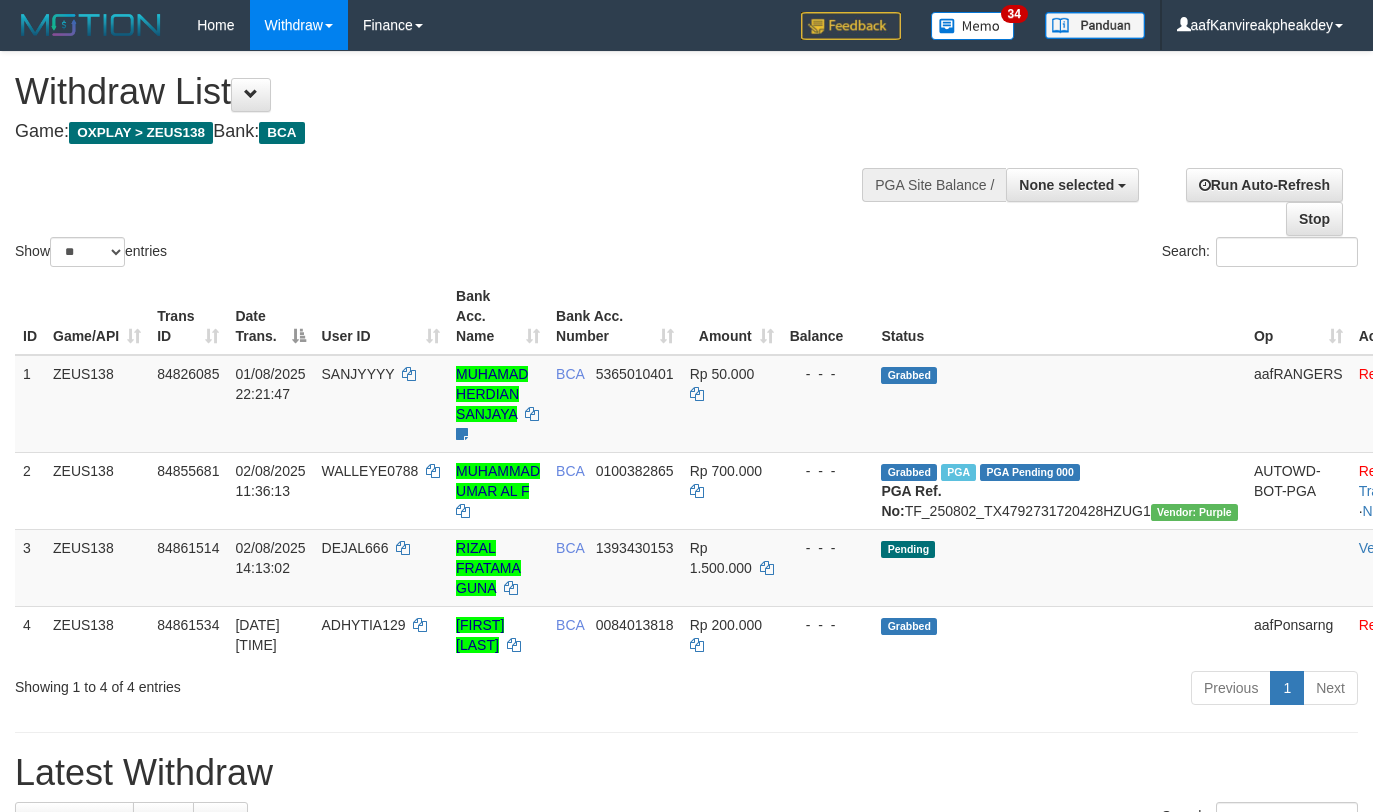 select 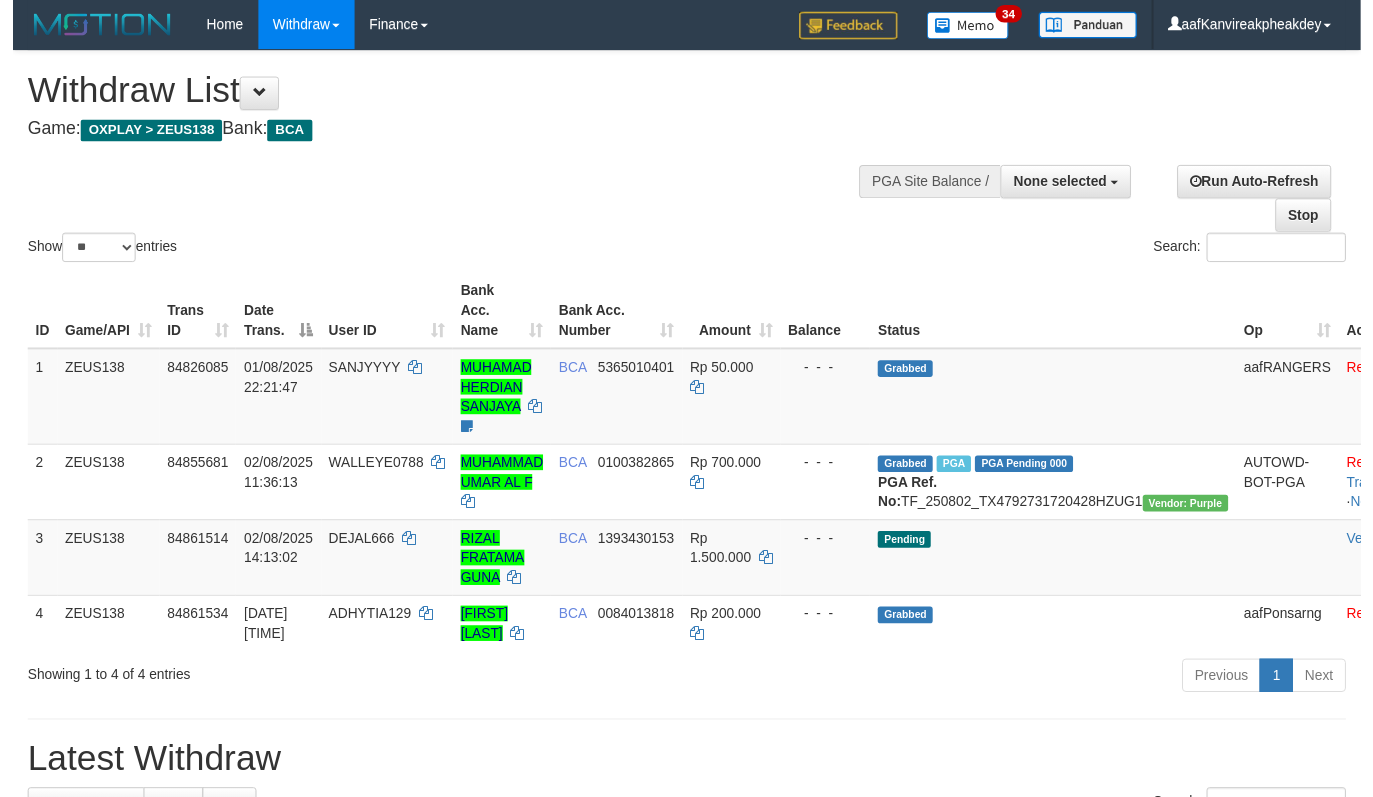 scroll, scrollTop: 46, scrollLeft: 0, axis: vertical 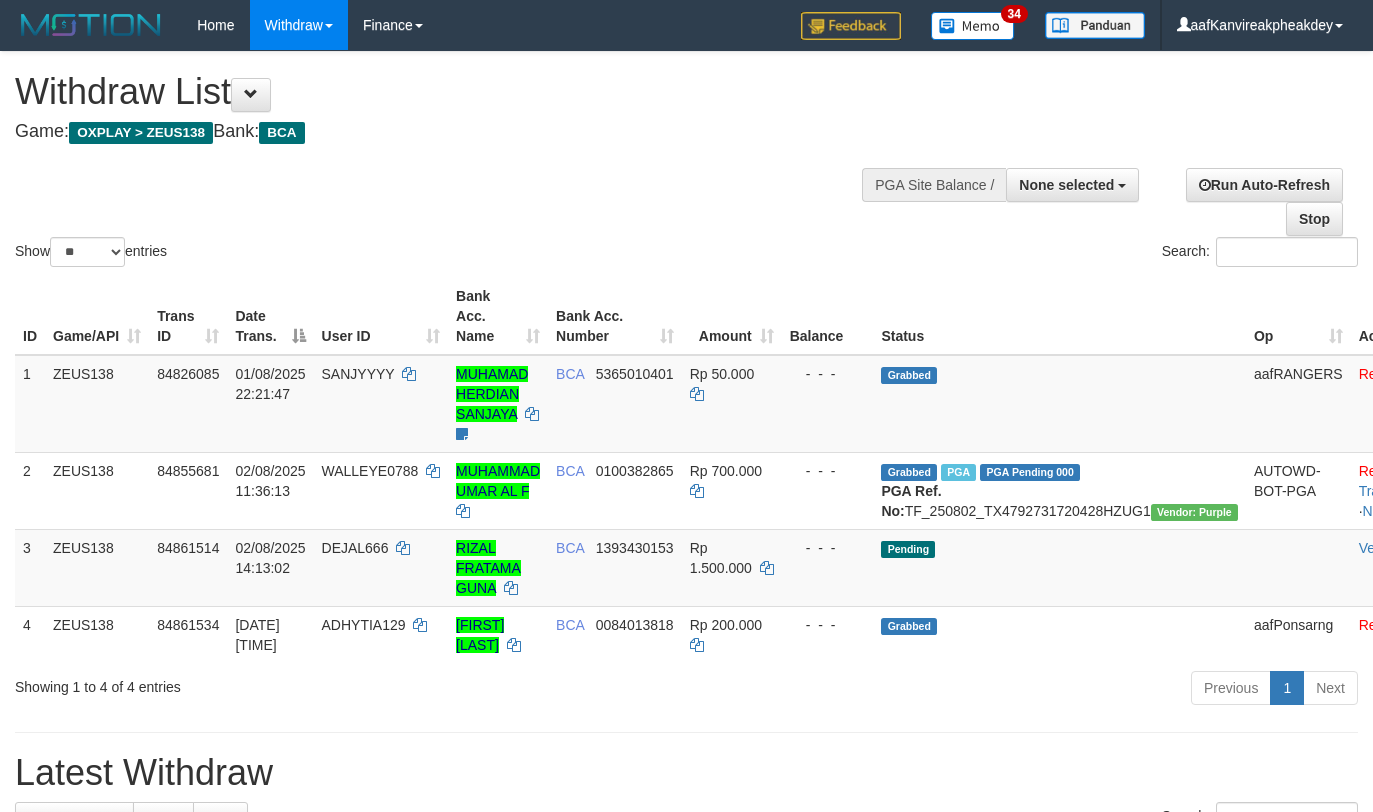 select 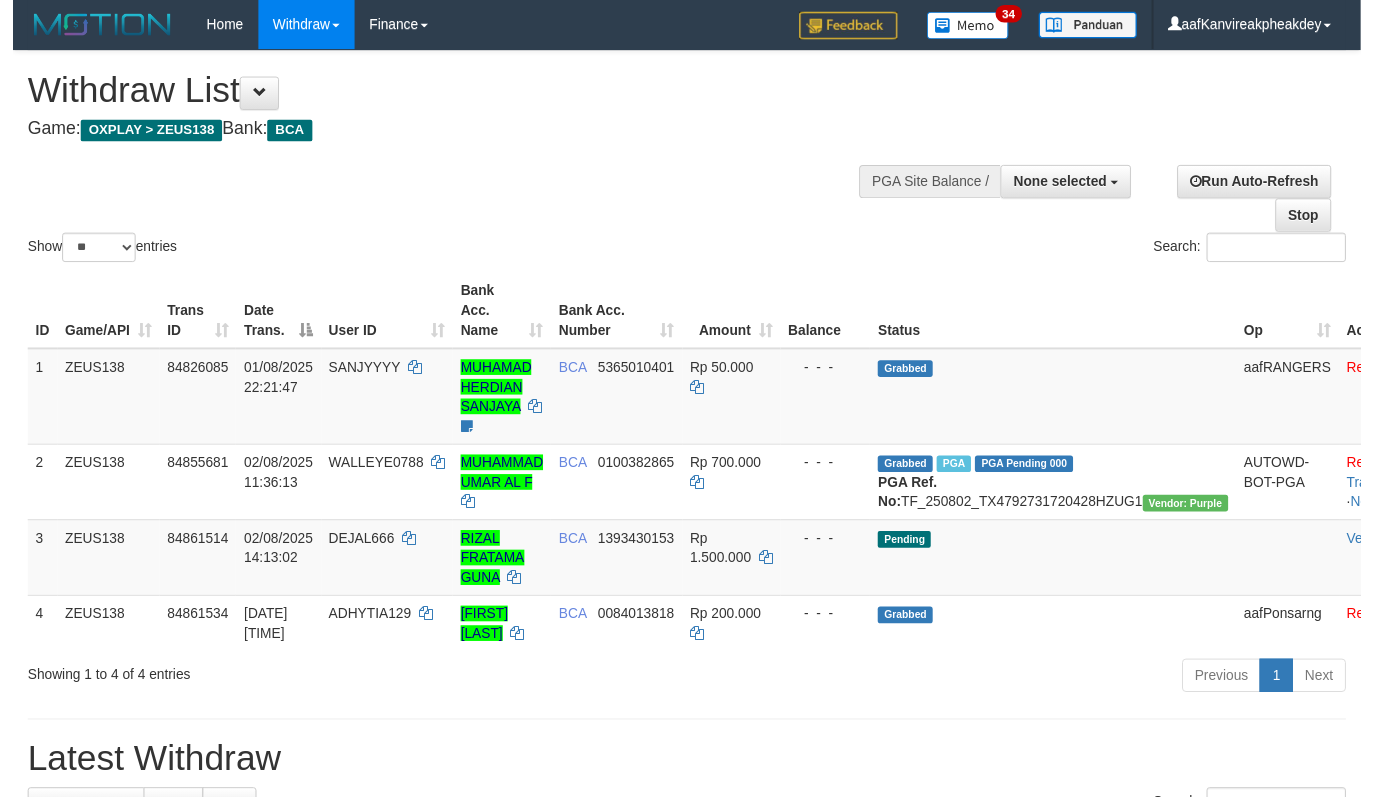 scroll, scrollTop: 46, scrollLeft: 0, axis: vertical 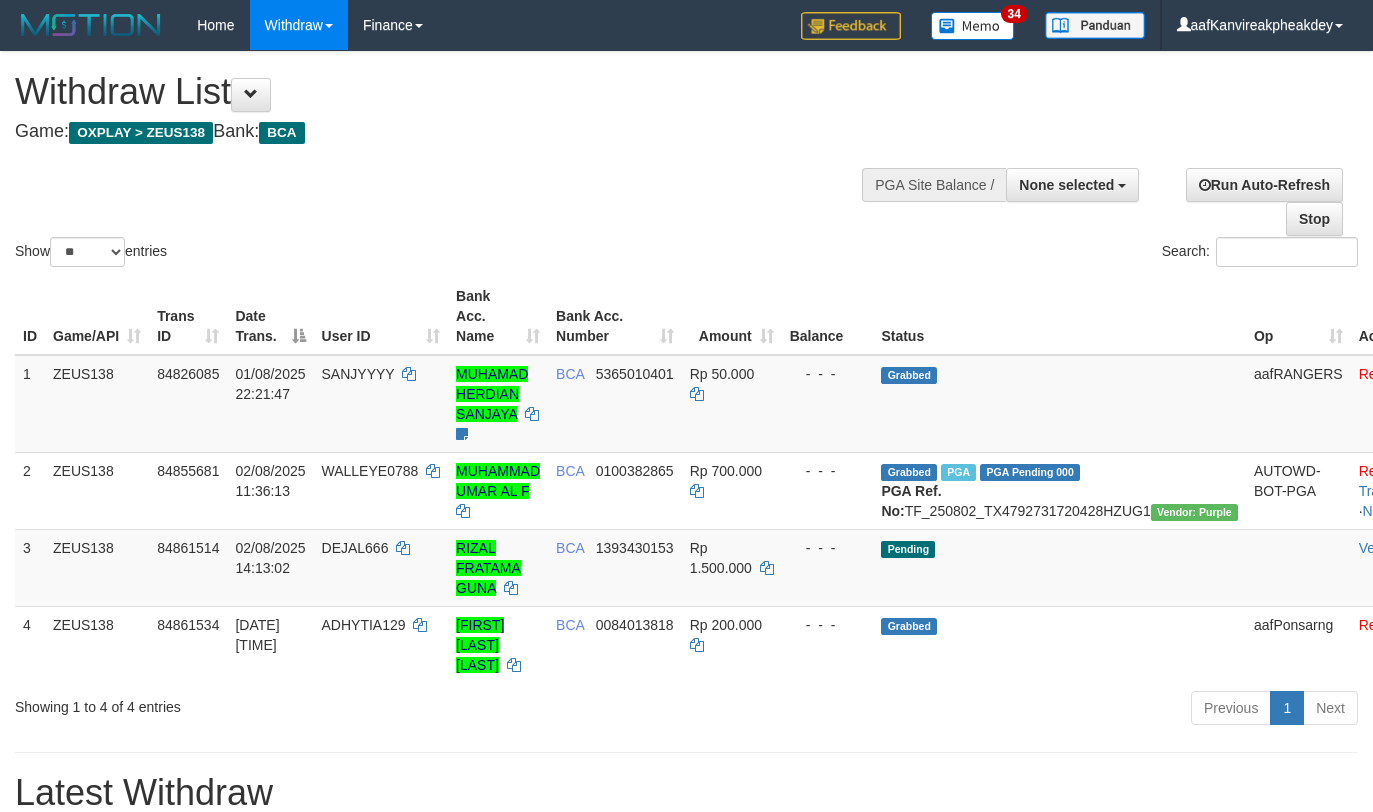 select 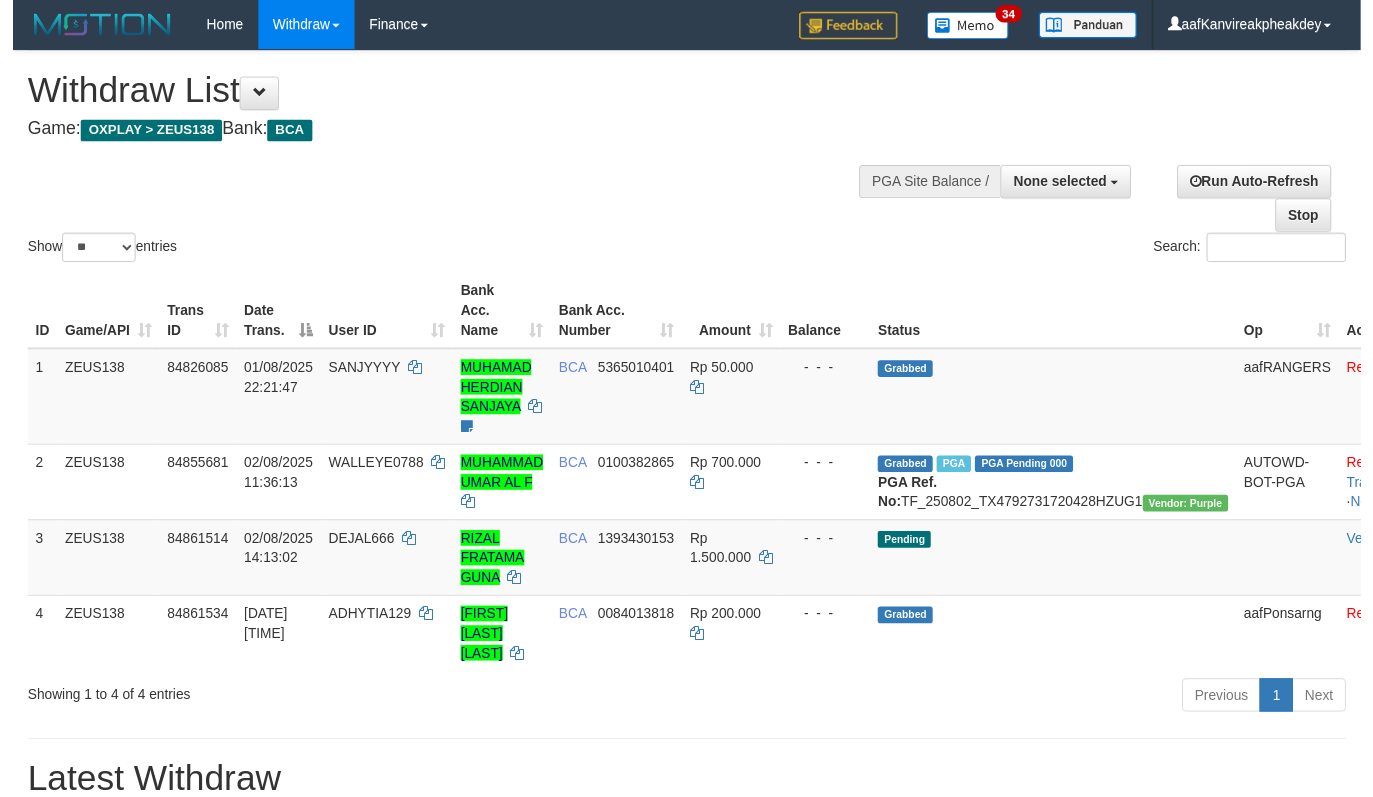scroll, scrollTop: 46, scrollLeft: 0, axis: vertical 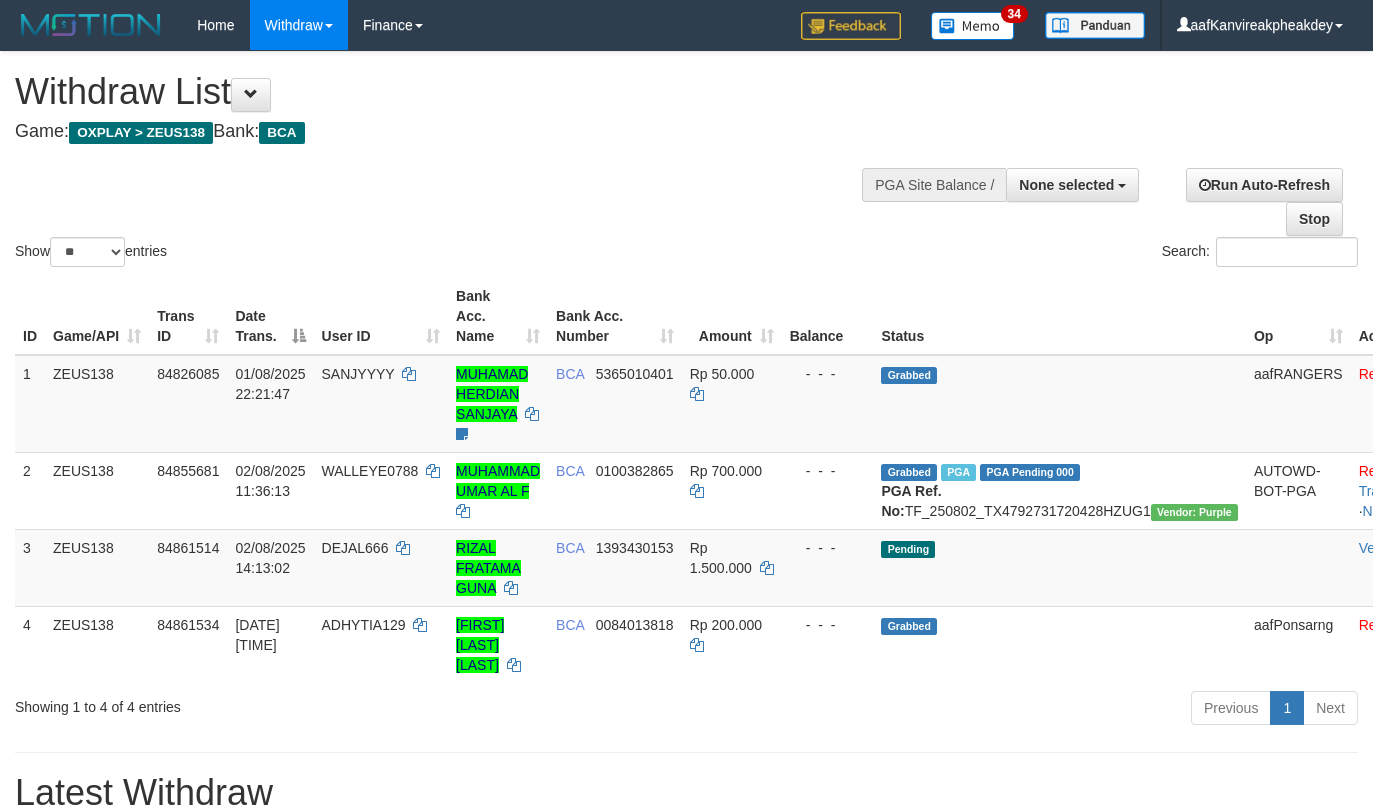 select 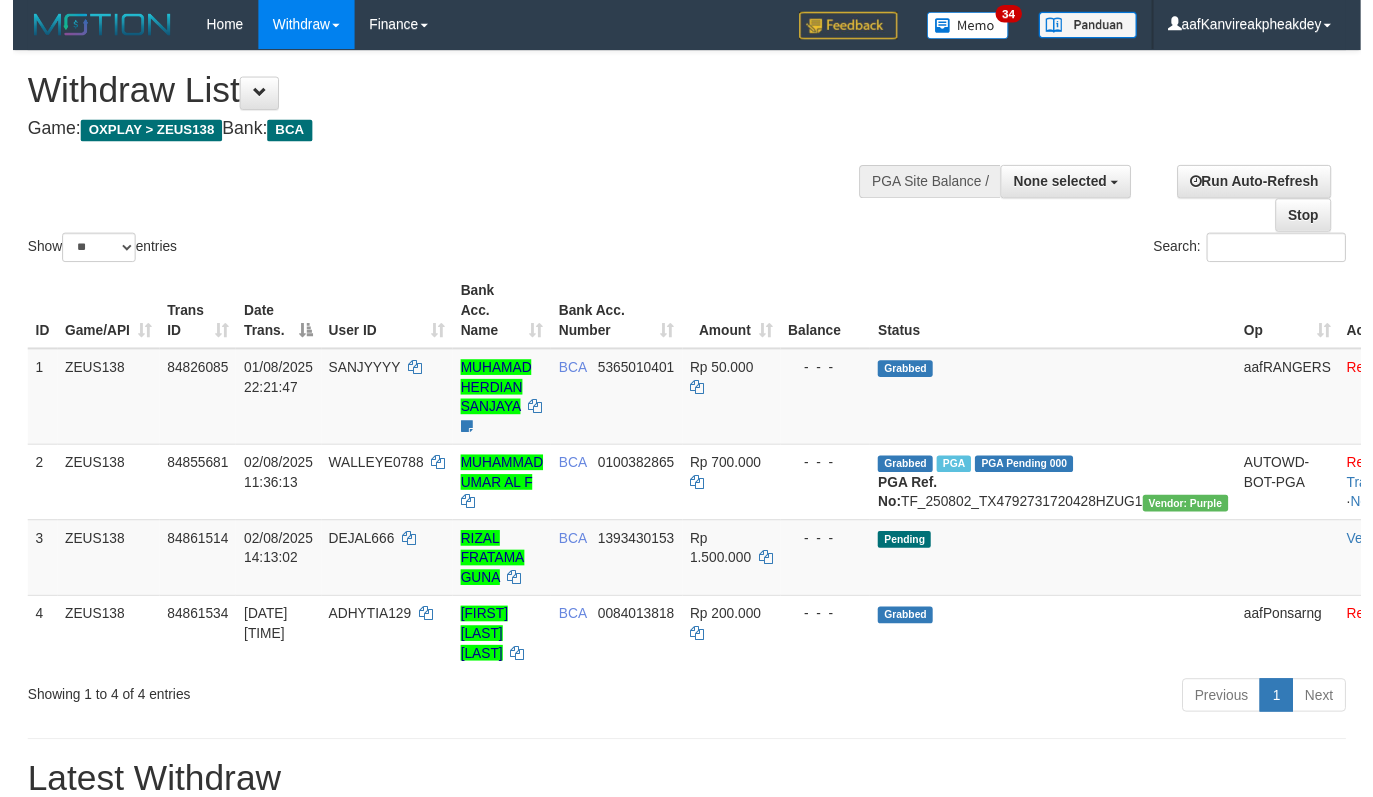 scroll, scrollTop: 46, scrollLeft: 0, axis: vertical 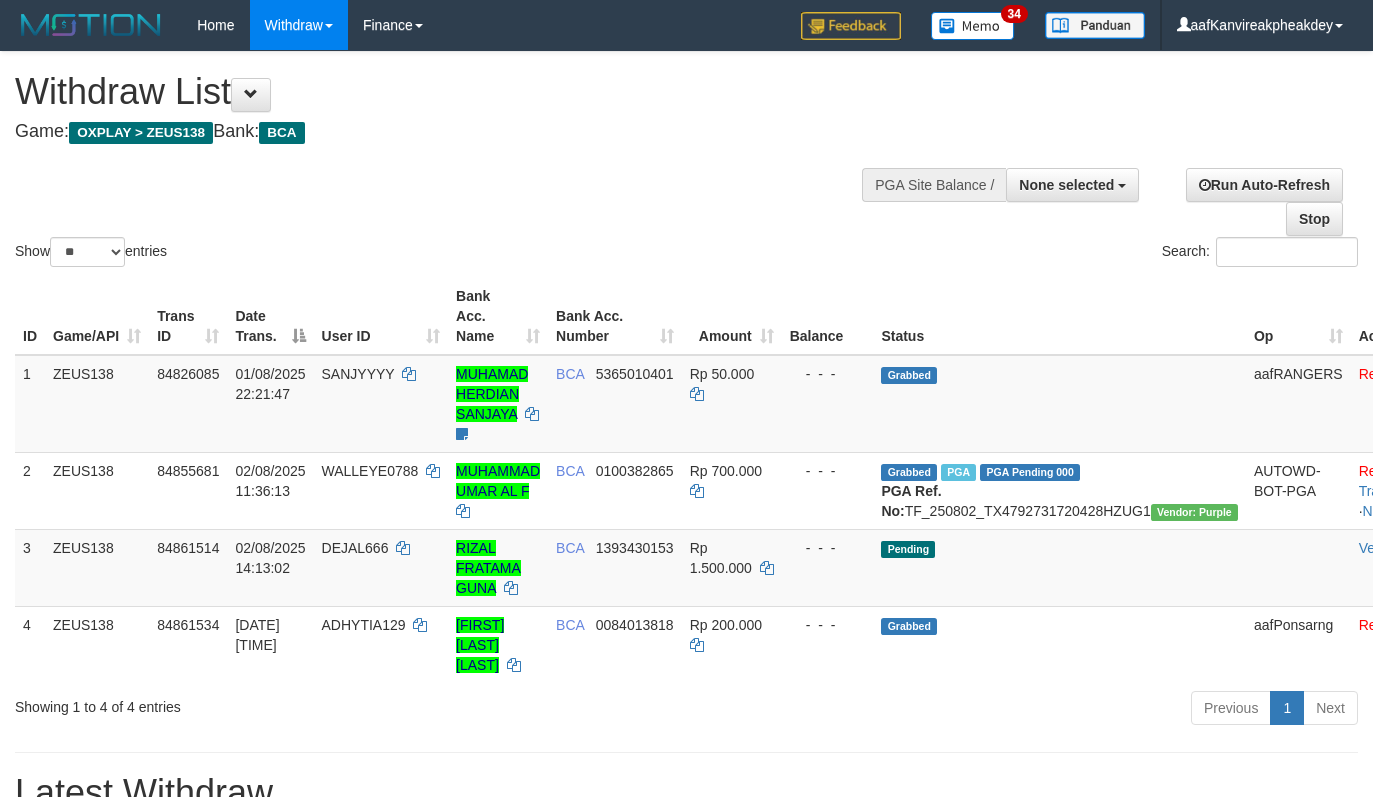 select 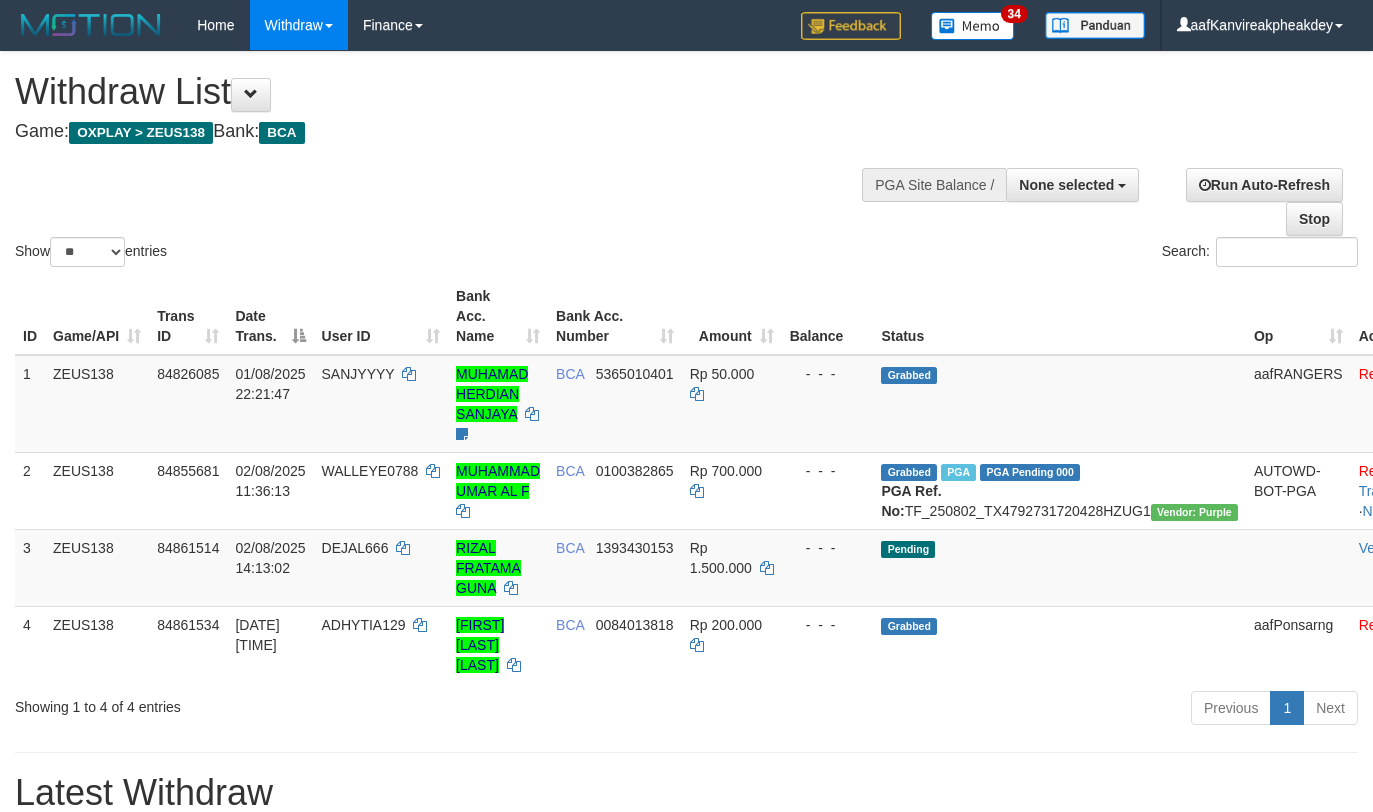 select 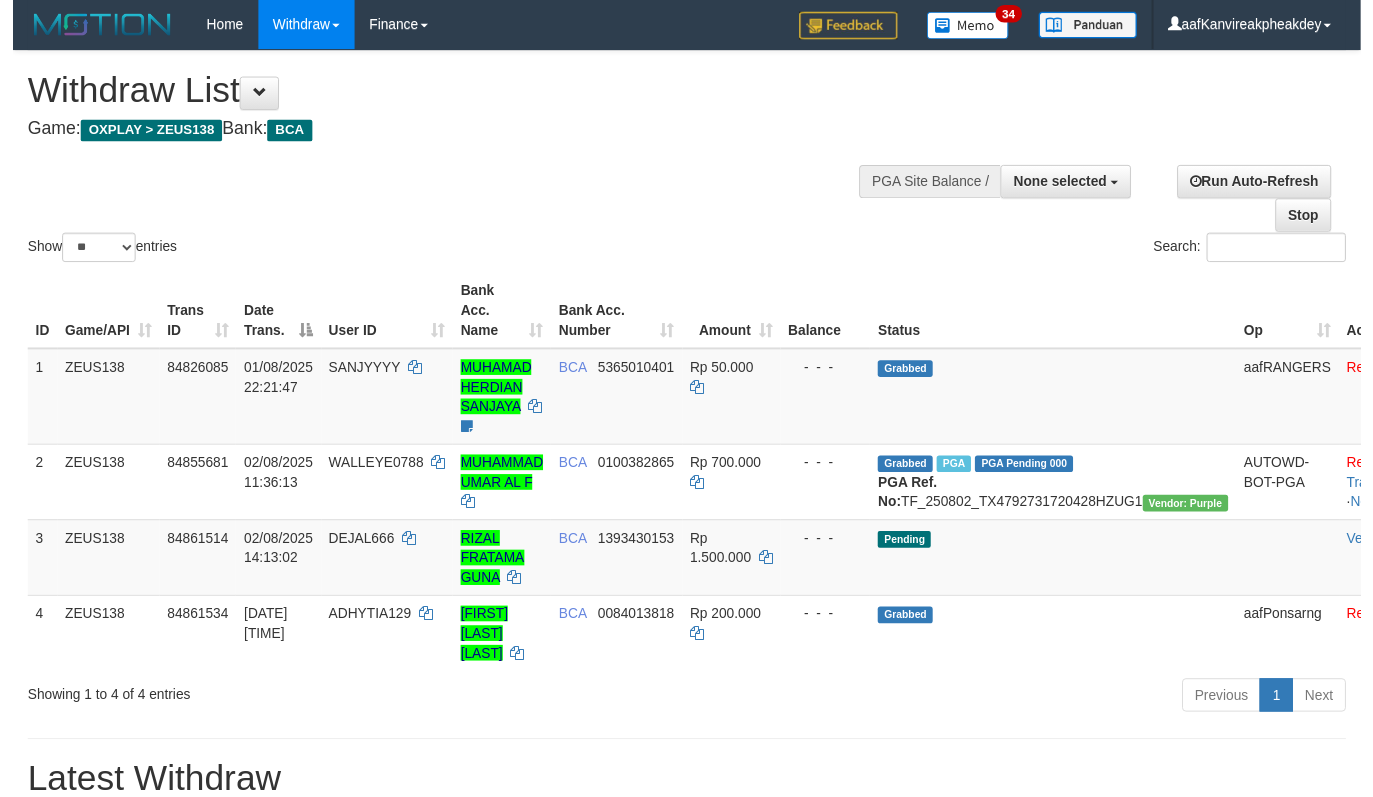 scroll, scrollTop: 46, scrollLeft: 0, axis: vertical 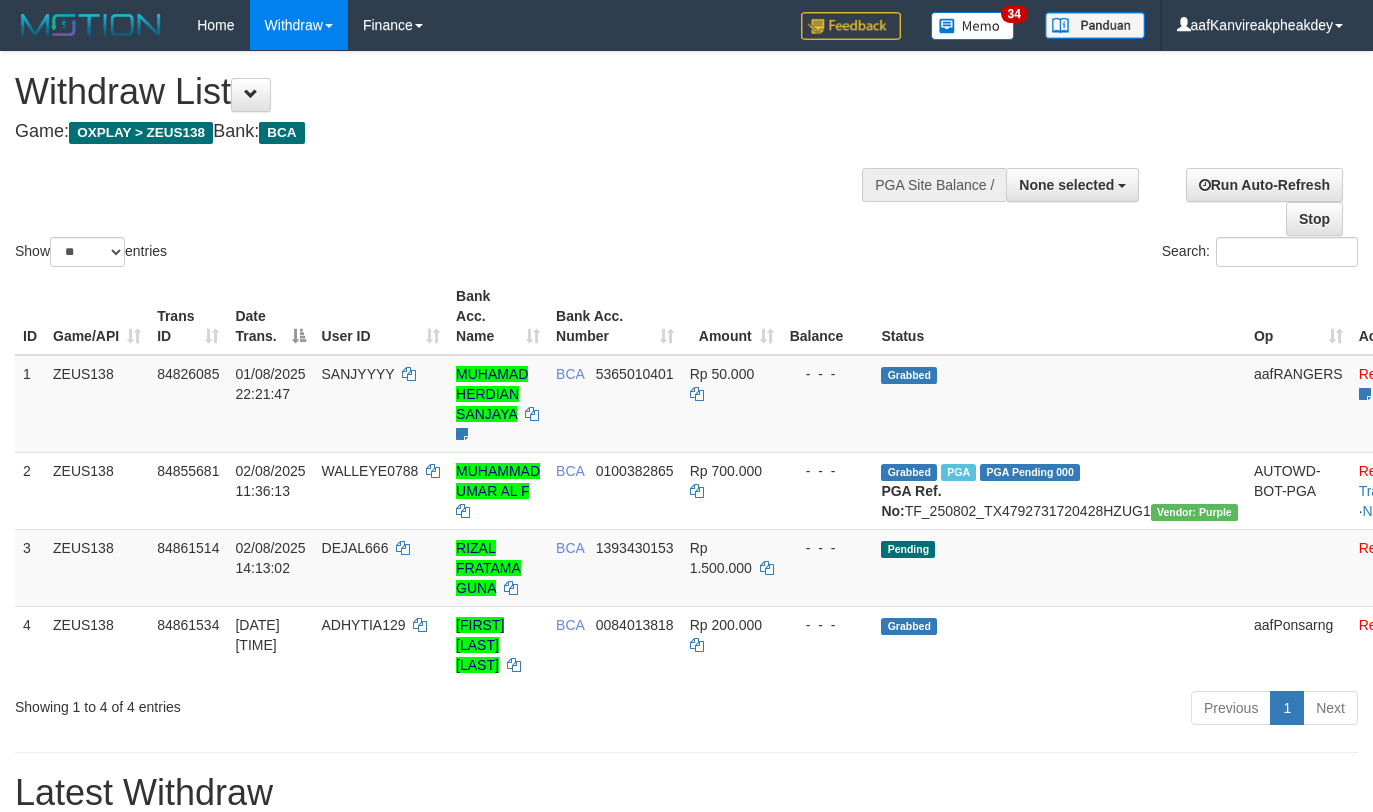 select 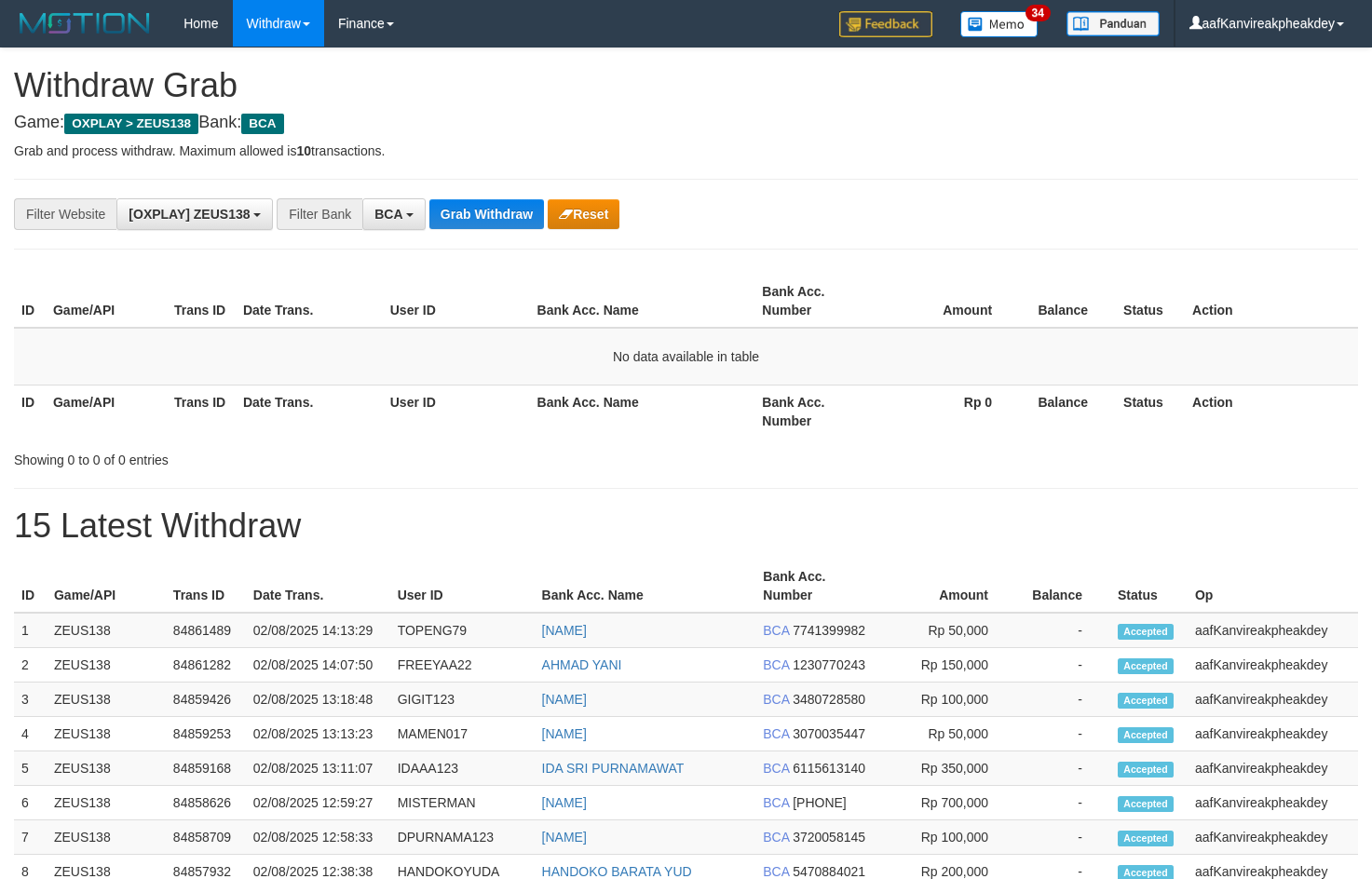 scroll, scrollTop: 0, scrollLeft: 0, axis: both 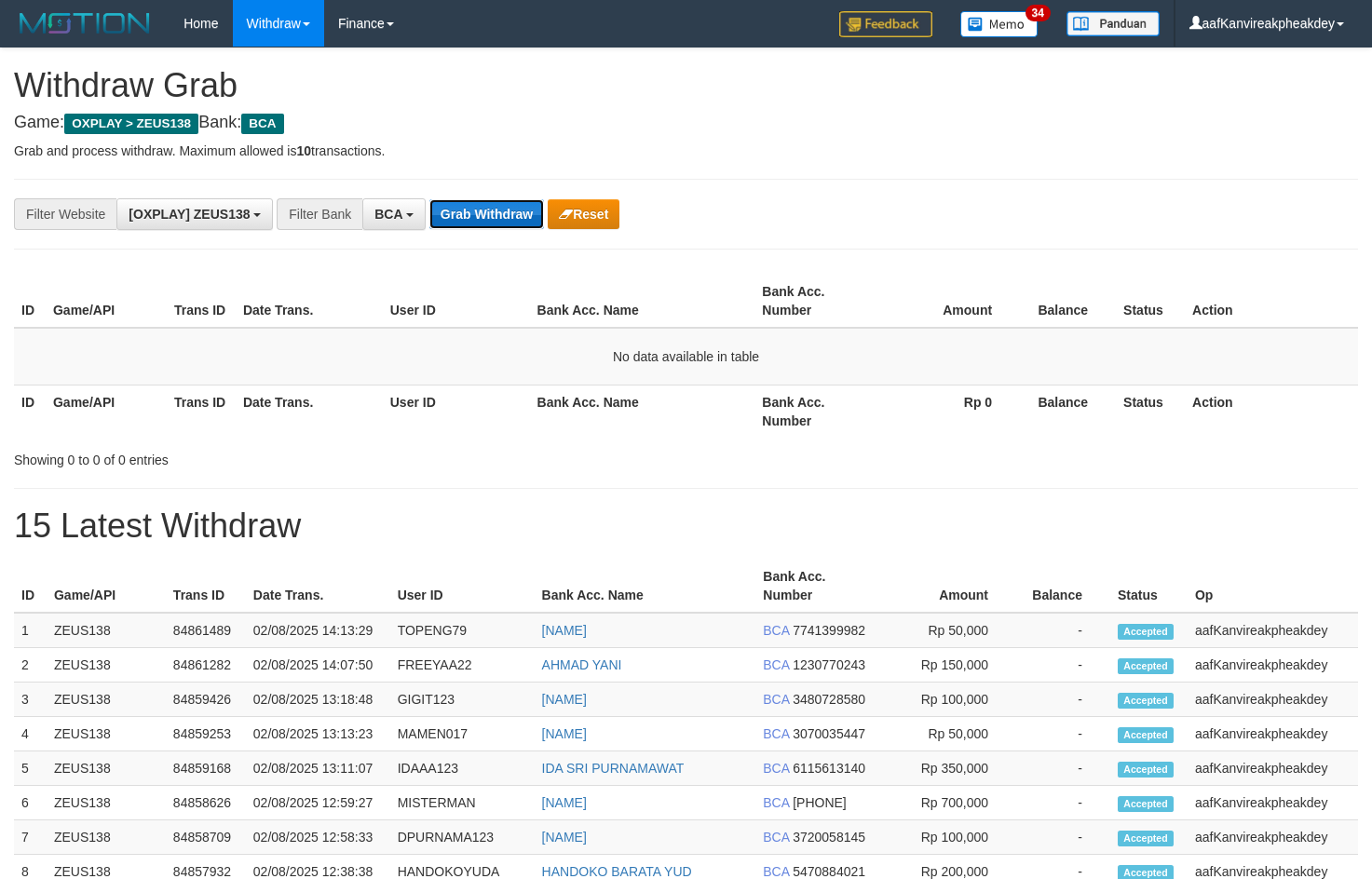 drag, startPoint x: 0, startPoint y: 0, endPoint x: 506, endPoint y: 218, distance: 550.96279 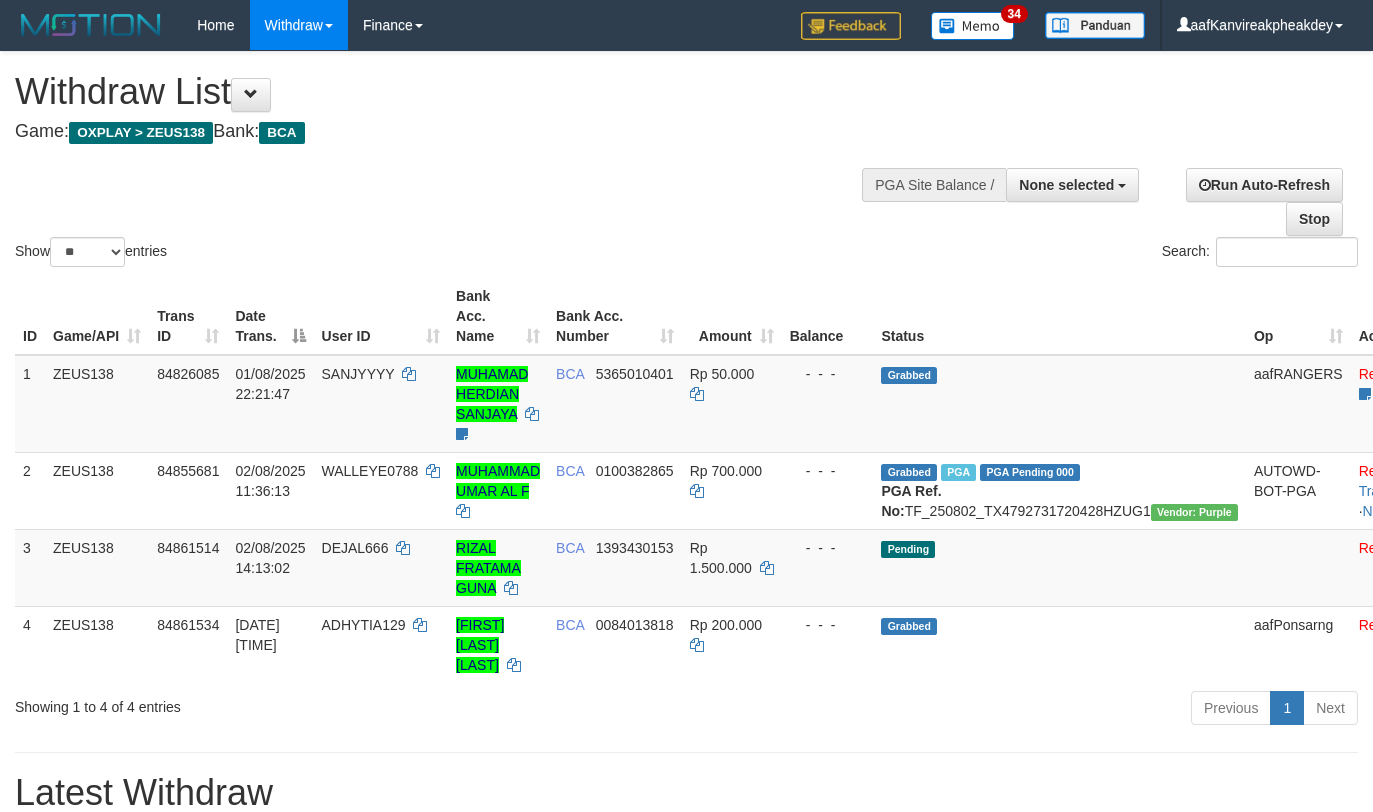 select 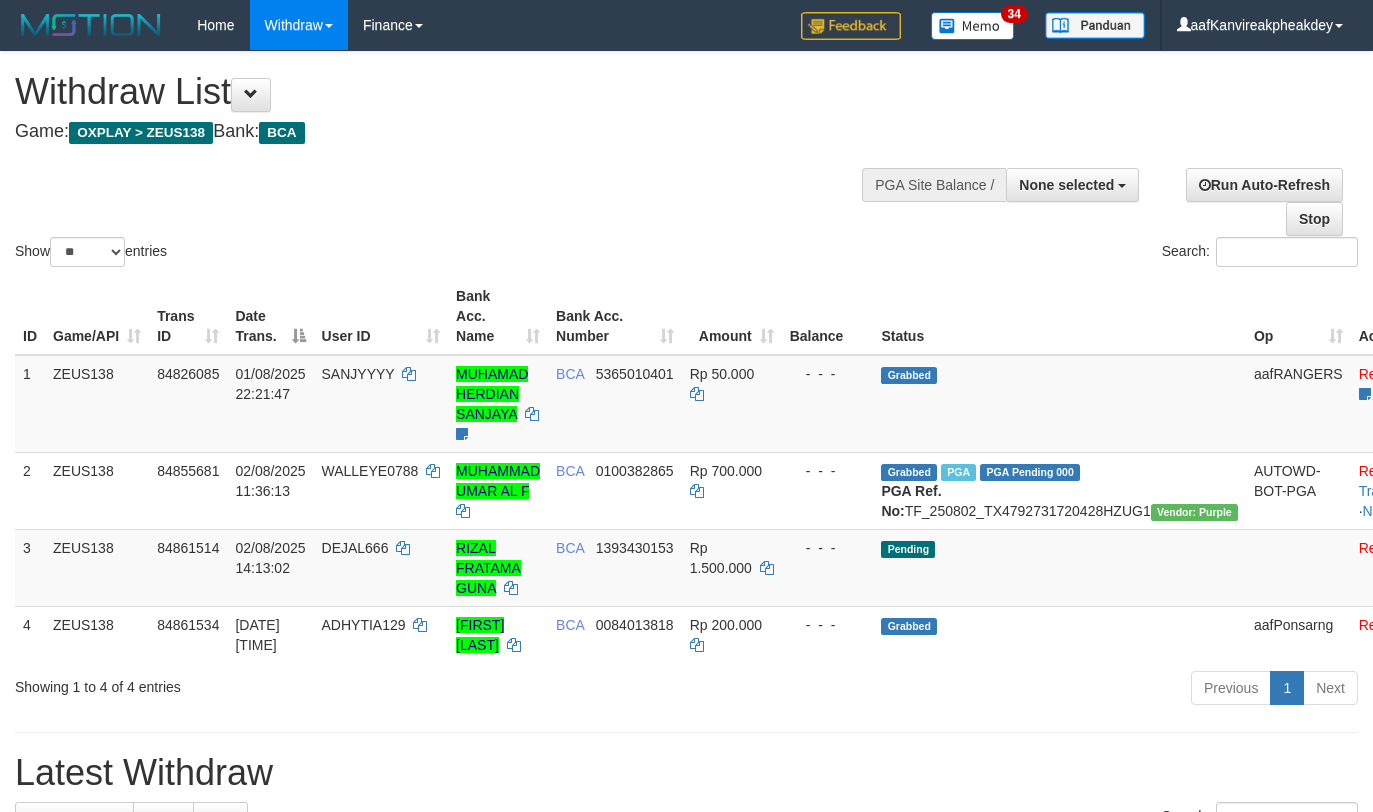 select 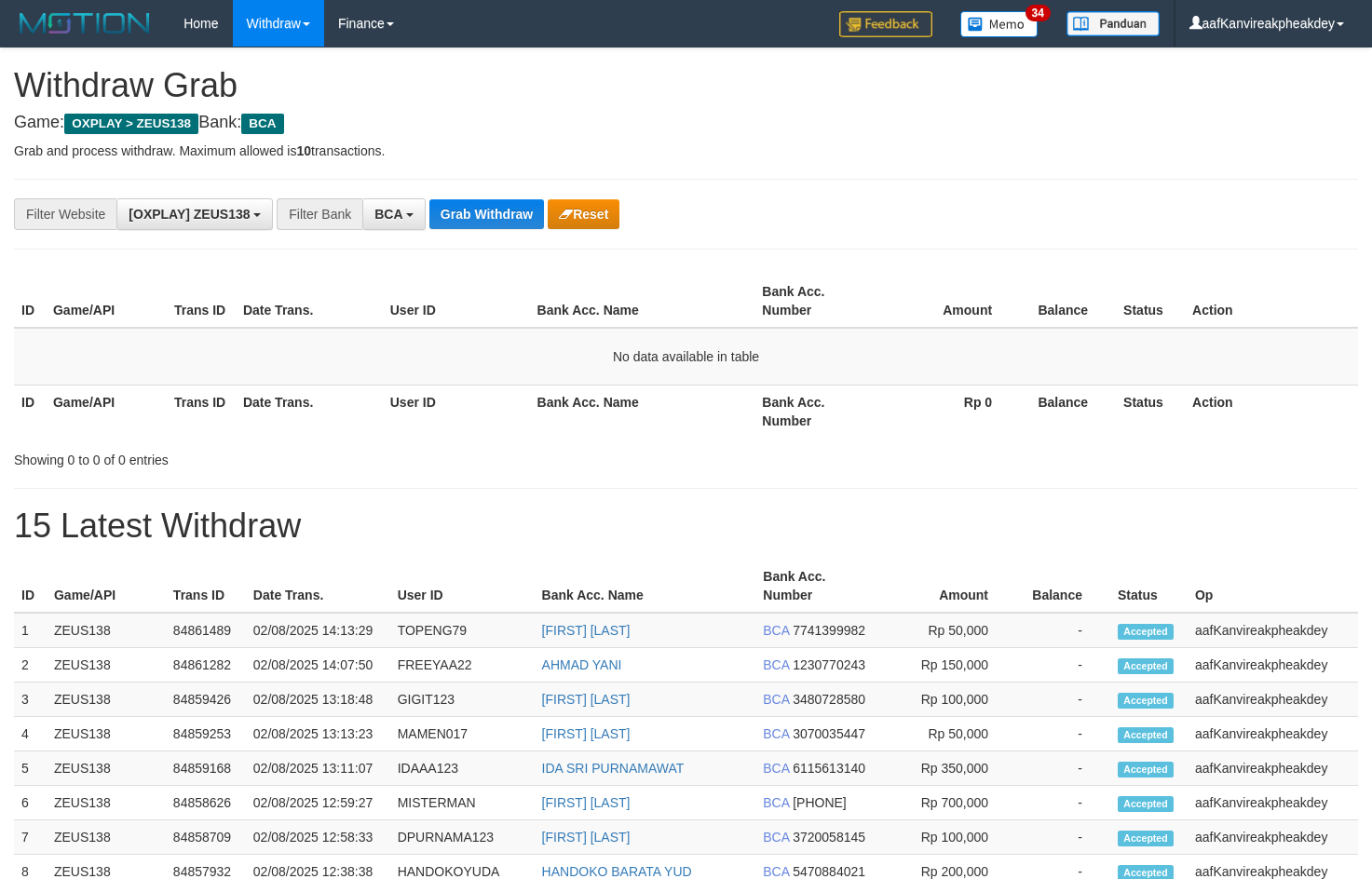 scroll, scrollTop: 0, scrollLeft: 0, axis: both 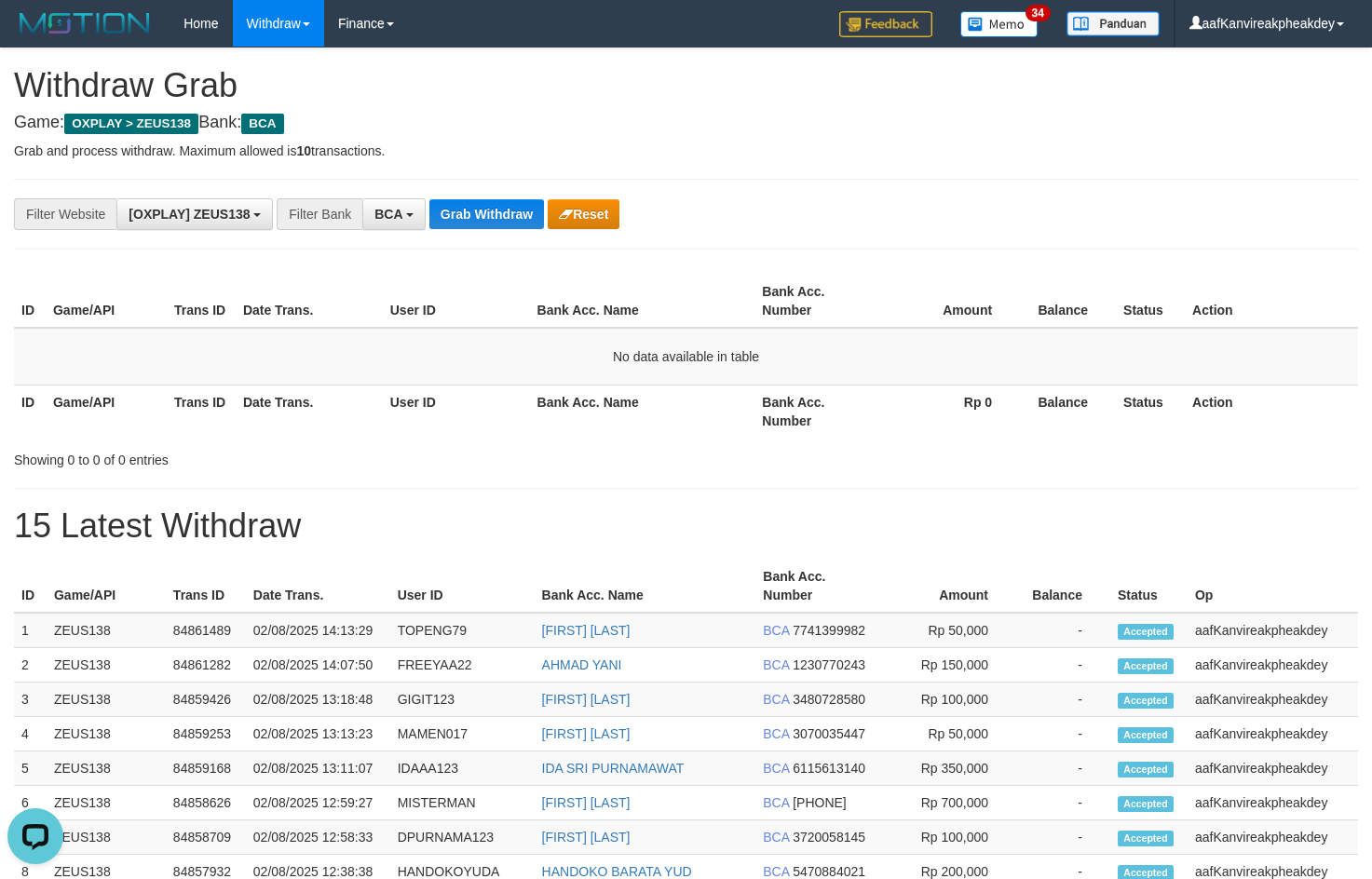 click on "Amount" at bounding box center (947, 301) 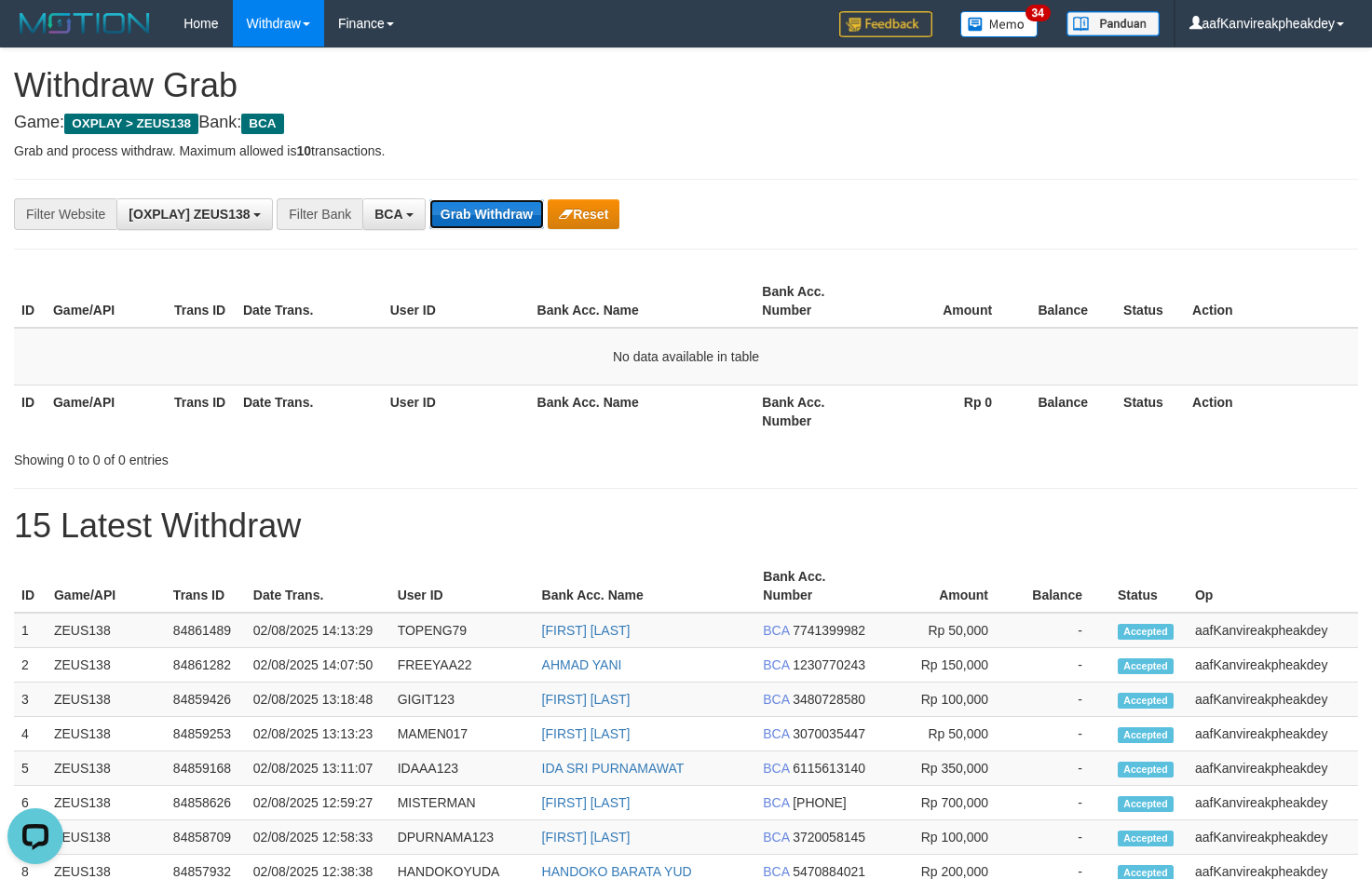 click on "Grab Withdraw" at bounding box center (486, 214) 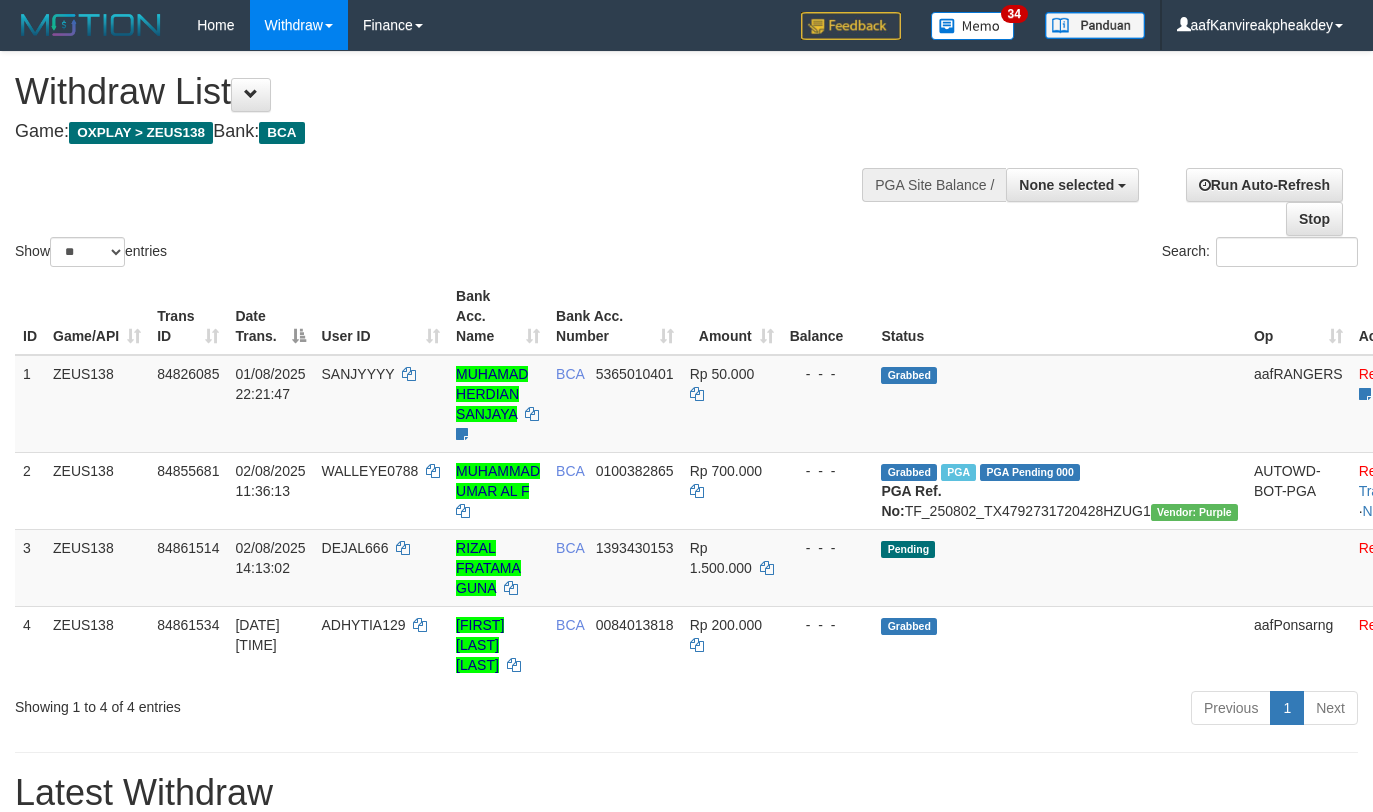 select 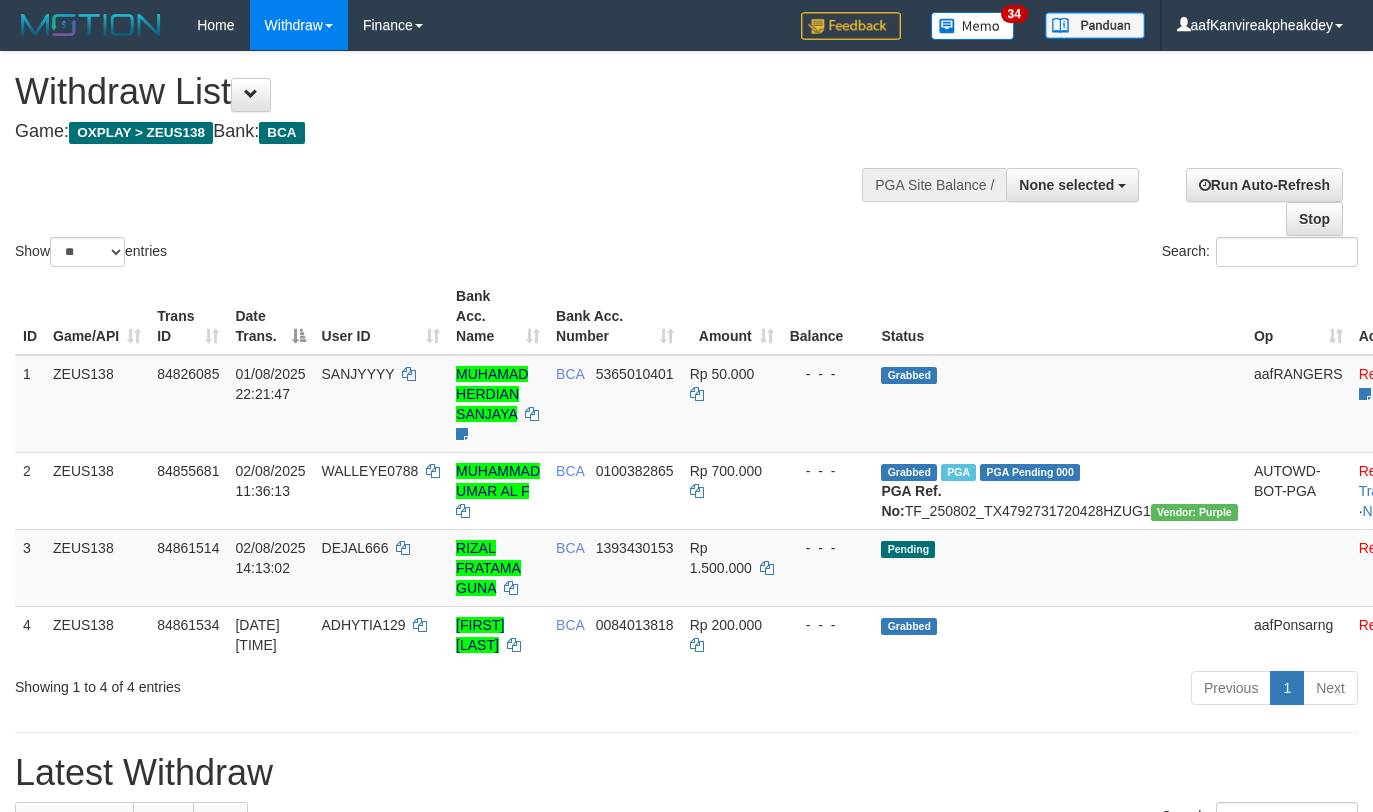 select 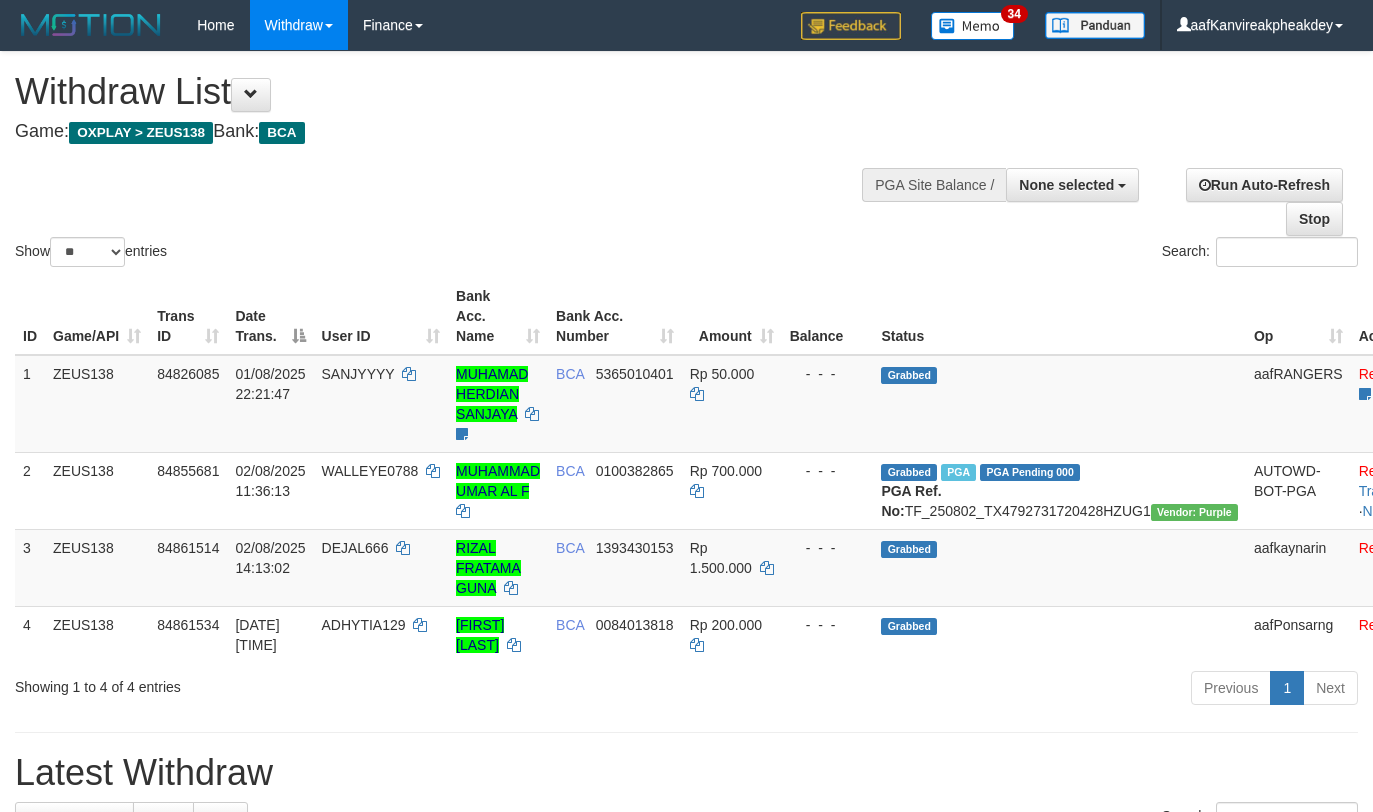 select 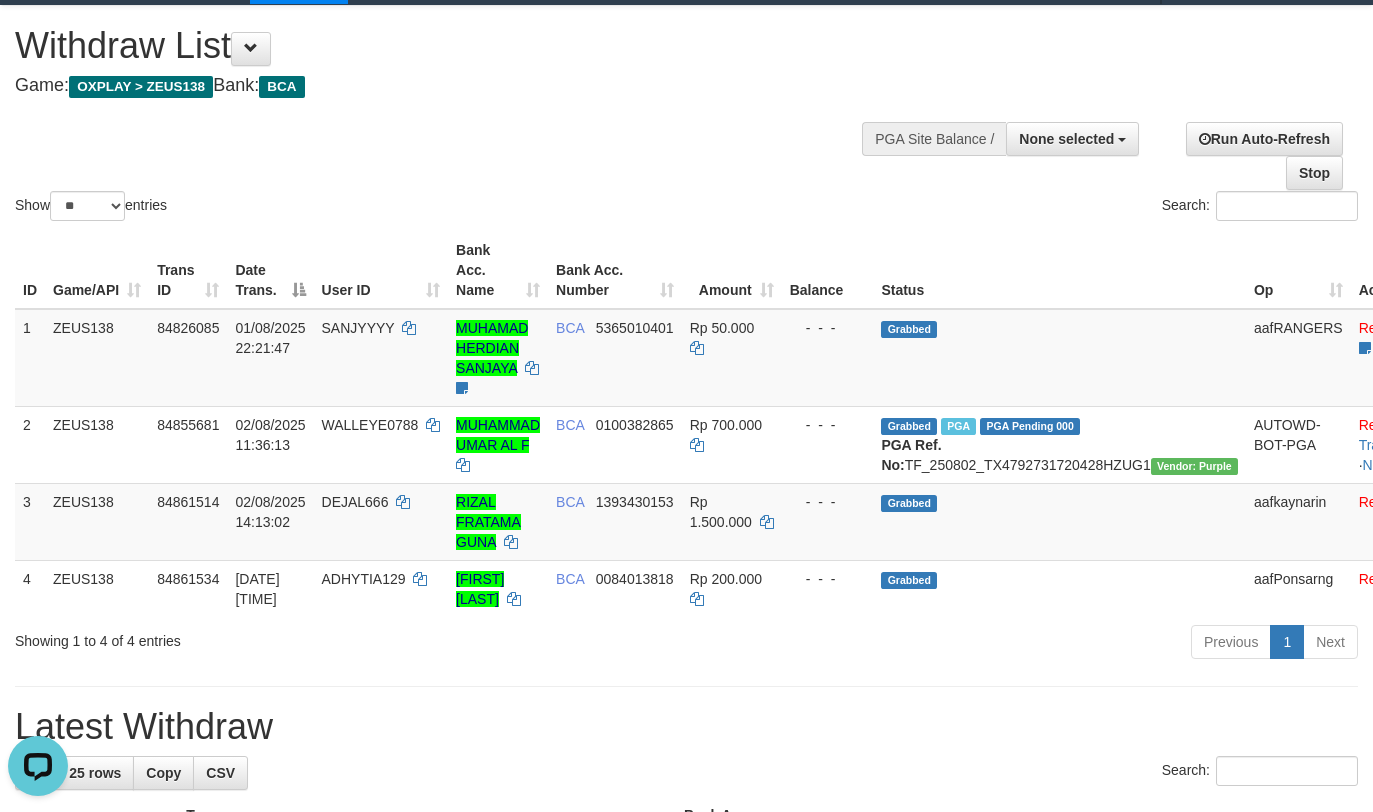 scroll, scrollTop: 0, scrollLeft: 0, axis: both 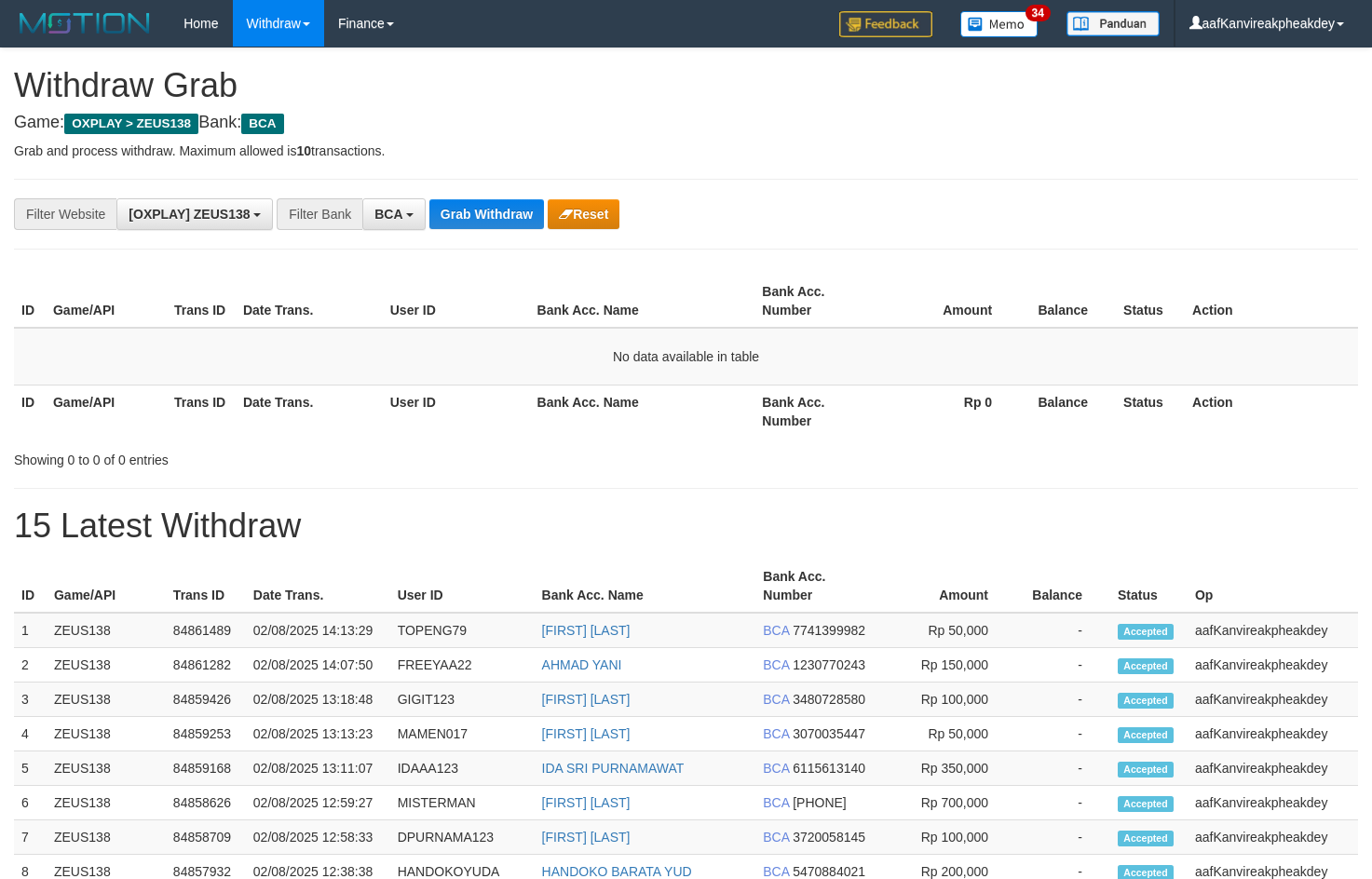 click on "Grab Withdraw" at bounding box center [486, 214] 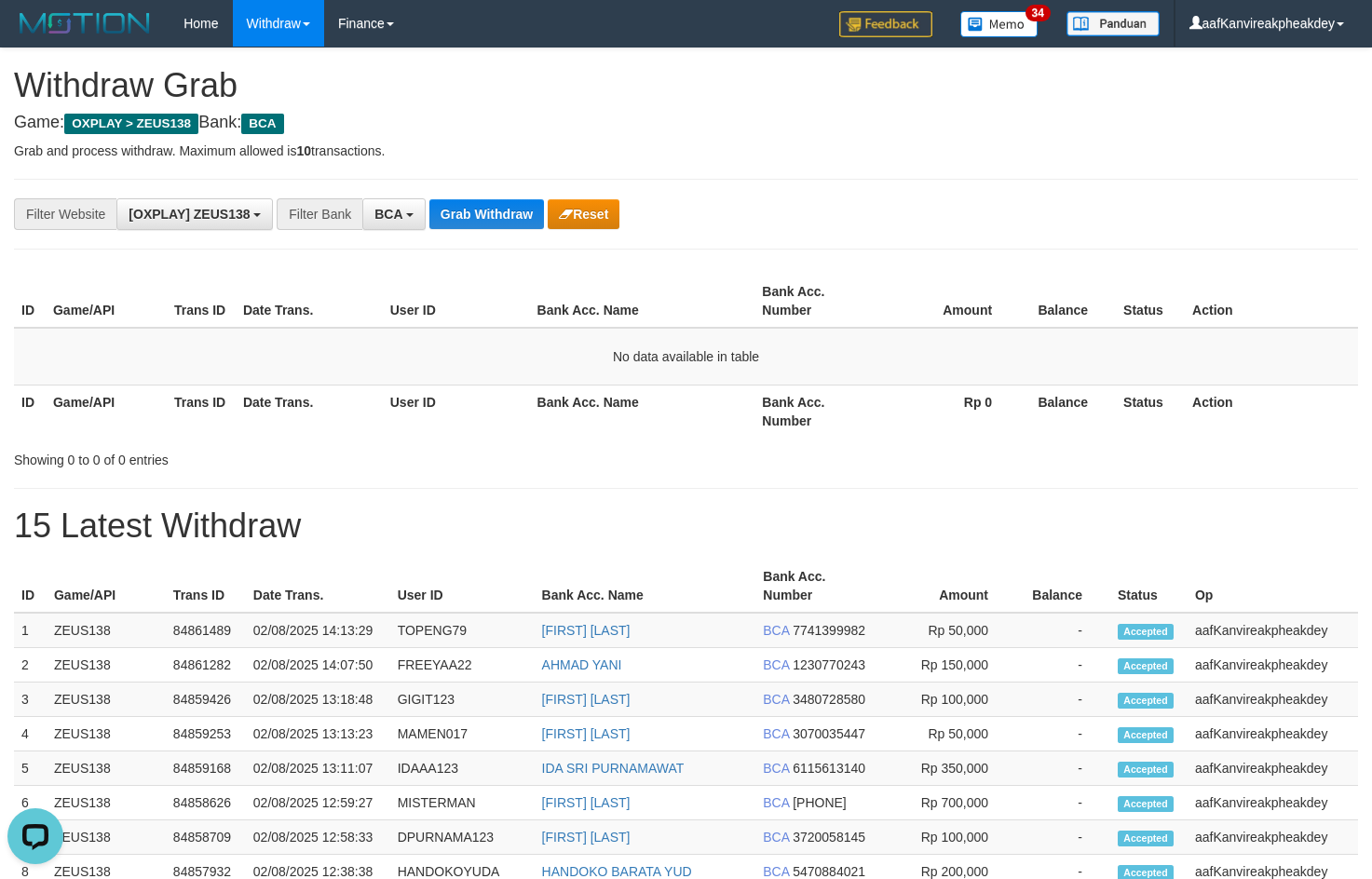 scroll, scrollTop: 0, scrollLeft: 0, axis: both 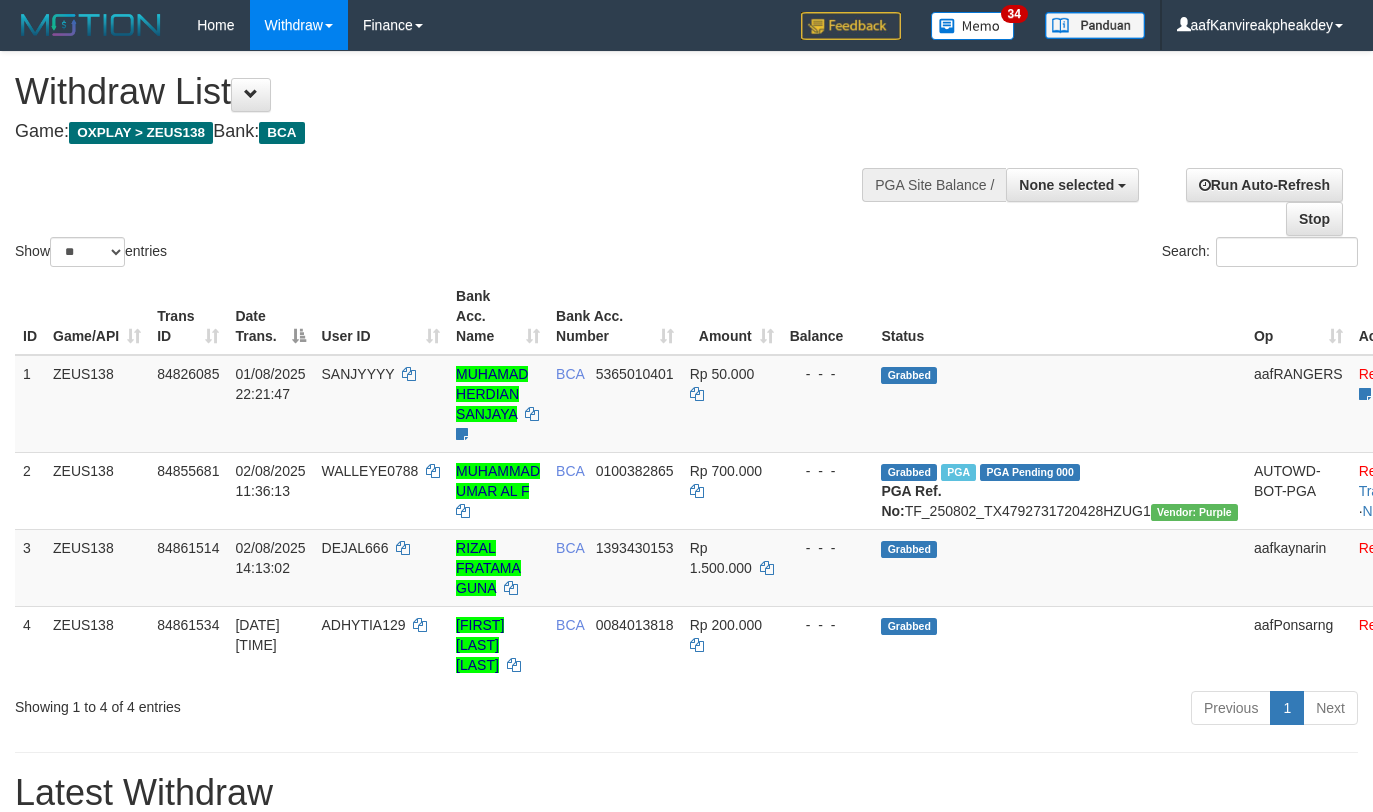 select 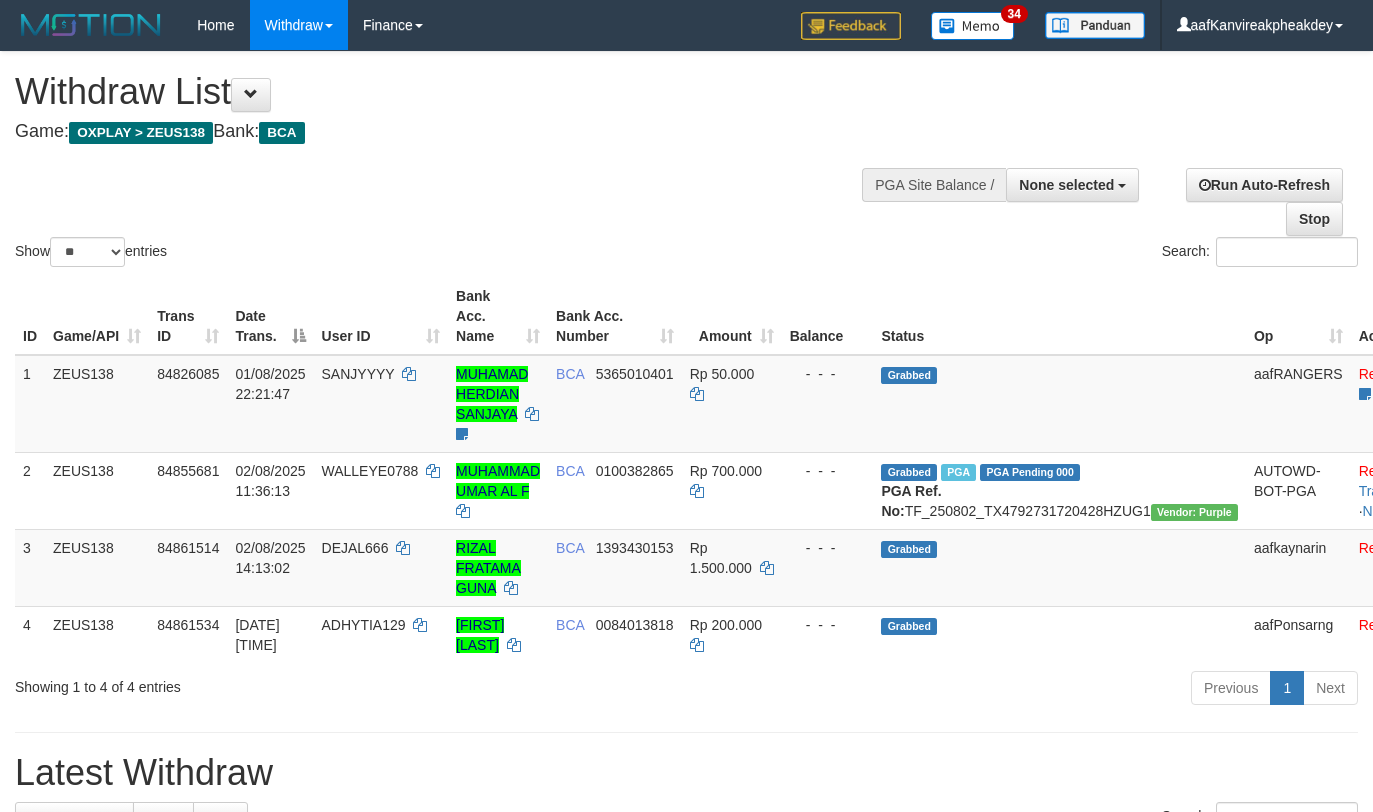 select 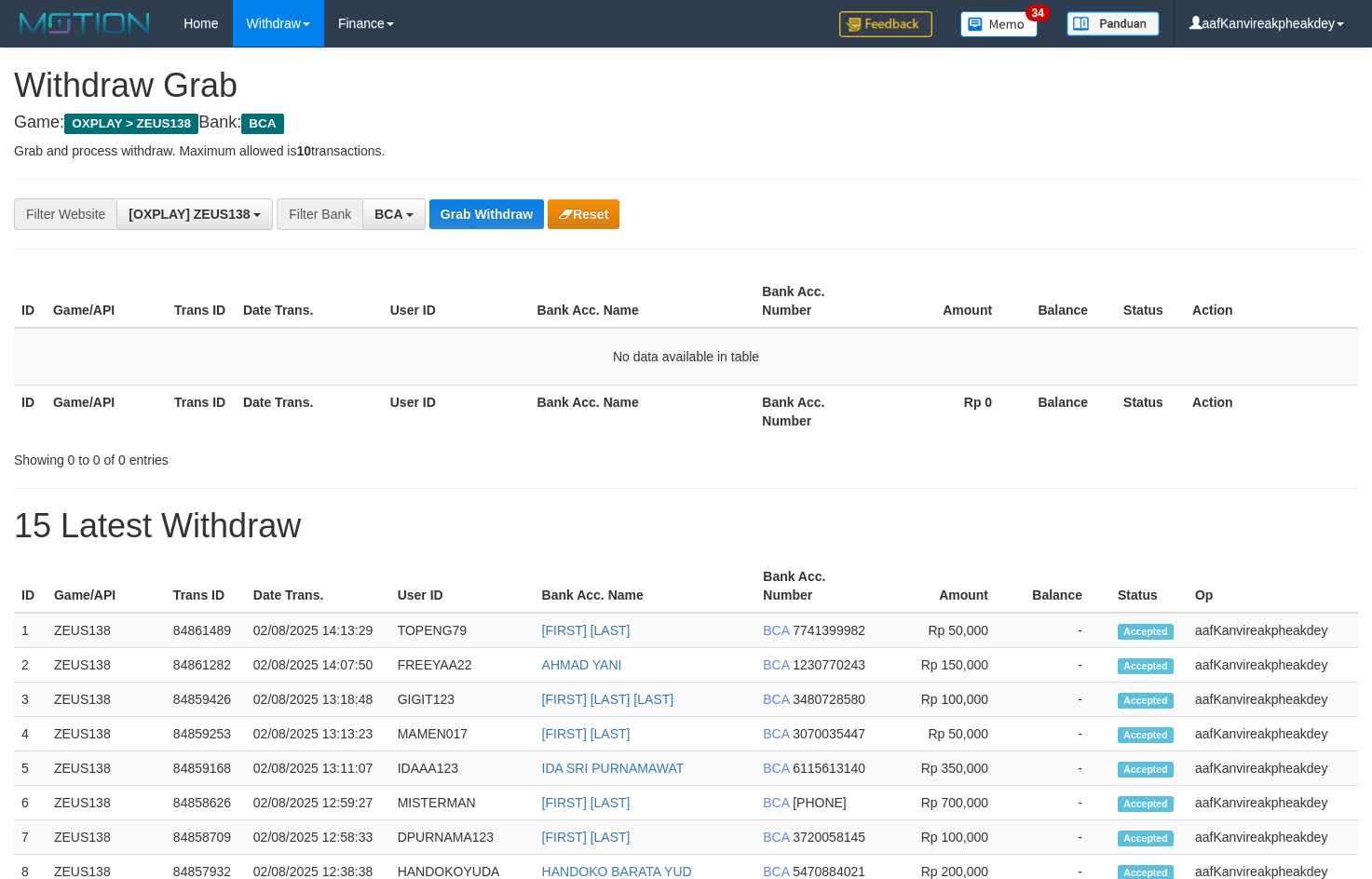 scroll, scrollTop: 0, scrollLeft: 0, axis: both 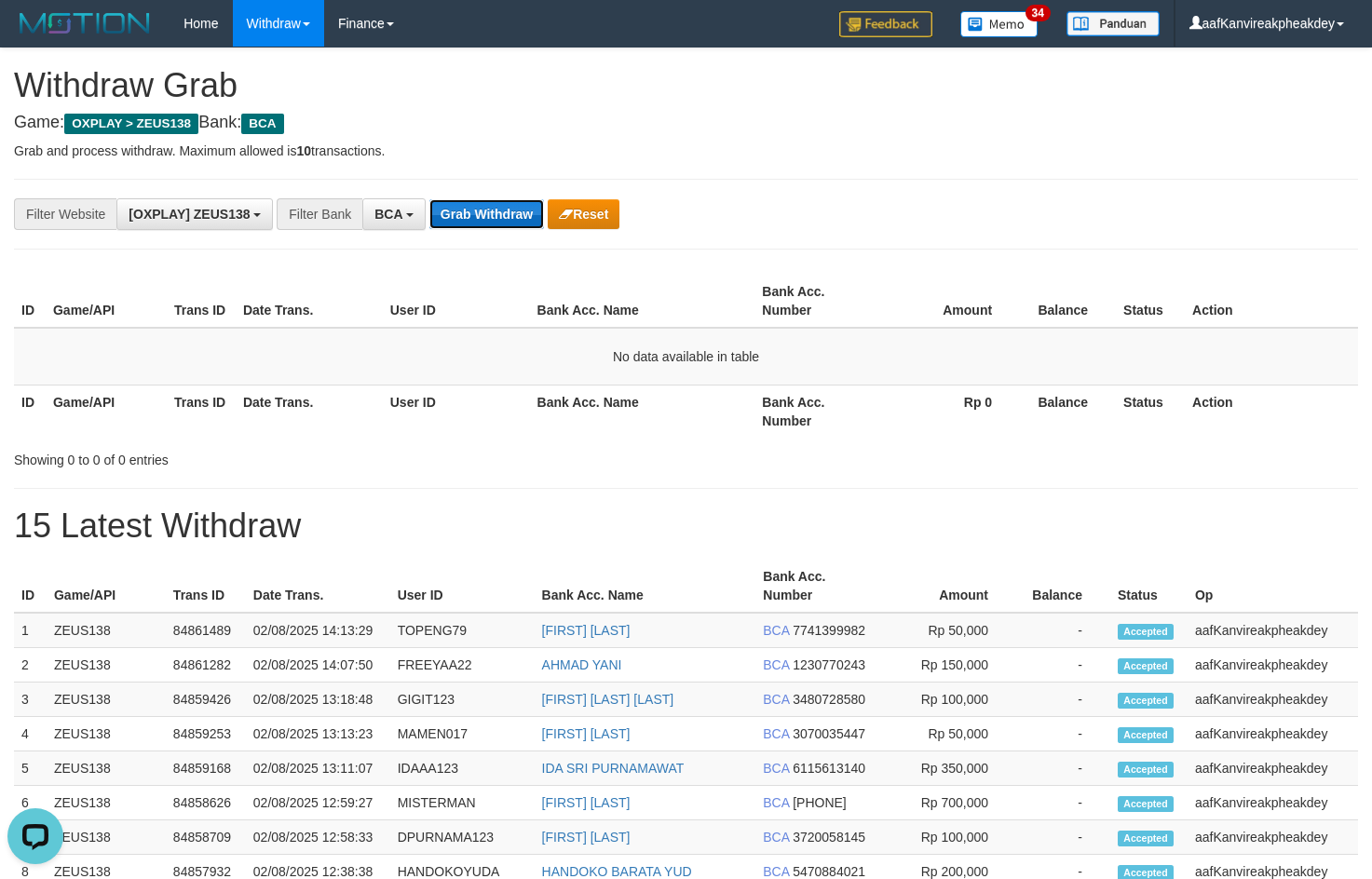 click on "Grab Withdraw" at bounding box center (486, 214) 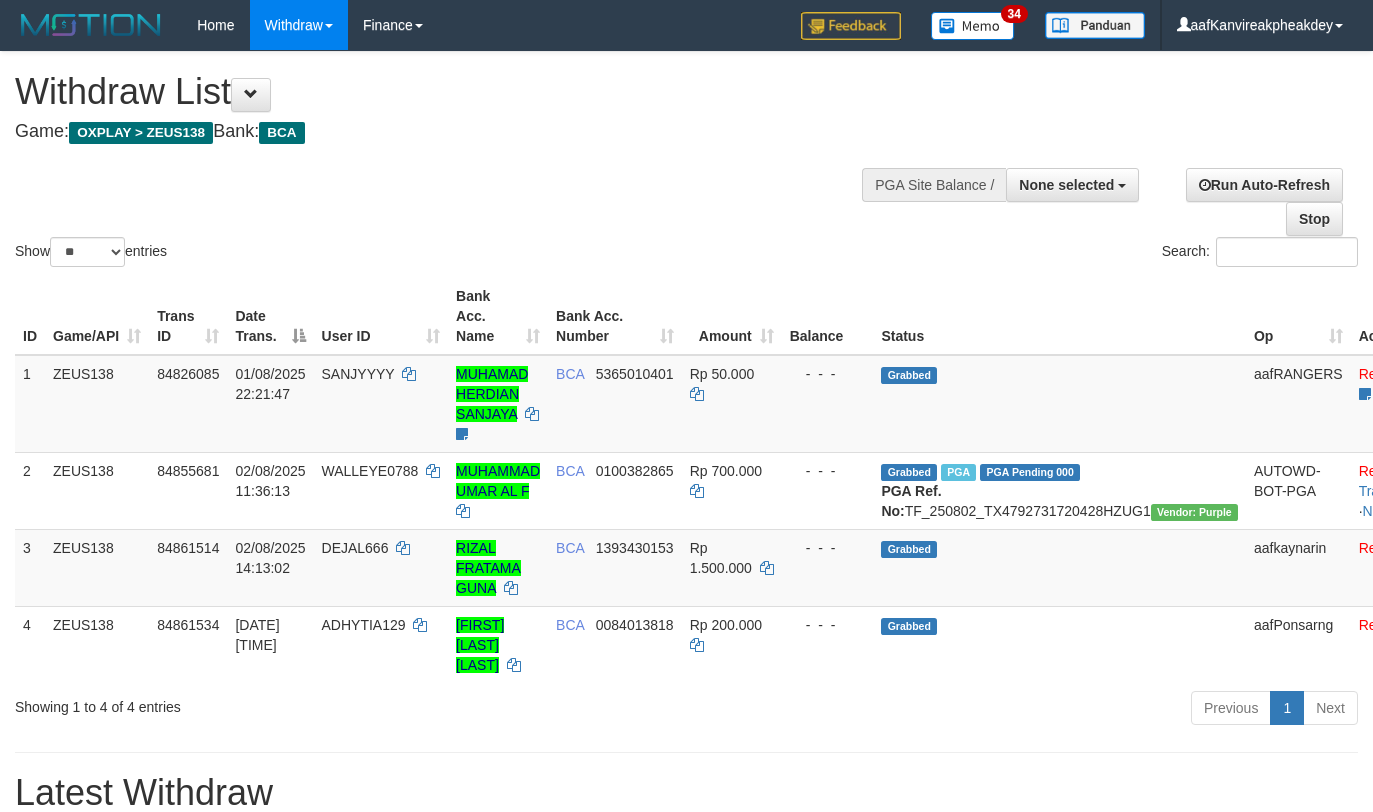 select 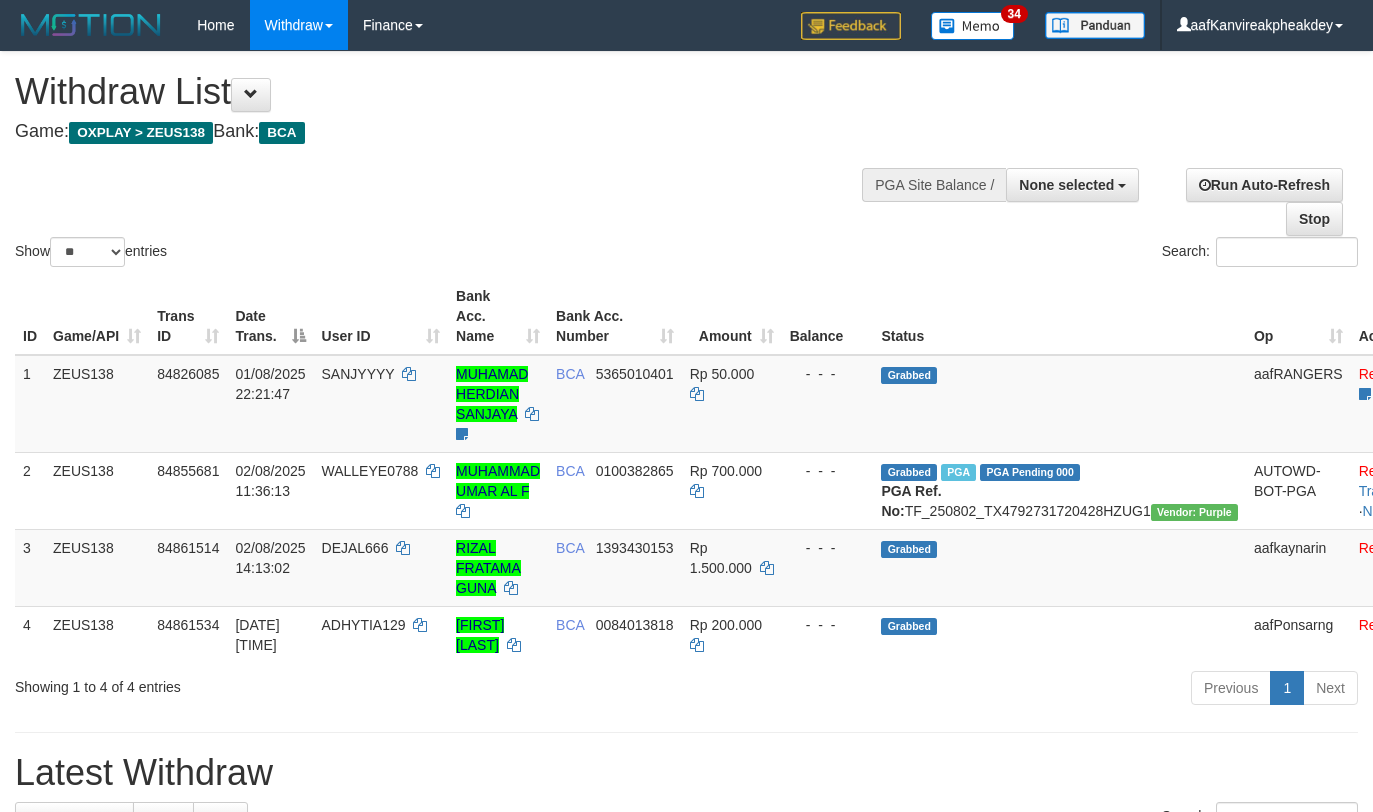 select 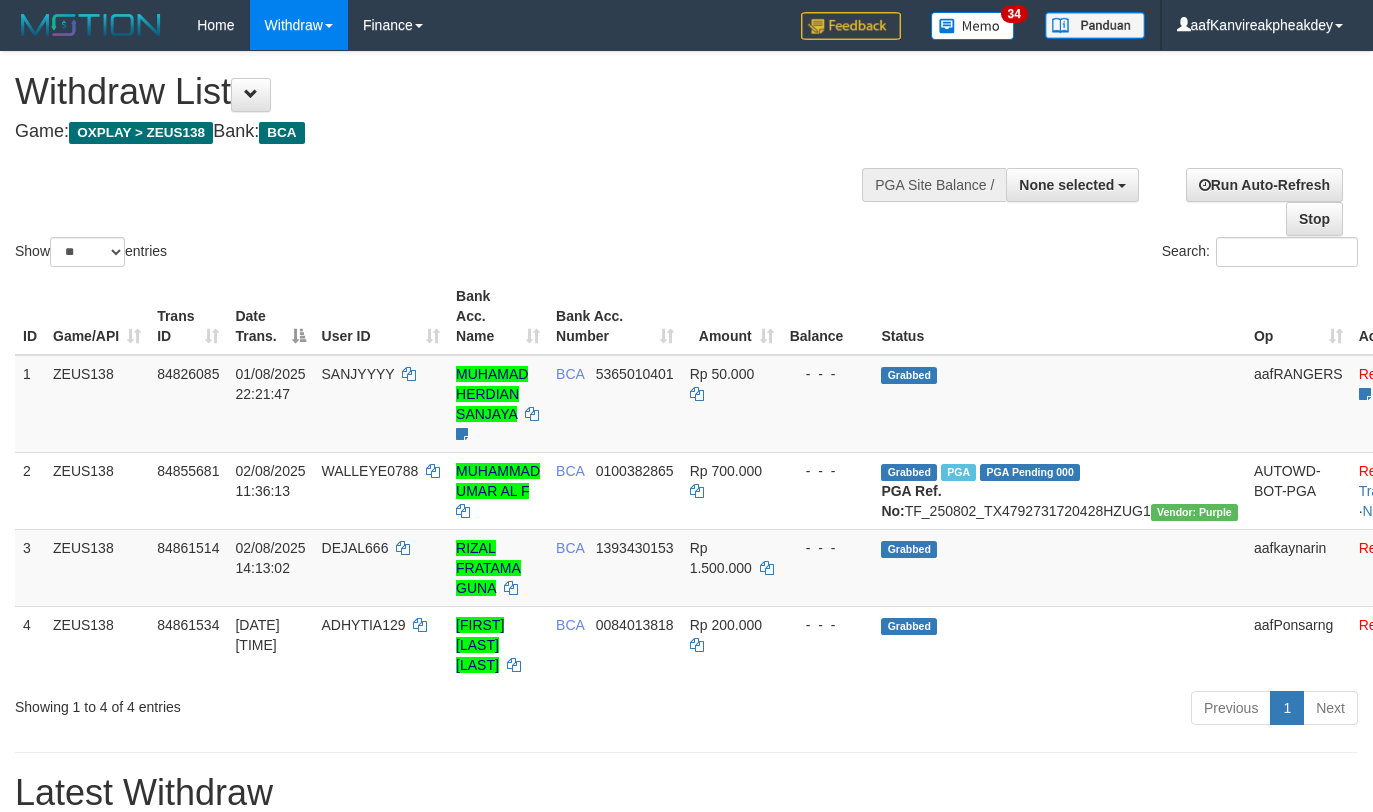 select 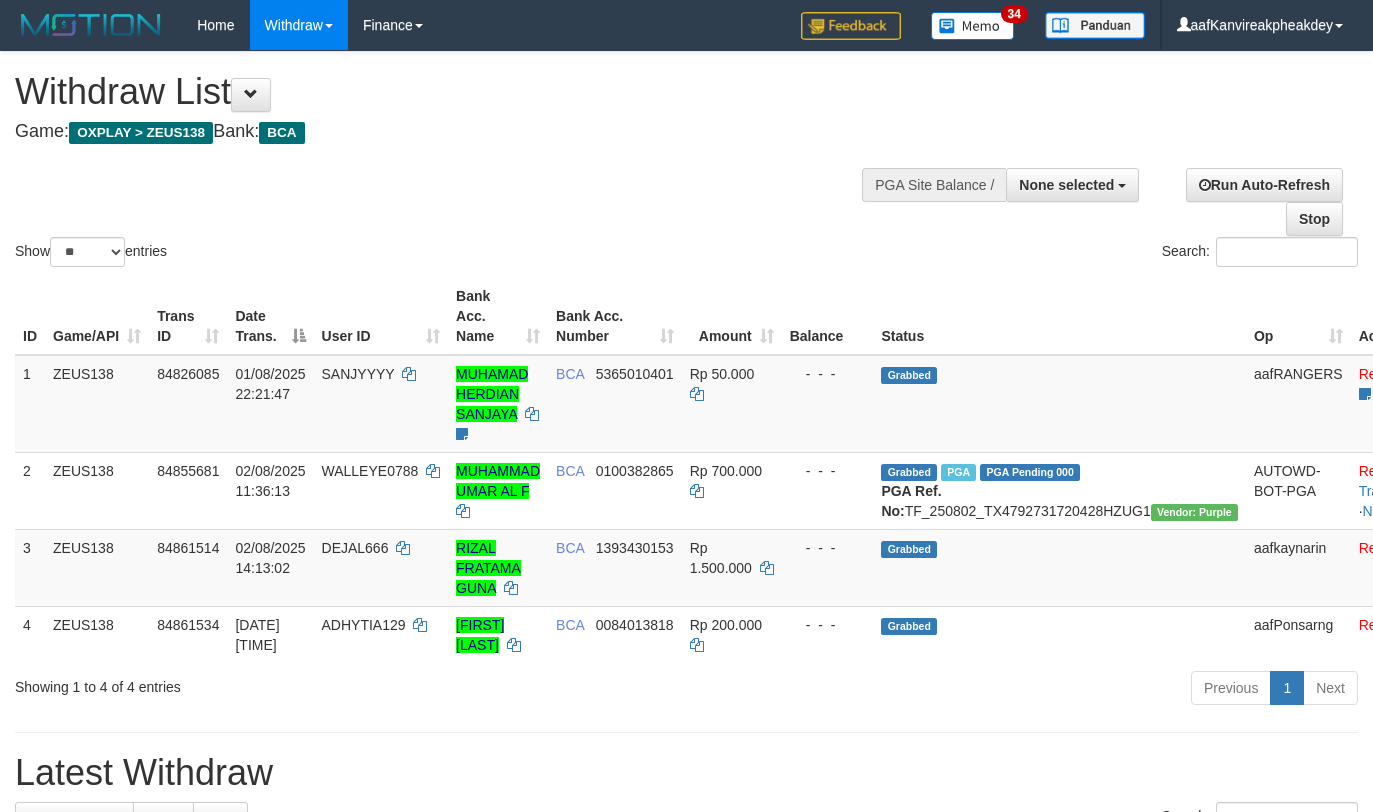 select 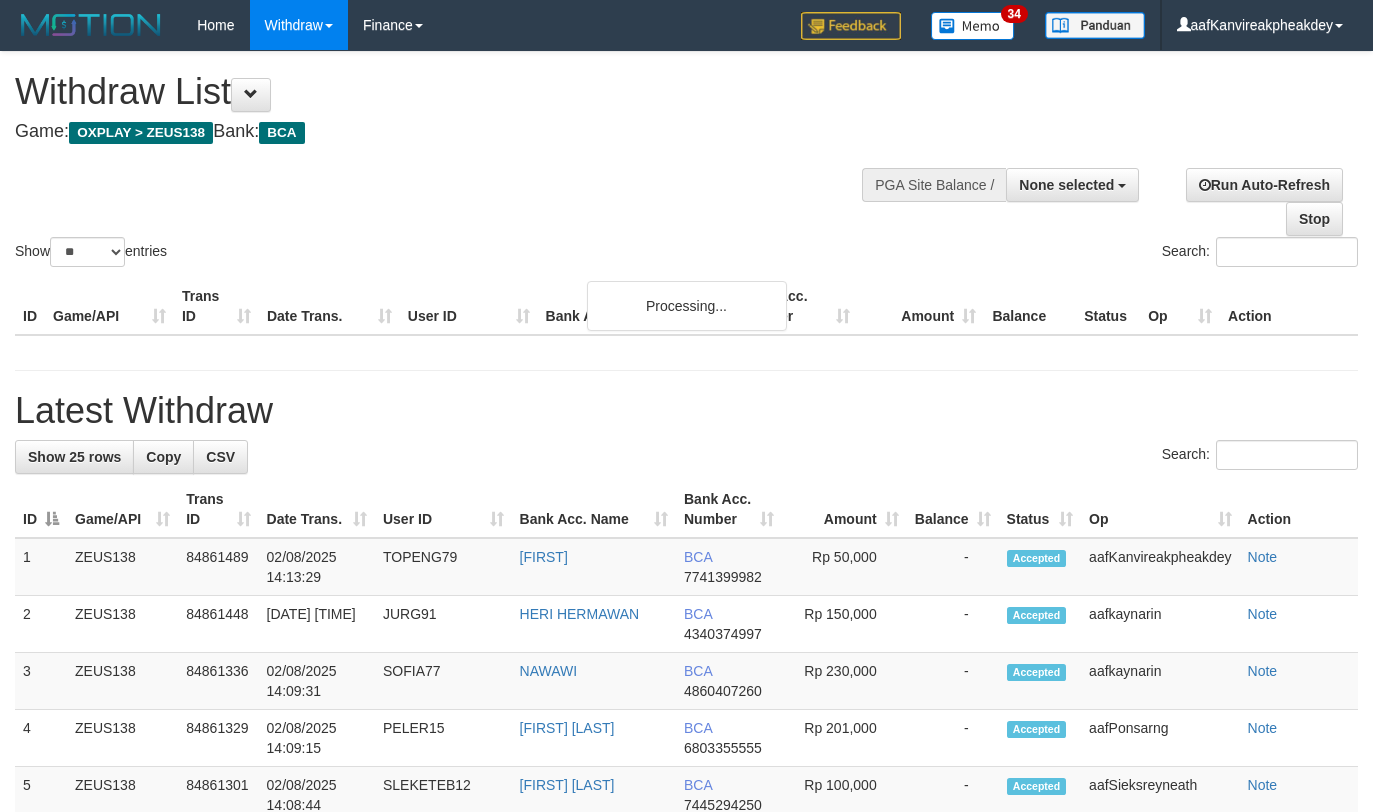 select 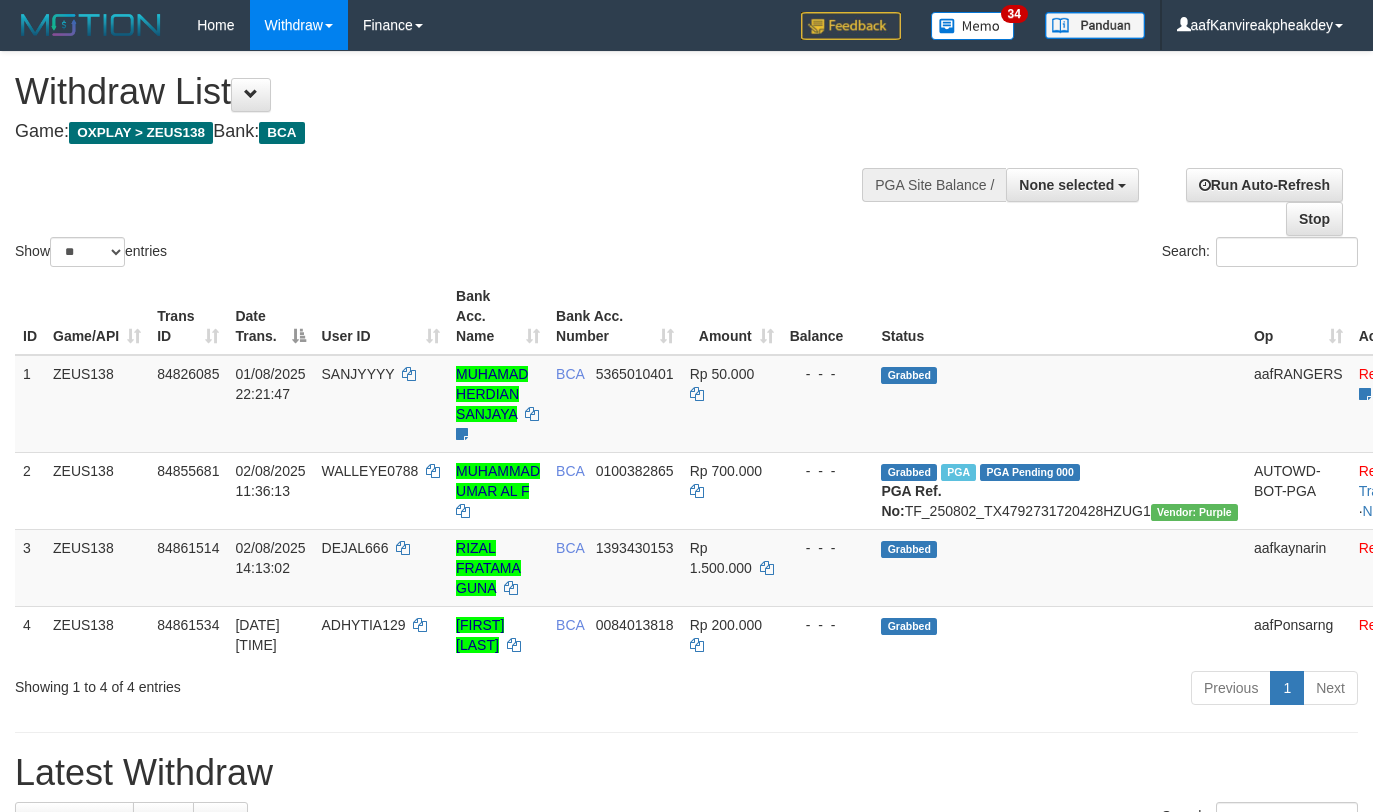 select 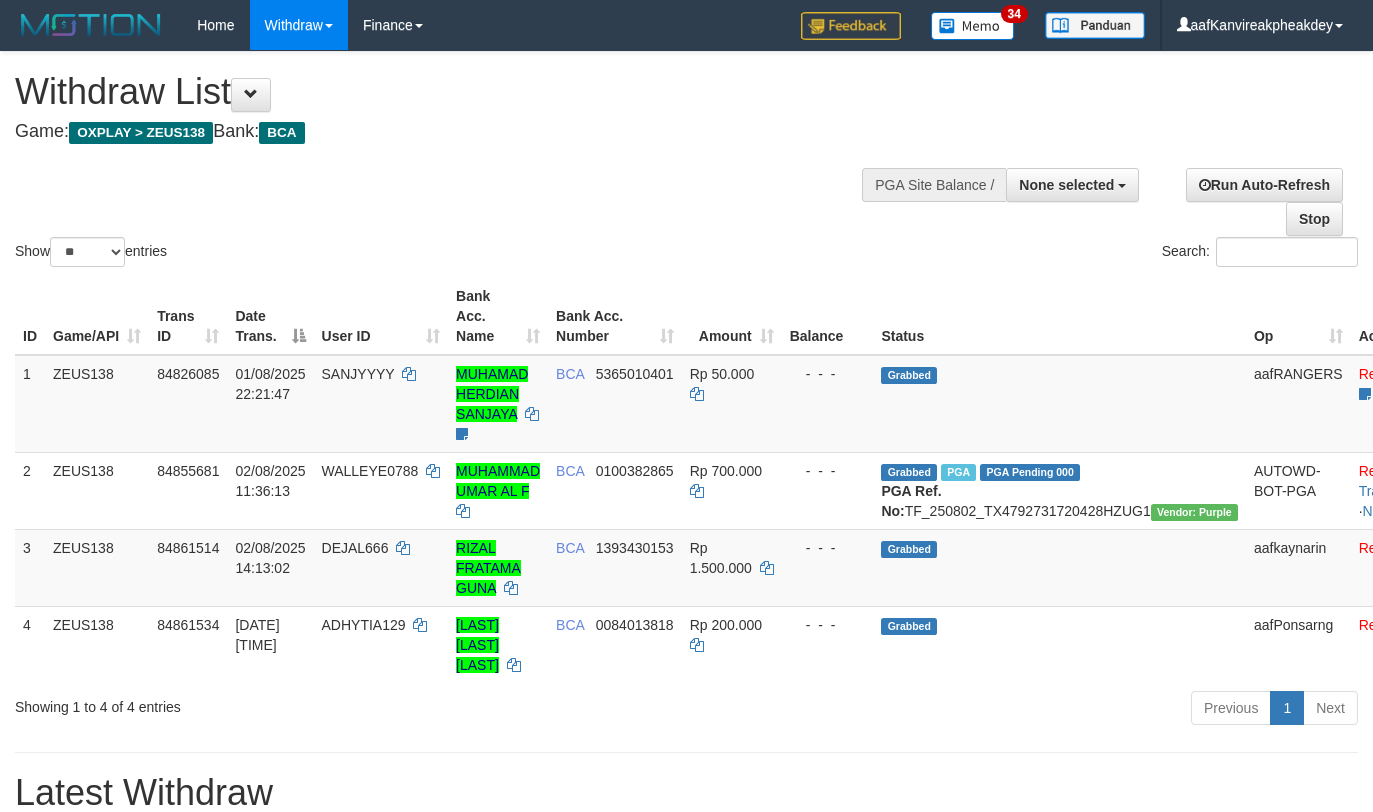 select 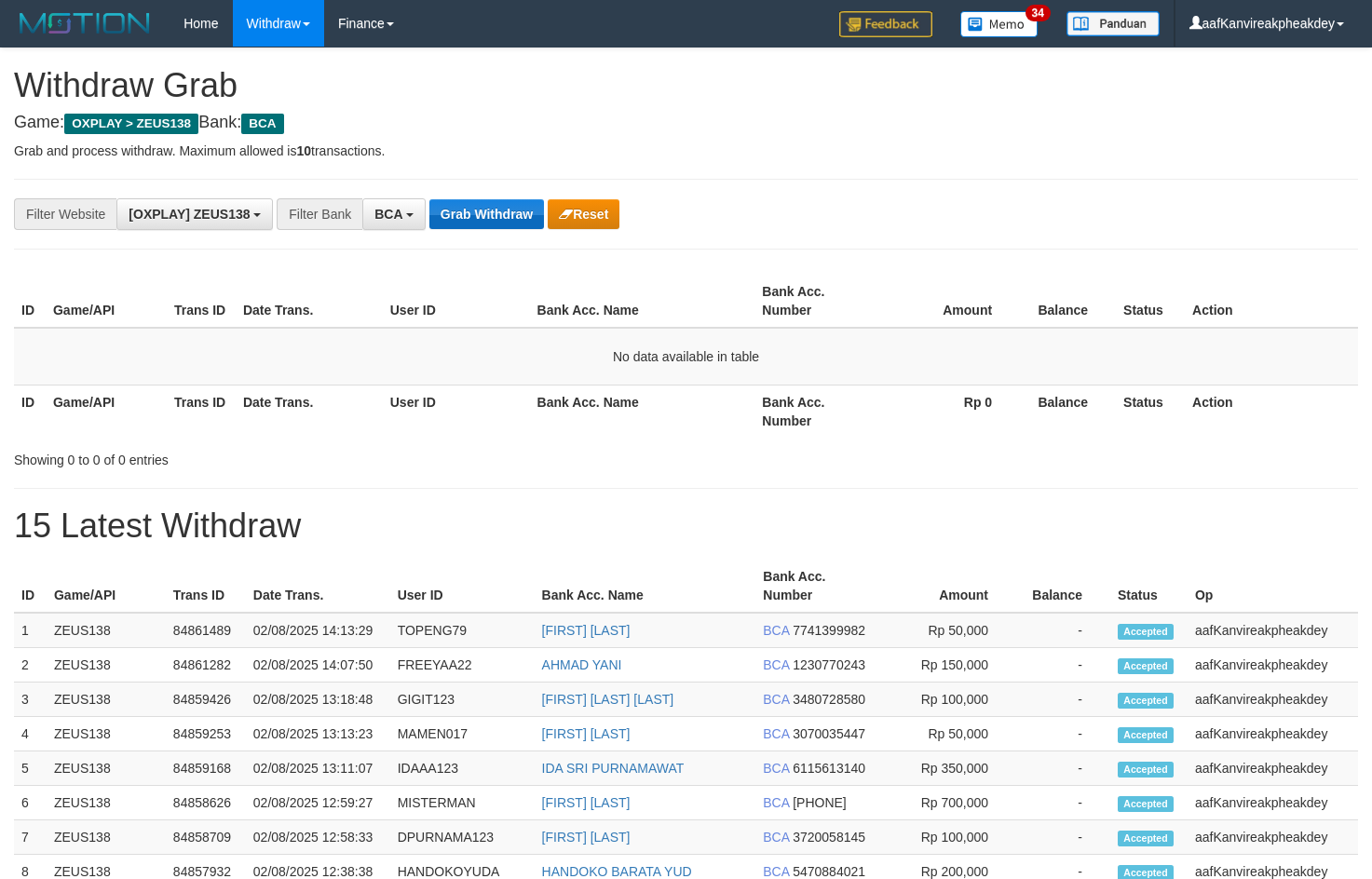 scroll, scrollTop: 0, scrollLeft: 0, axis: both 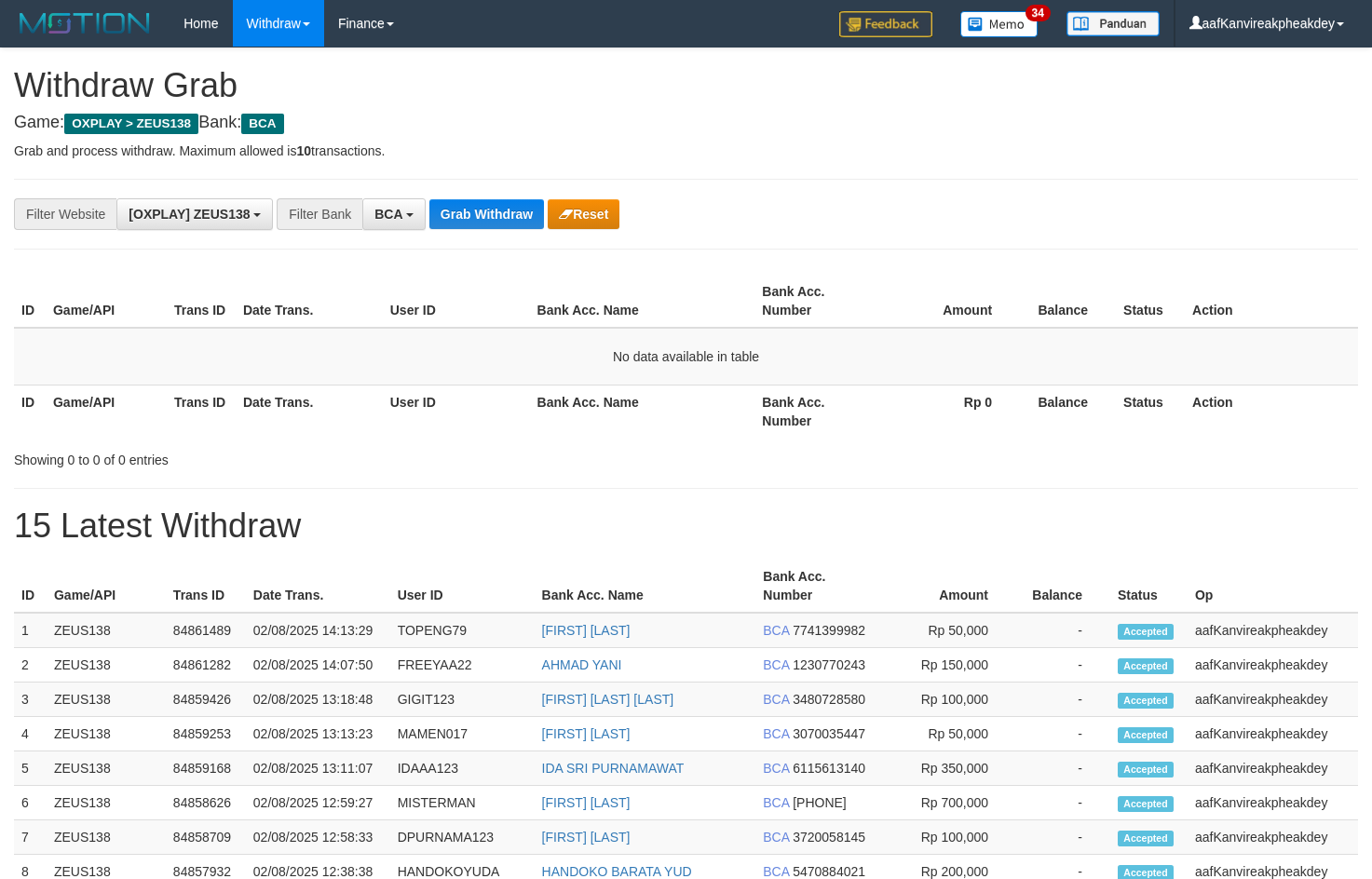 click on "**********" at bounding box center [572, 214] 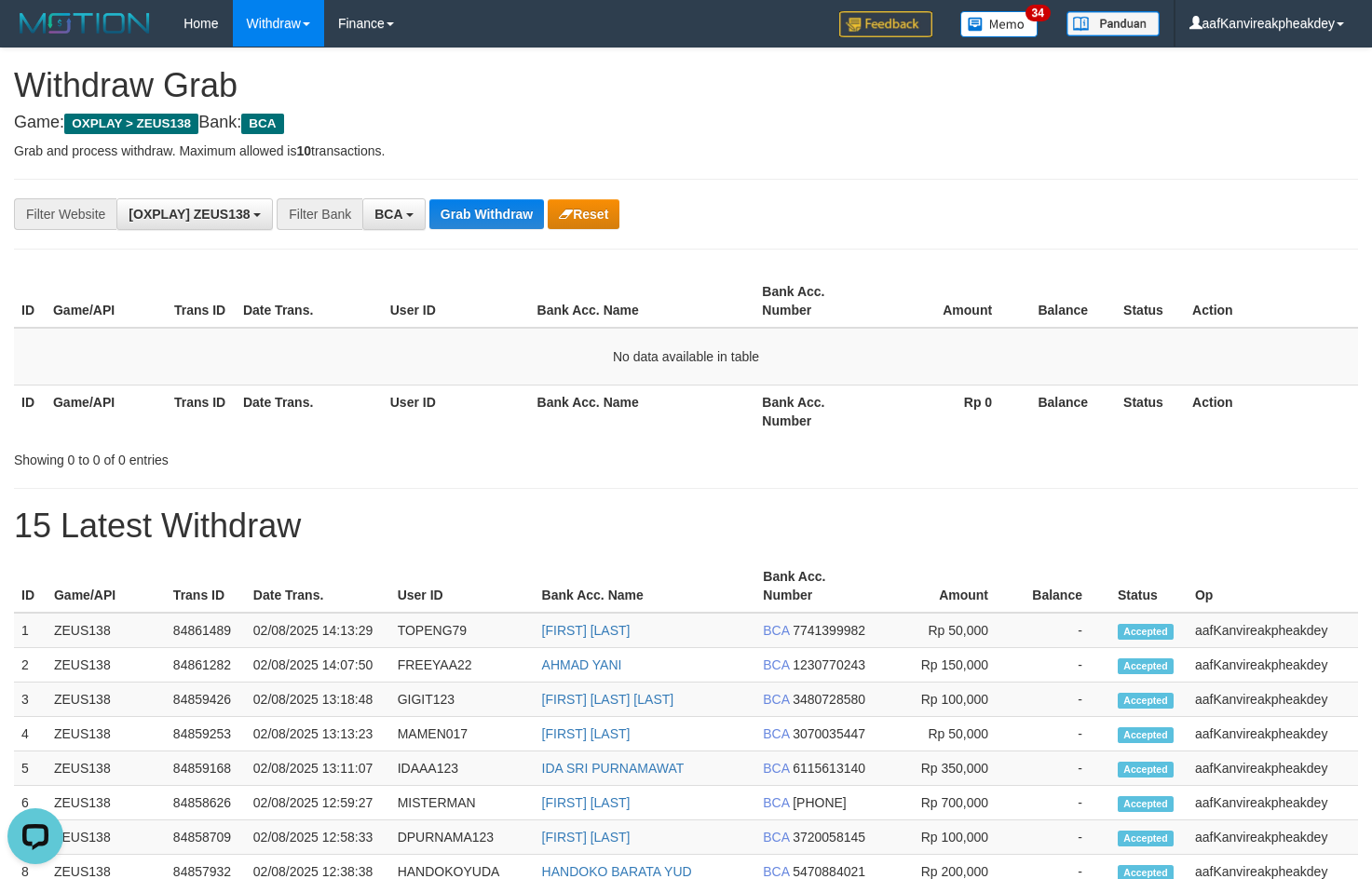 scroll, scrollTop: 0, scrollLeft: 0, axis: both 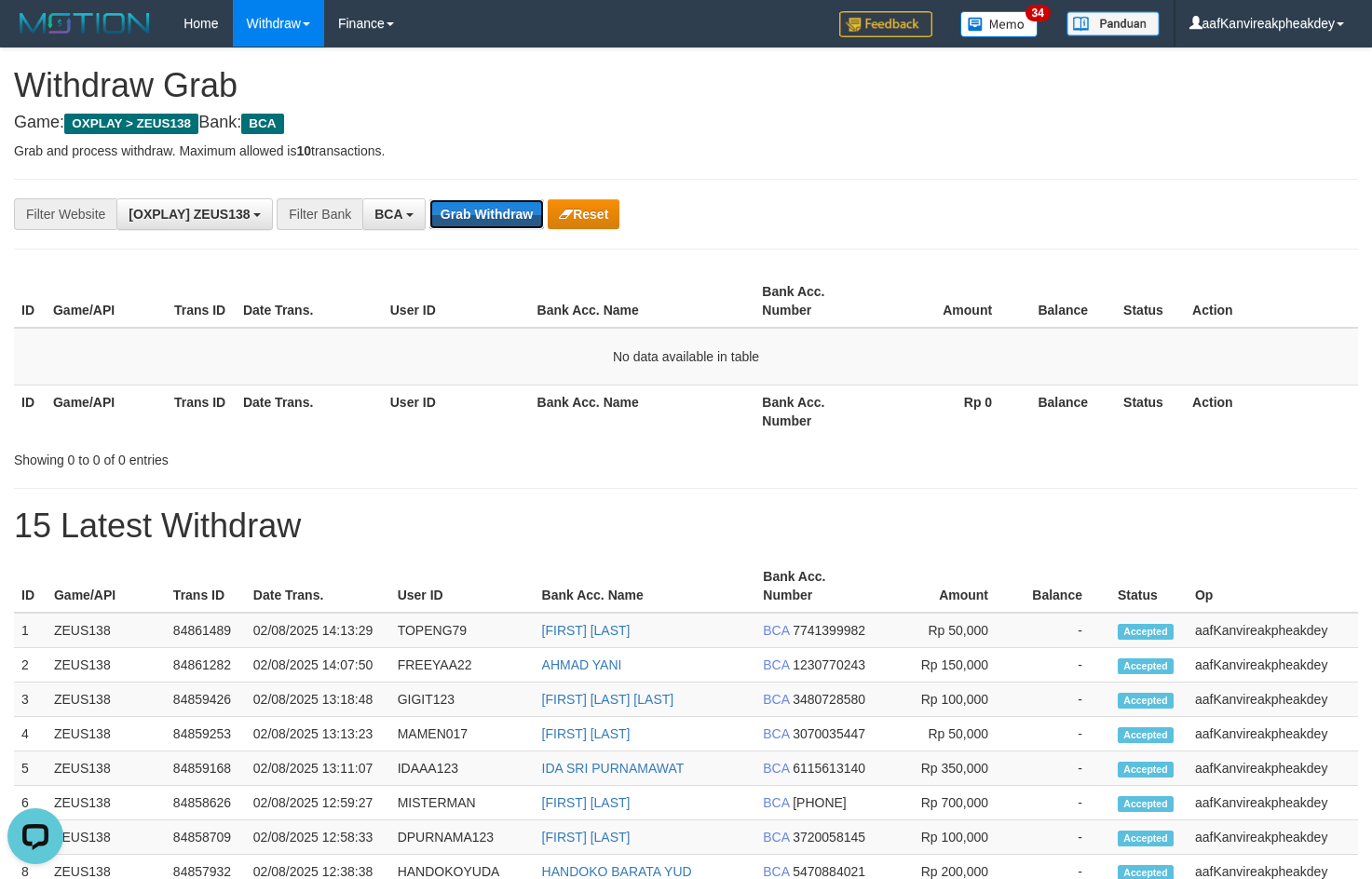 drag, startPoint x: 479, startPoint y: 216, endPoint x: 883, endPoint y: 322, distance: 417.67451 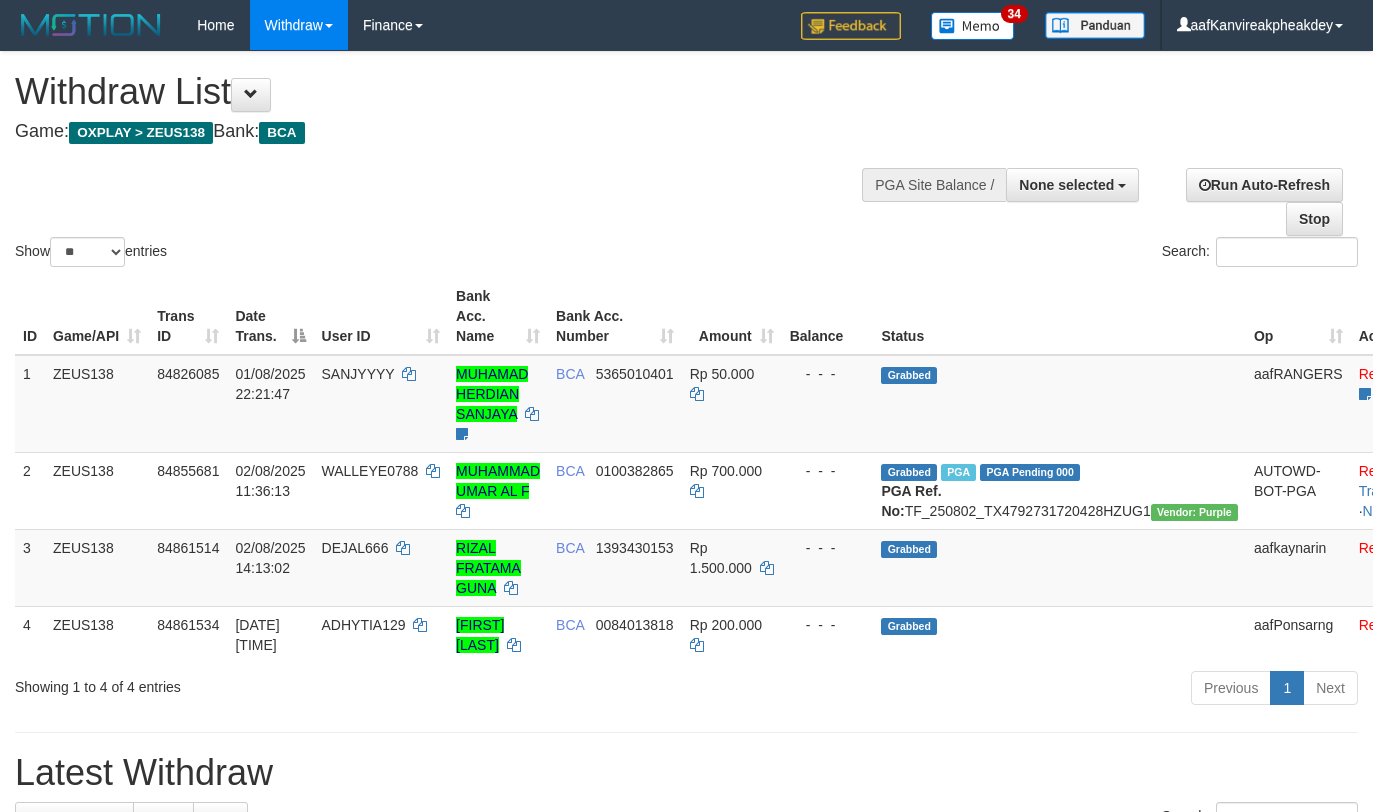 select 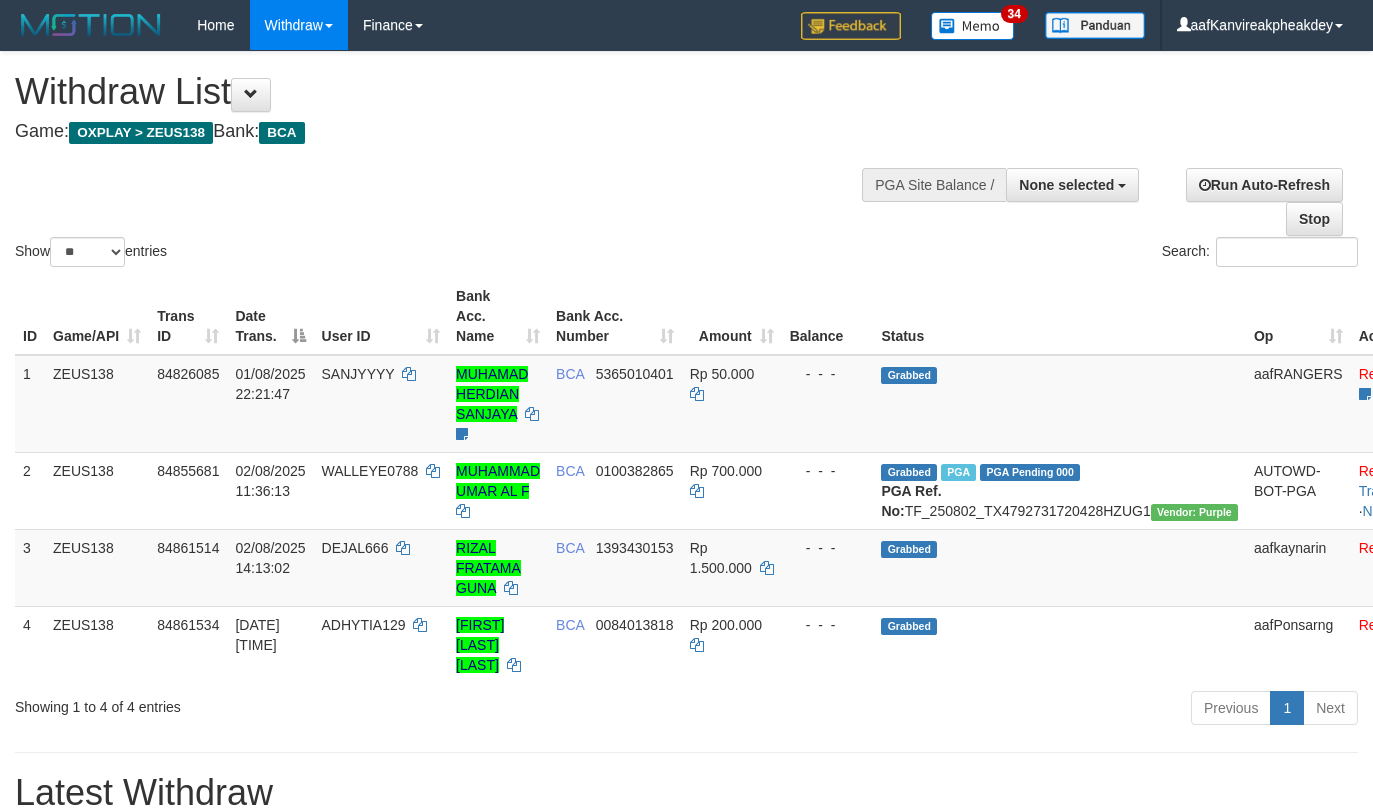 select 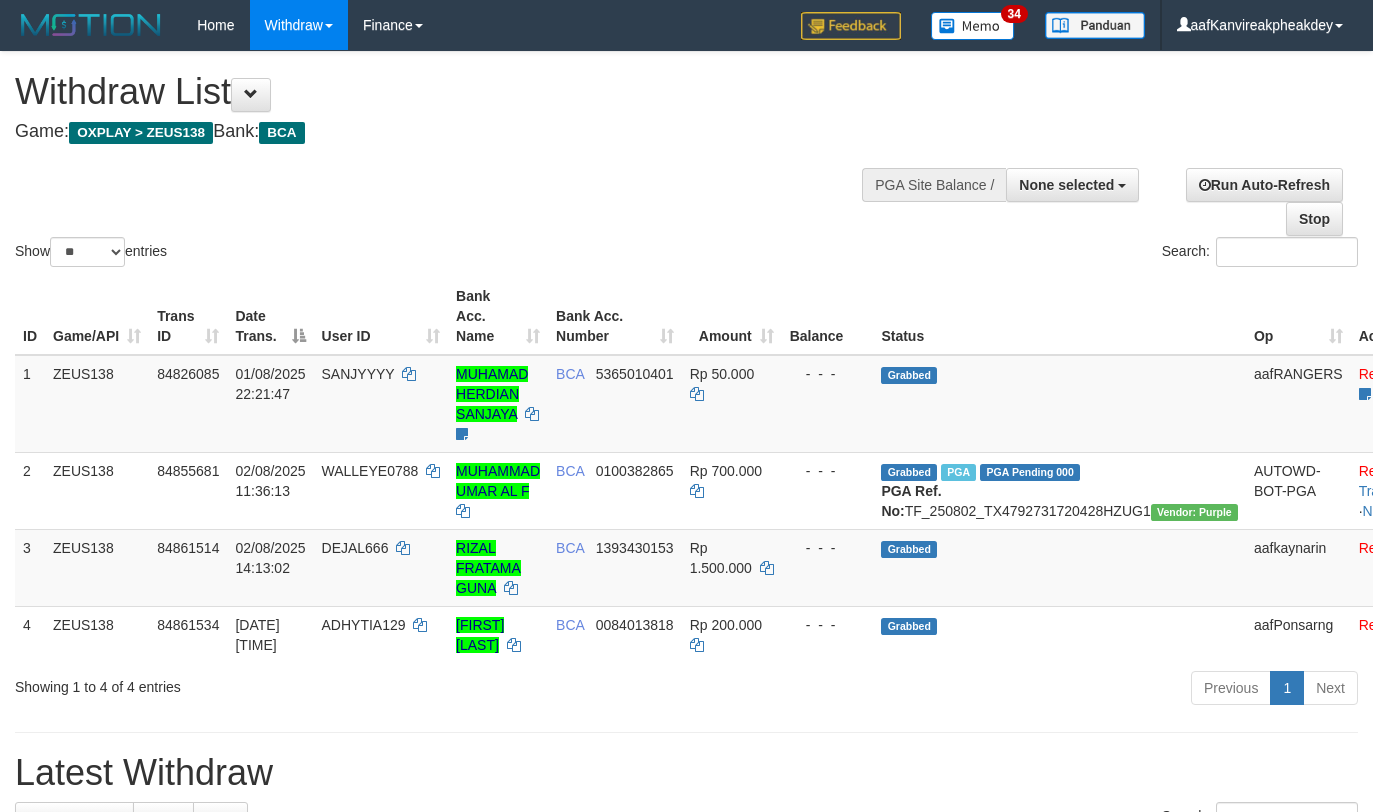 select 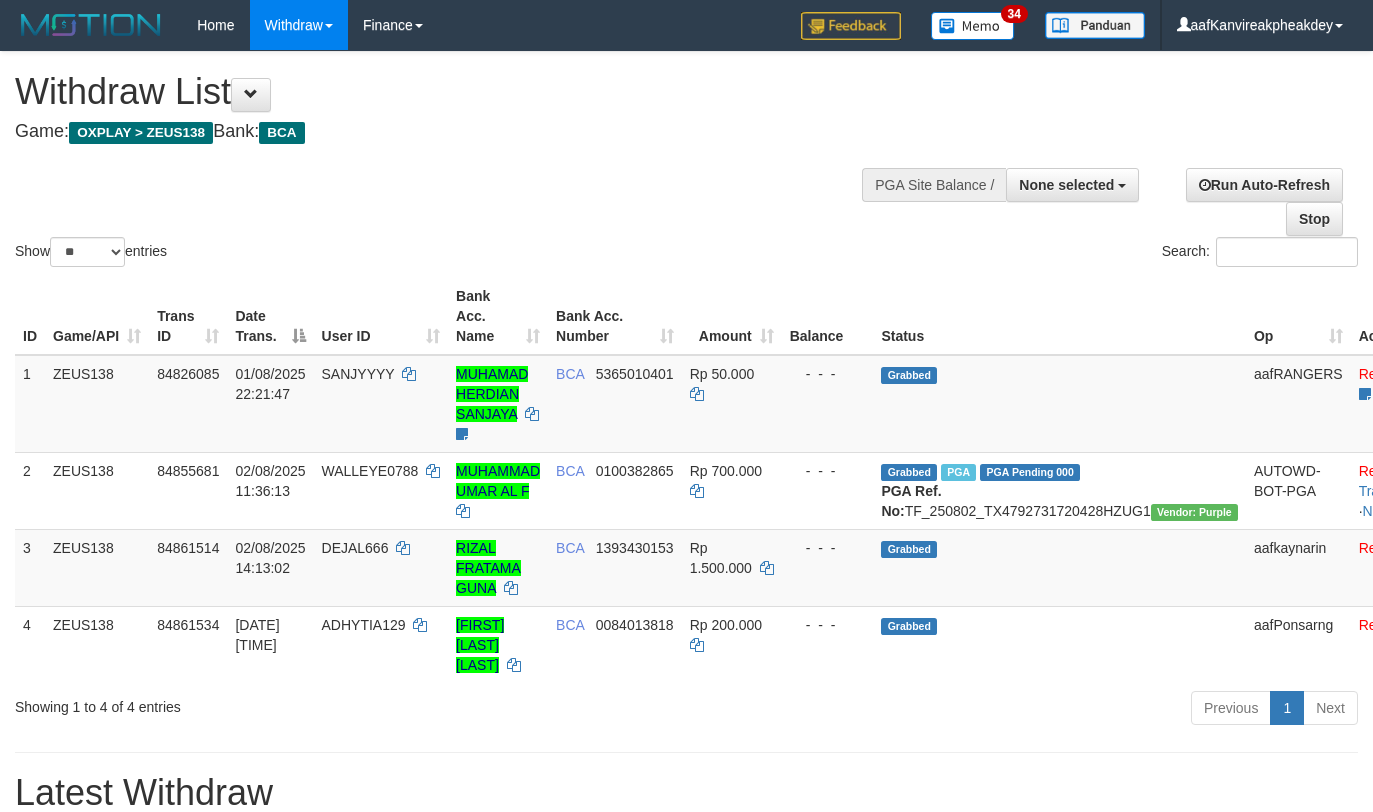 select 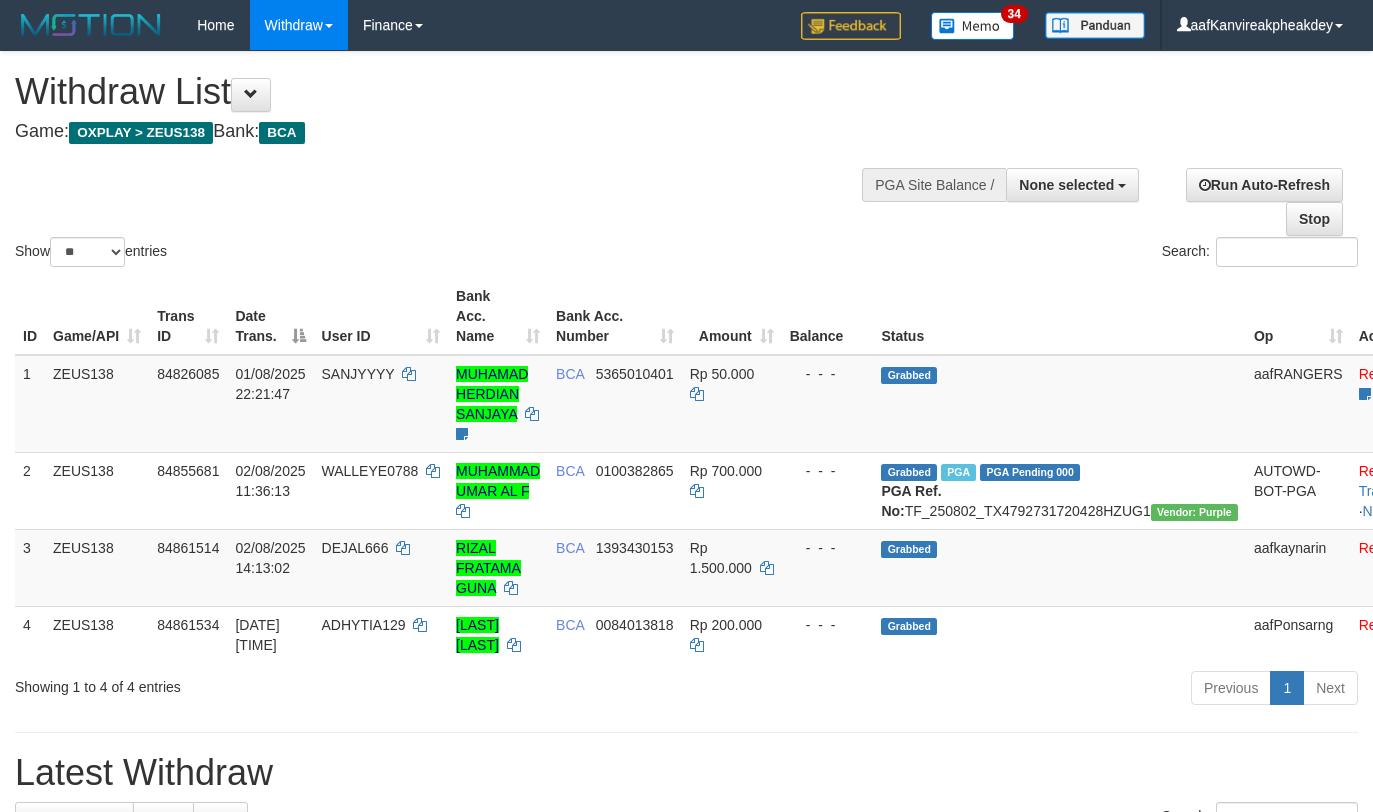 select 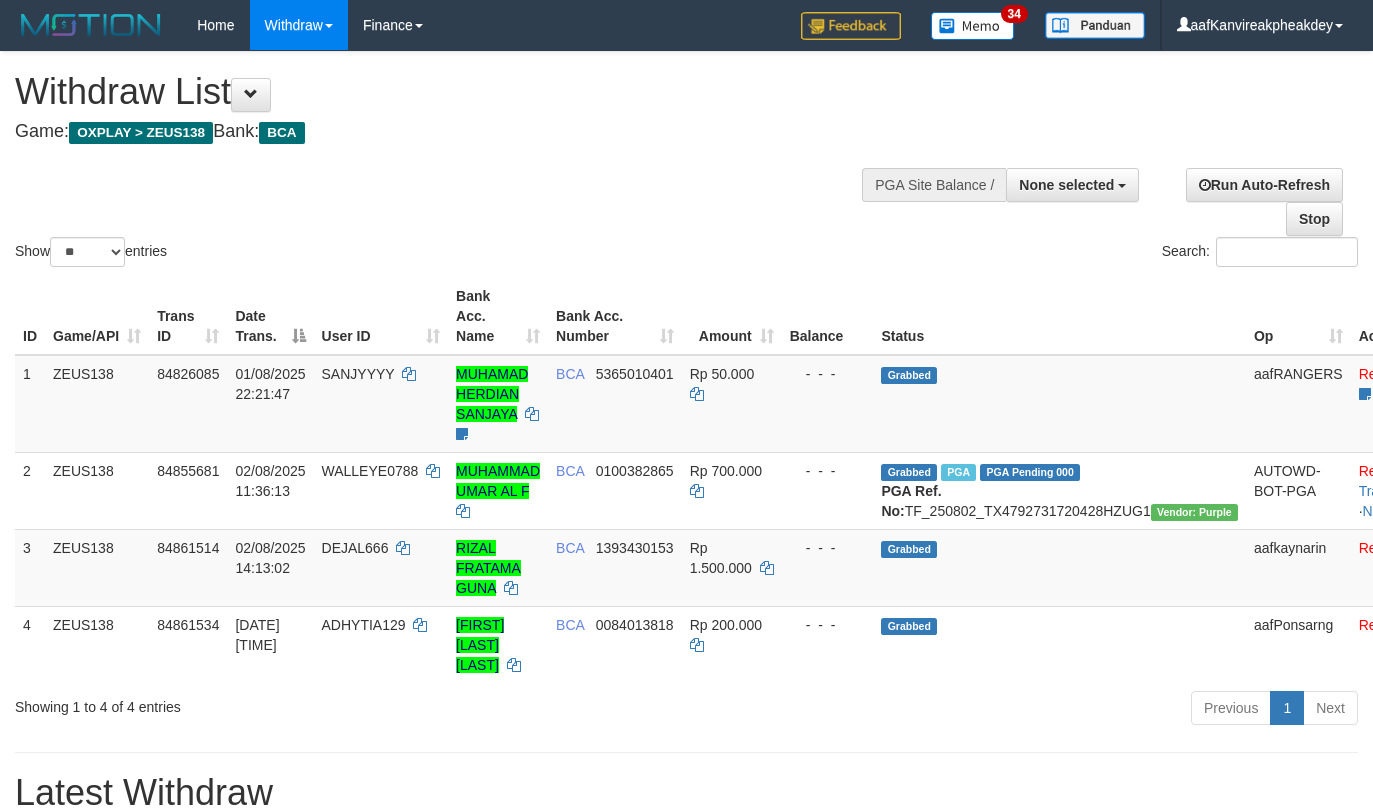 select 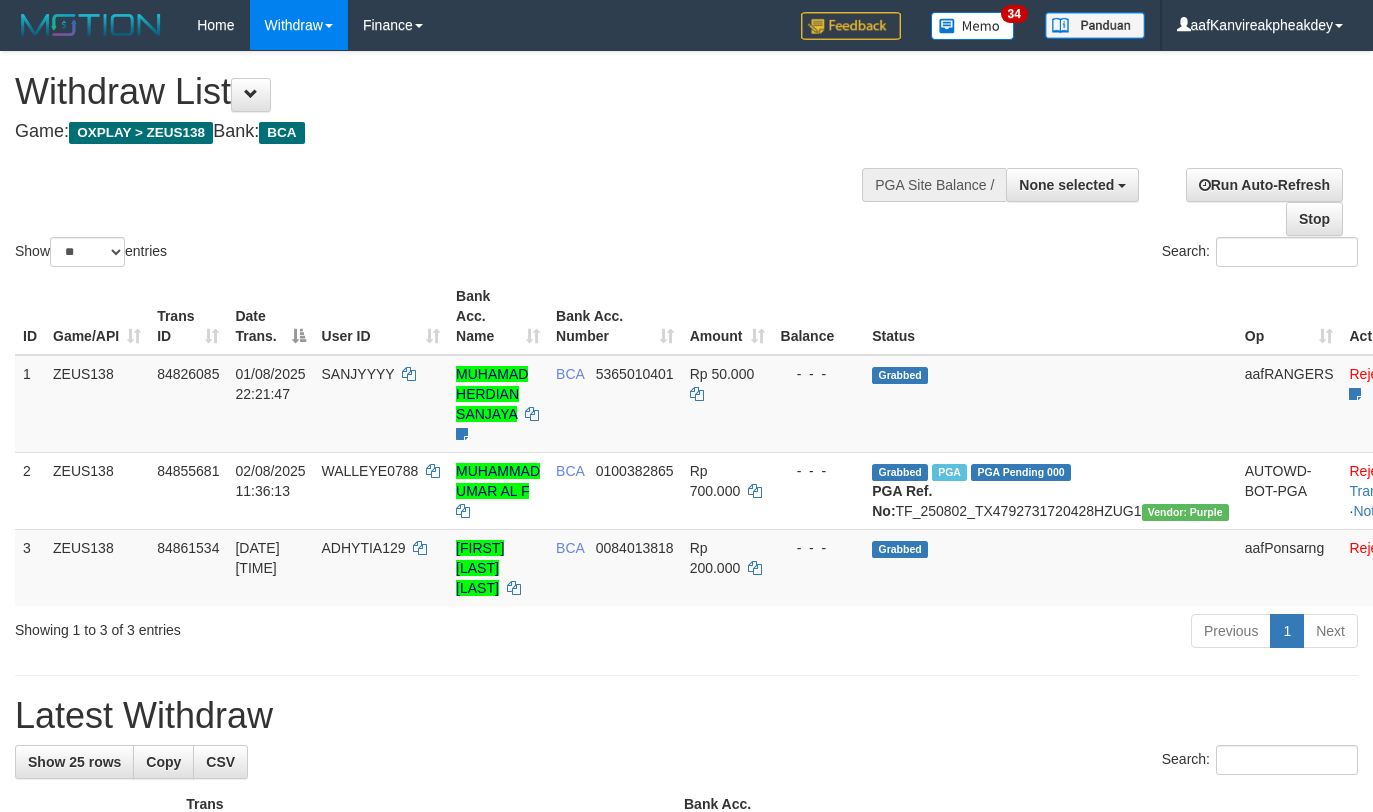 select 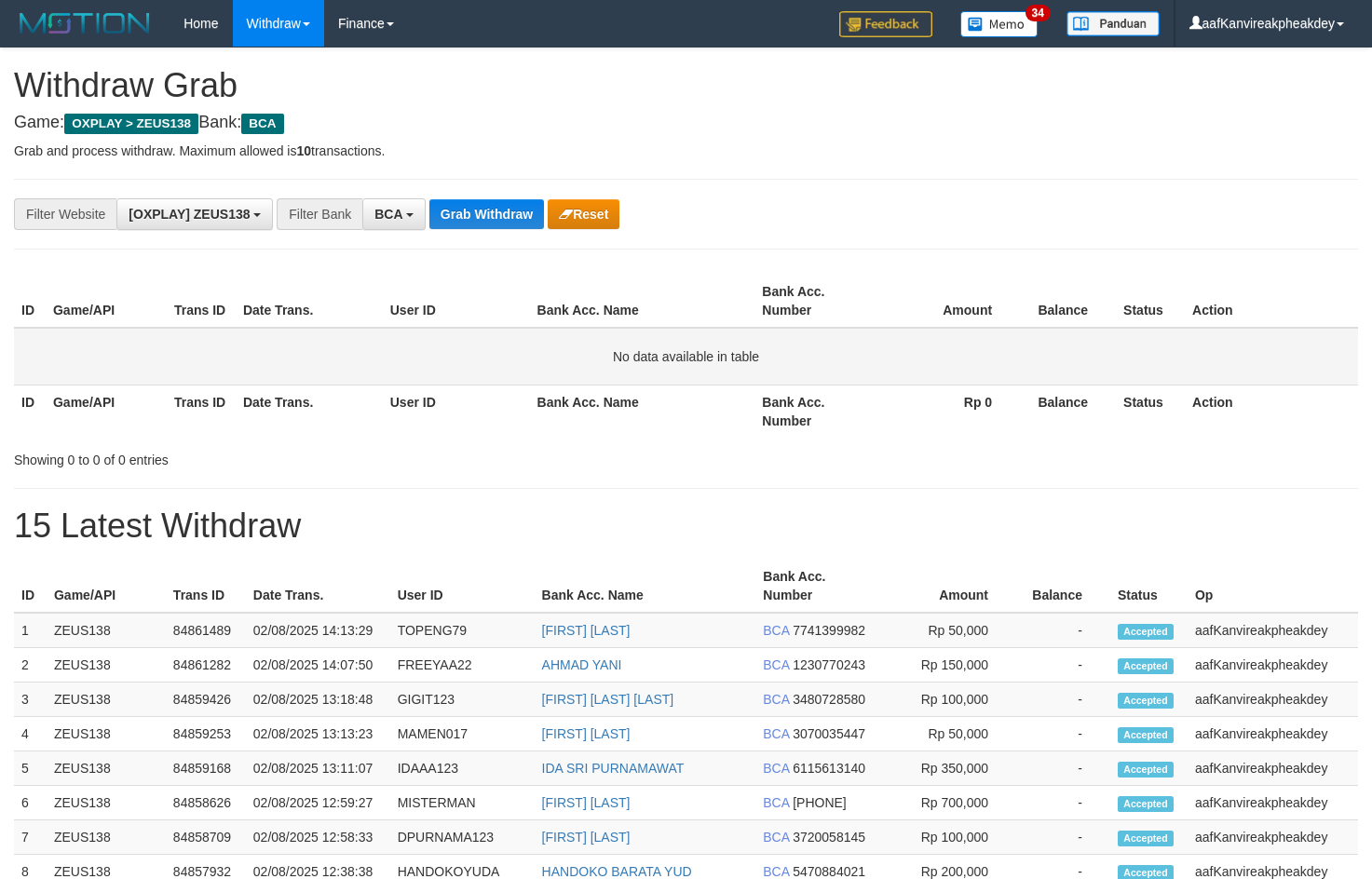 scroll, scrollTop: 0, scrollLeft: 0, axis: both 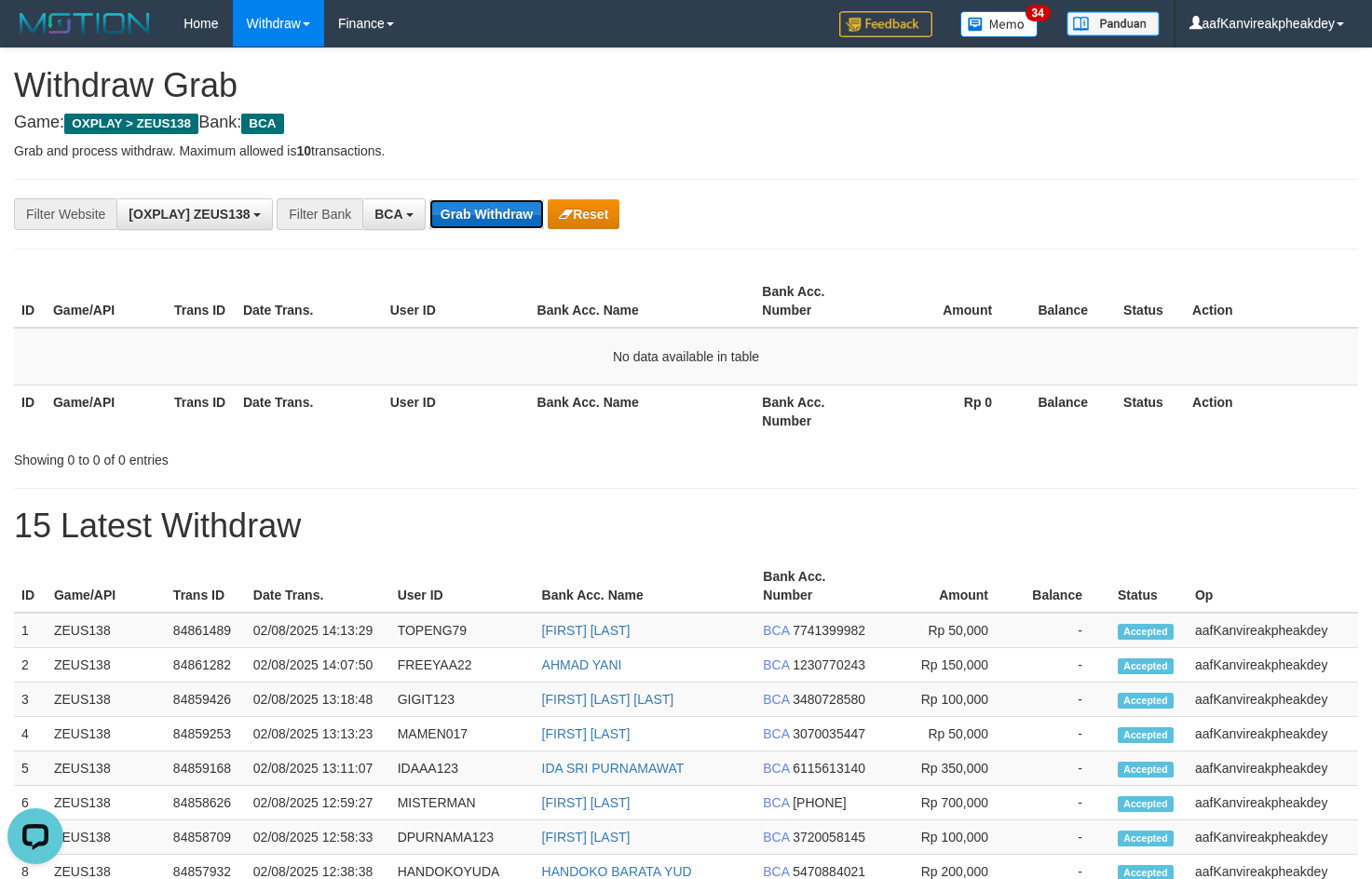 click on "Grab Withdraw" at bounding box center [486, 214] 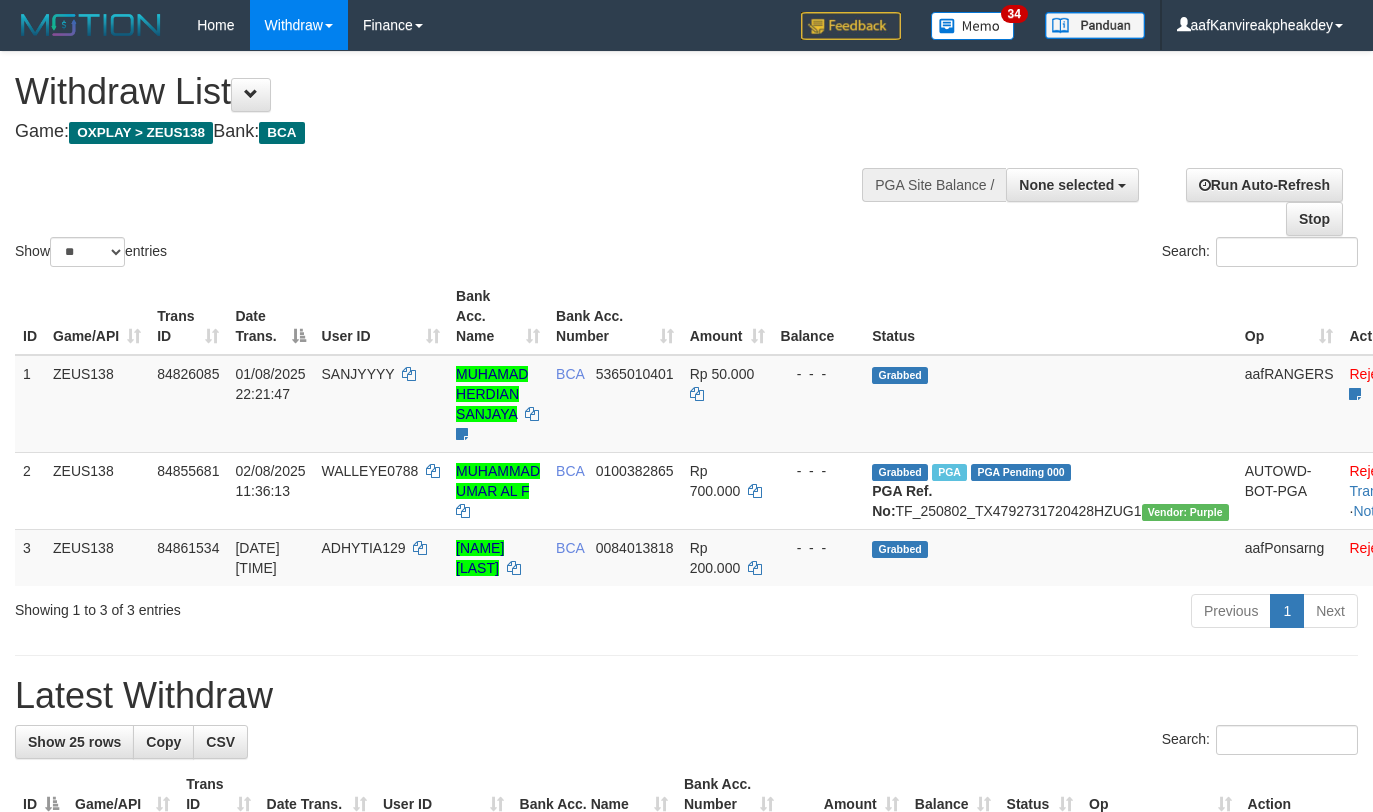 select 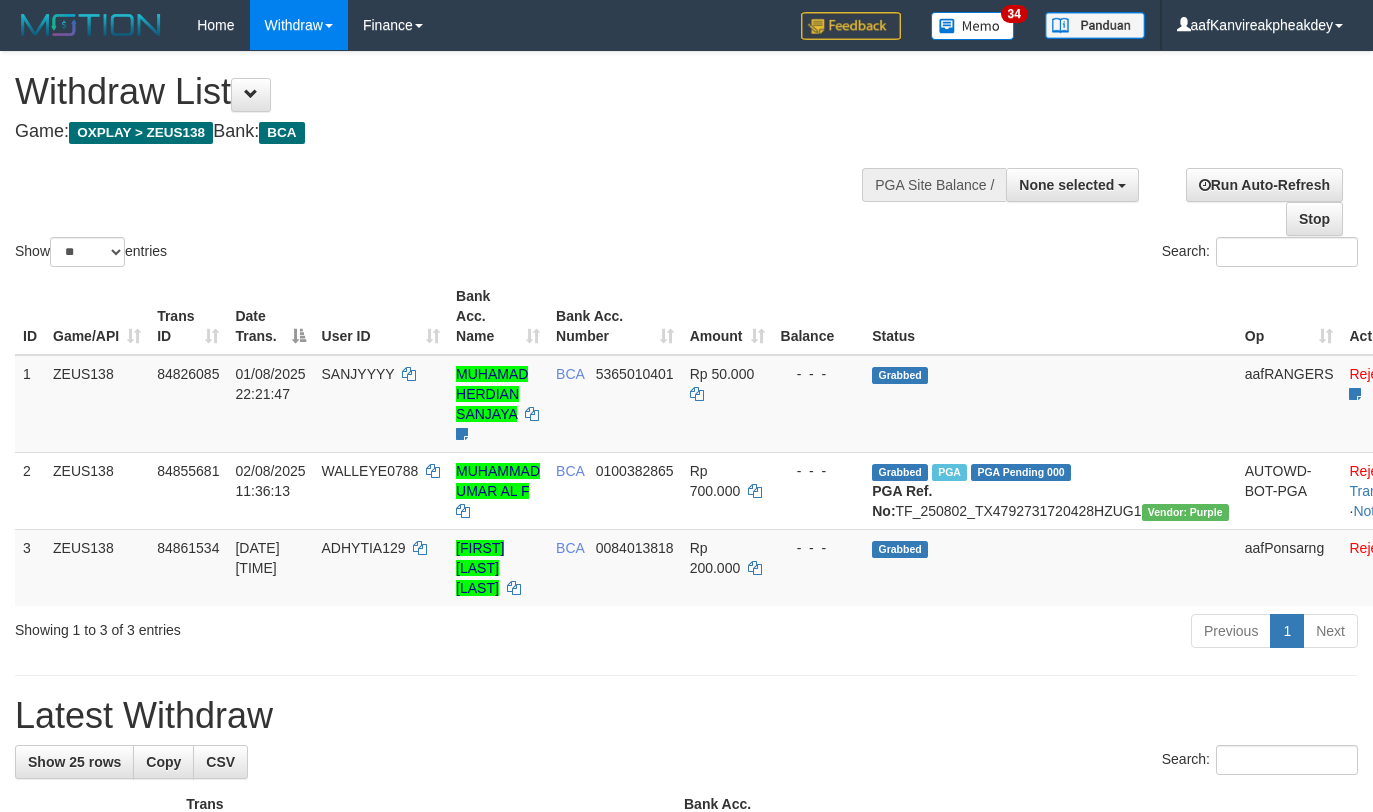 select 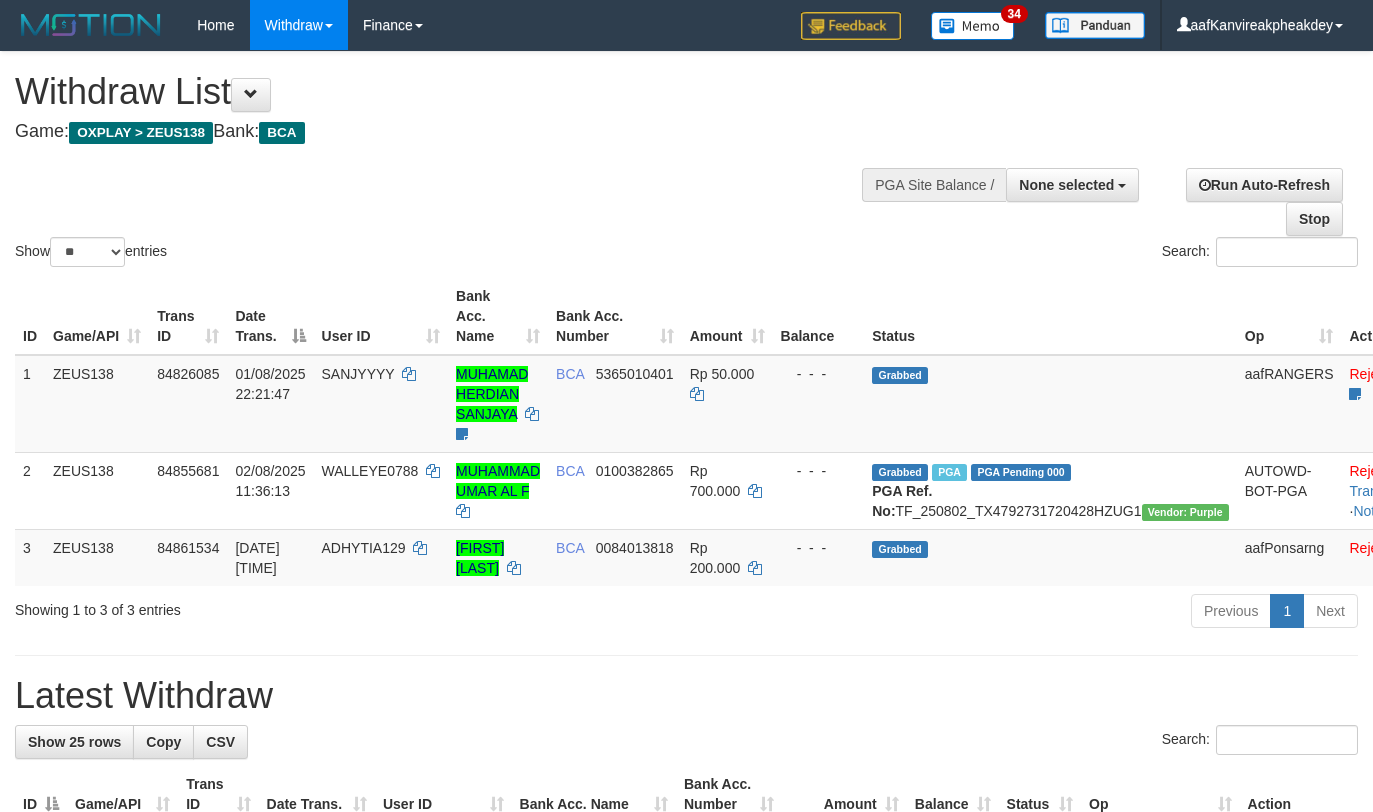 select 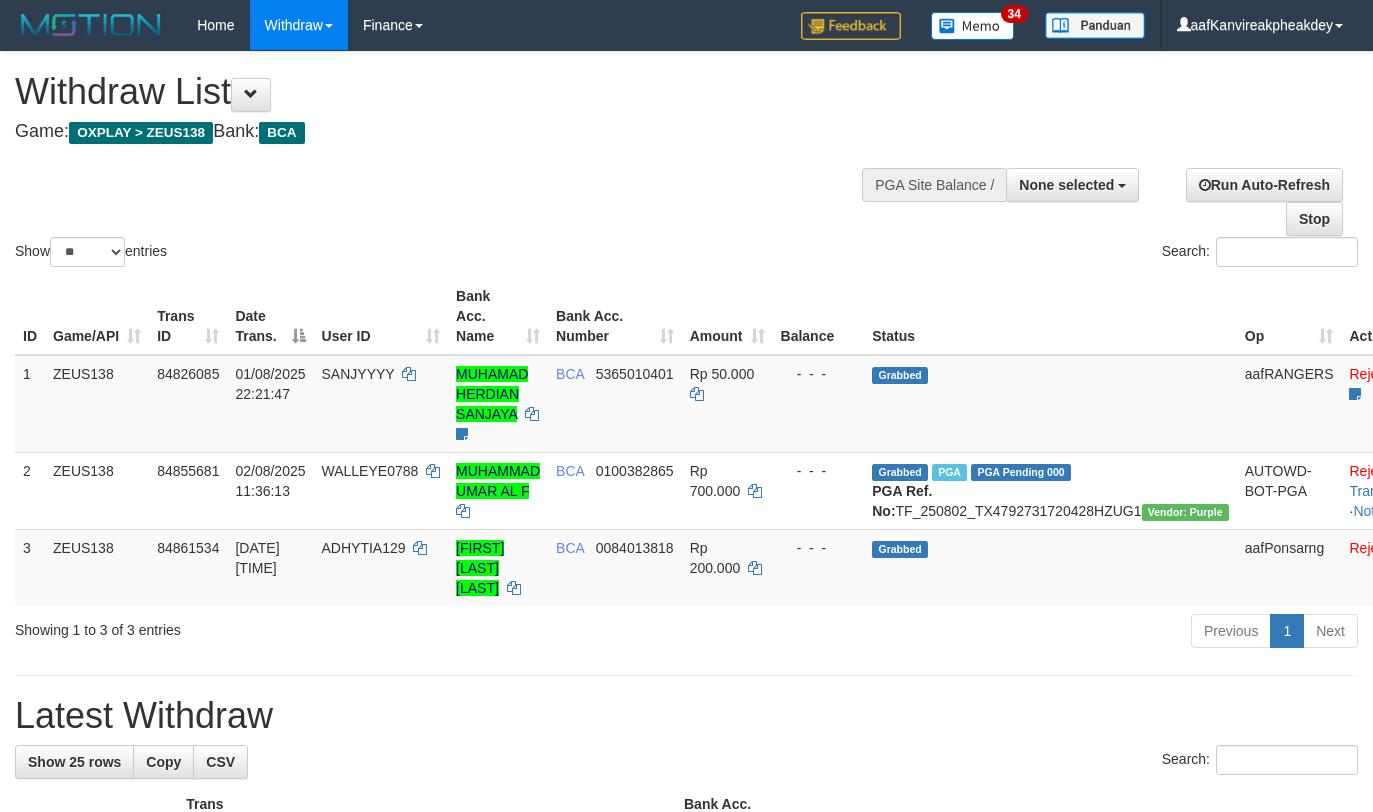 select 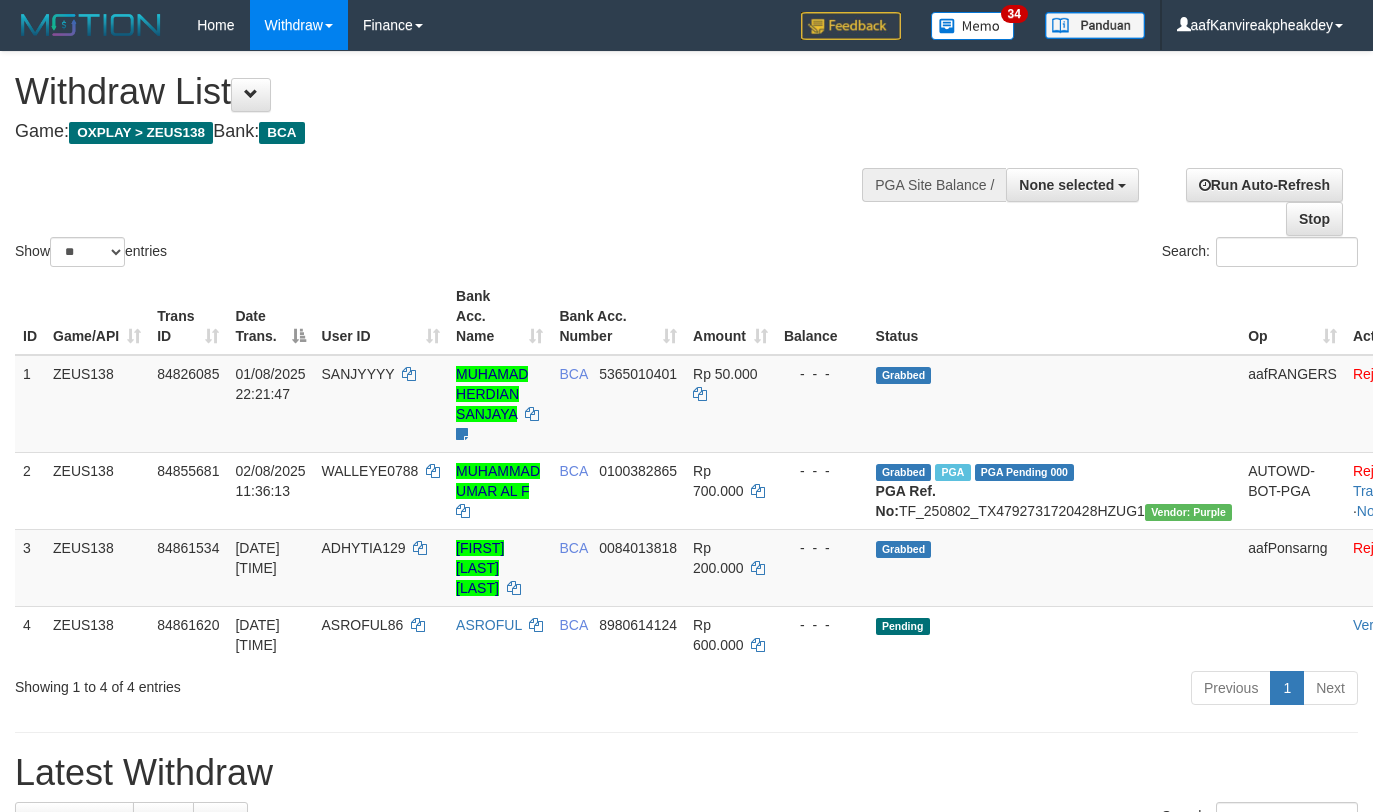 select 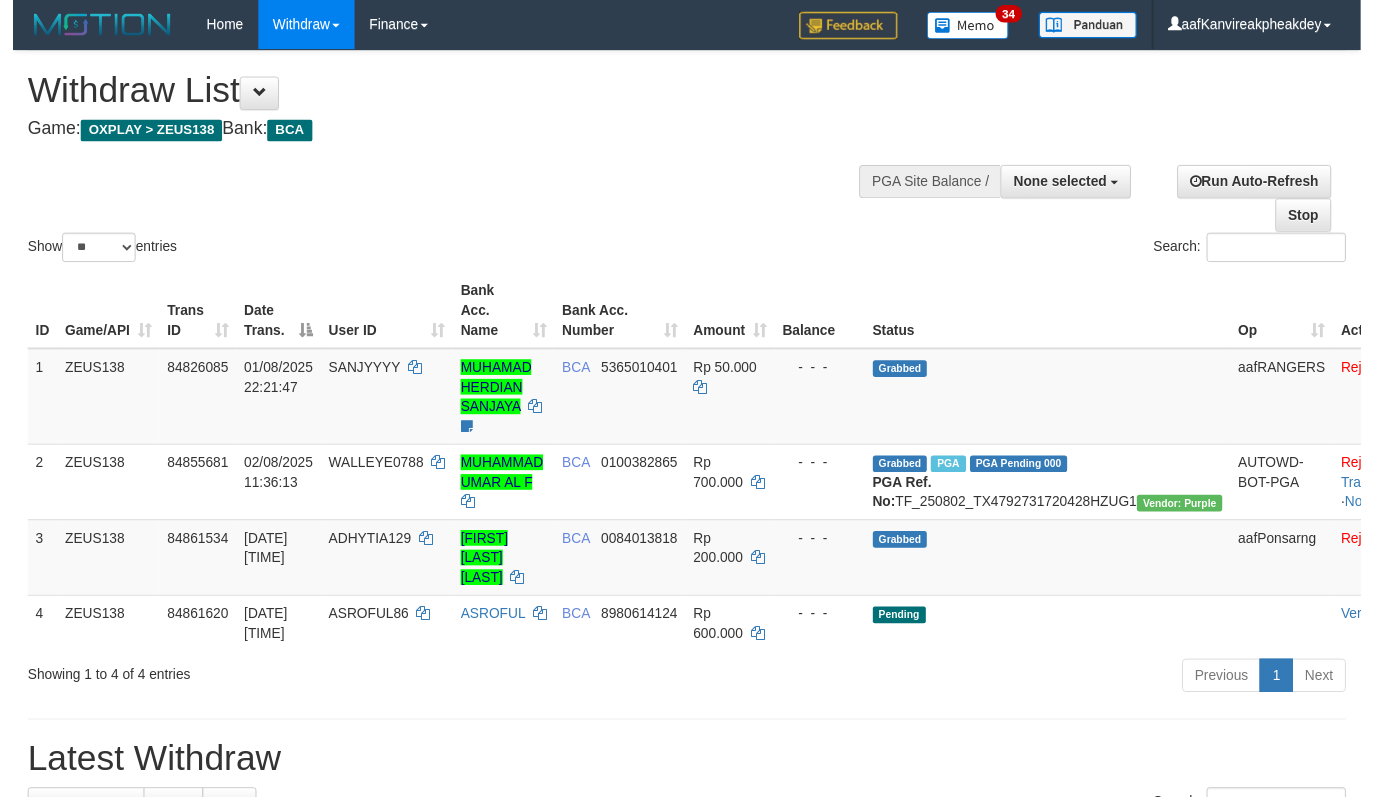 scroll, scrollTop: 0, scrollLeft: 0, axis: both 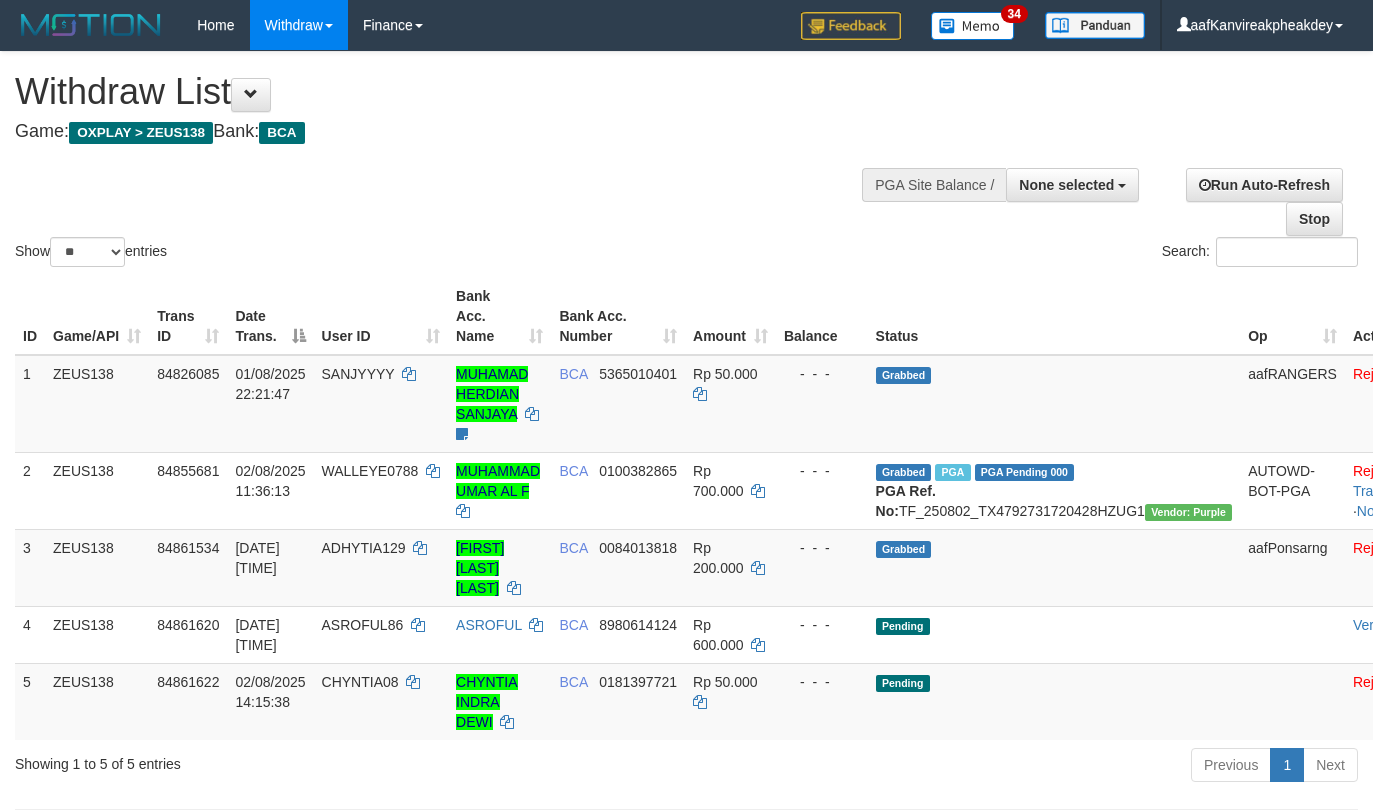 select 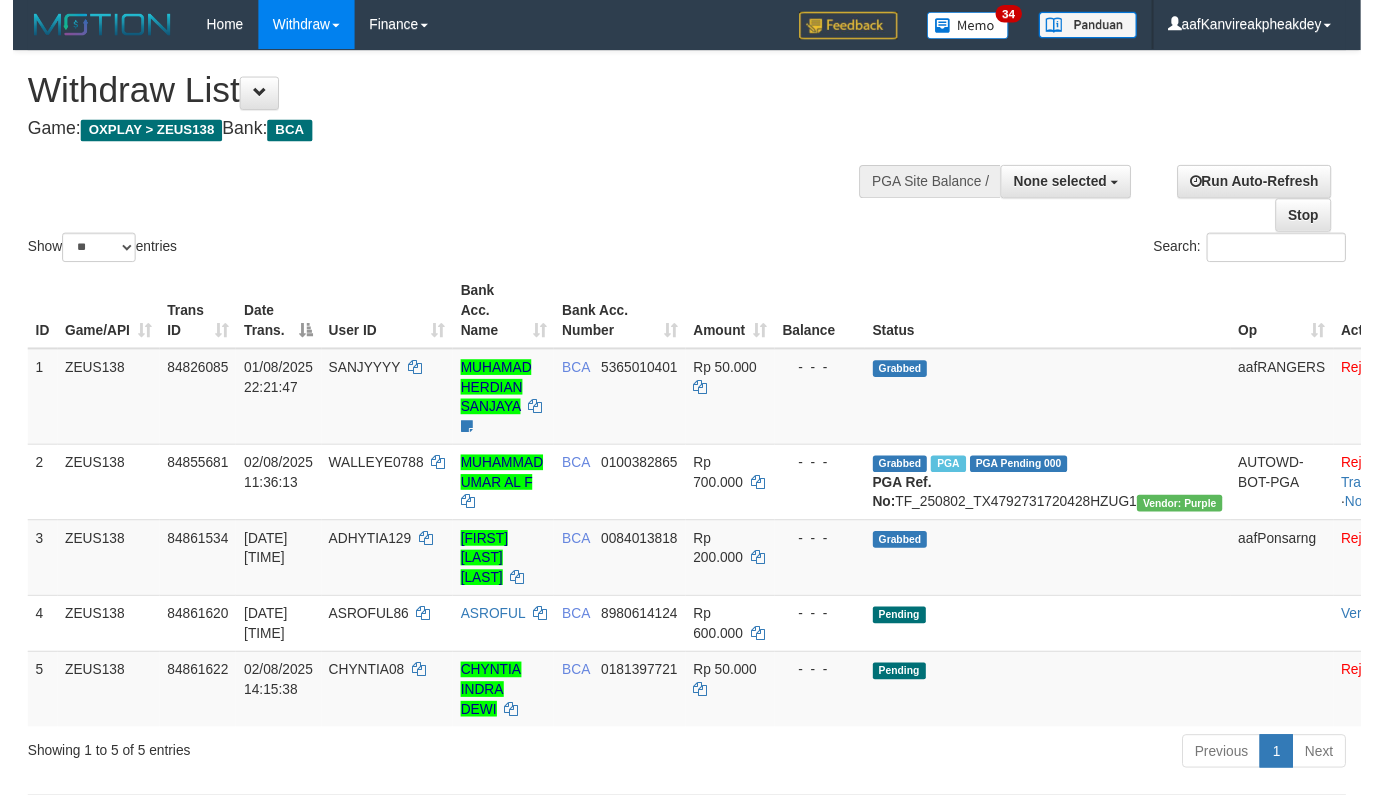 scroll, scrollTop: 0, scrollLeft: 0, axis: both 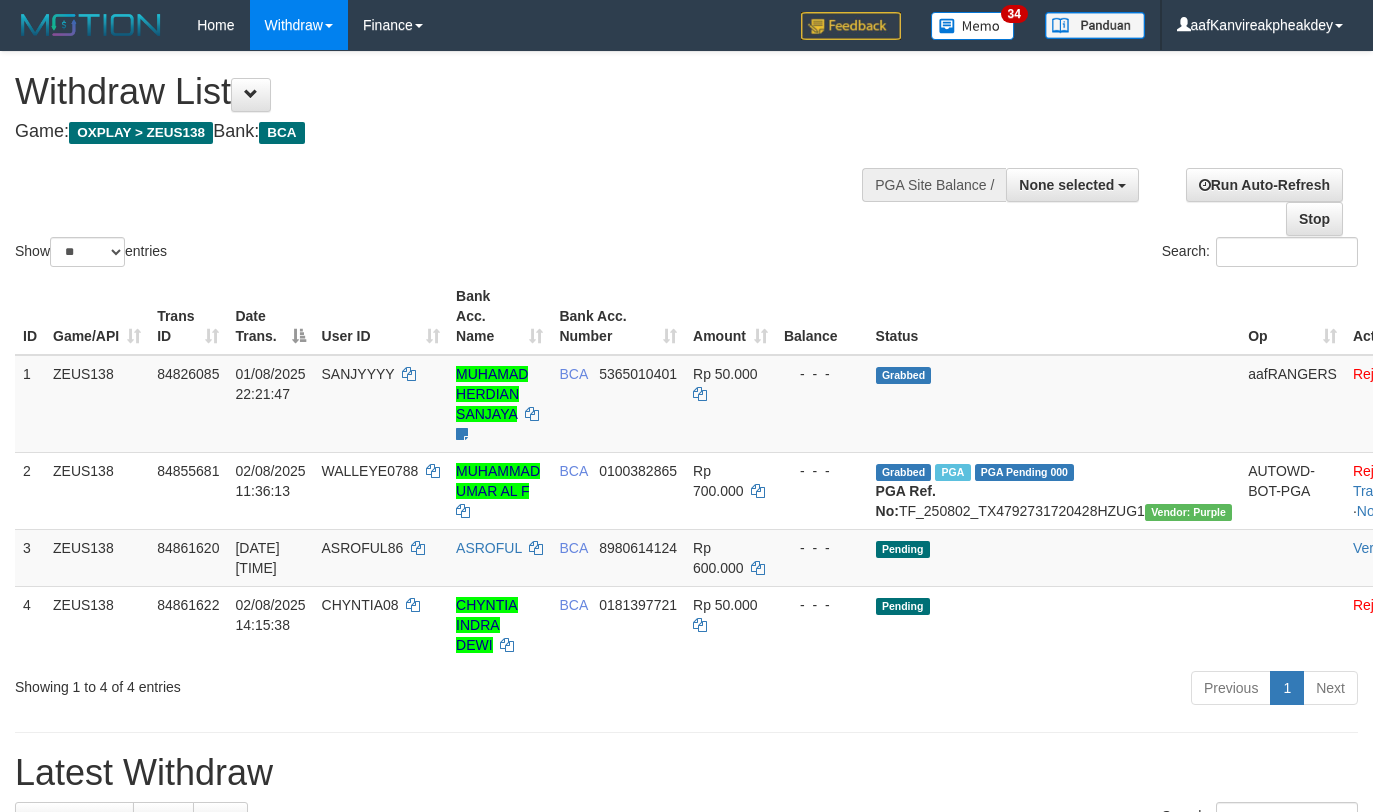 select 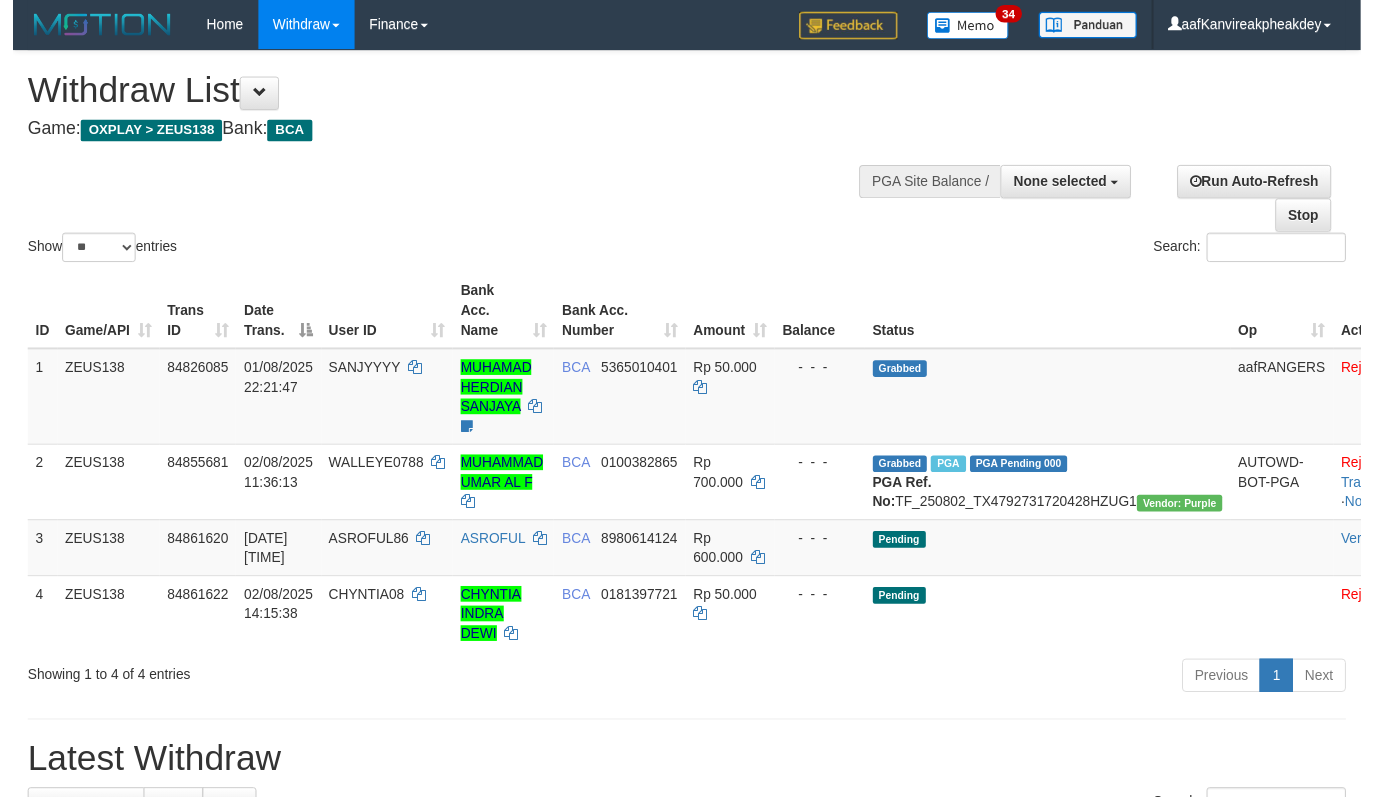 scroll, scrollTop: 0, scrollLeft: 0, axis: both 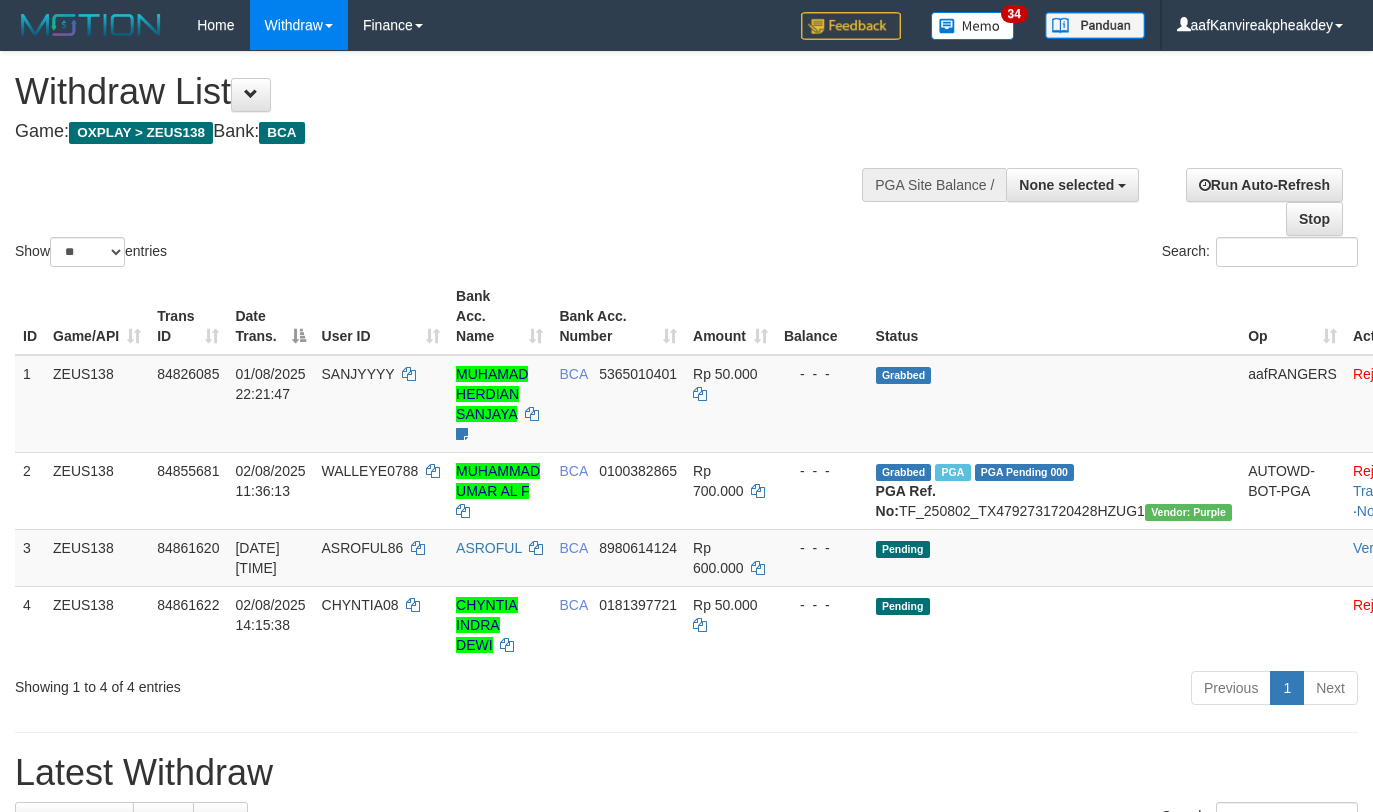 select 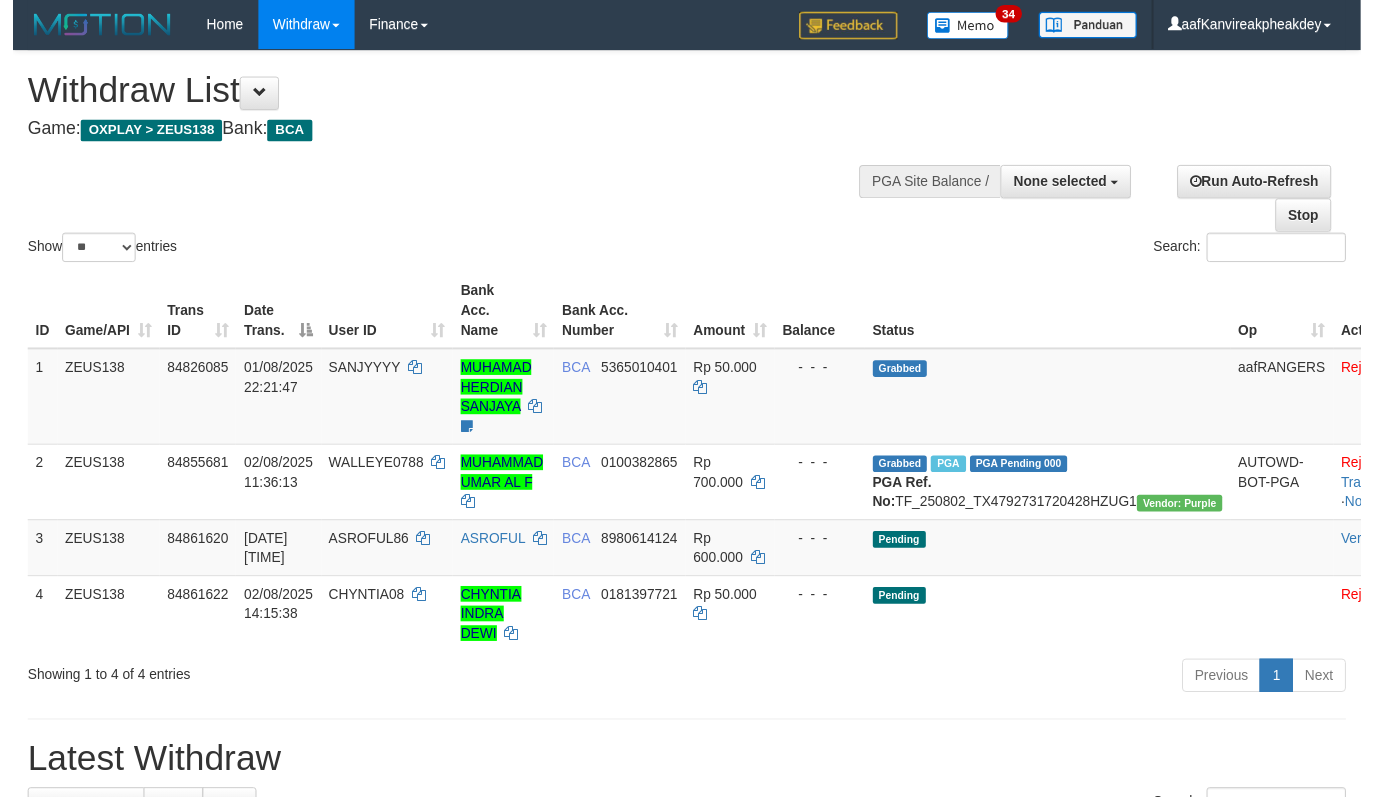 scroll, scrollTop: 0, scrollLeft: 0, axis: both 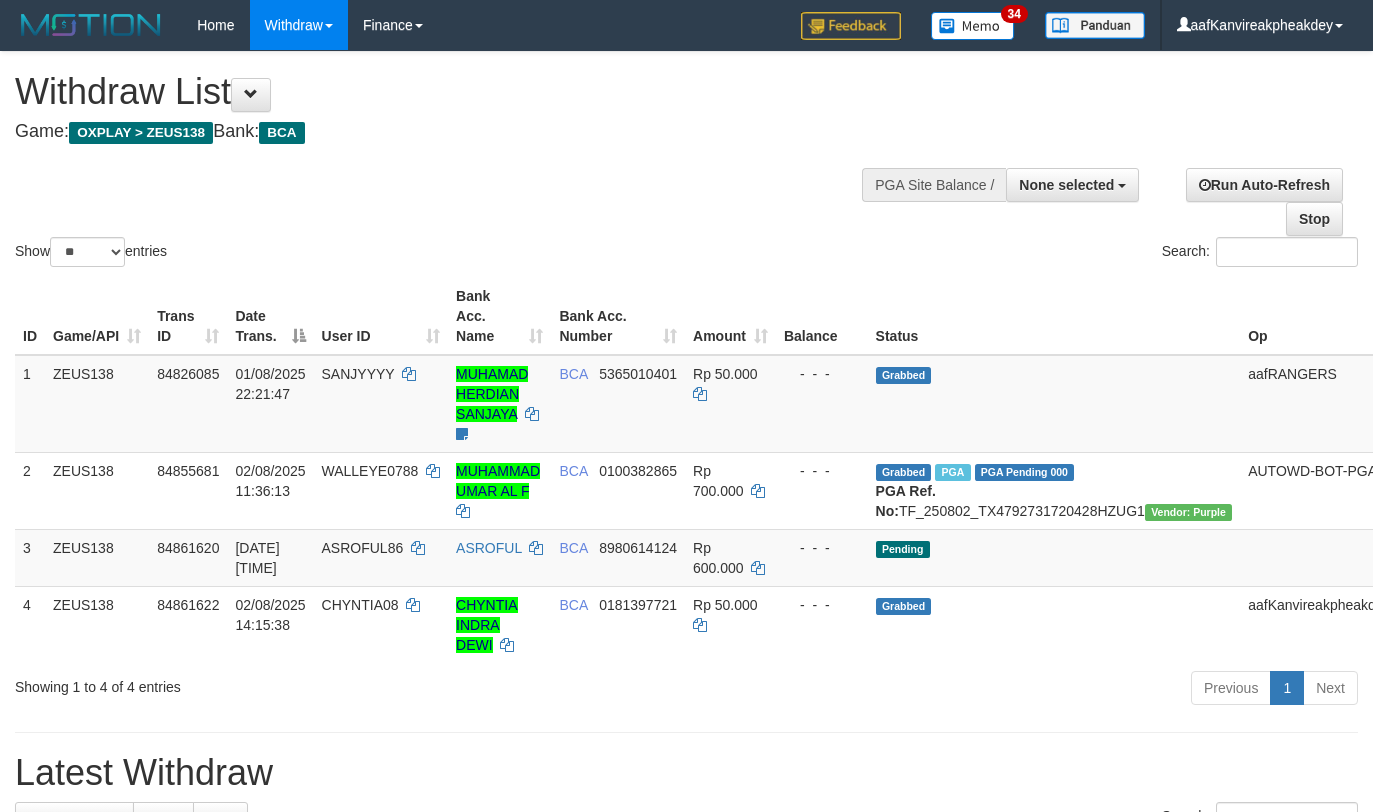 select 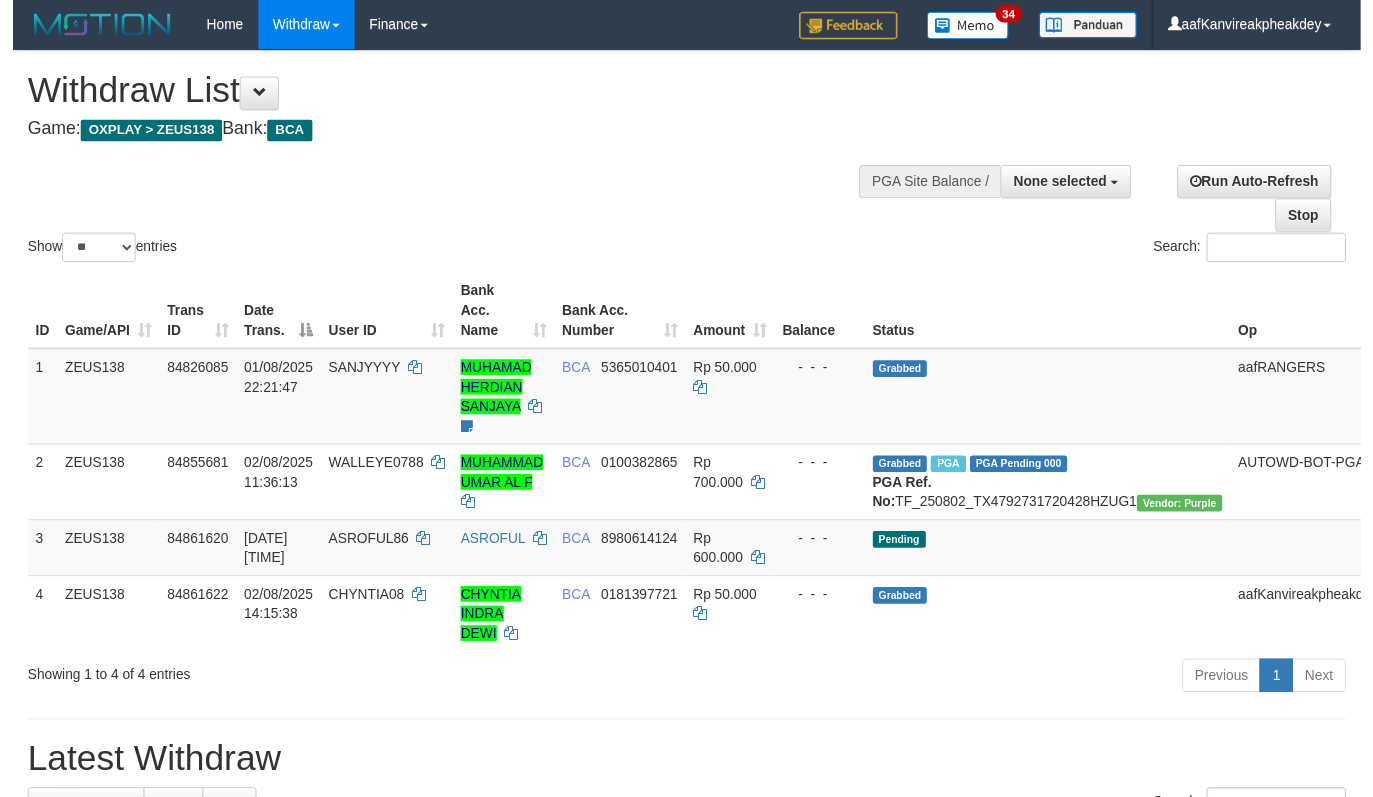 scroll, scrollTop: 0, scrollLeft: 0, axis: both 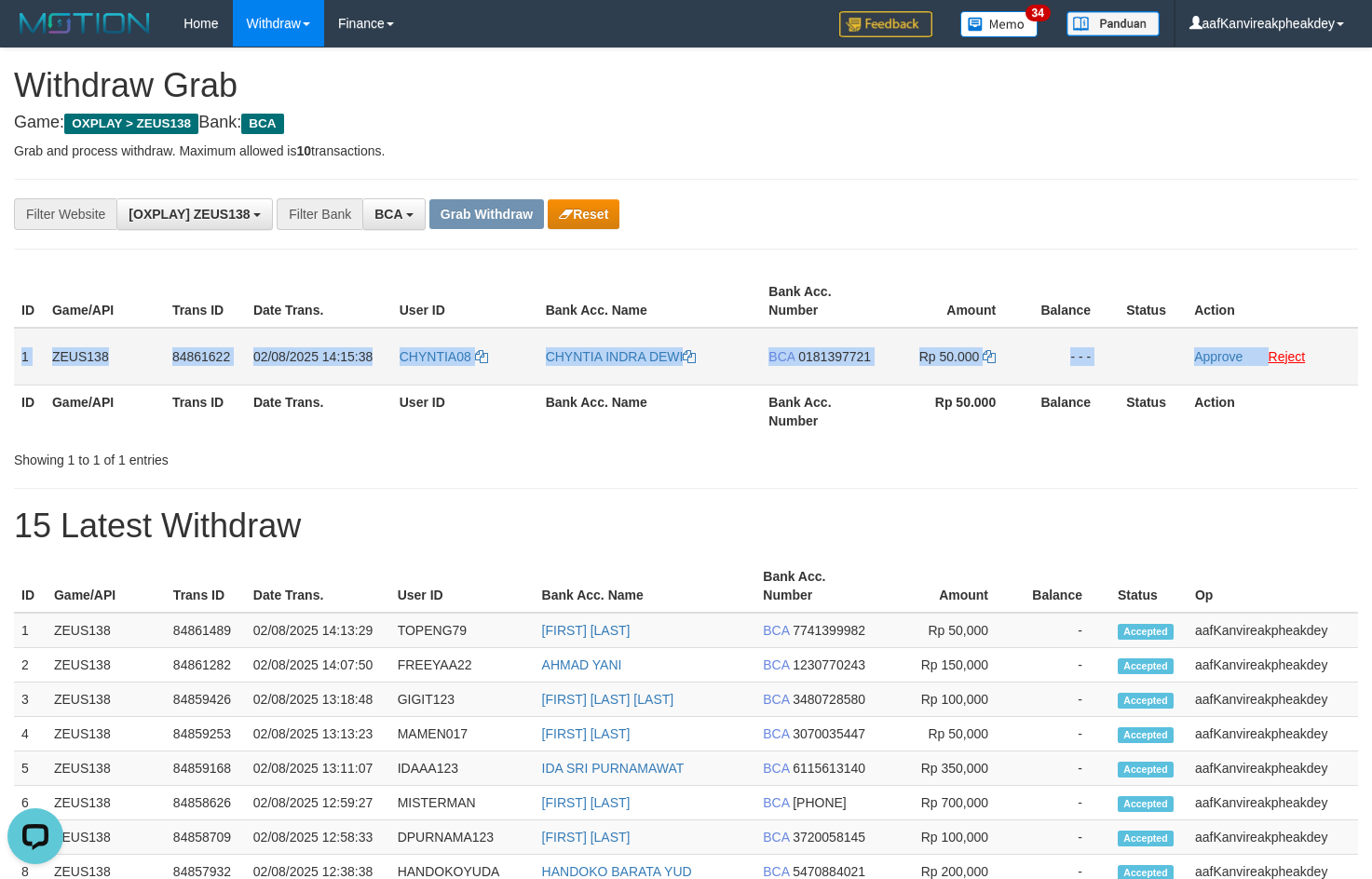 copy on "1
ZEUS138
84861622
02/08/2025 14:15:38
CHYNTIA08
CHYNTIA INDRA DEWI
BCA
0181397721
Rp 50.000
- - -
Approve" 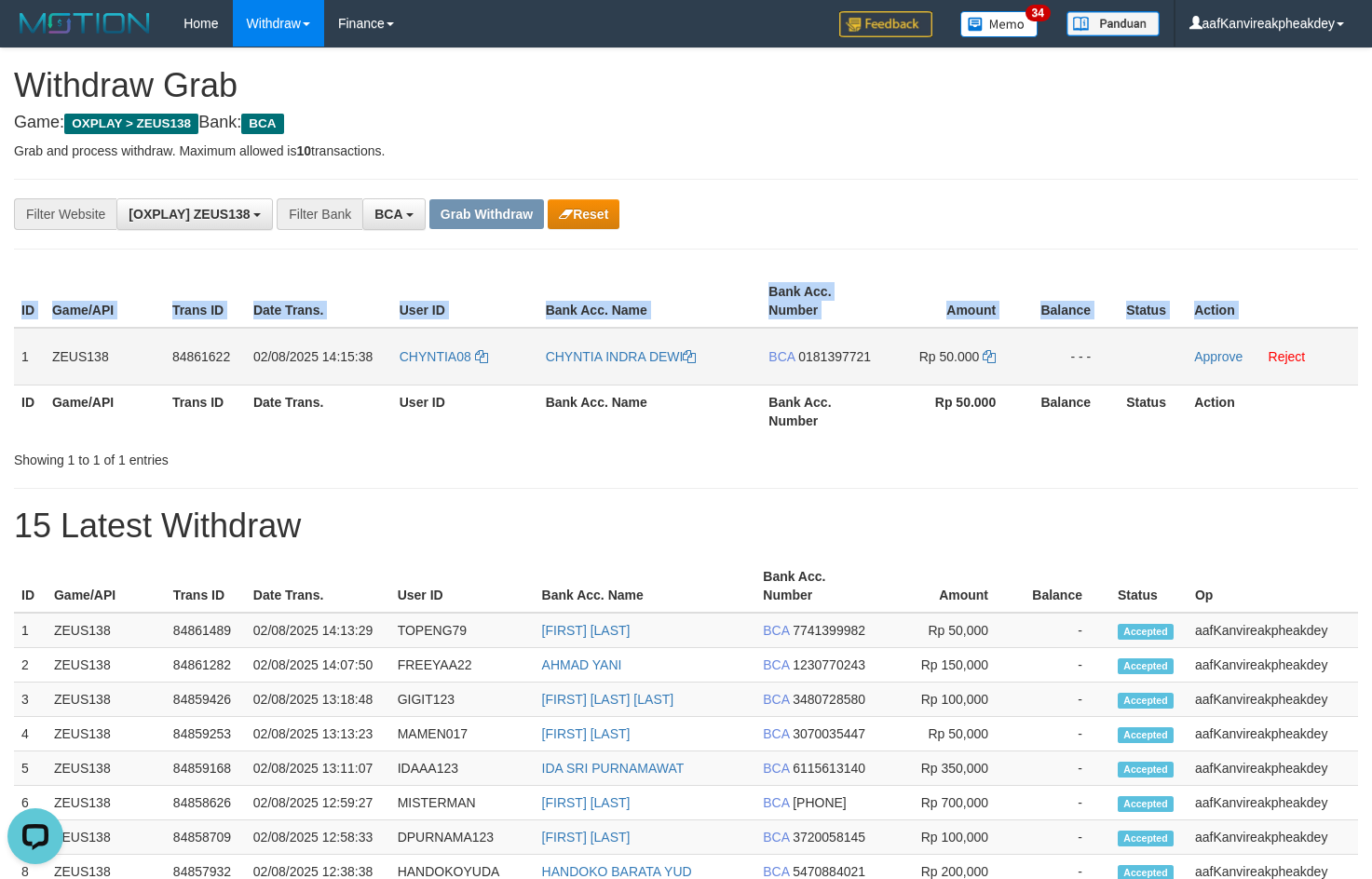 copy on "ID Game/API Trans ID Date Trans. User ID Bank Acc. Name Bank Acc. Number Amount Balance Status Action" 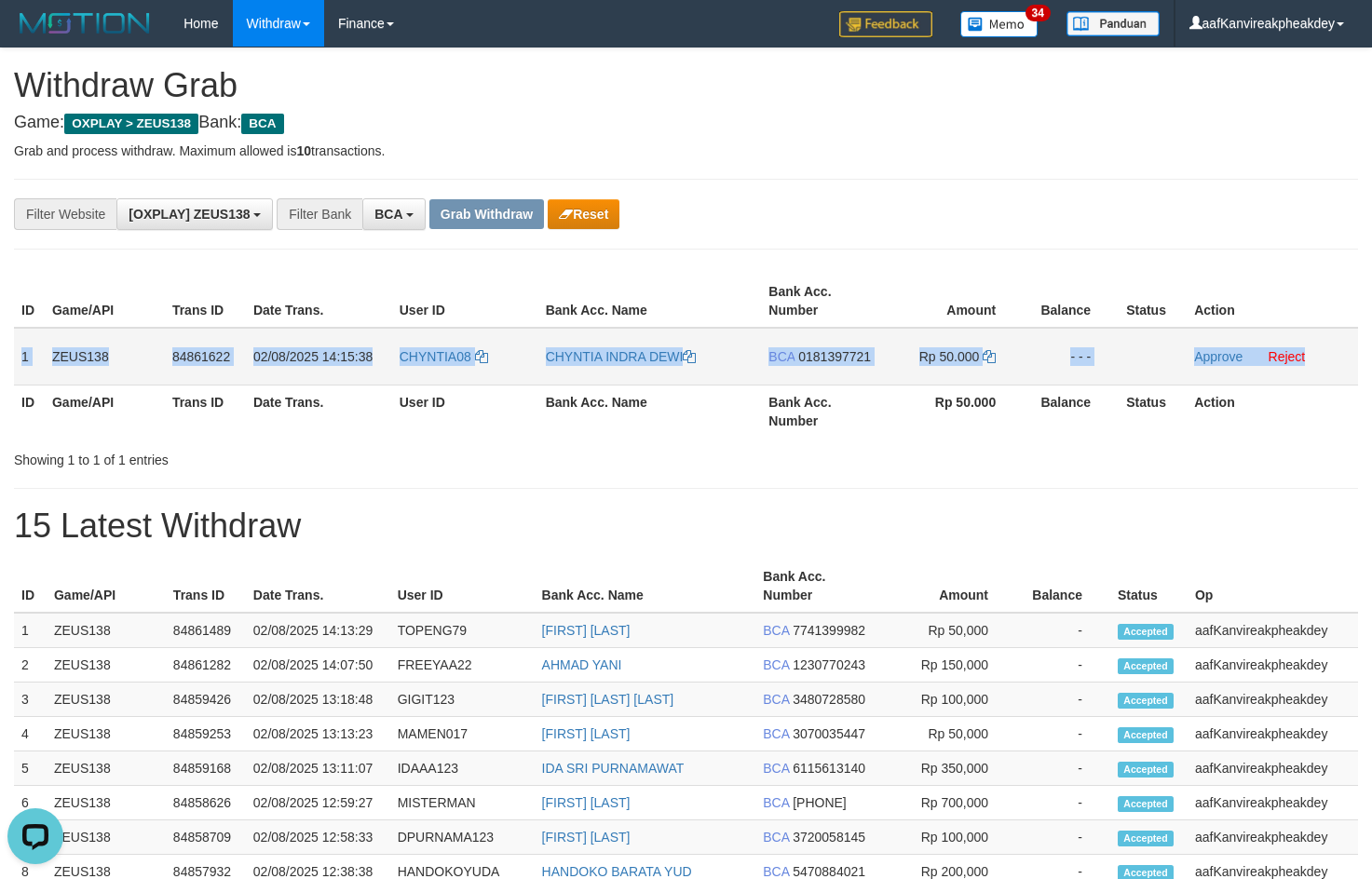 copy on "1
ZEUS138
84861622
02/08/2025 14:15:38
CHYNTIA08
CHYNTIA INDRA DEWI
BCA
0181397721
Rp 50.000
- - -
Approve
Reject" 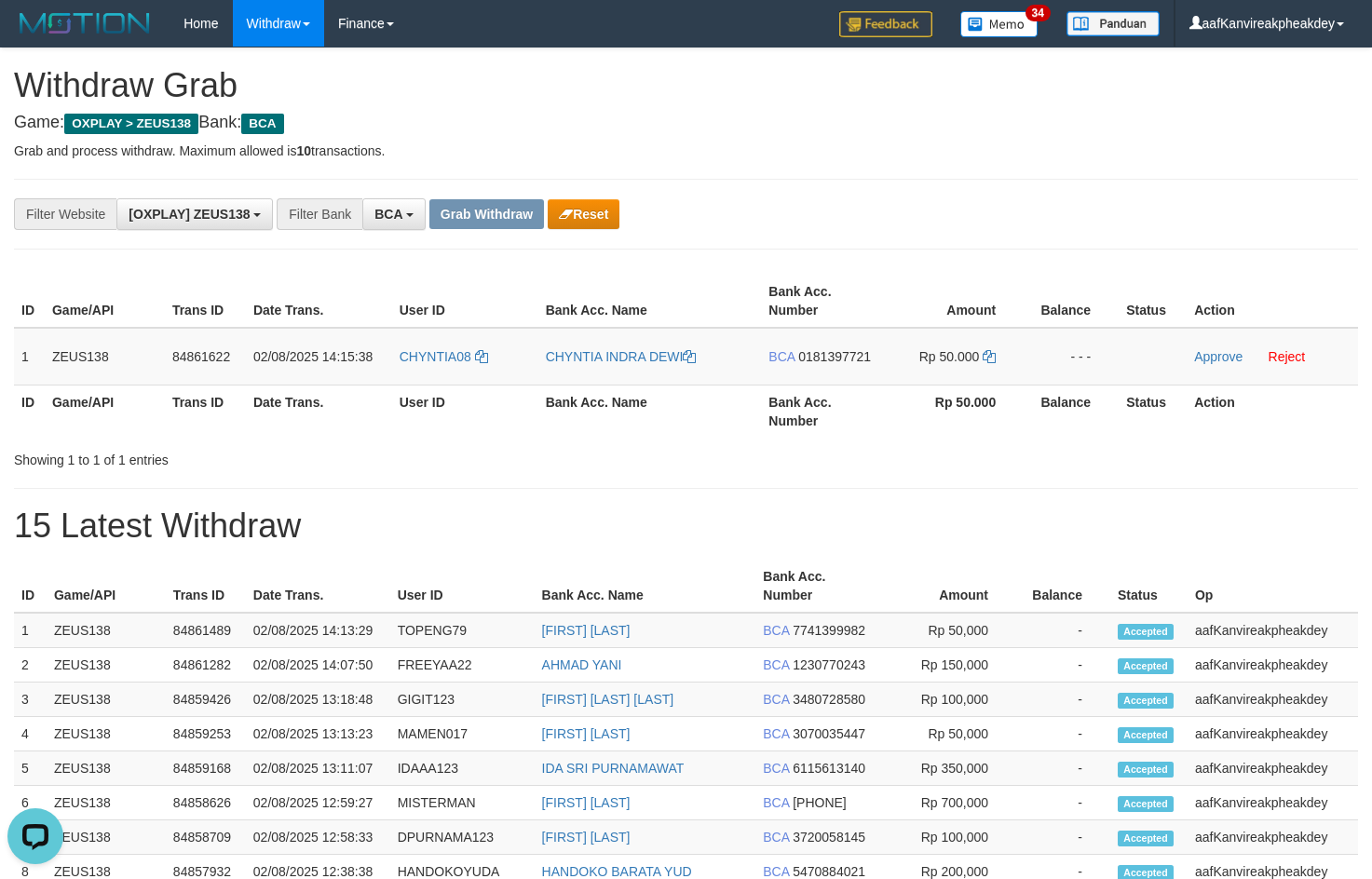 drag, startPoint x: 1098, startPoint y: 275, endPoint x: 1127, endPoint y: 262, distance: 31.7805 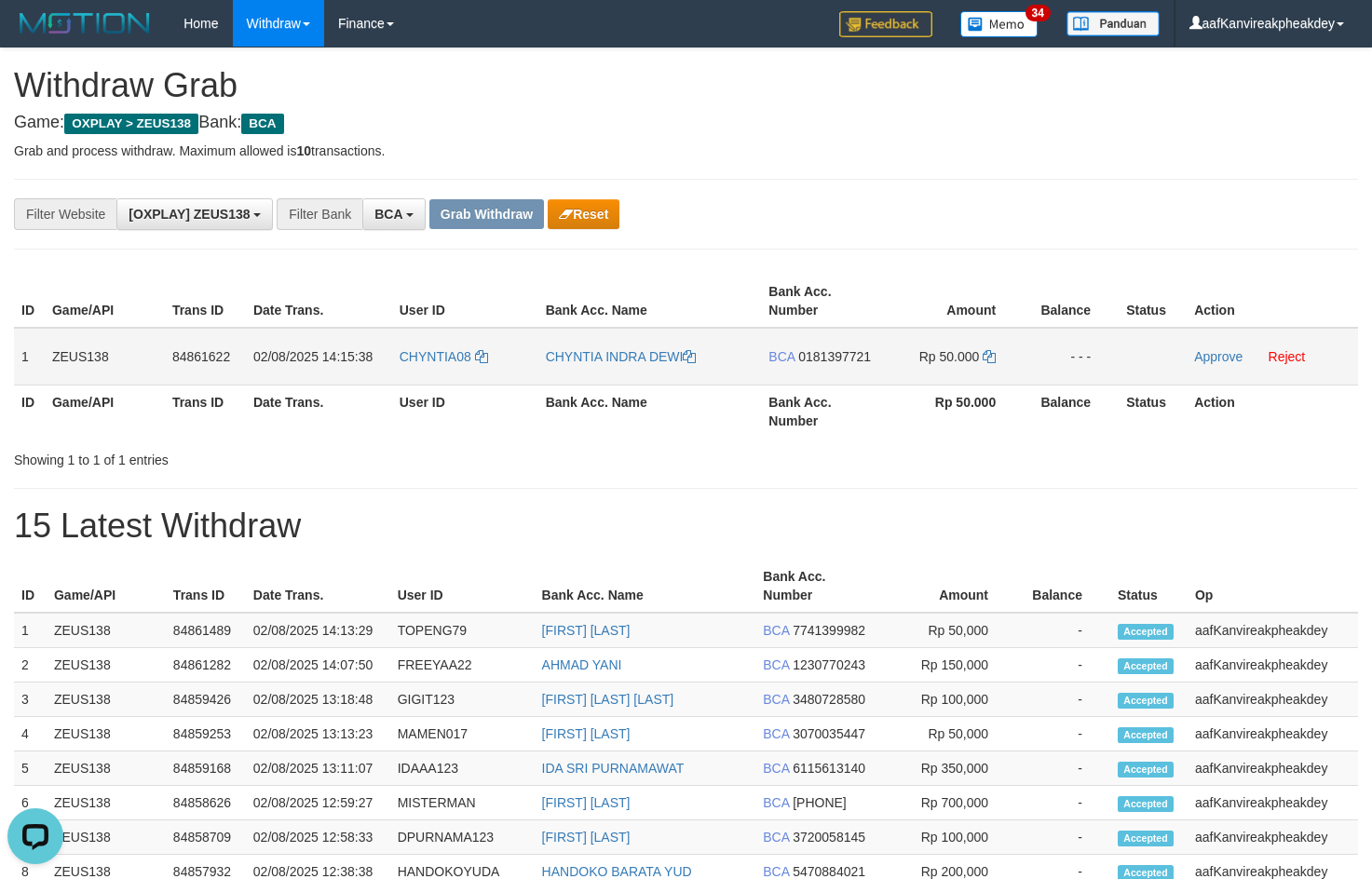 click on "0181397721" at bounding box center [835, 357] 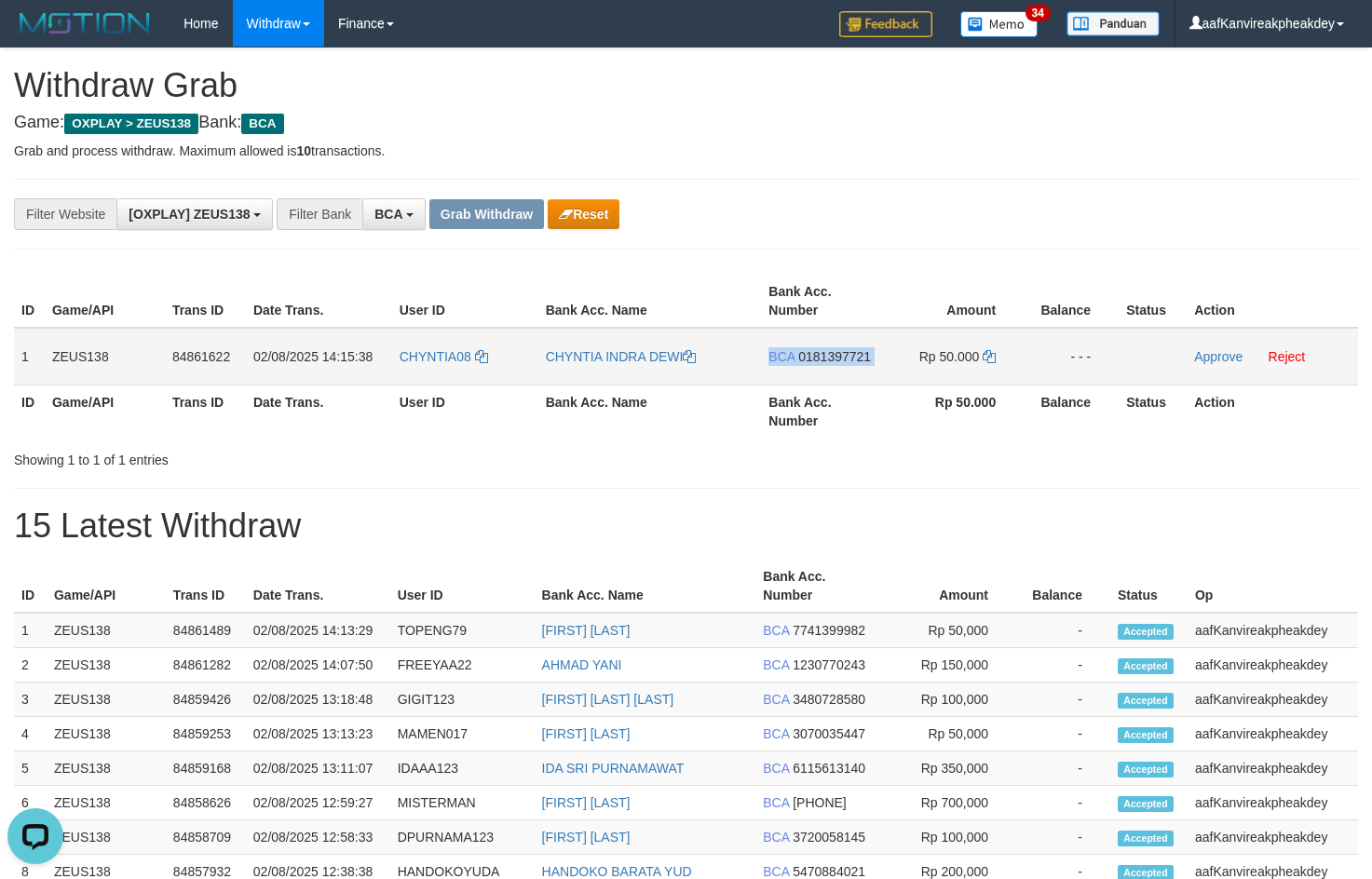 click on "0181397721" at bounding box center (835, 357) 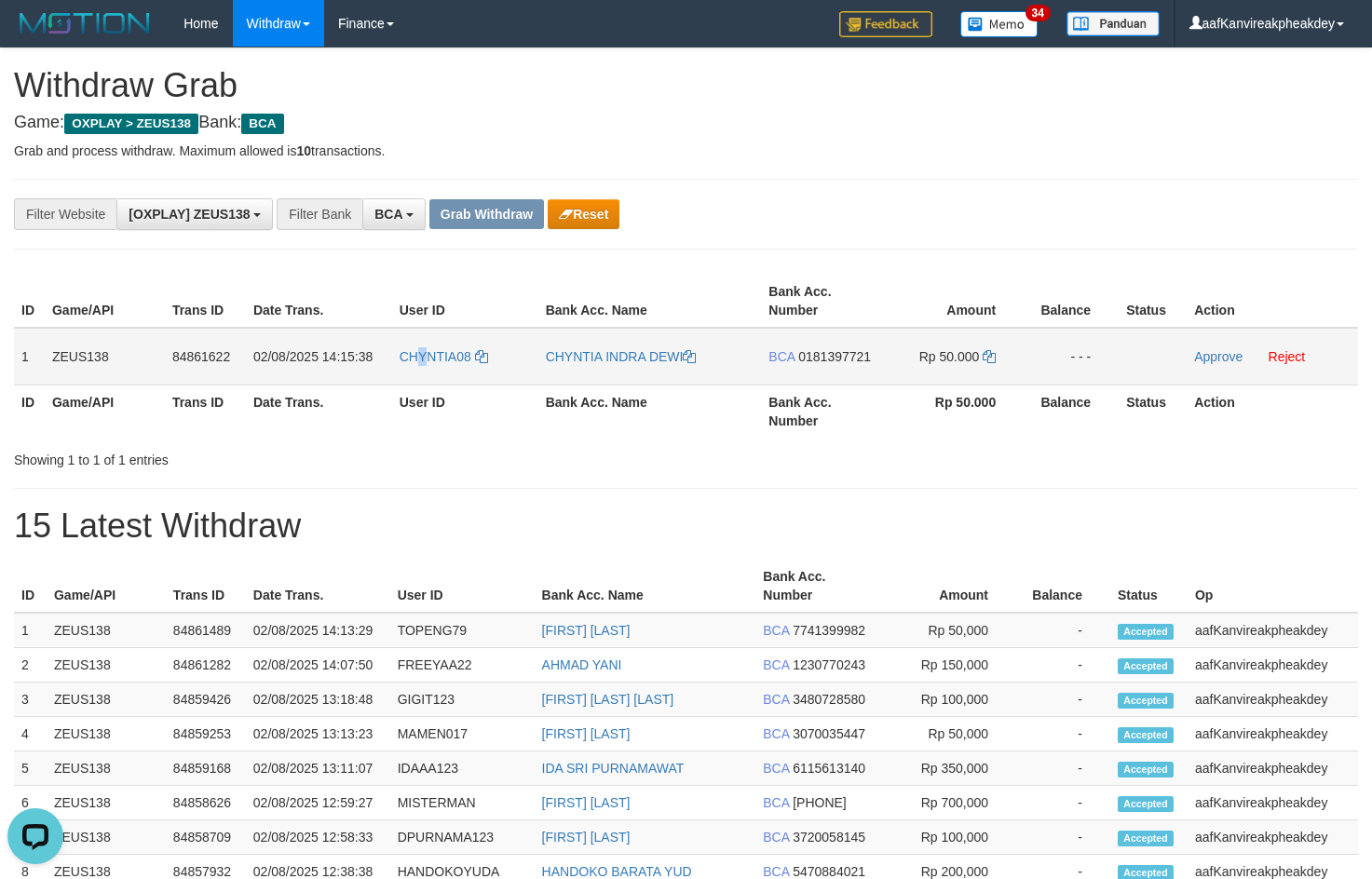 click on "CHYNTIA08" at bounding box center (465, 357) 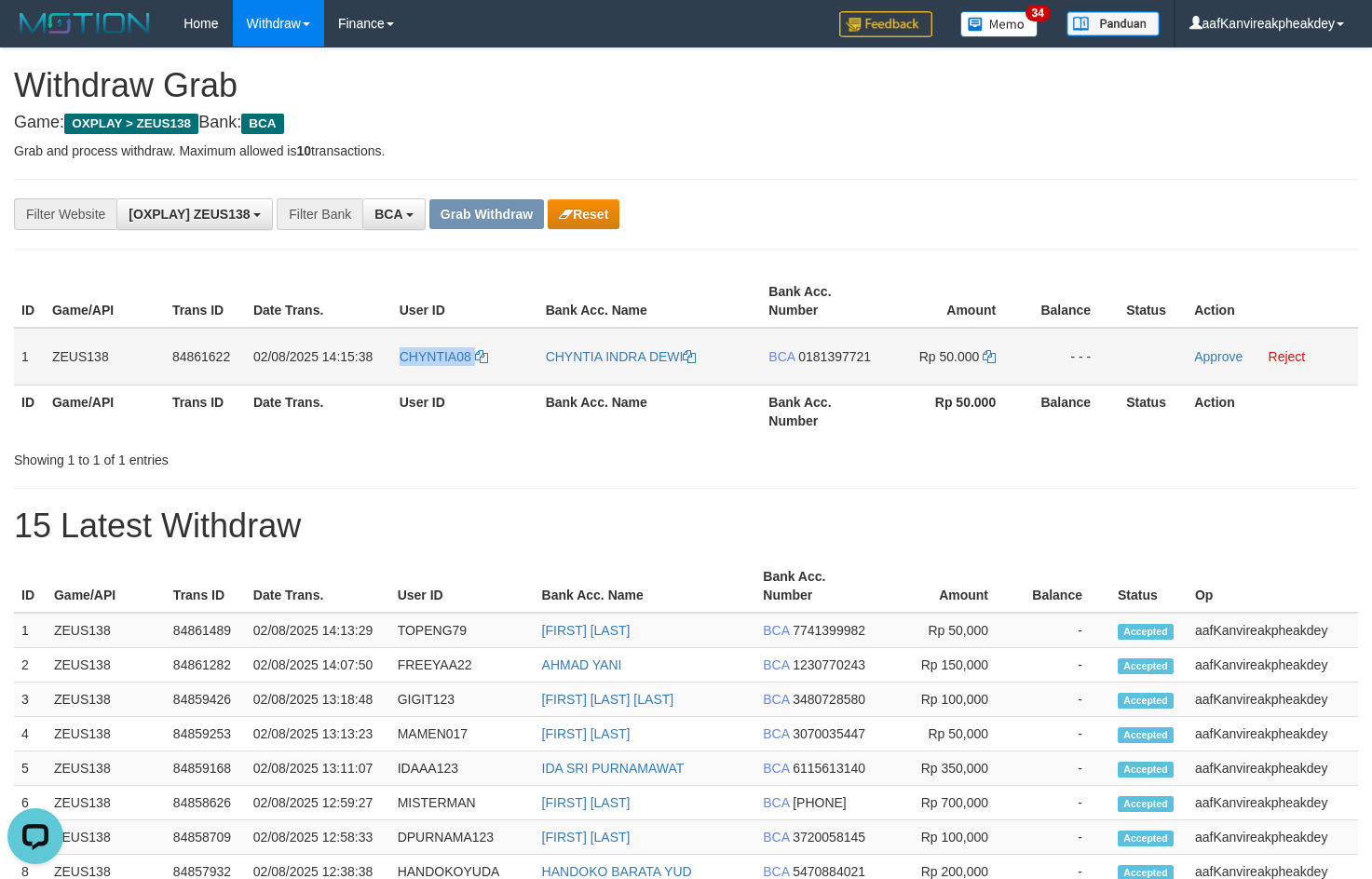 click on "CHYNTIA08" at bounding box center [465, 357] 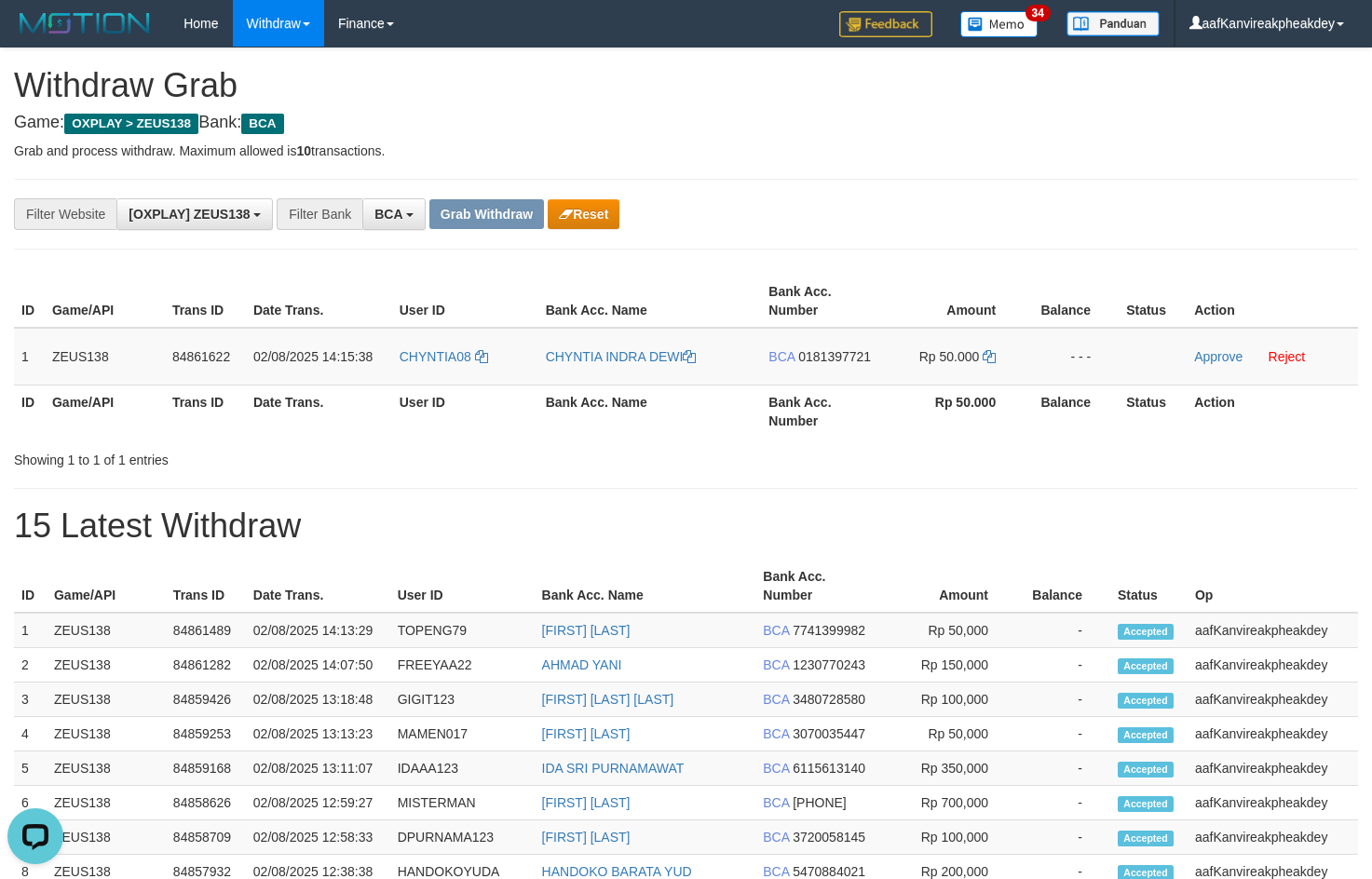 click on "**********" at bounding box center [686, 214] 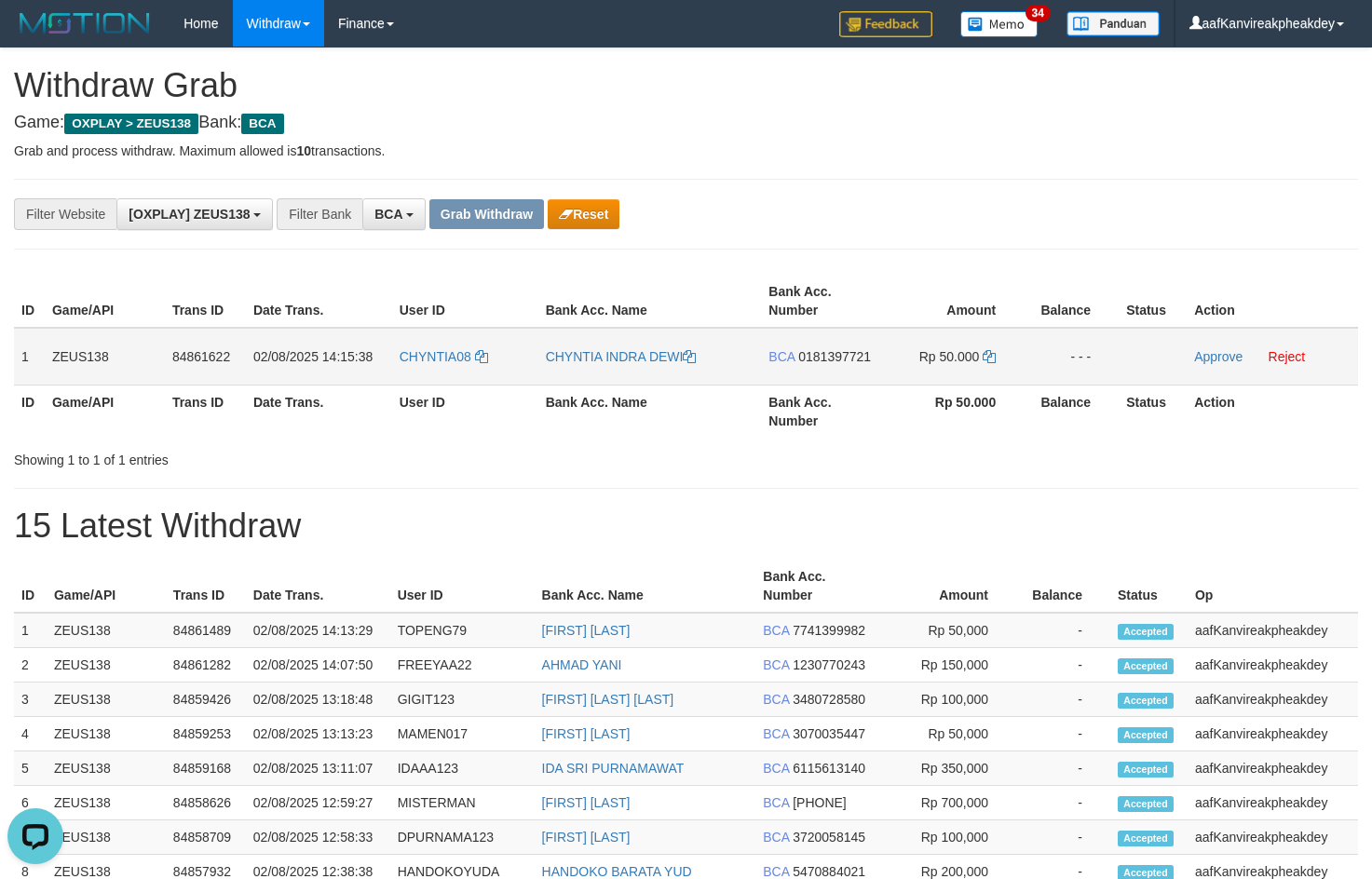 click on "0181397721" at bounding box center (835, 357) 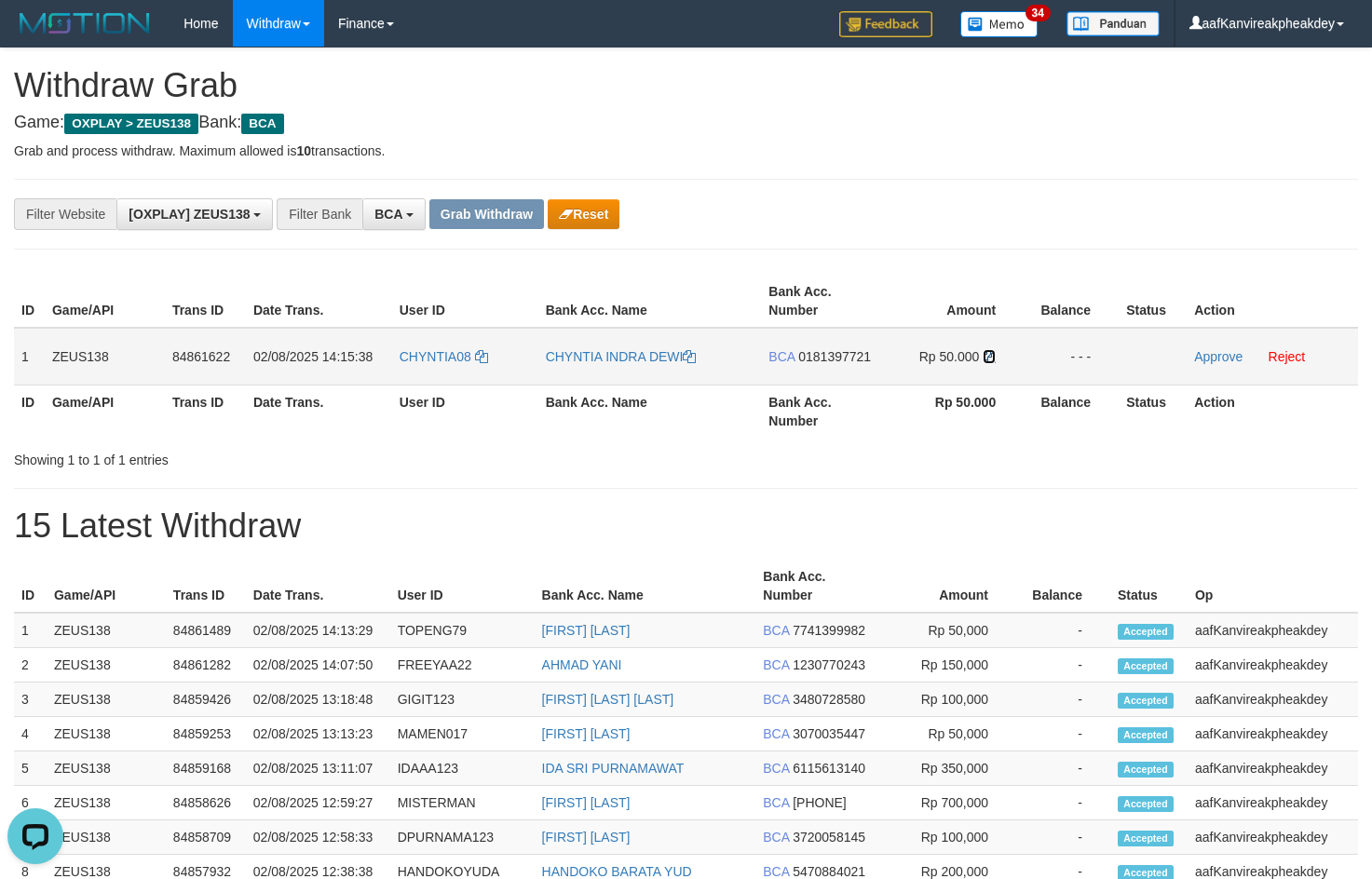 click at bounding box center [989, 357] 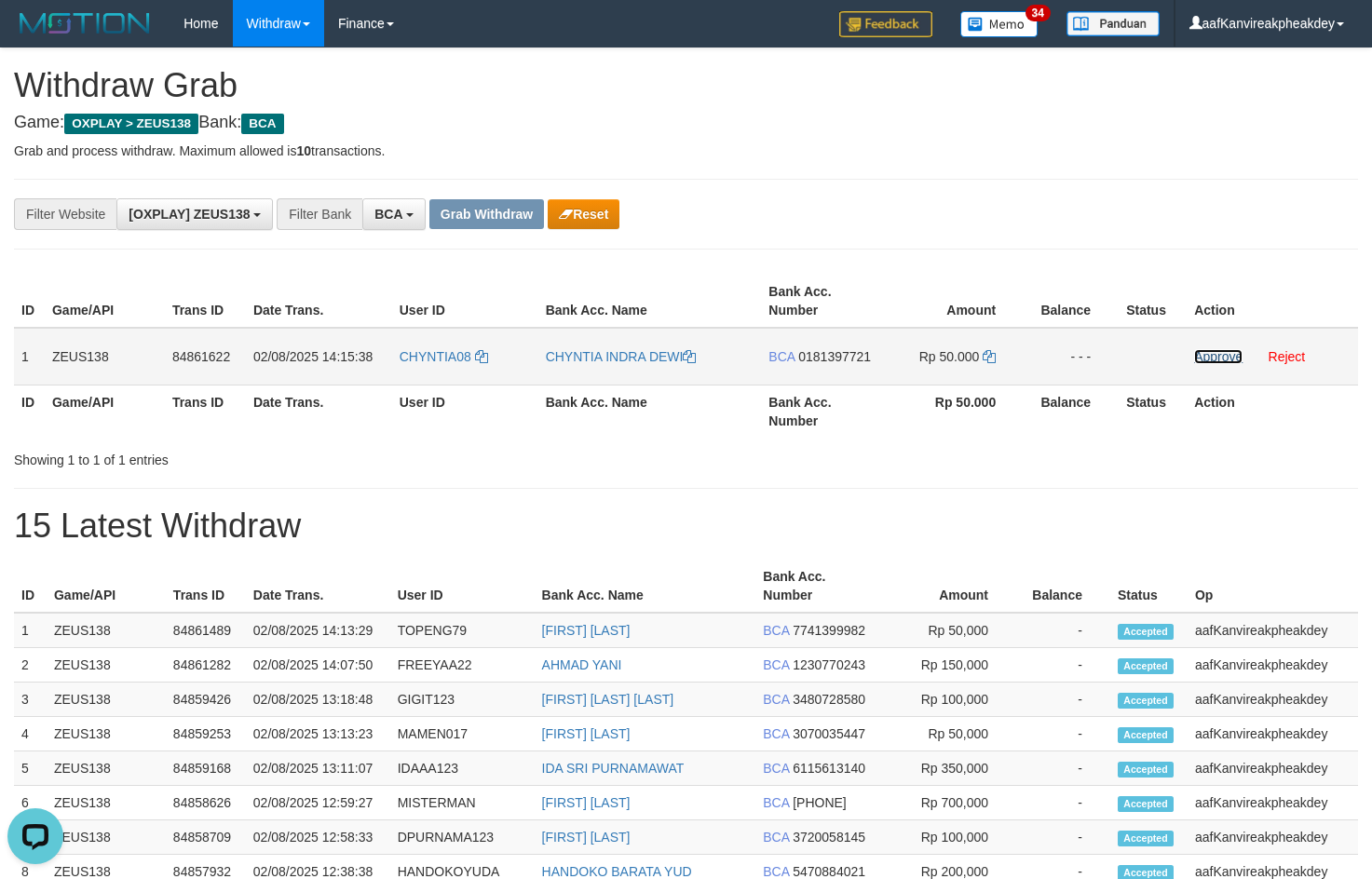 click on "Approve" at bounding box center (1218, 357) 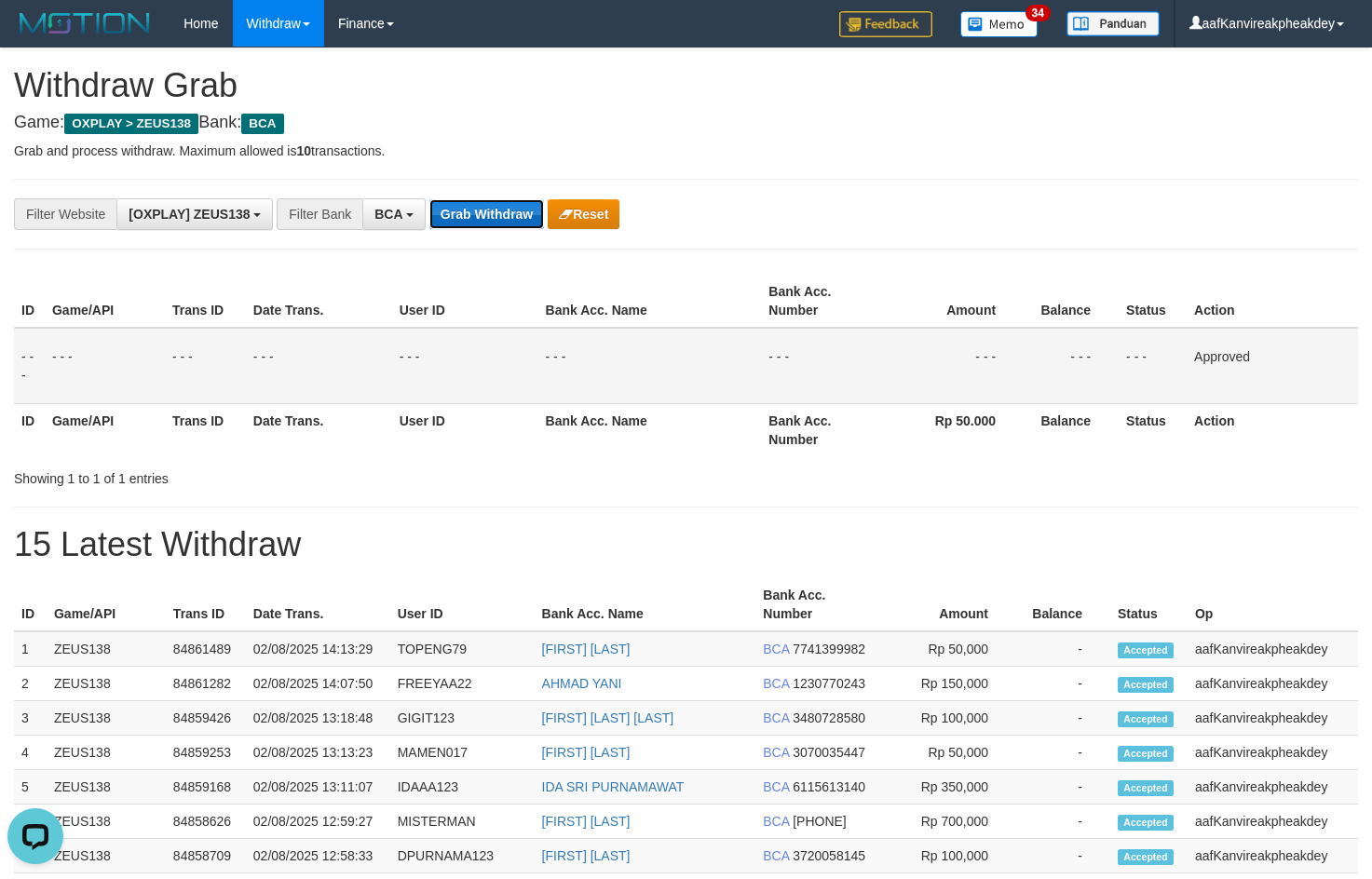 click on "Grab Withdraw" at bounding box center [486, 214] 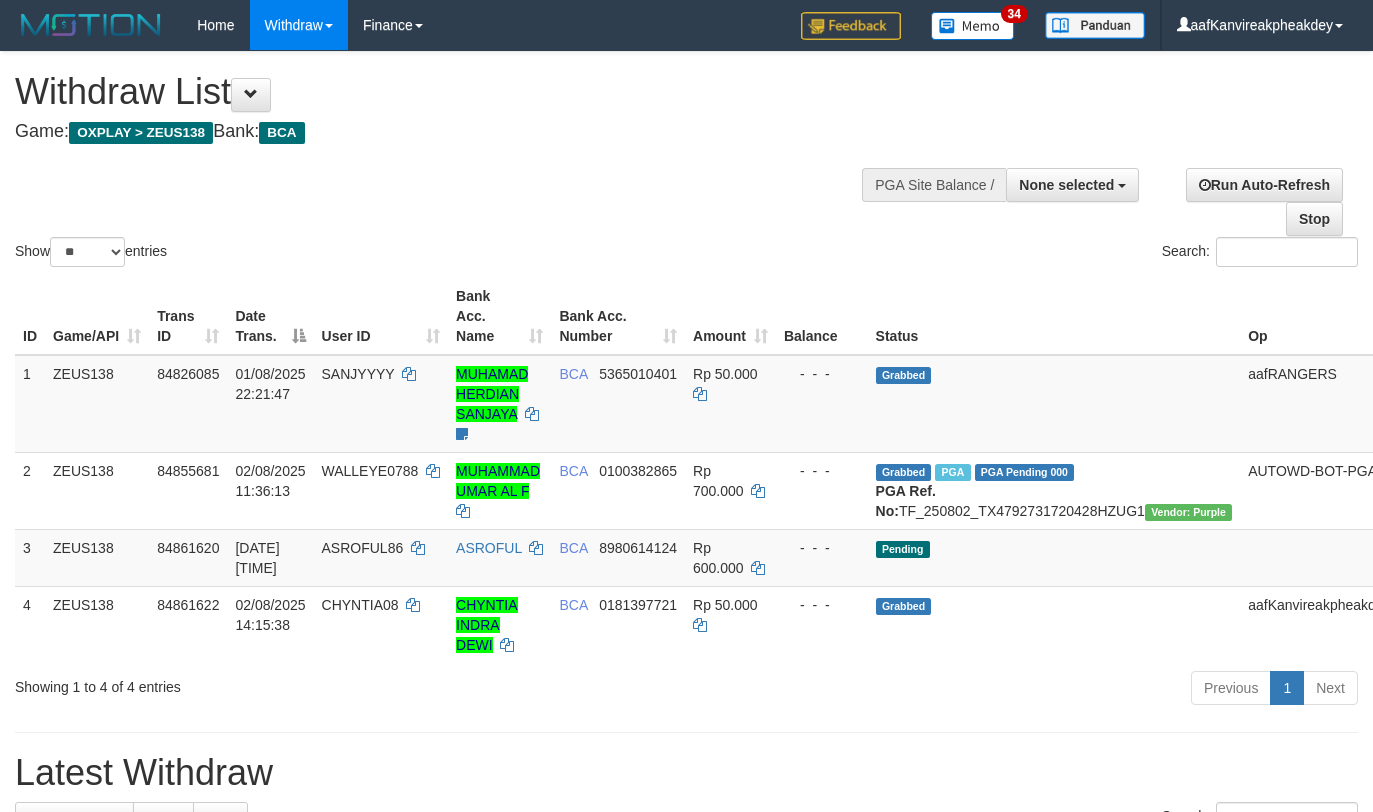 select 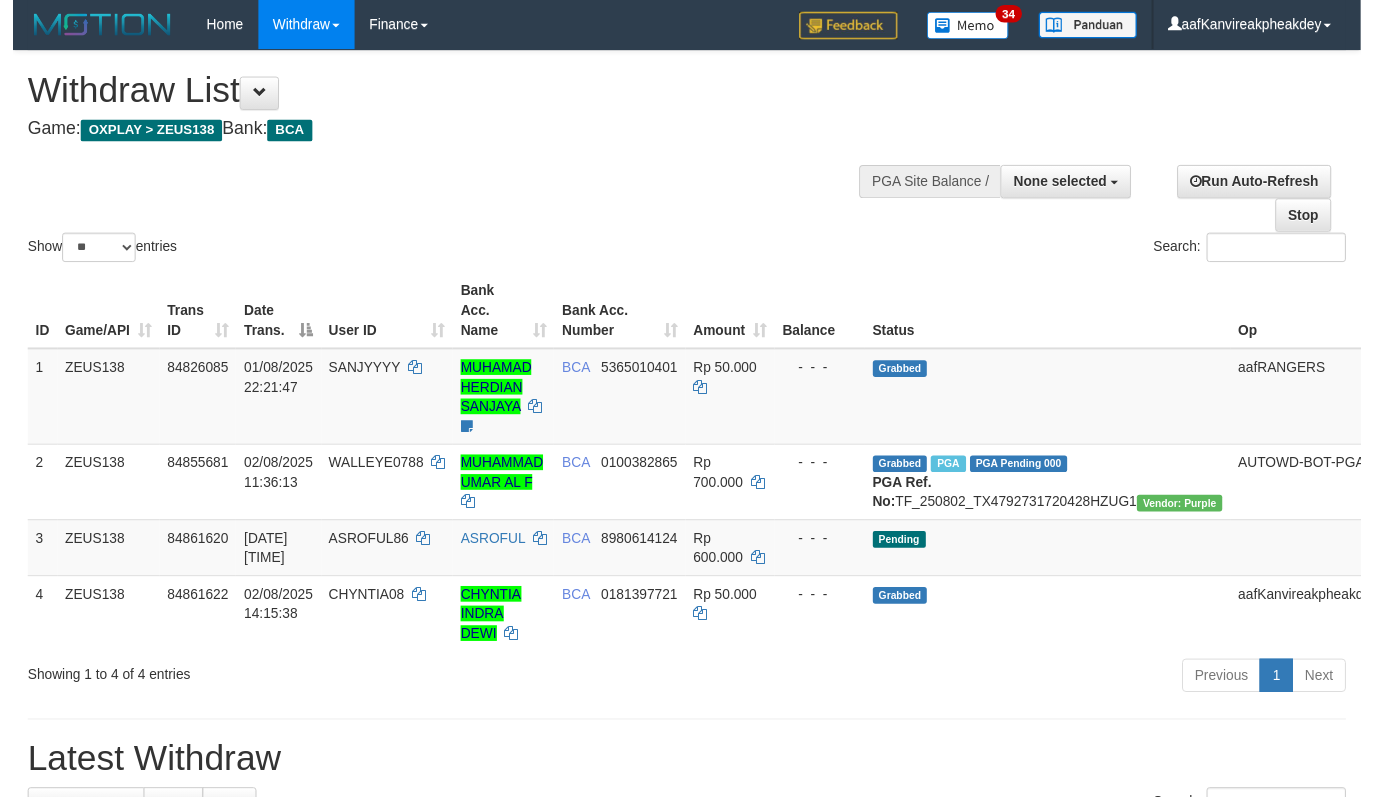 scroll, scrollTop: 0, scrollLeft: 0, axis: both 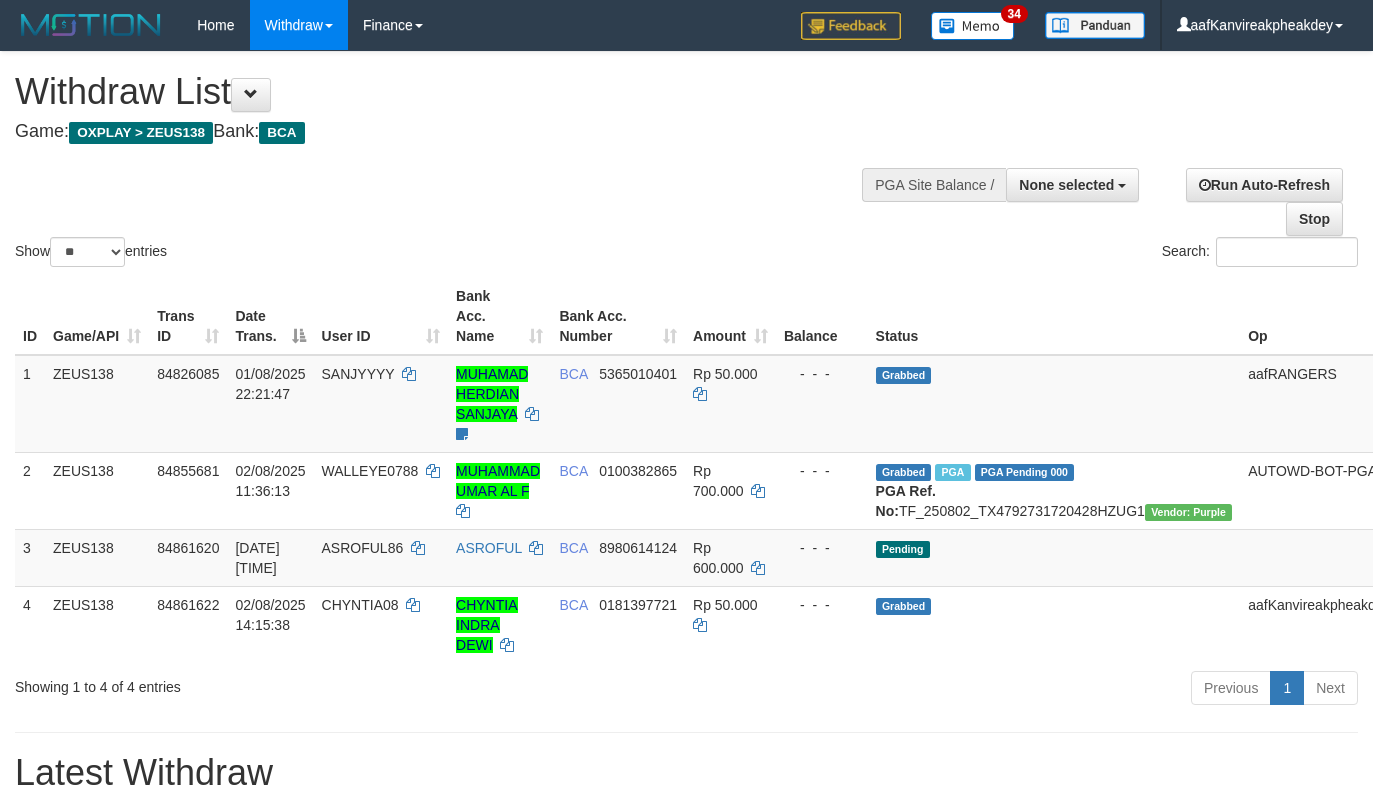 click on "Show  ** ** ** ***  entries Search:" at bounding box center (686, 161) 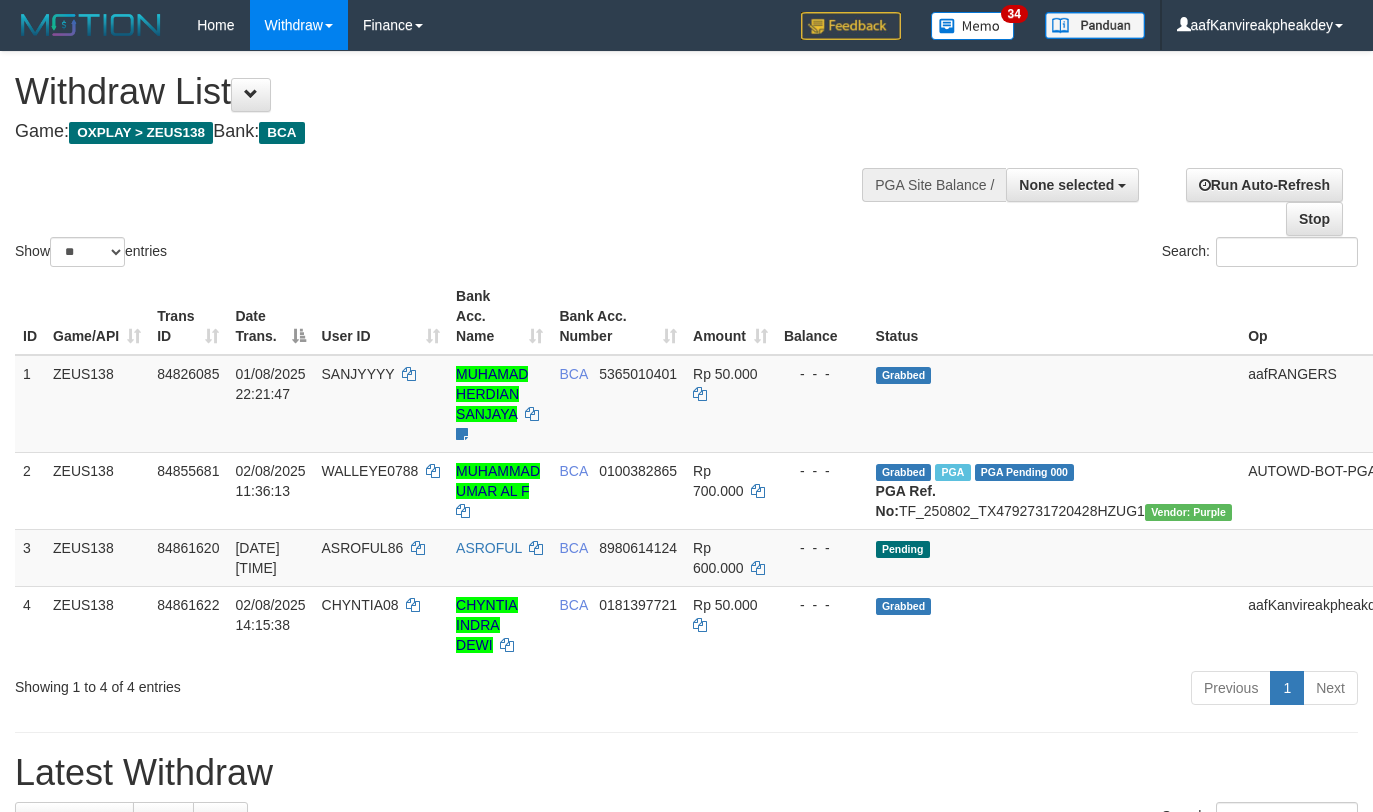 select 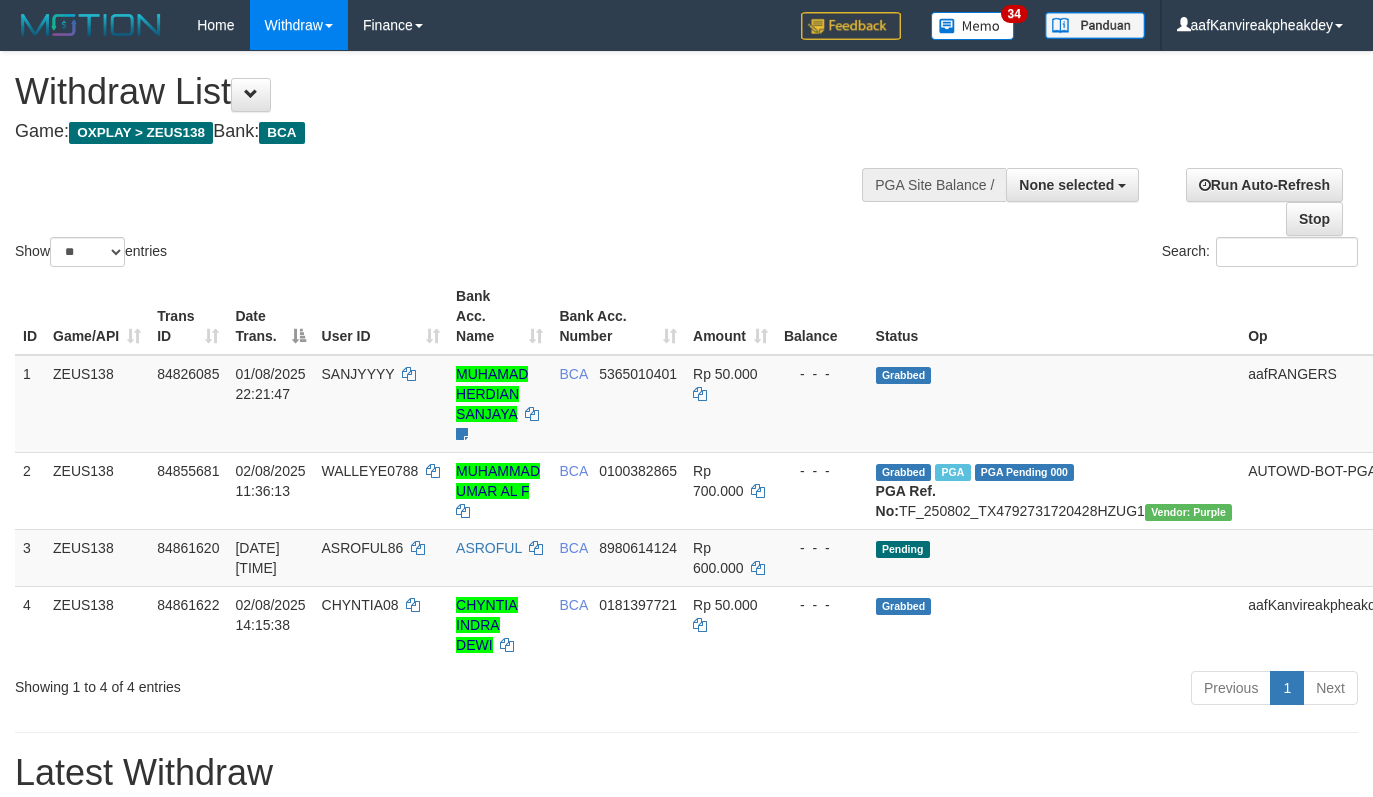 select 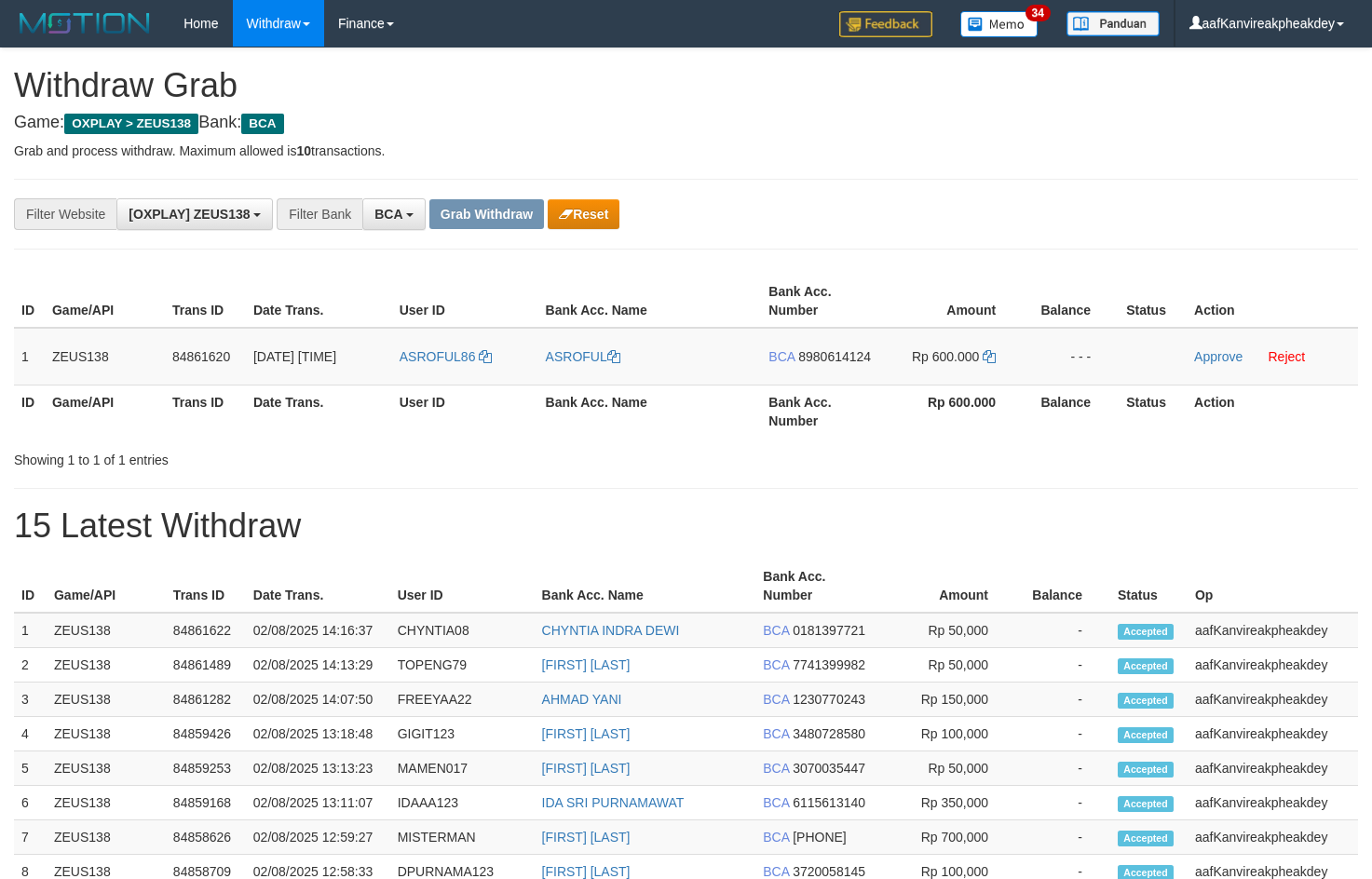 scroll, scrollTop: 0, scrollLeft: 0, axis: both 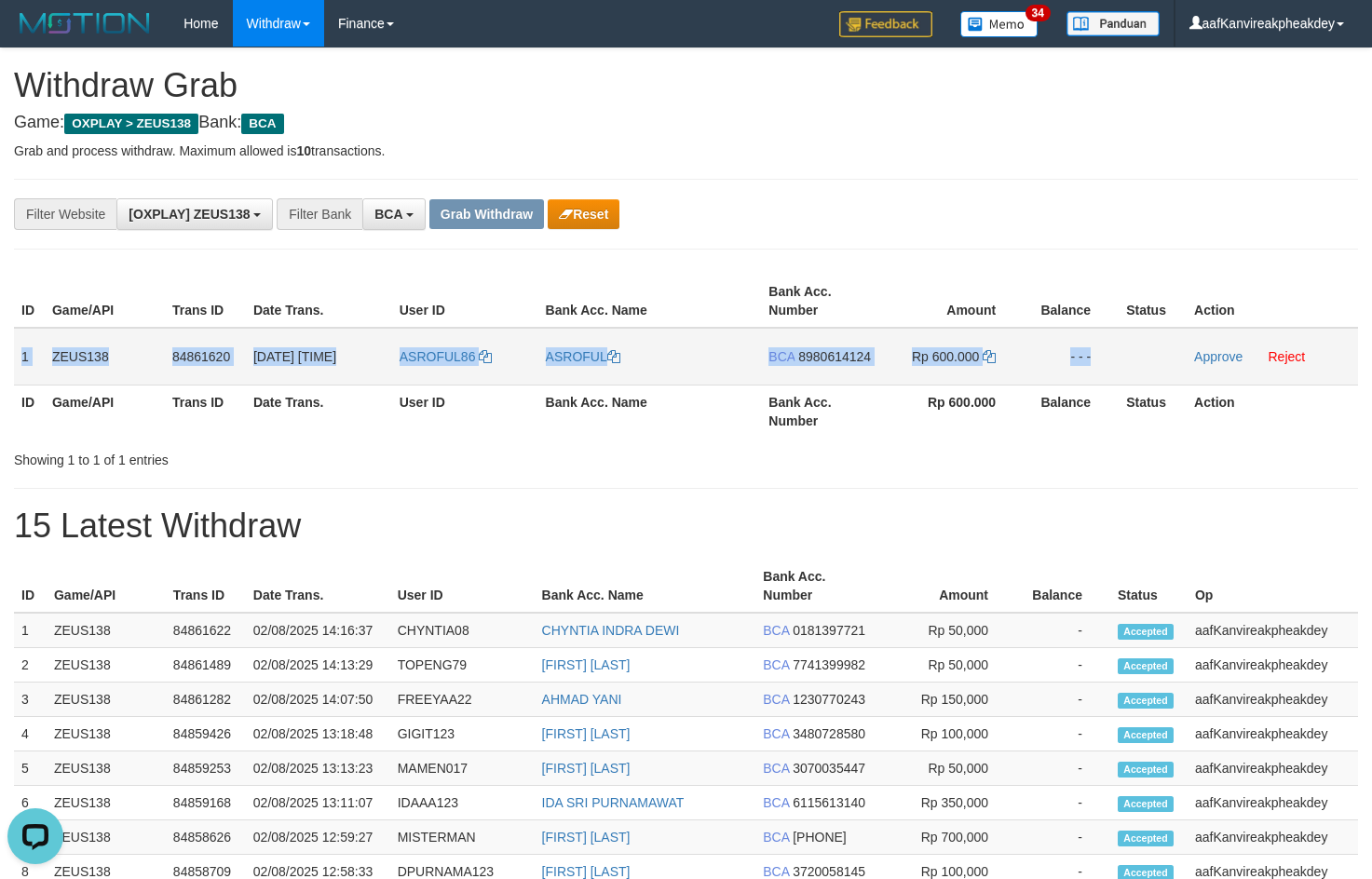 copy on "1
ZEUS138
84861620
02/08/2025 14:15:34
ASROFUL86
ASROFUL
BCA
8980614124
Rp 600.000
- - -" 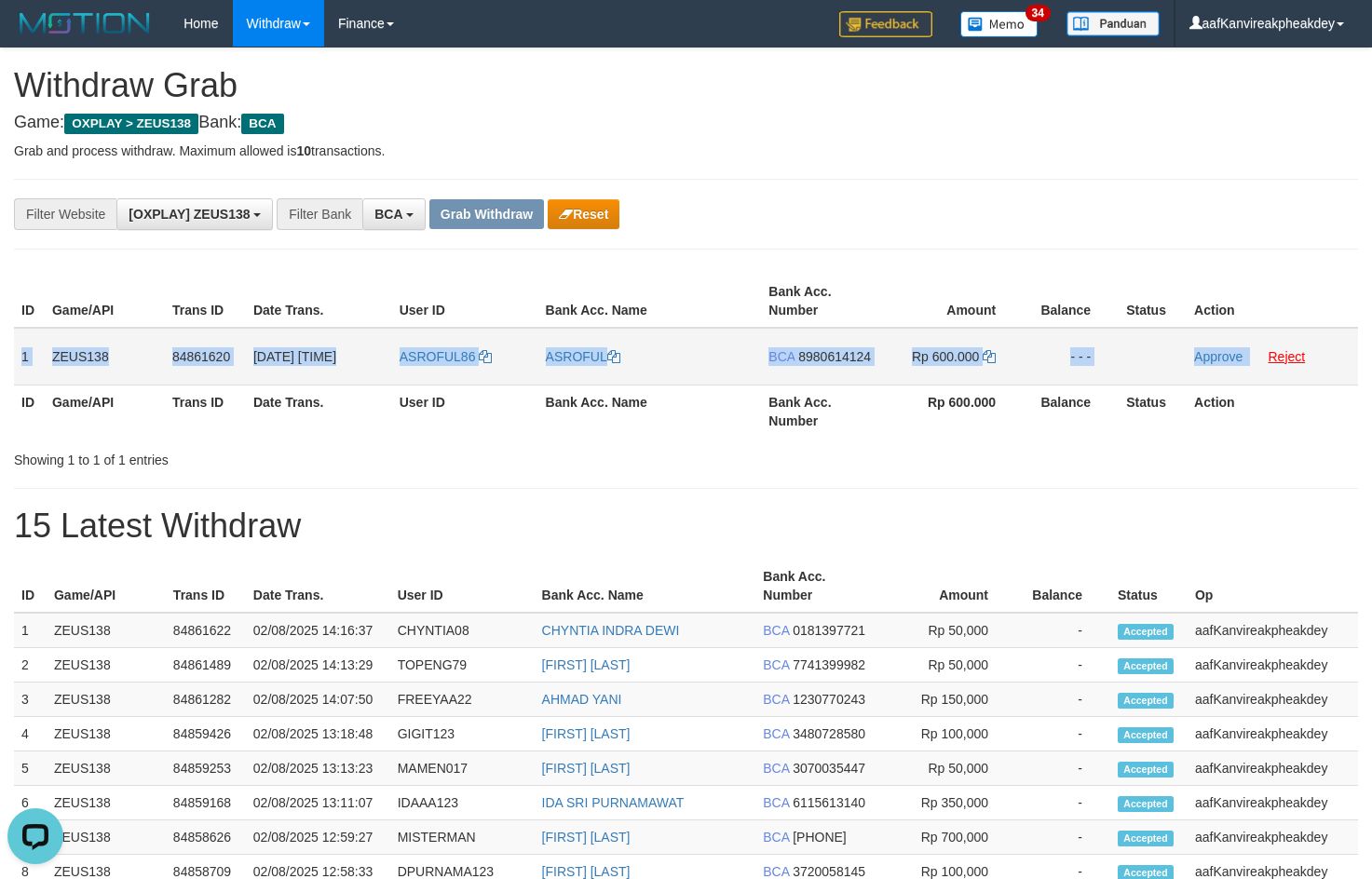 copy on "1
ZEUS138
84861620
02/08/2025 14:15:34
ASROFUL86
ASROFUL
BCA
8980614124
Rp 600.000
- - -
Approve" 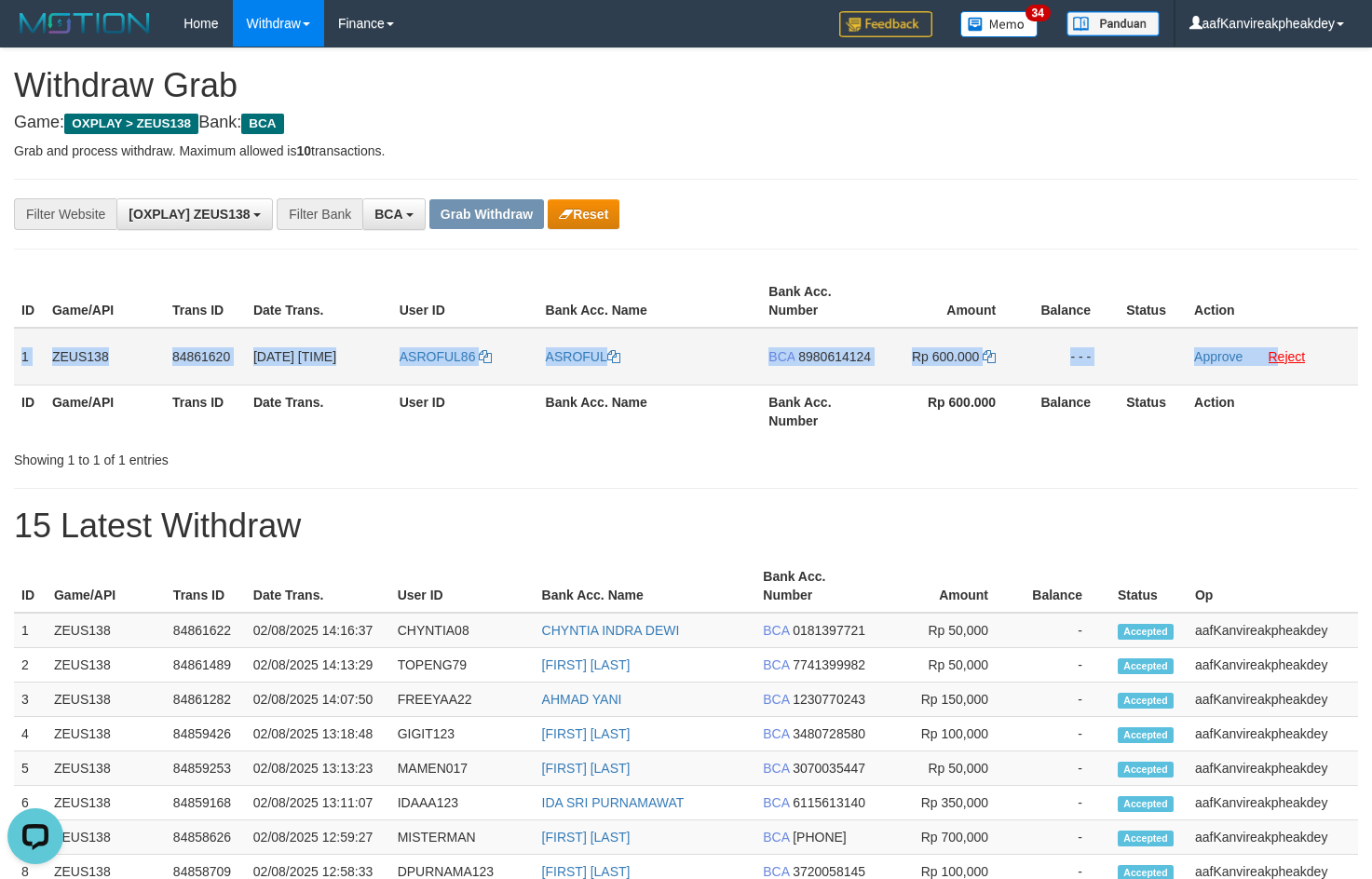 drag, startPoint x: 21, startPoint y: 364, endPoint x: 1287, endPoint y: 358, distance: 1266.0142 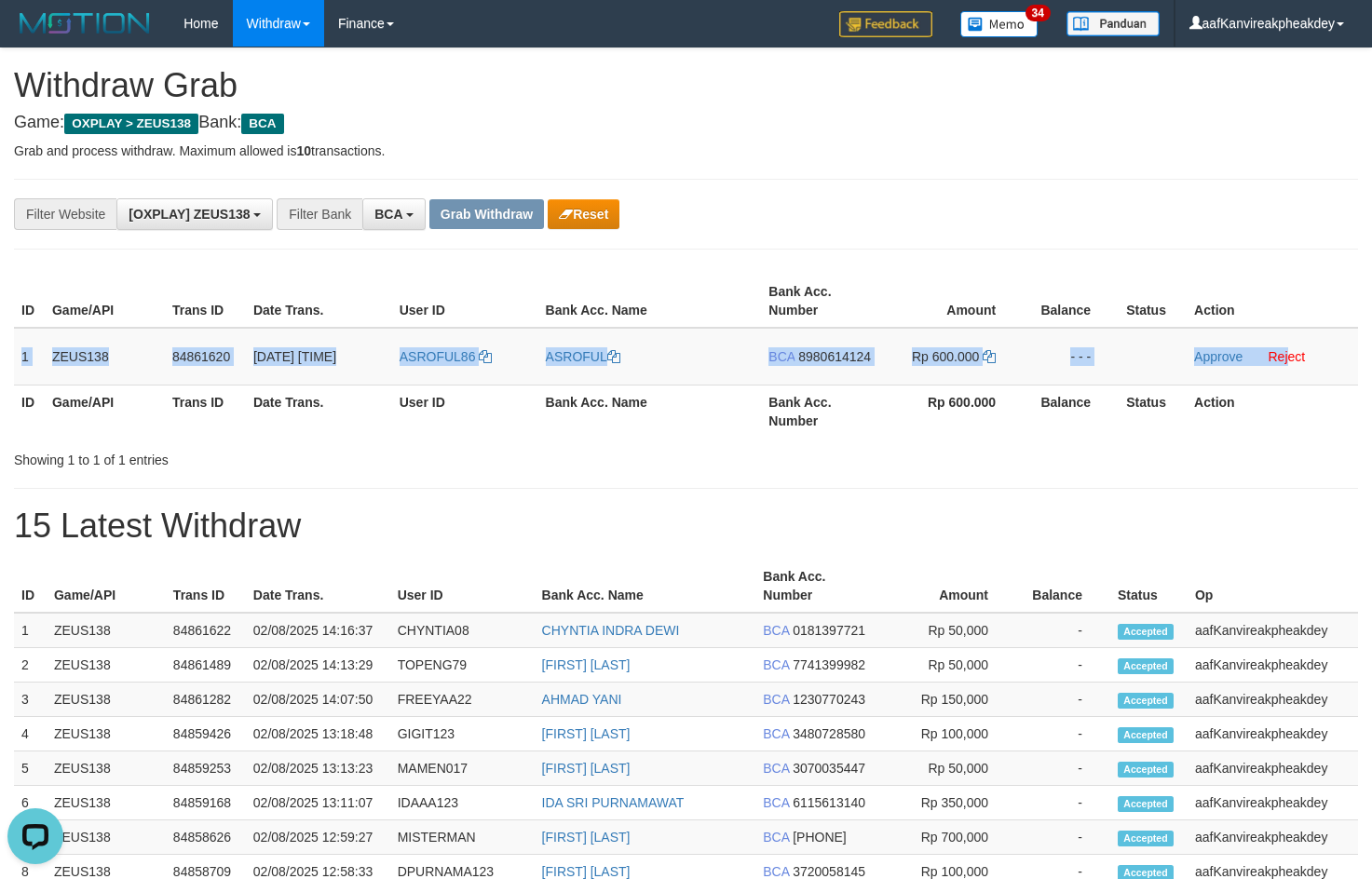 copy on "1
ZEUS138
84861620
02/08/2025 14:15:34
ASROFUL86
ASROFUL
BCA
8980614124
Rp 600.000
- - -
Approve
Rej" 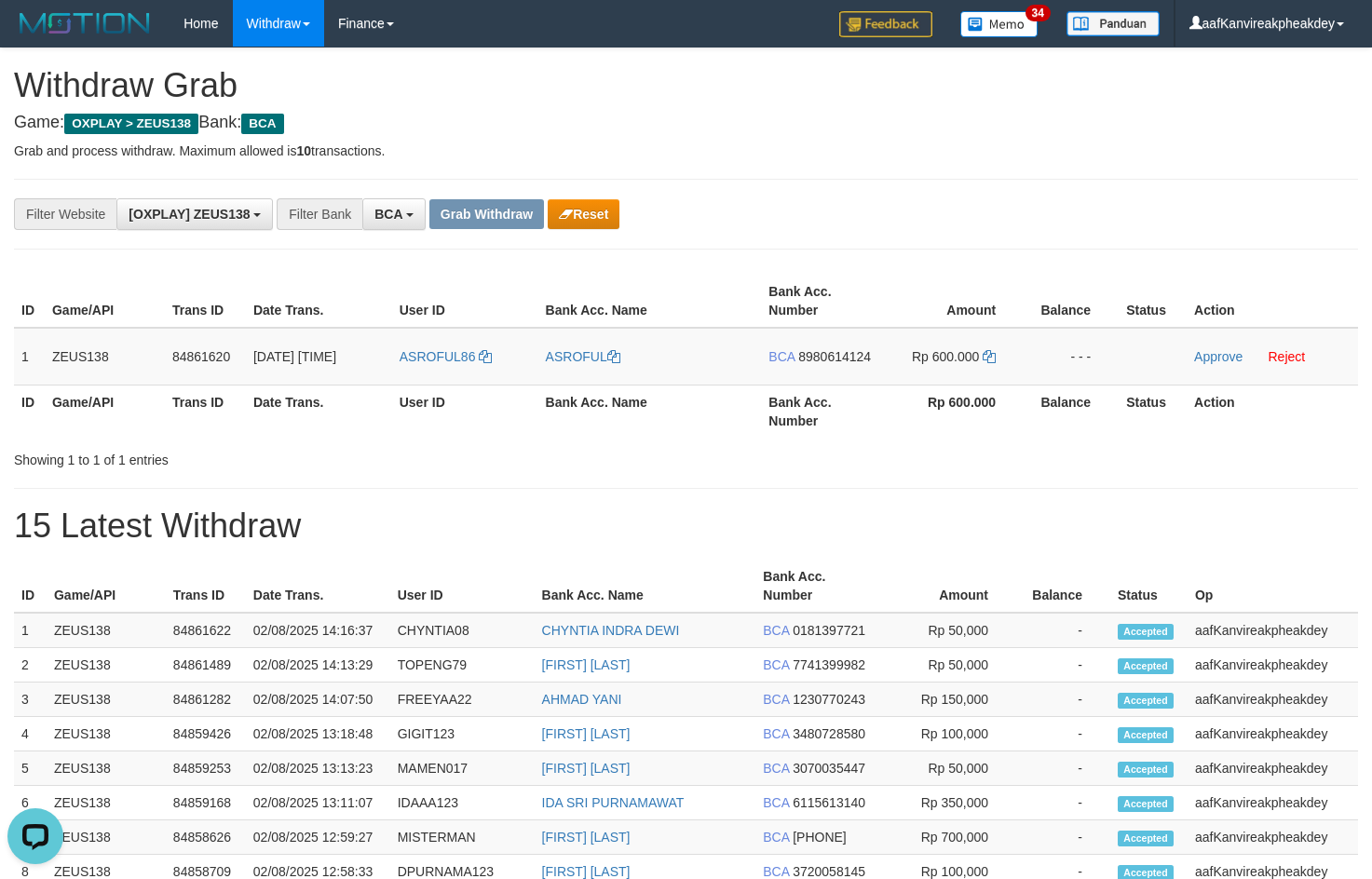 drag, startPoint x: 1002, startPoint y: 135, endPoint x: 1026, endPoint y: 141, distance: 24.738634 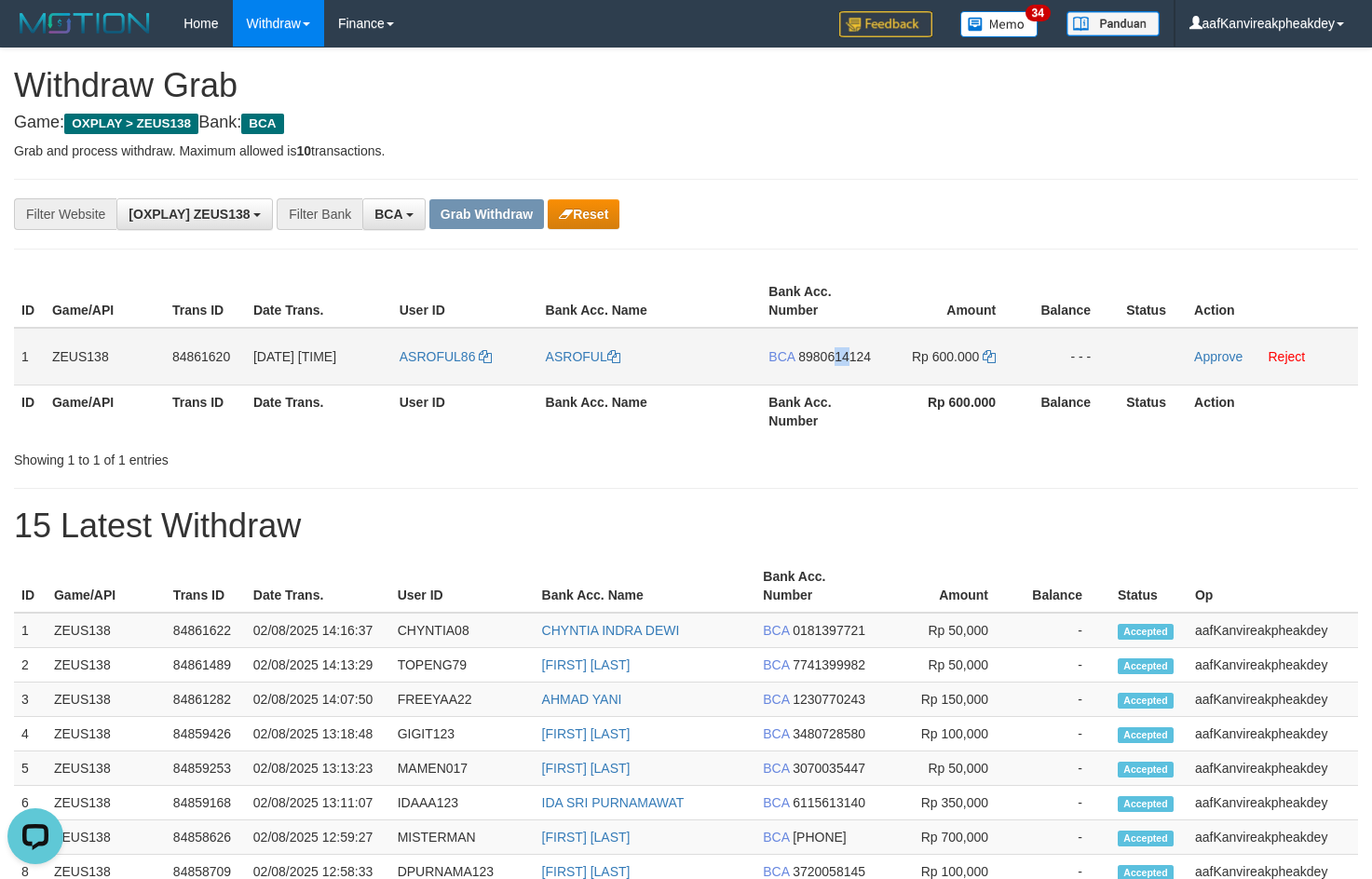drag, startPoint x: 846, startPoint y: 357, endPoint x: 835, endPoint y: 355, distance: 11.18034 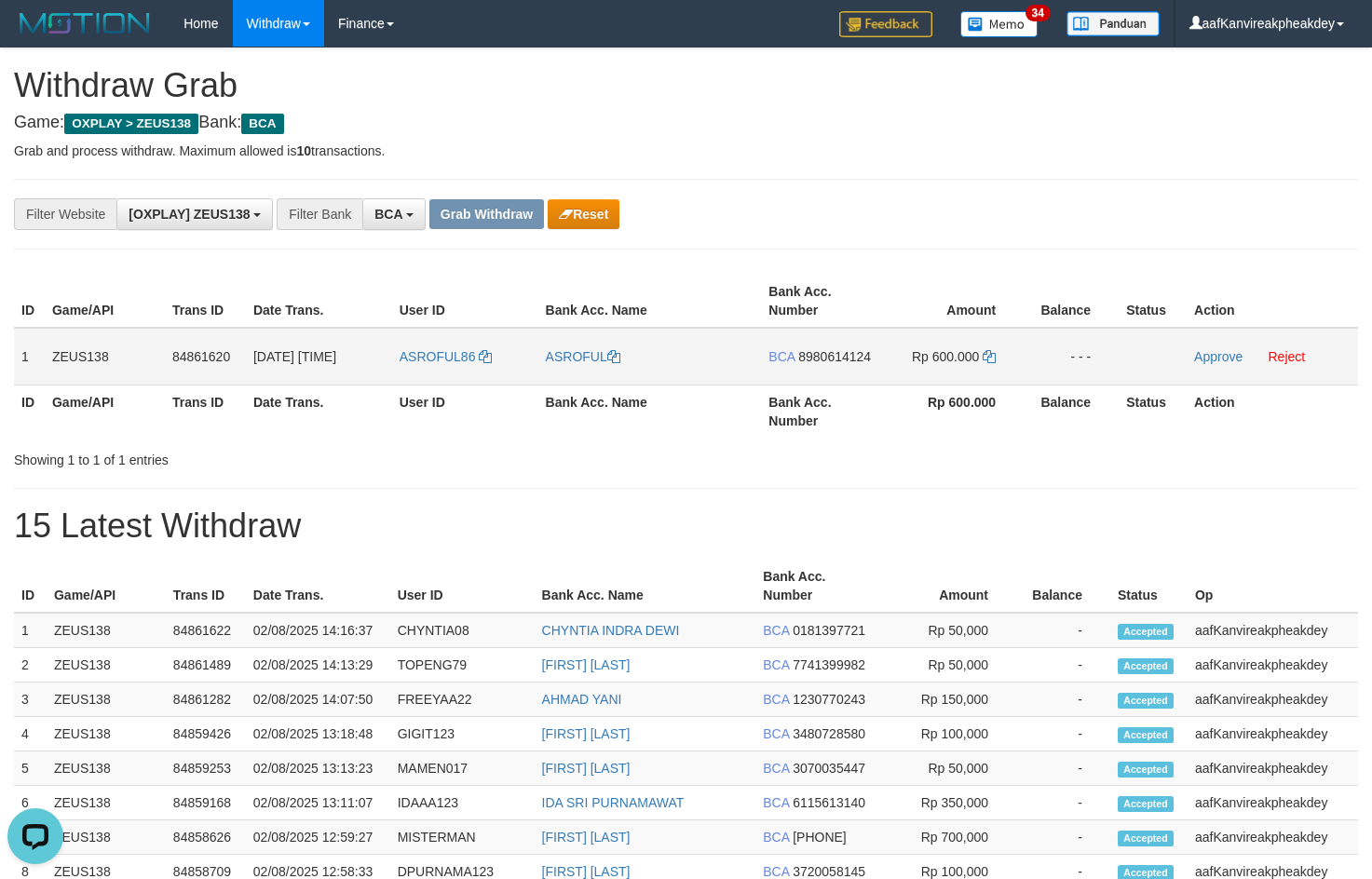 click on "8980614124" at bounding box center (835, 357) 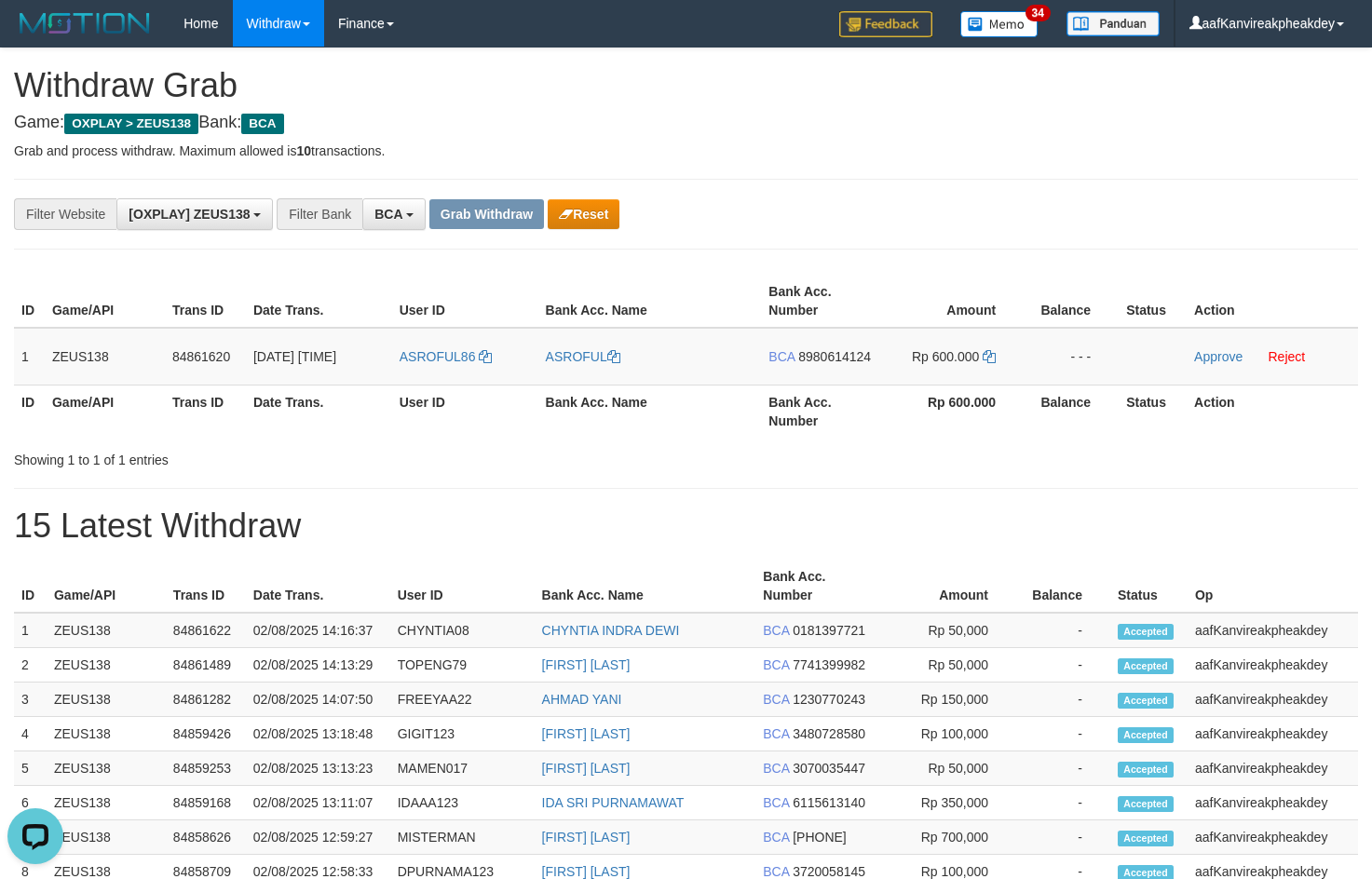 click on "**********" at bounding box center [686, 804] 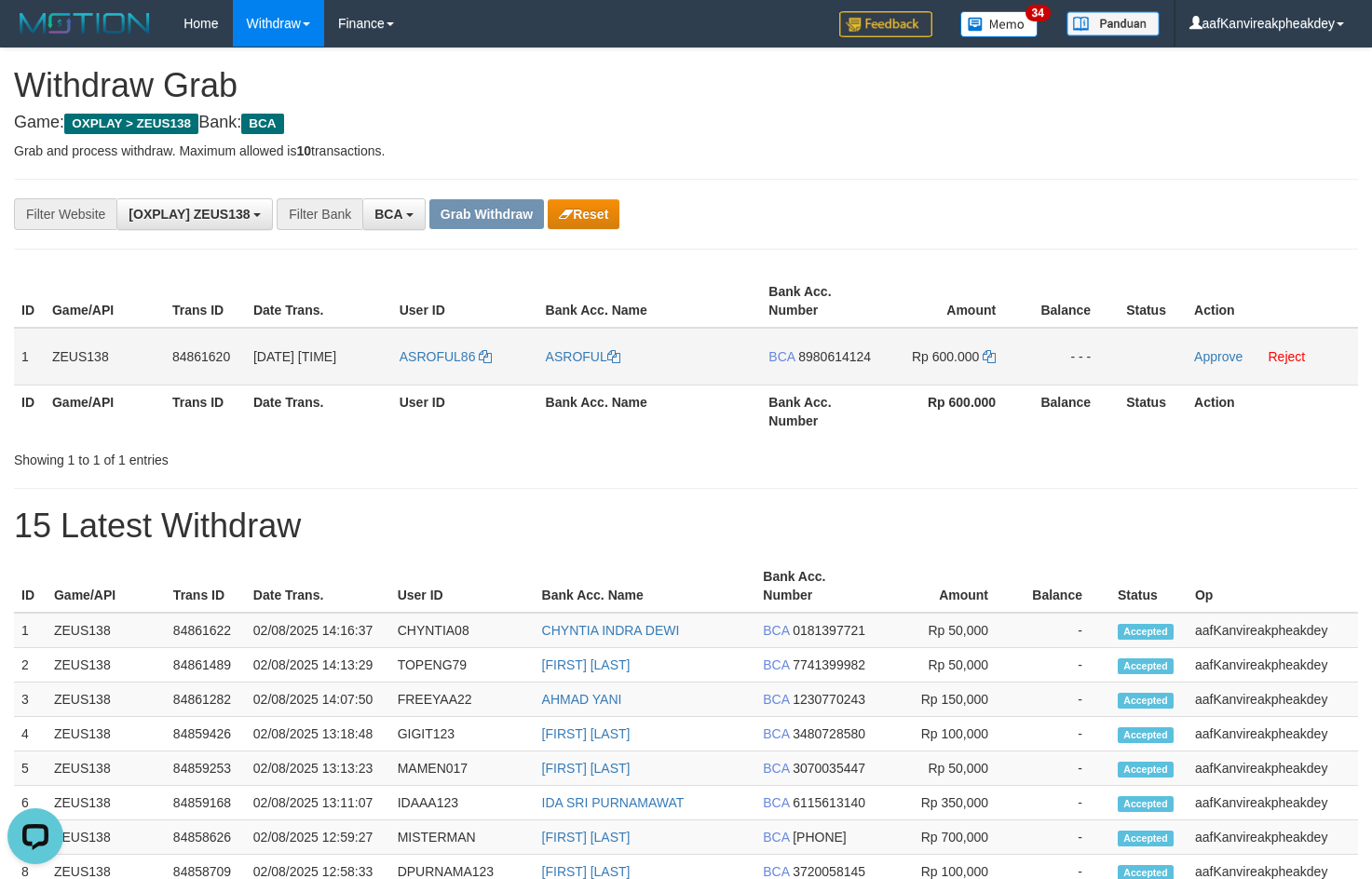 click on "8980614124" at bounding box center (835, 357) 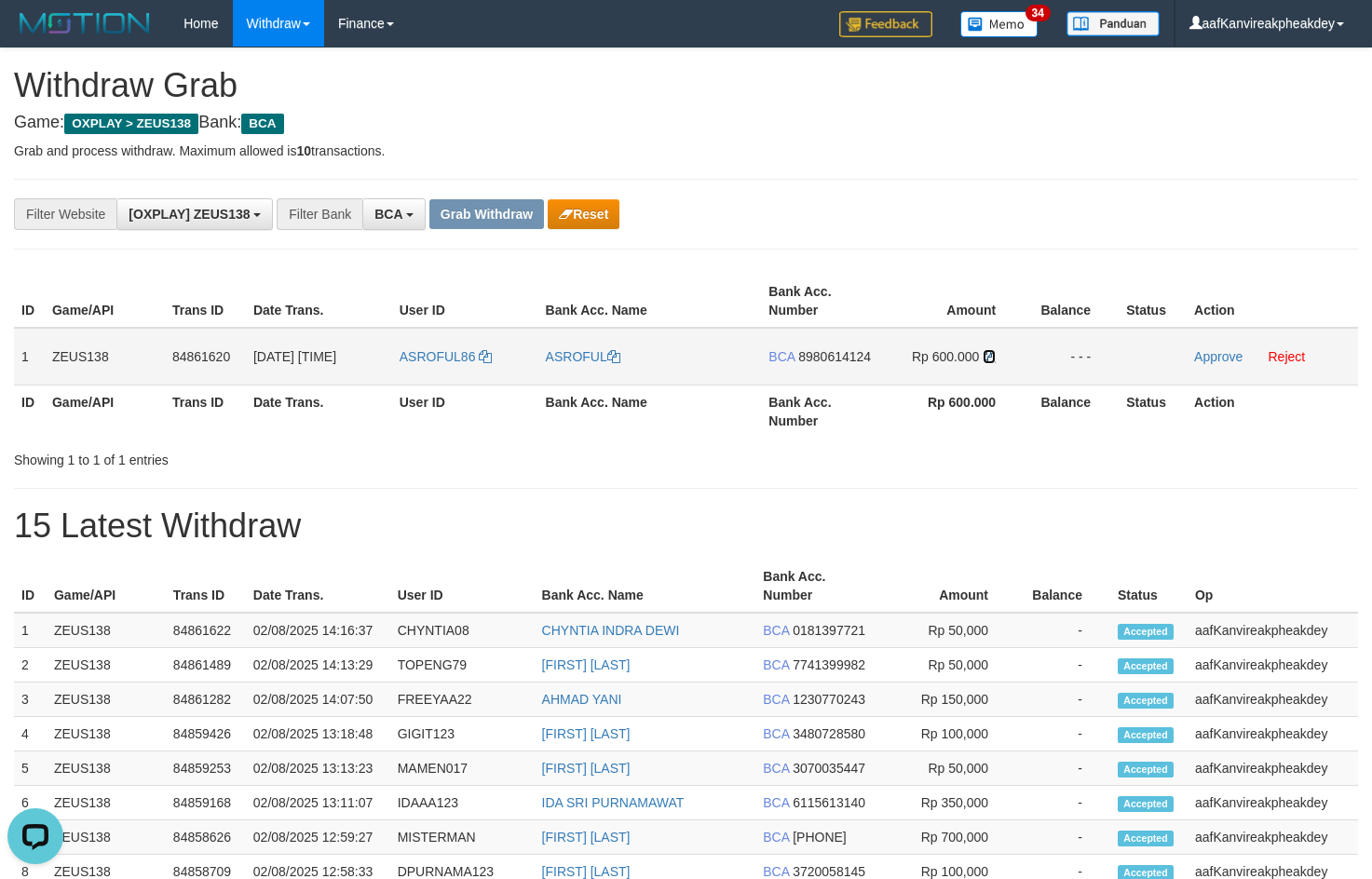 click at bounding box center (989, 357) 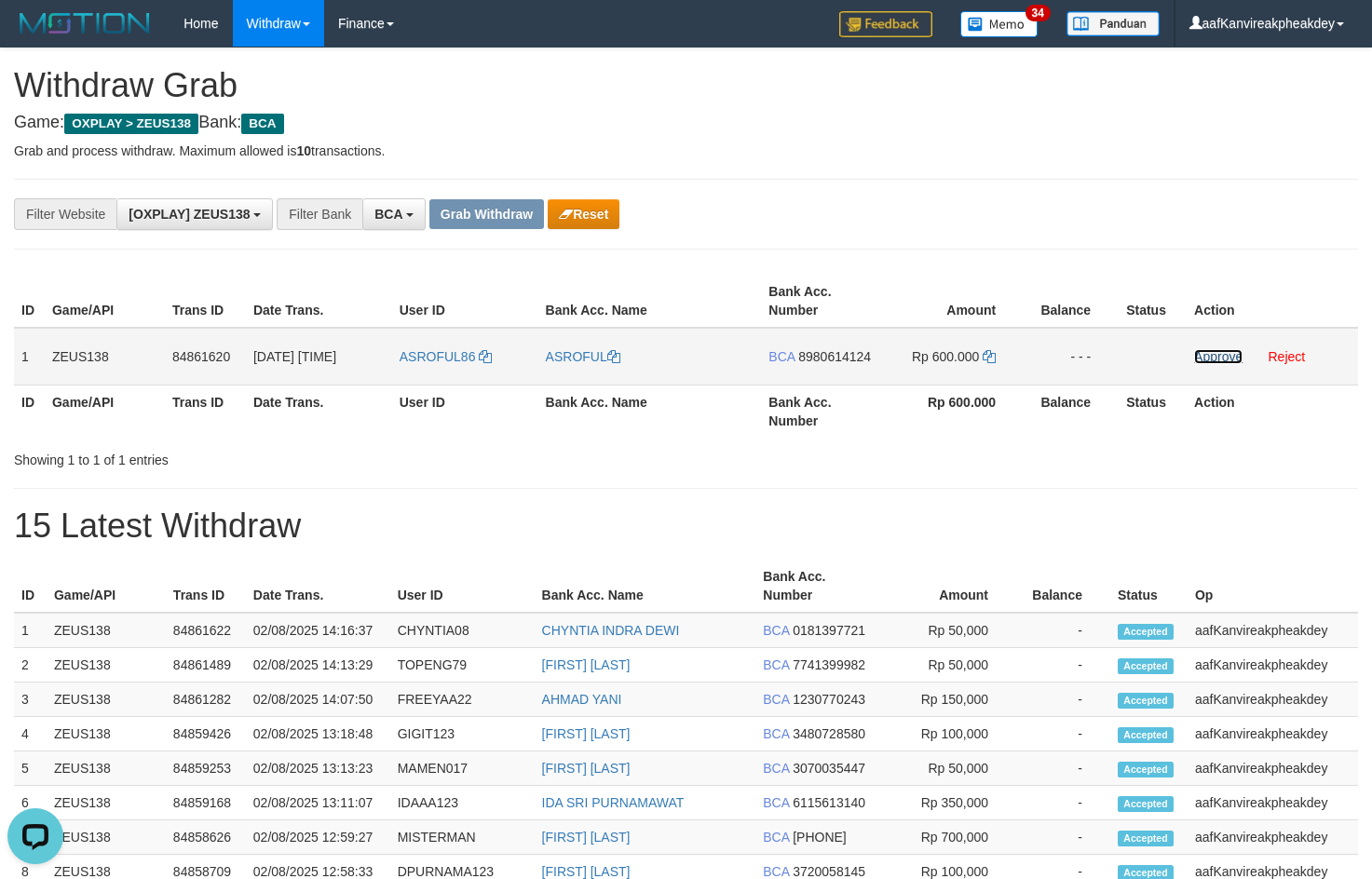 click on "Approve" at bounding box center [1218, 357] 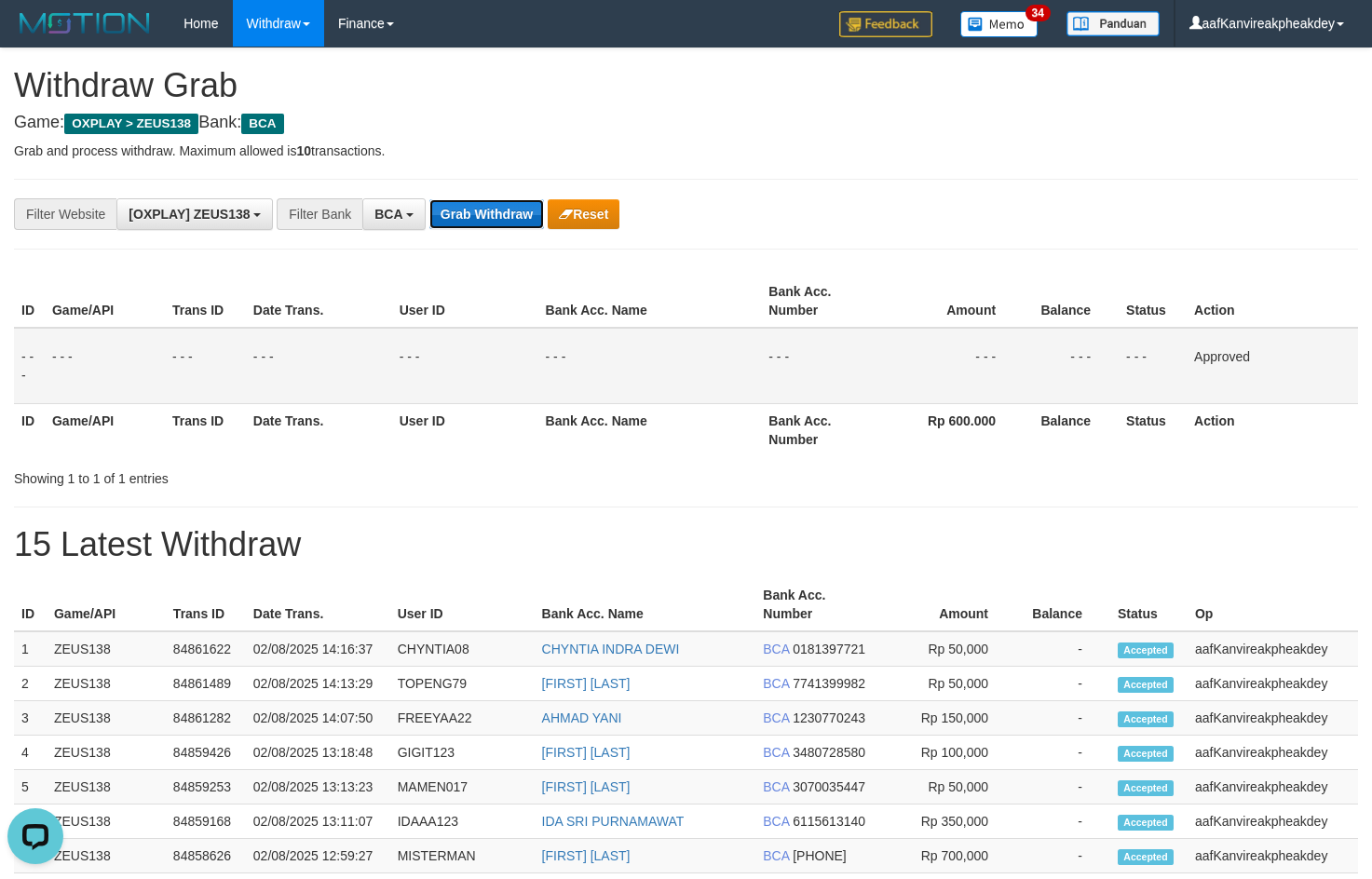 click on "Grab Withdraw" at bounding box center (486, 214) 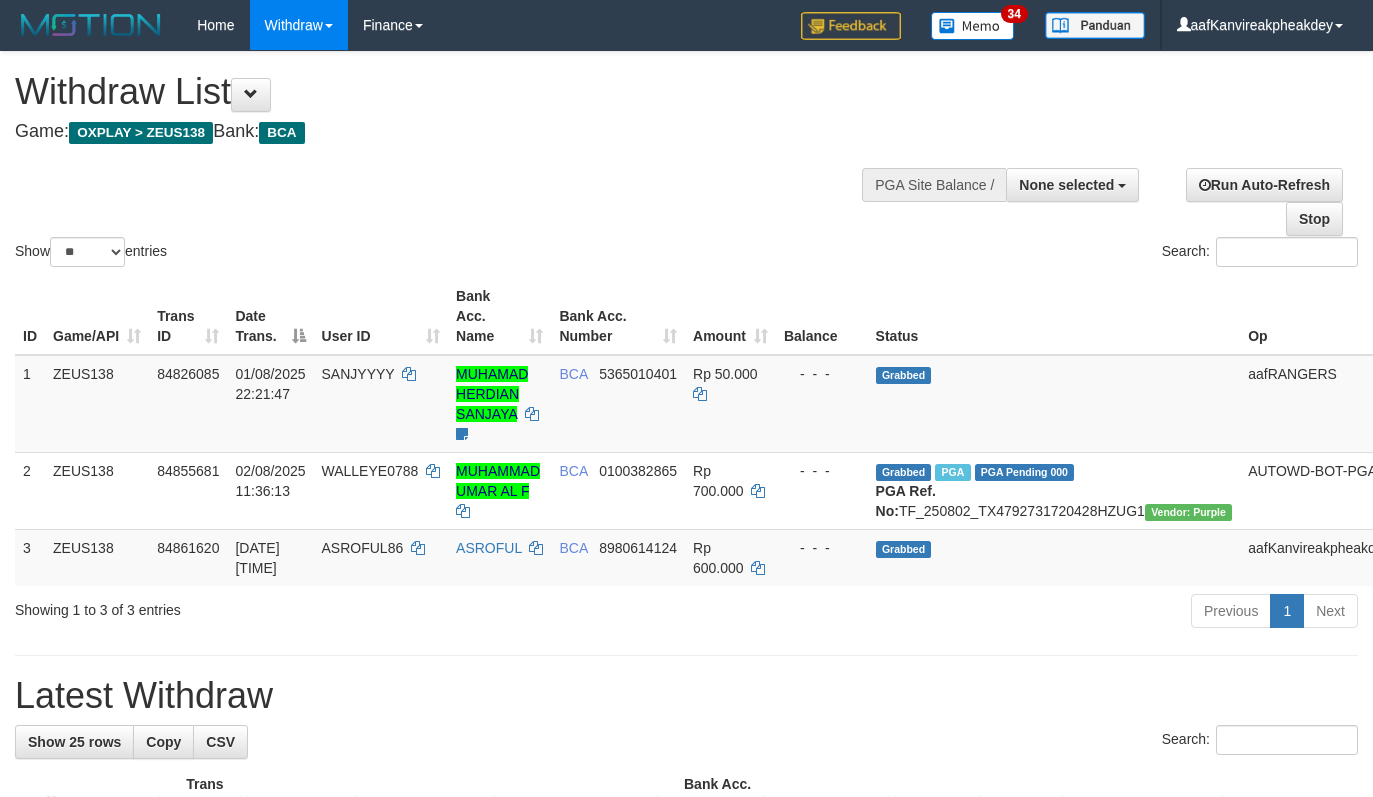 select 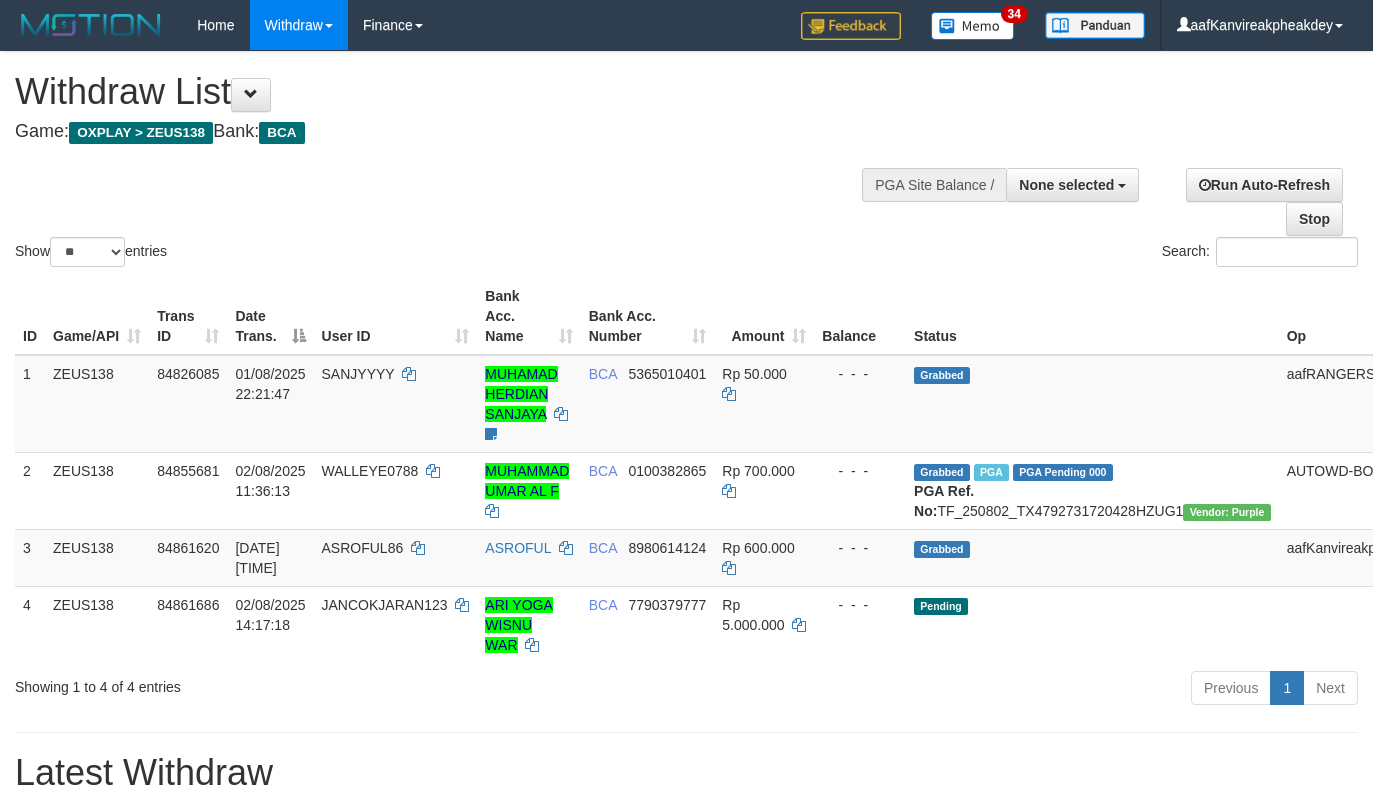 select 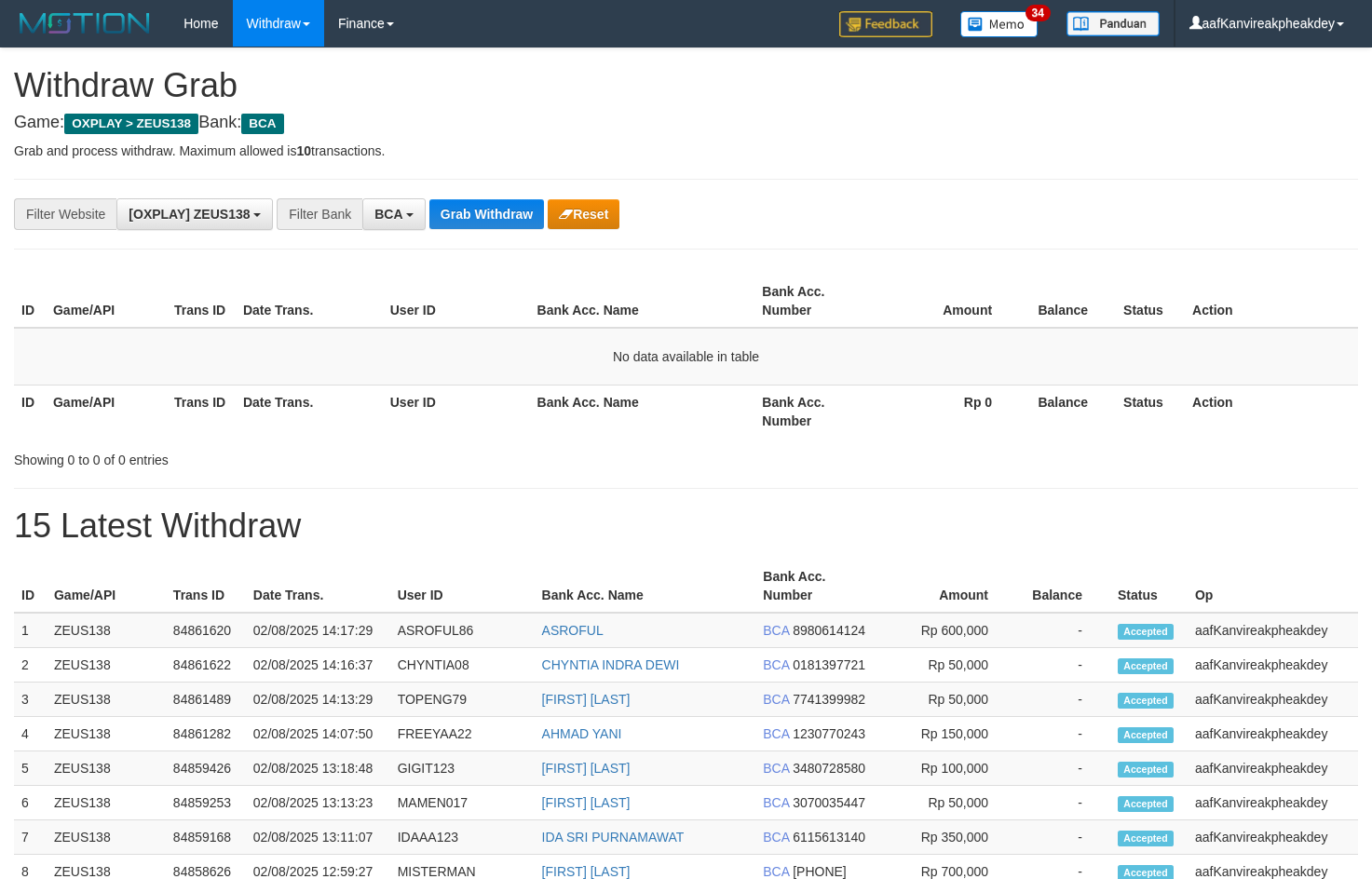 scroll, scrollTop: 0, scrollLeft: 0, axis: both 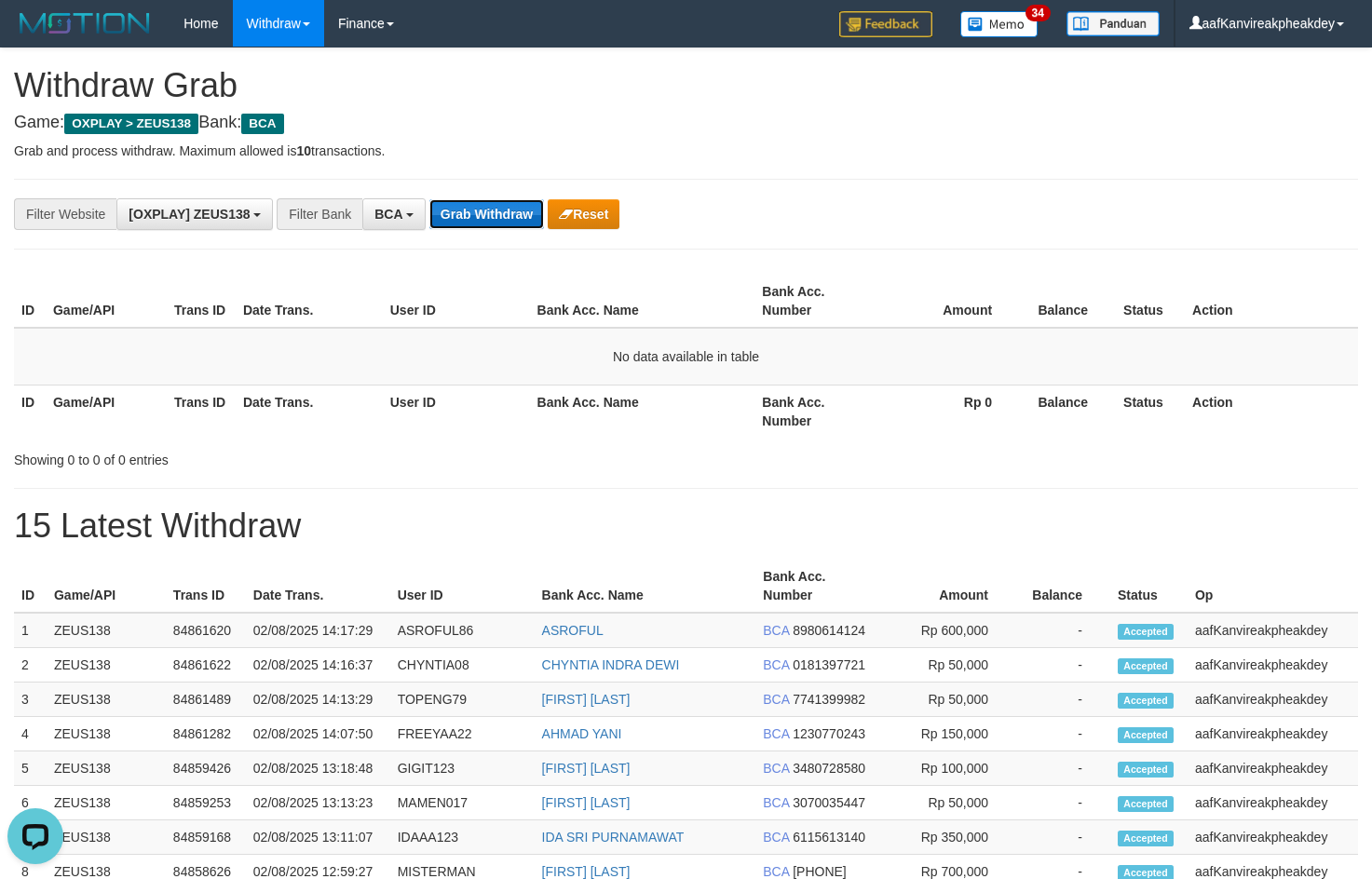 click on "Grab Withdraw" at bounding box center [486, 214] 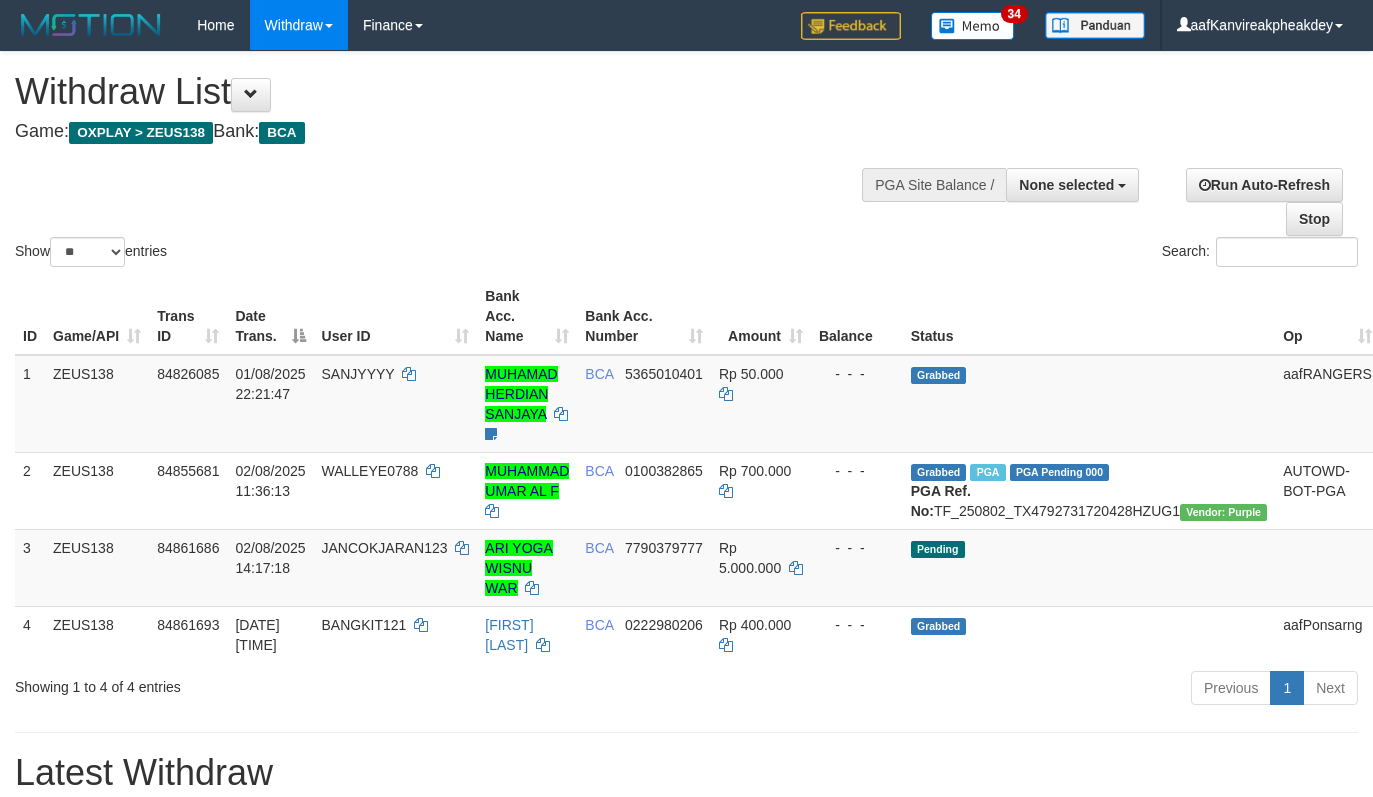 select 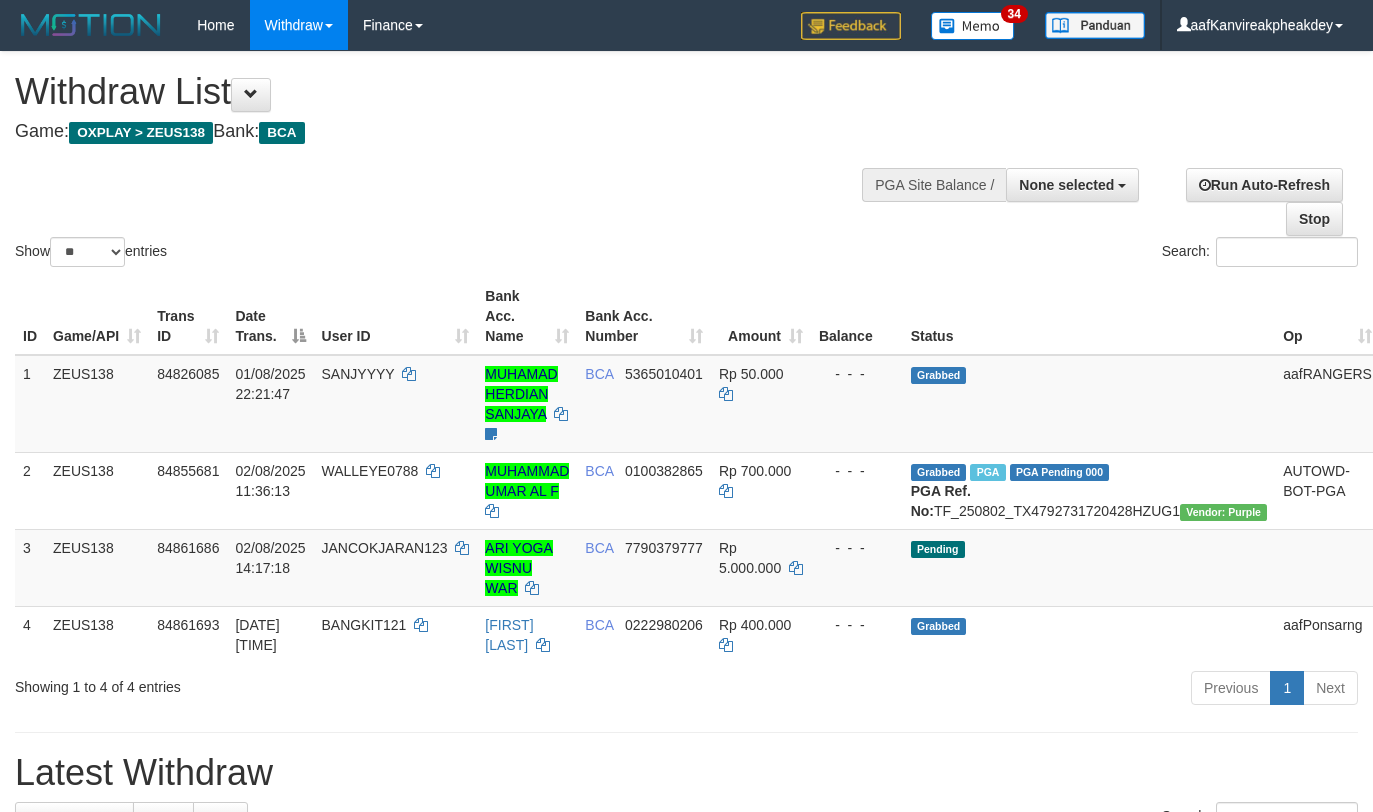 select 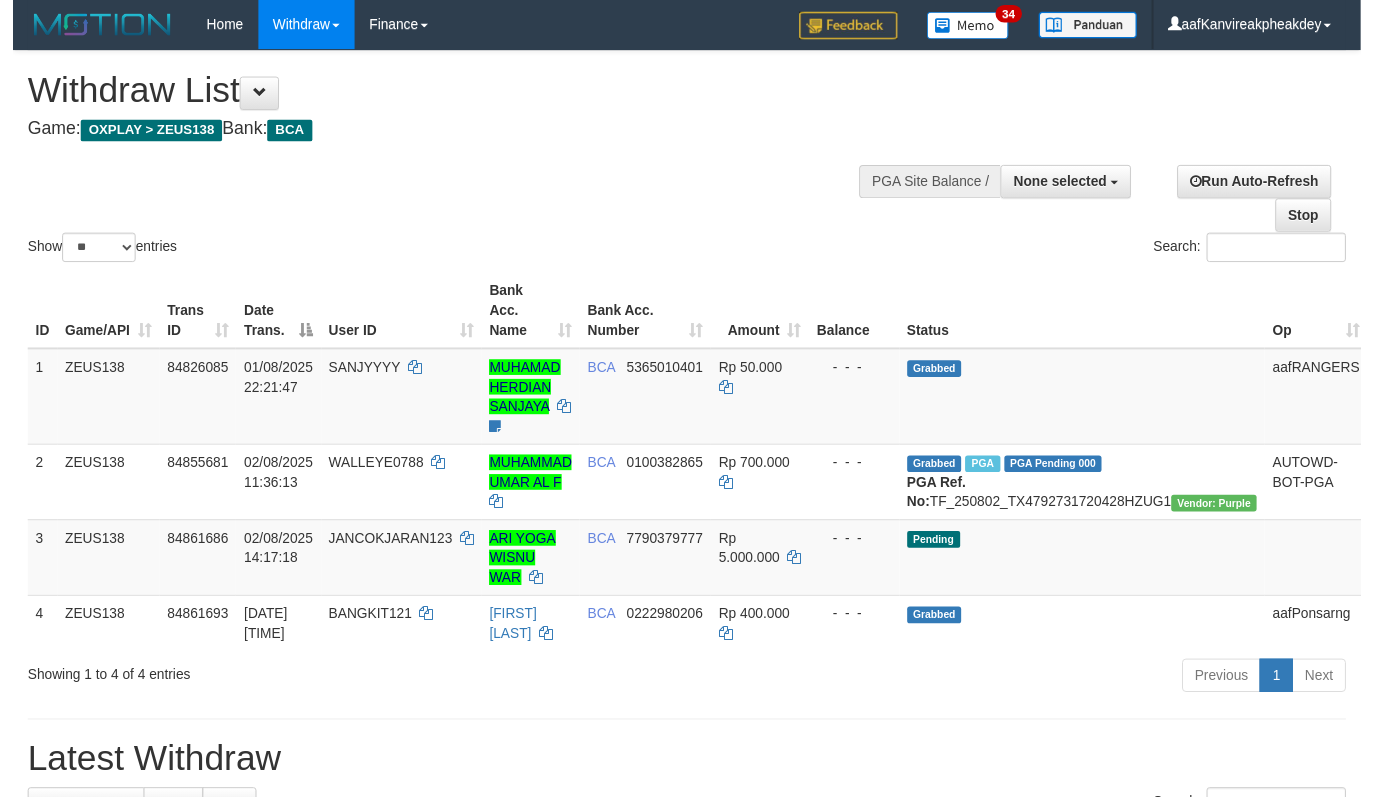 scroll, scrollTop: 0, scrollLeft: 0, axis: both 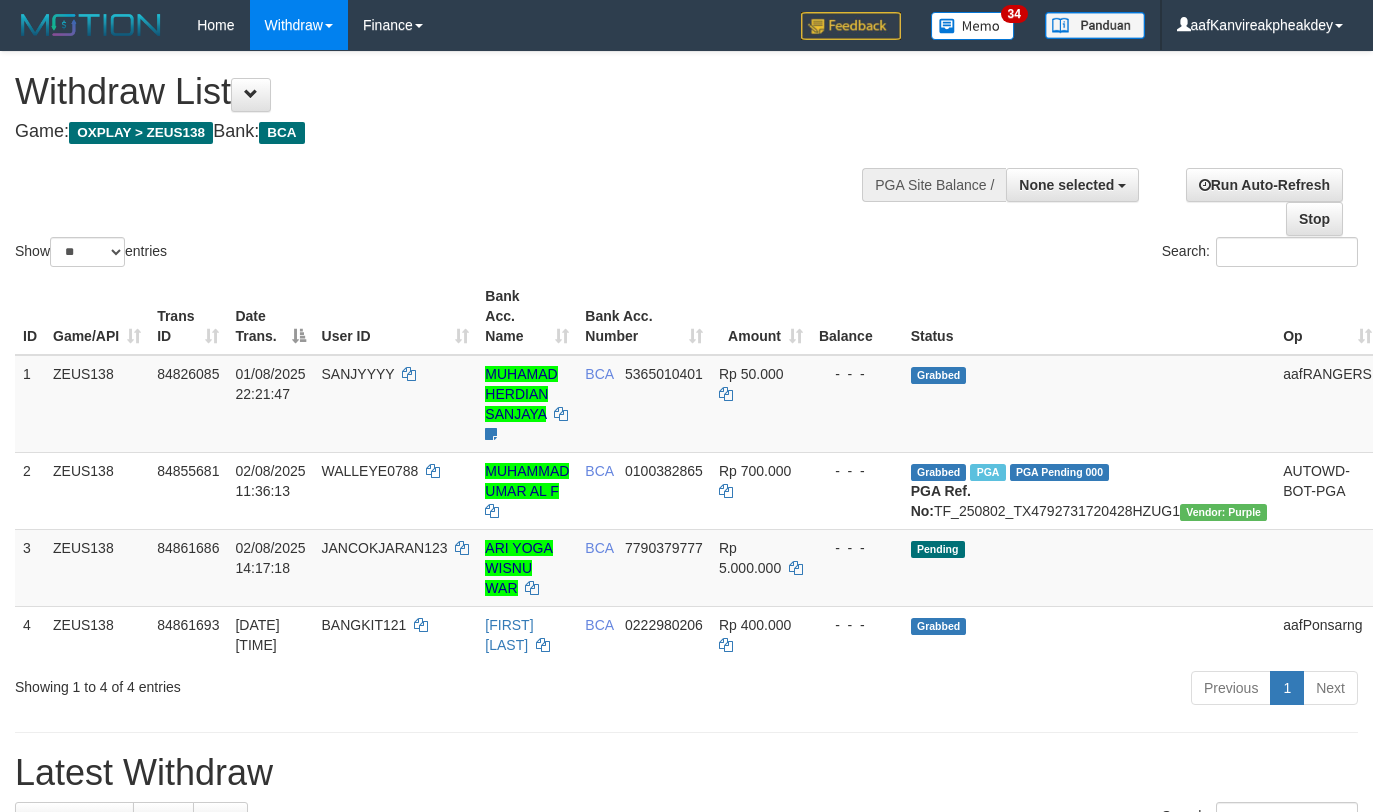 select 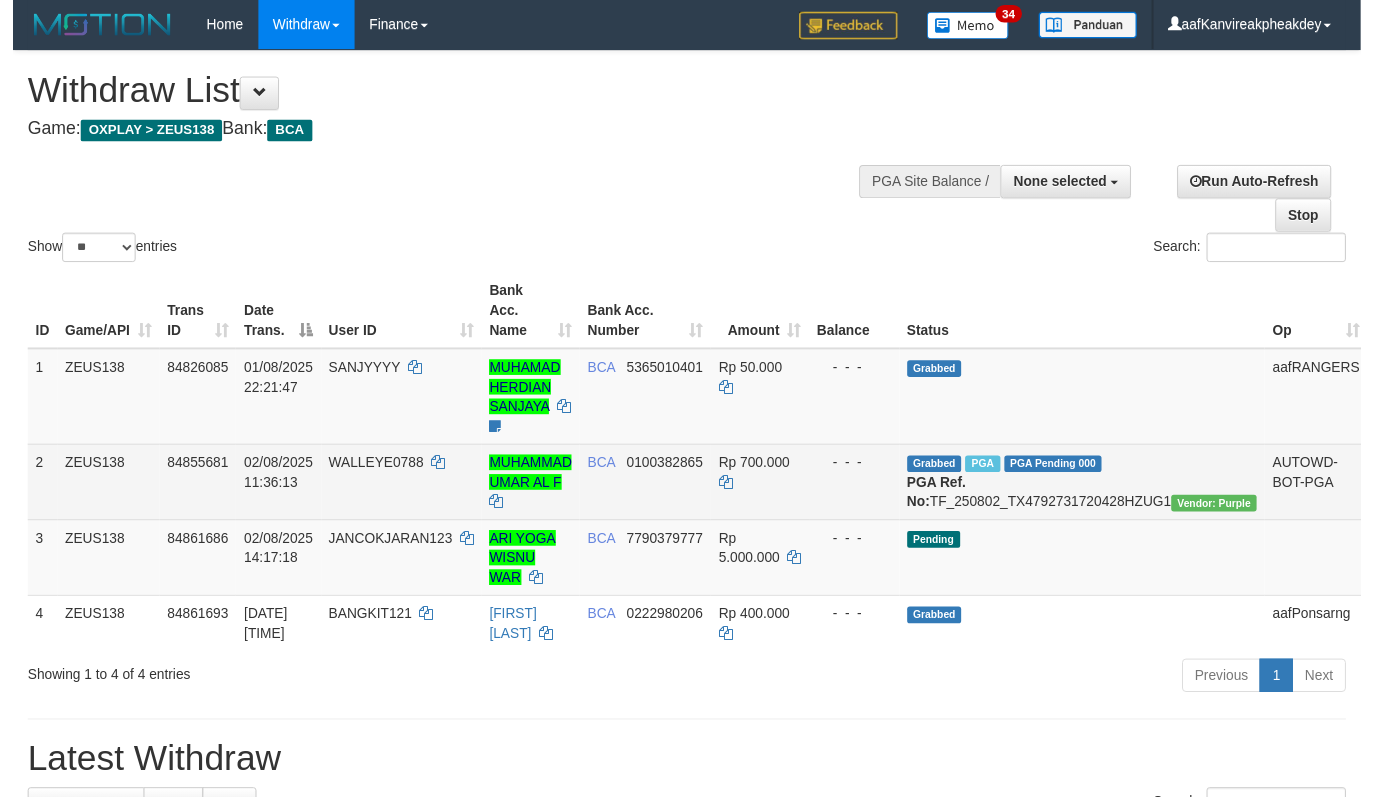 scroll, scrollTop: 0, scrollLeft: 0, axis: both 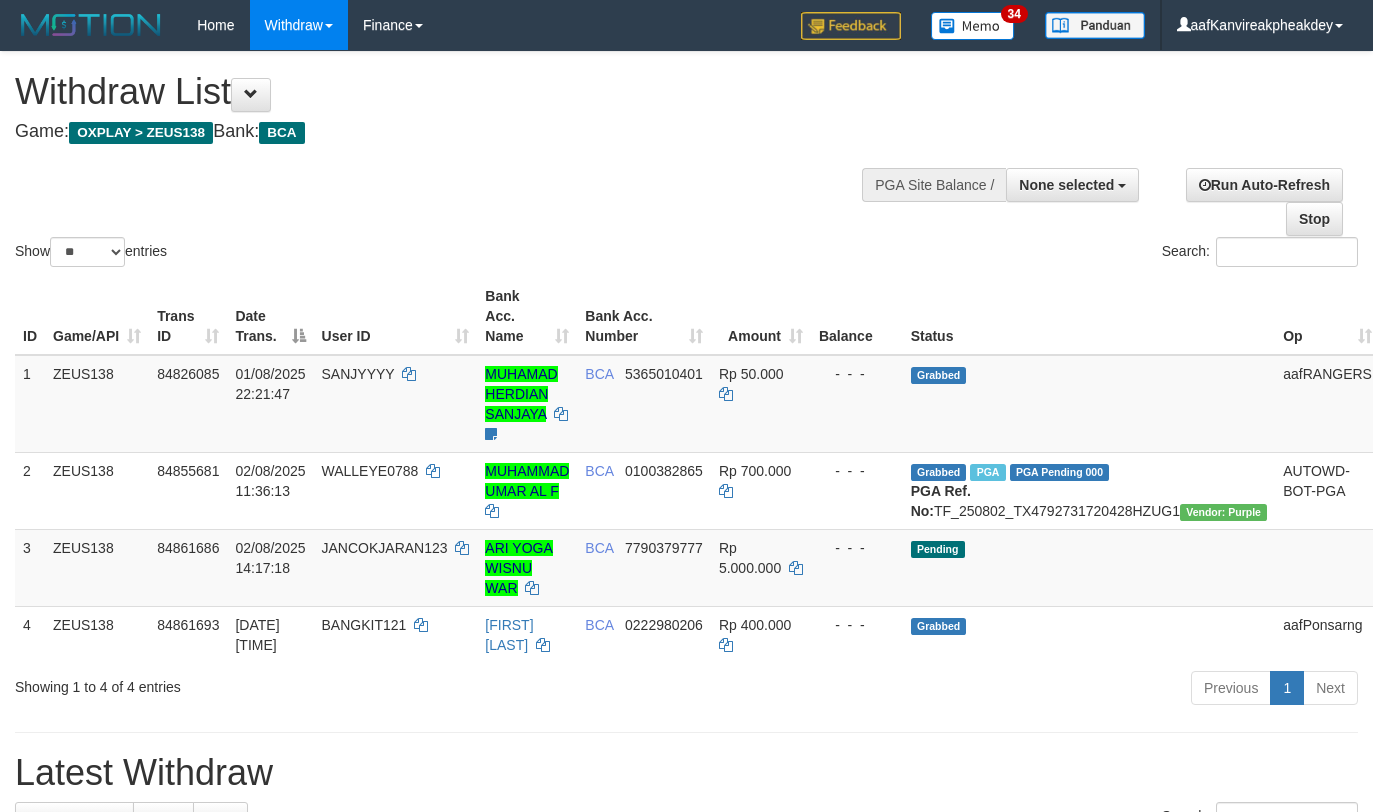 select 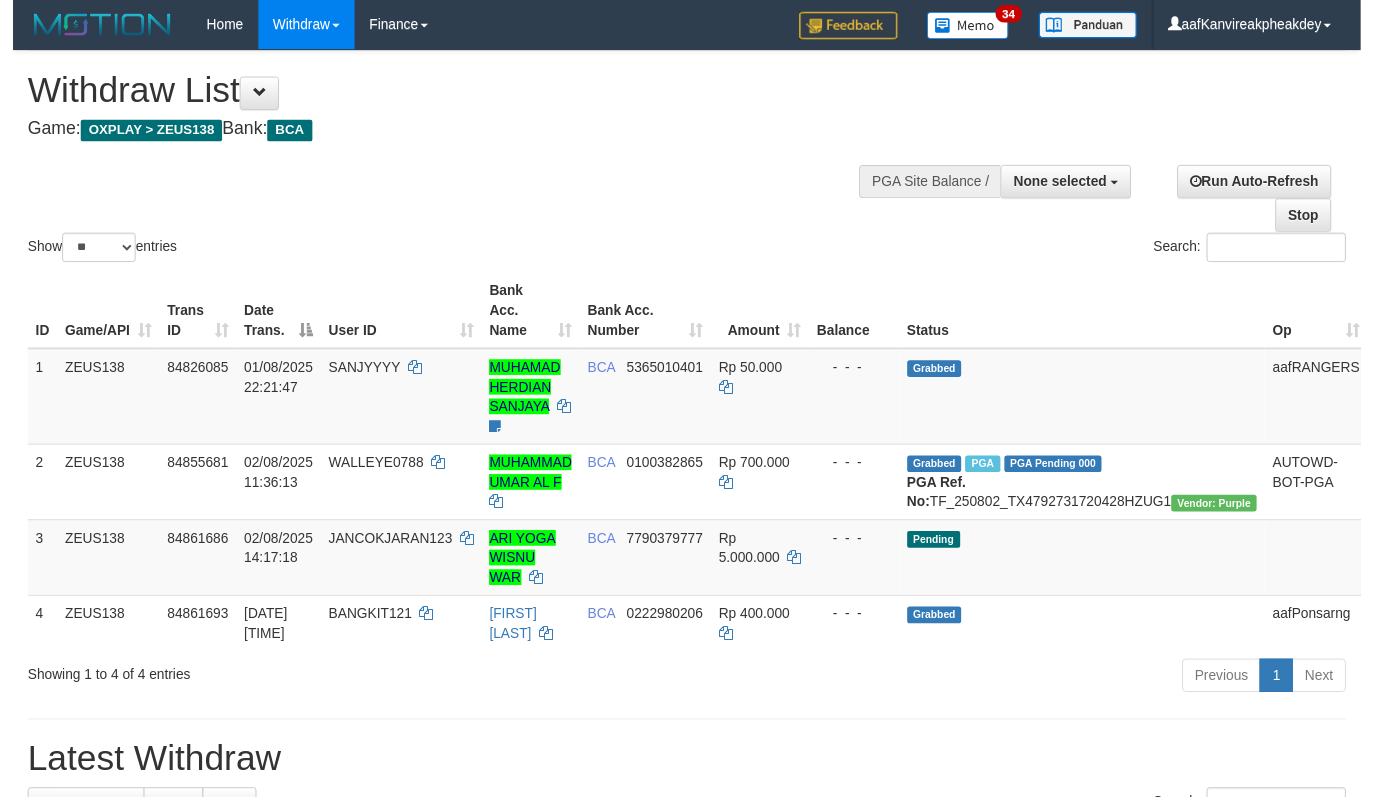scroll, scrollTop: 0, scrollLeft: 0, axis: both 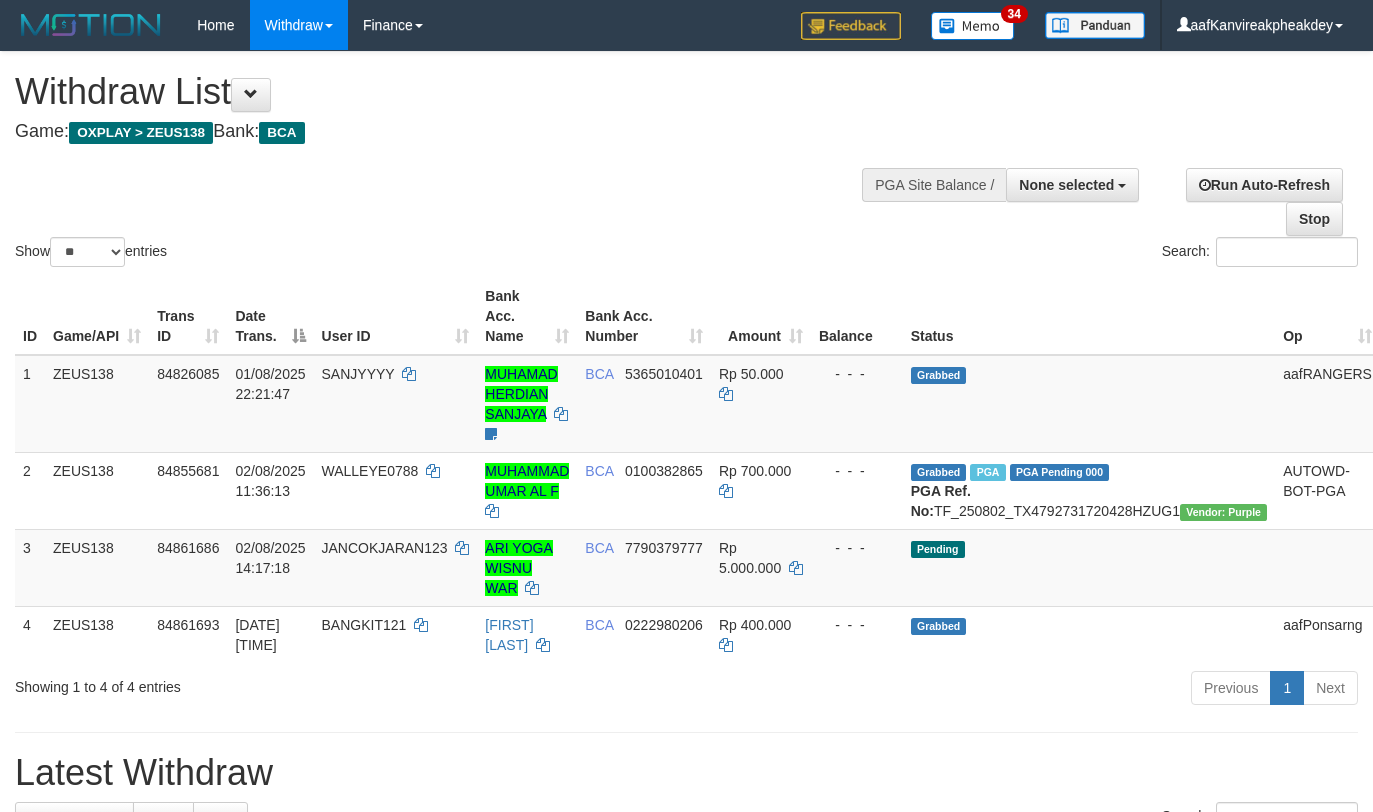 select 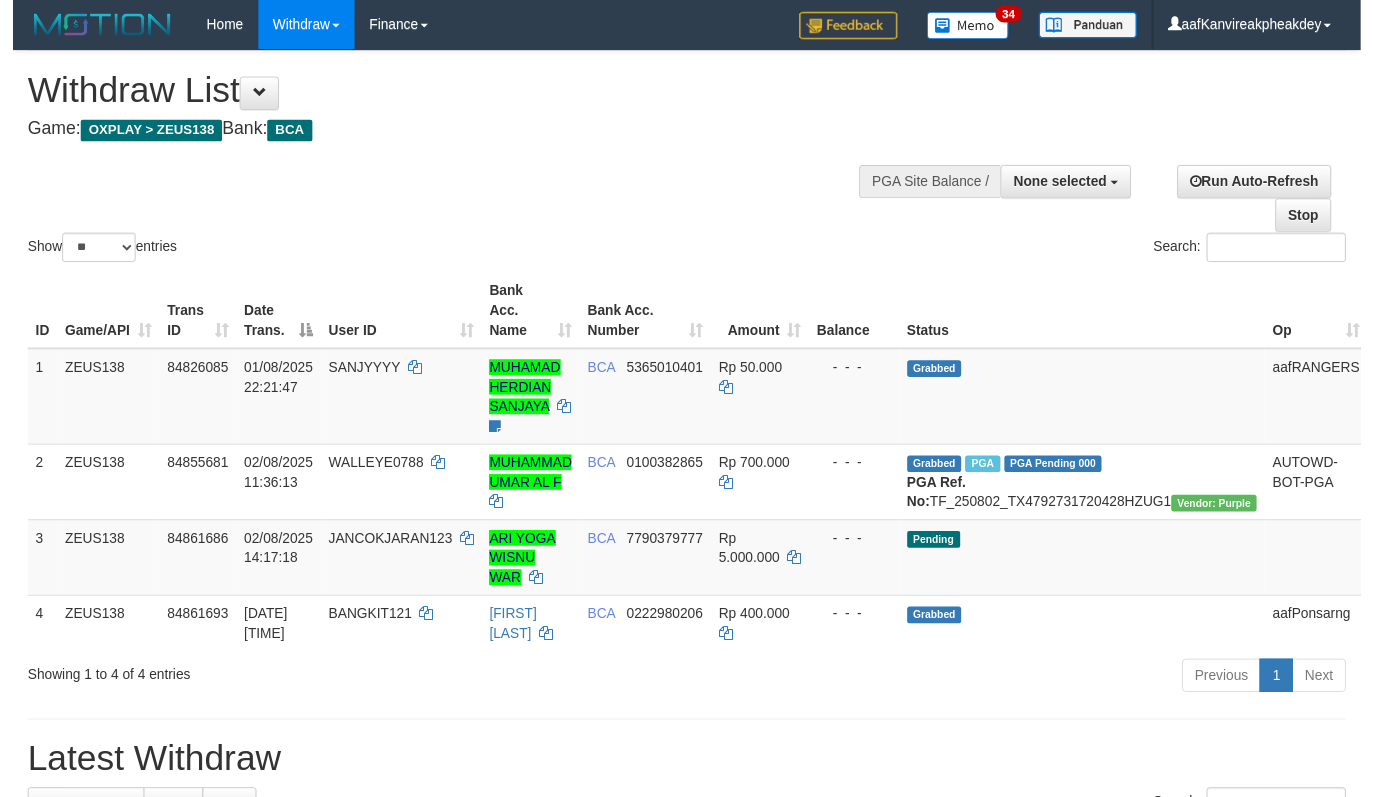scroll, scrollTop: 0, scrollLeft: 0, axis: both 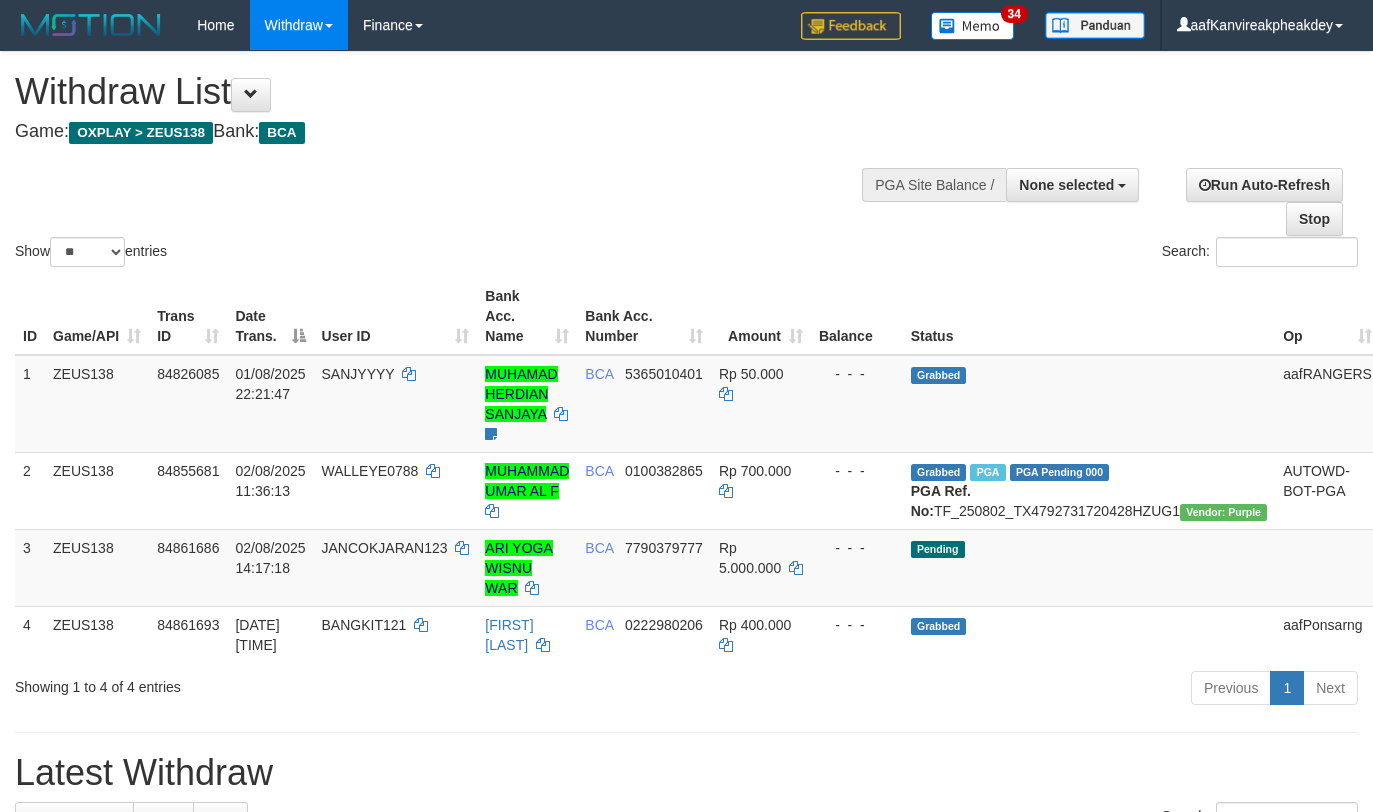 select 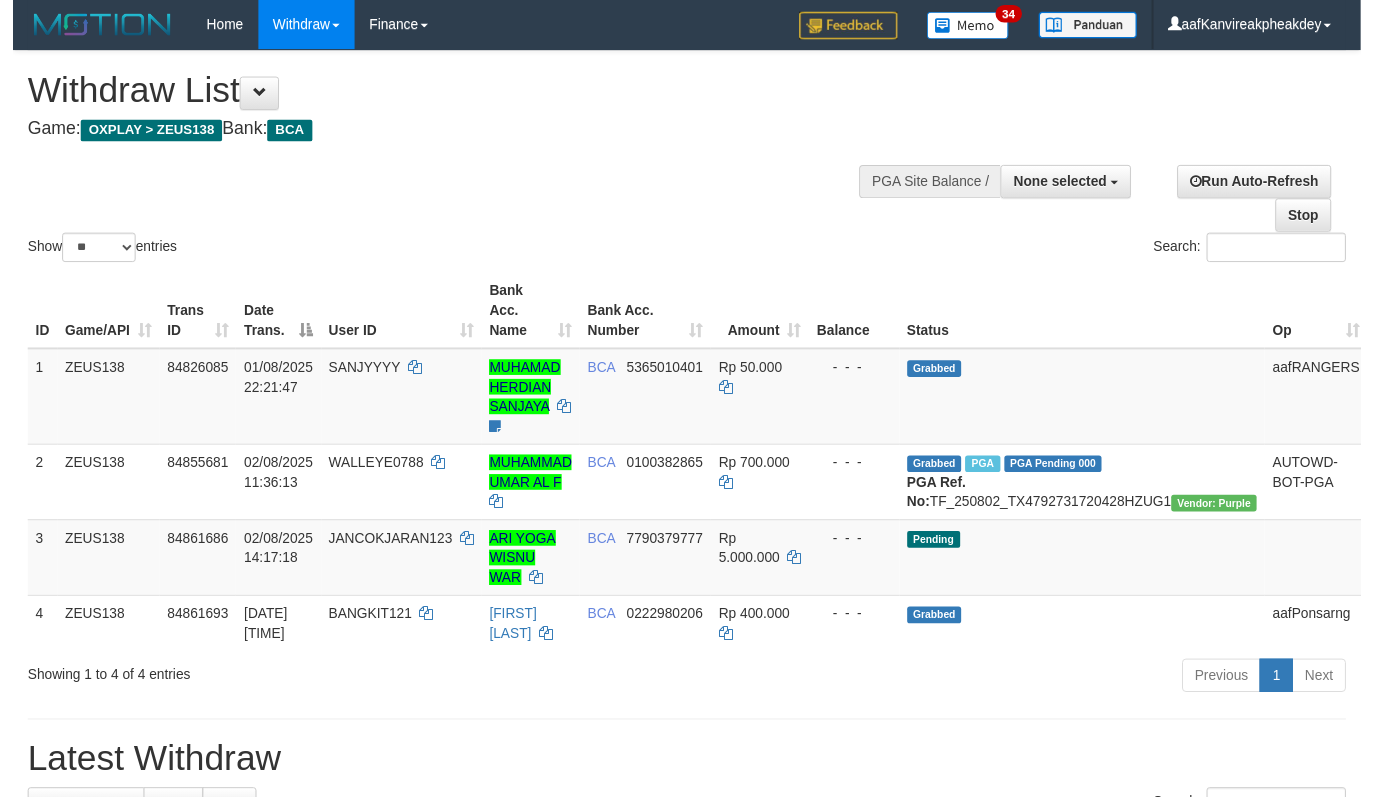 scroll, scrollTop: 0, scrollLeft: 0, axis: both 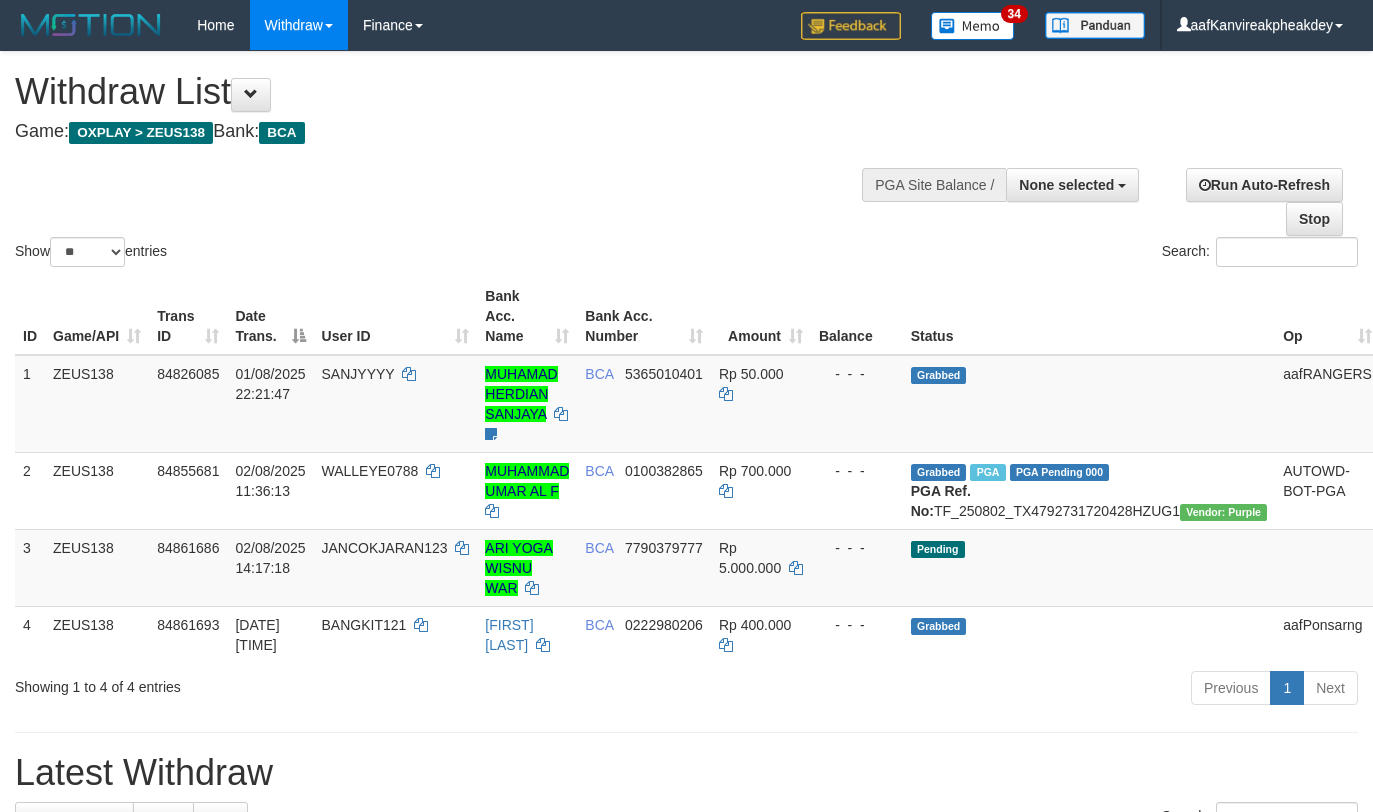 select 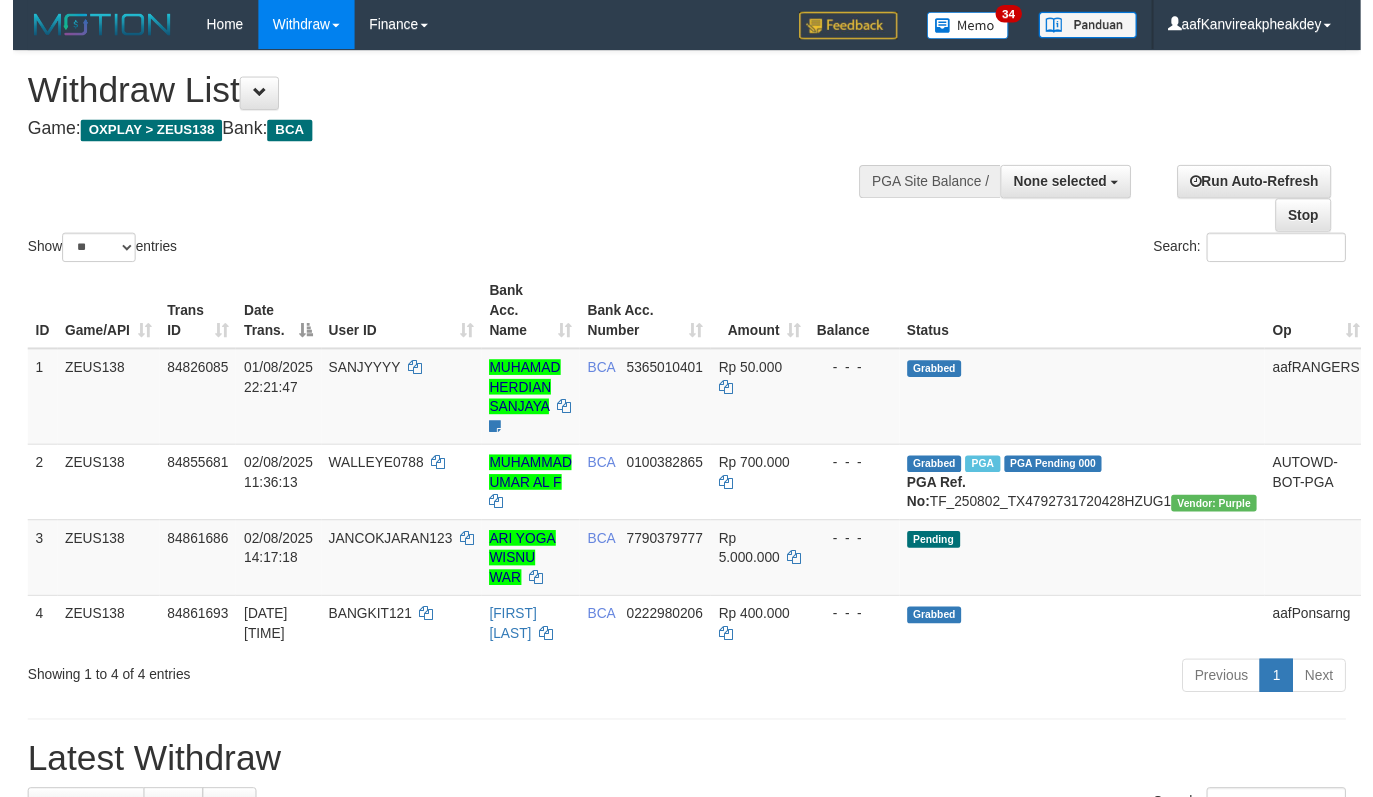 scroll, scrollTop: 0, scrollLeft: 0, axis: both 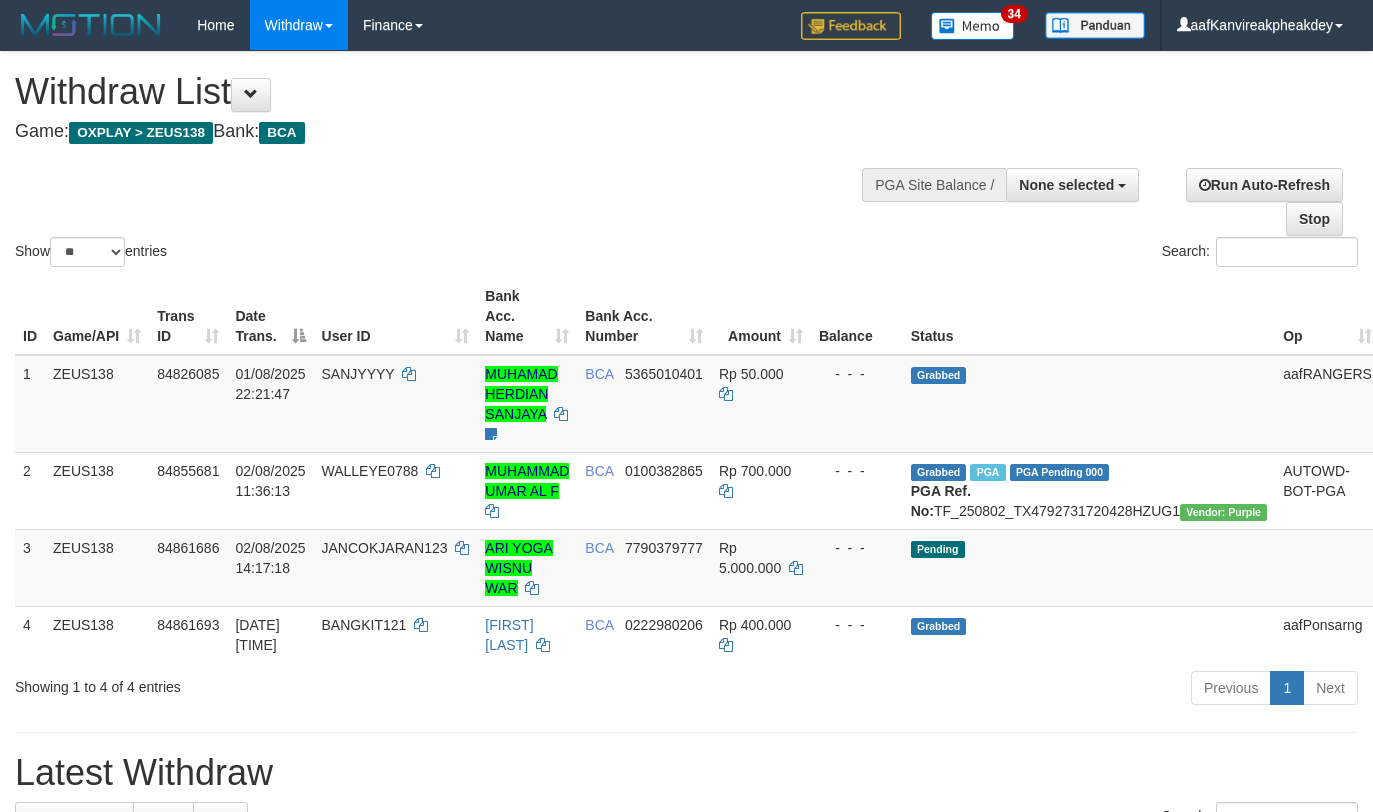select 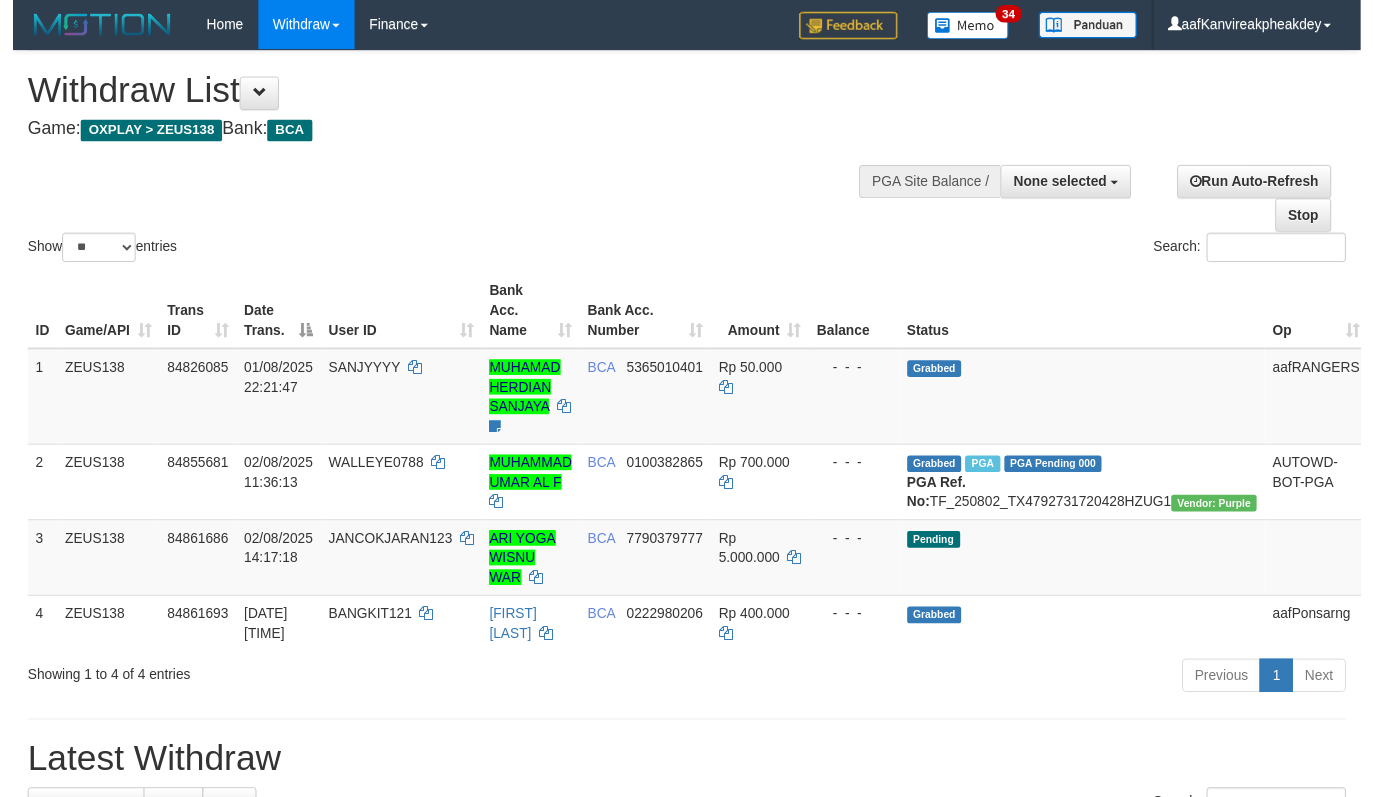 scroll, scrollTop: 0, scrollLeft: 0, axis: both 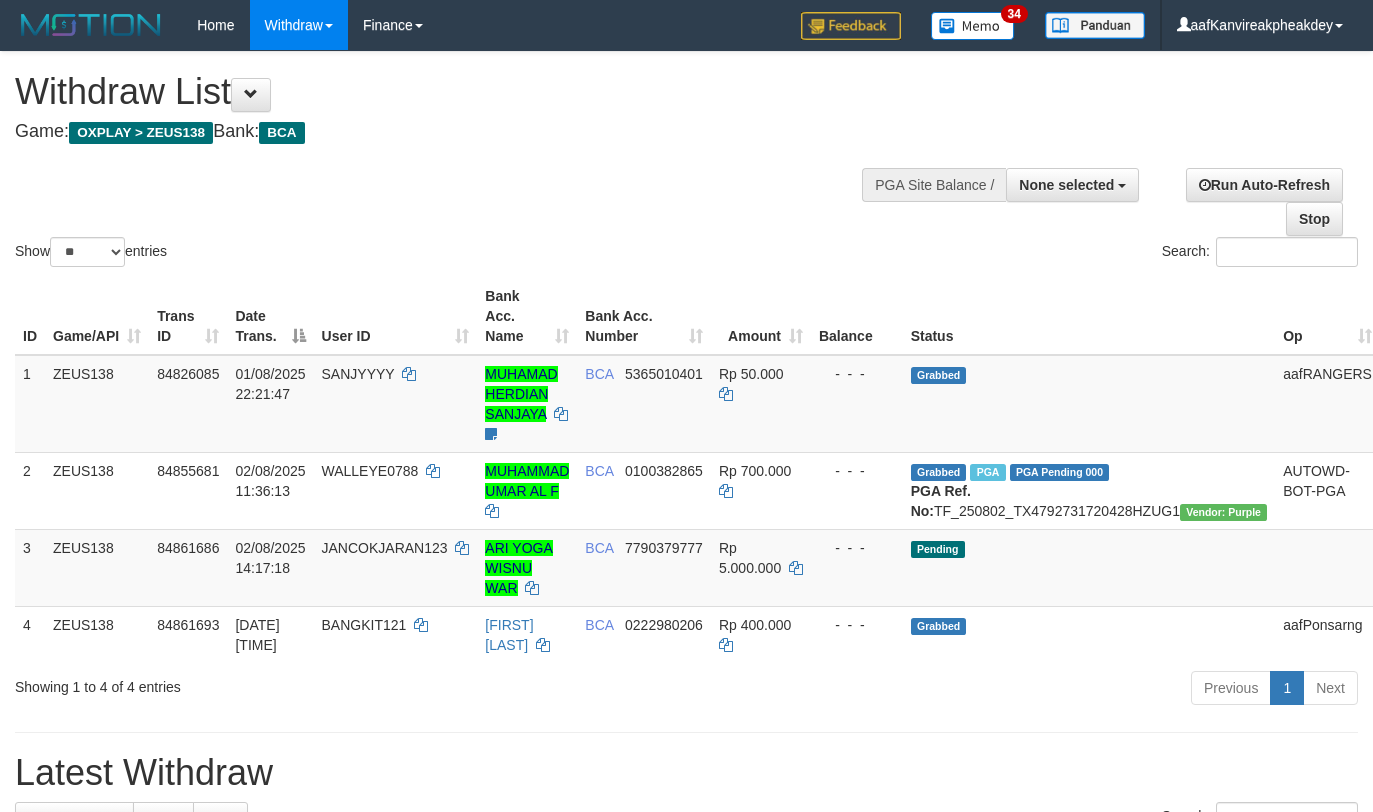select 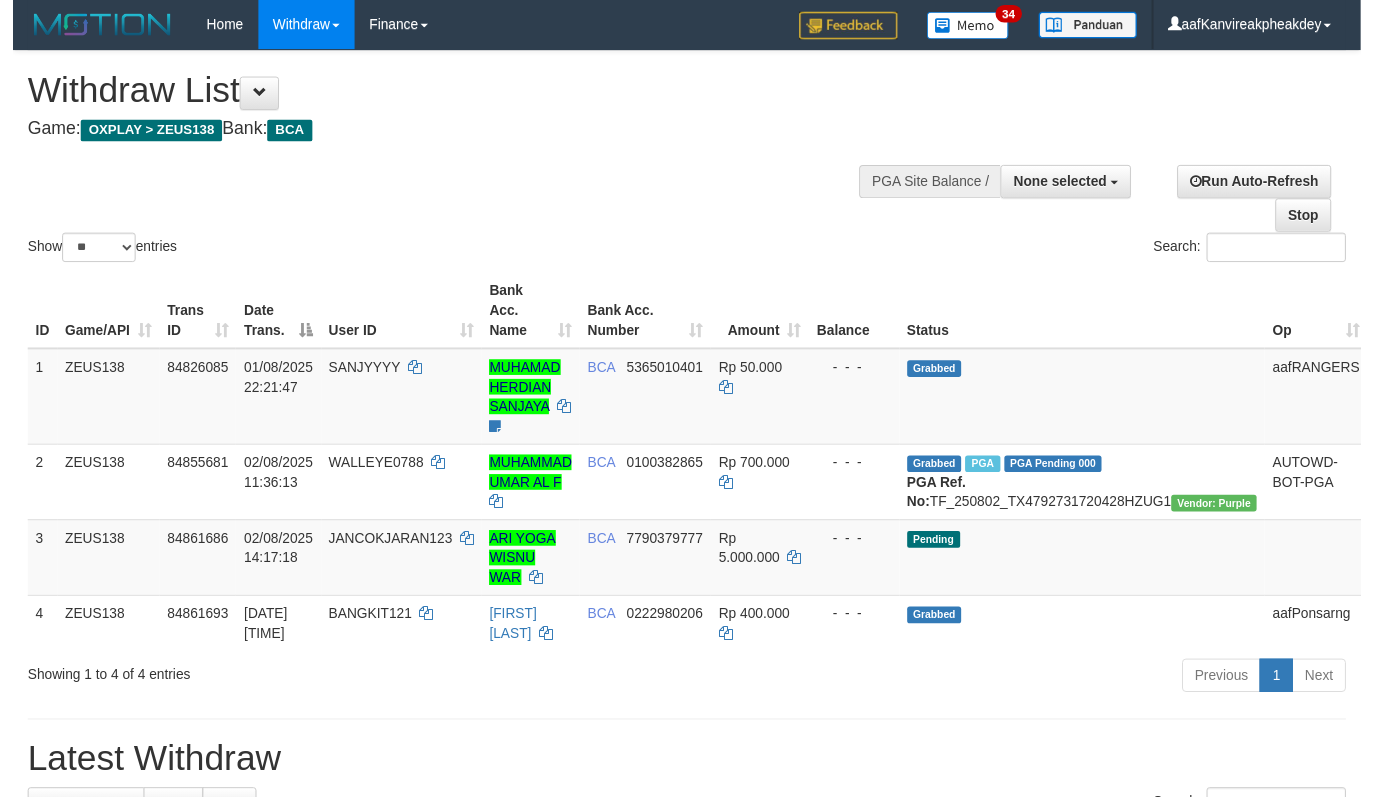 scroll, scrollTop: 0, scrollLeft: 0, axis: both 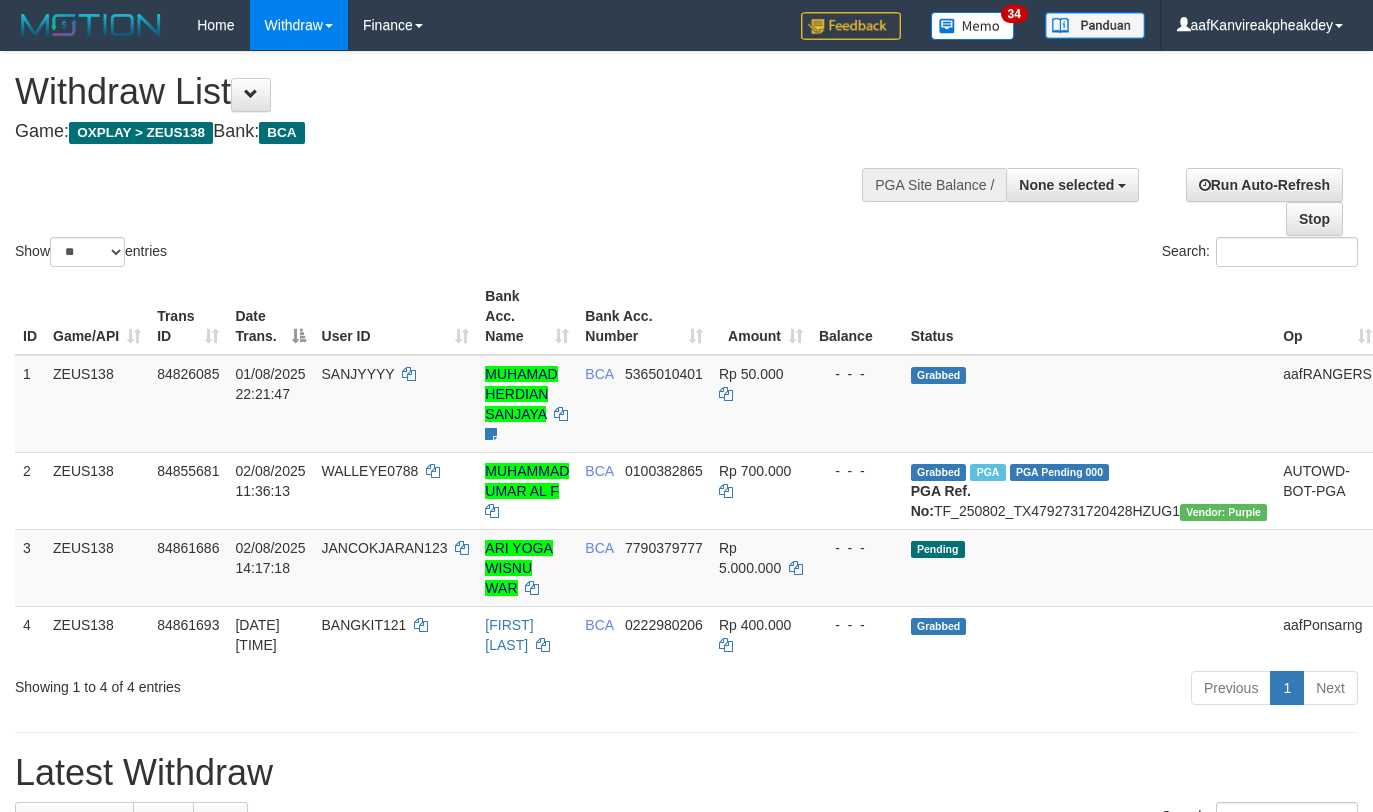 select 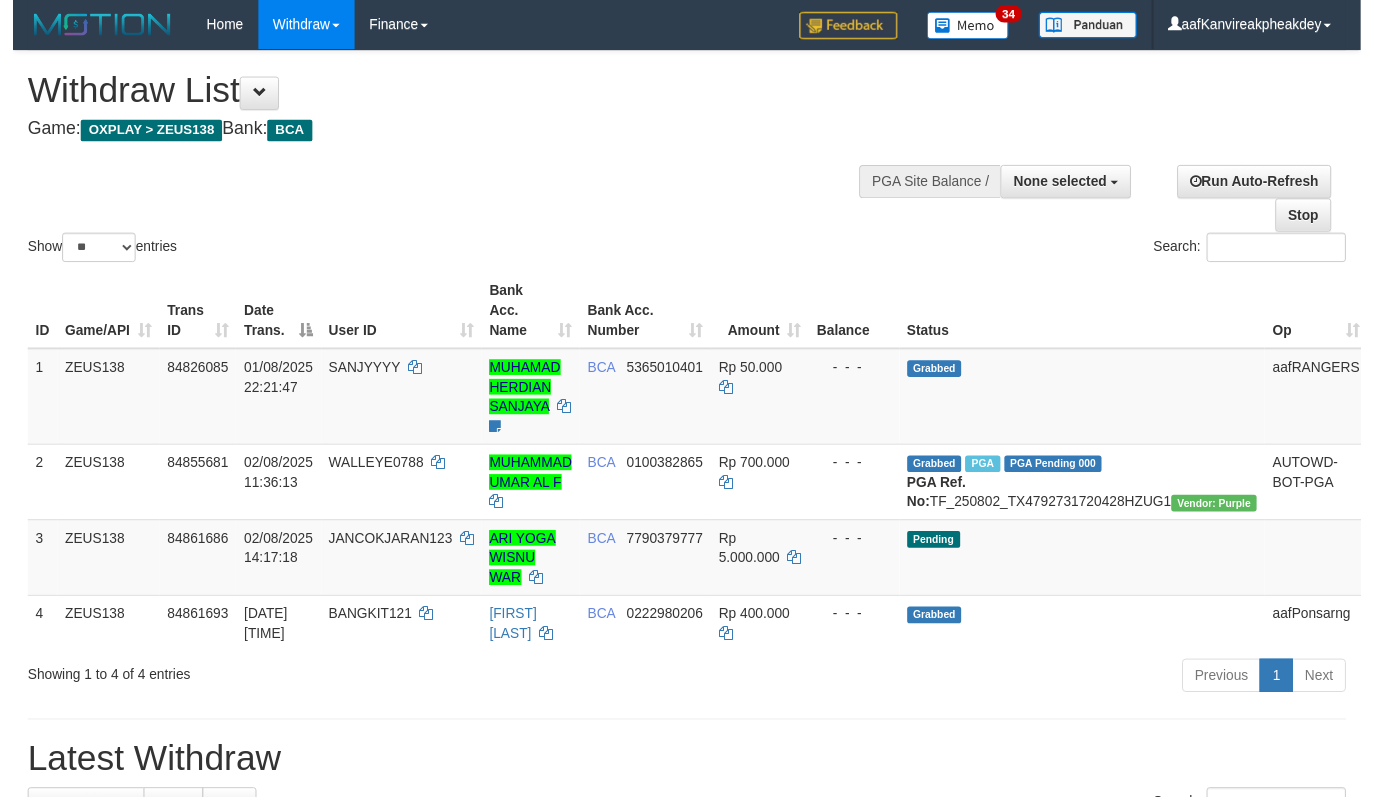 scroll, scrollTop: 0, scrollLeft: 0, axis: both 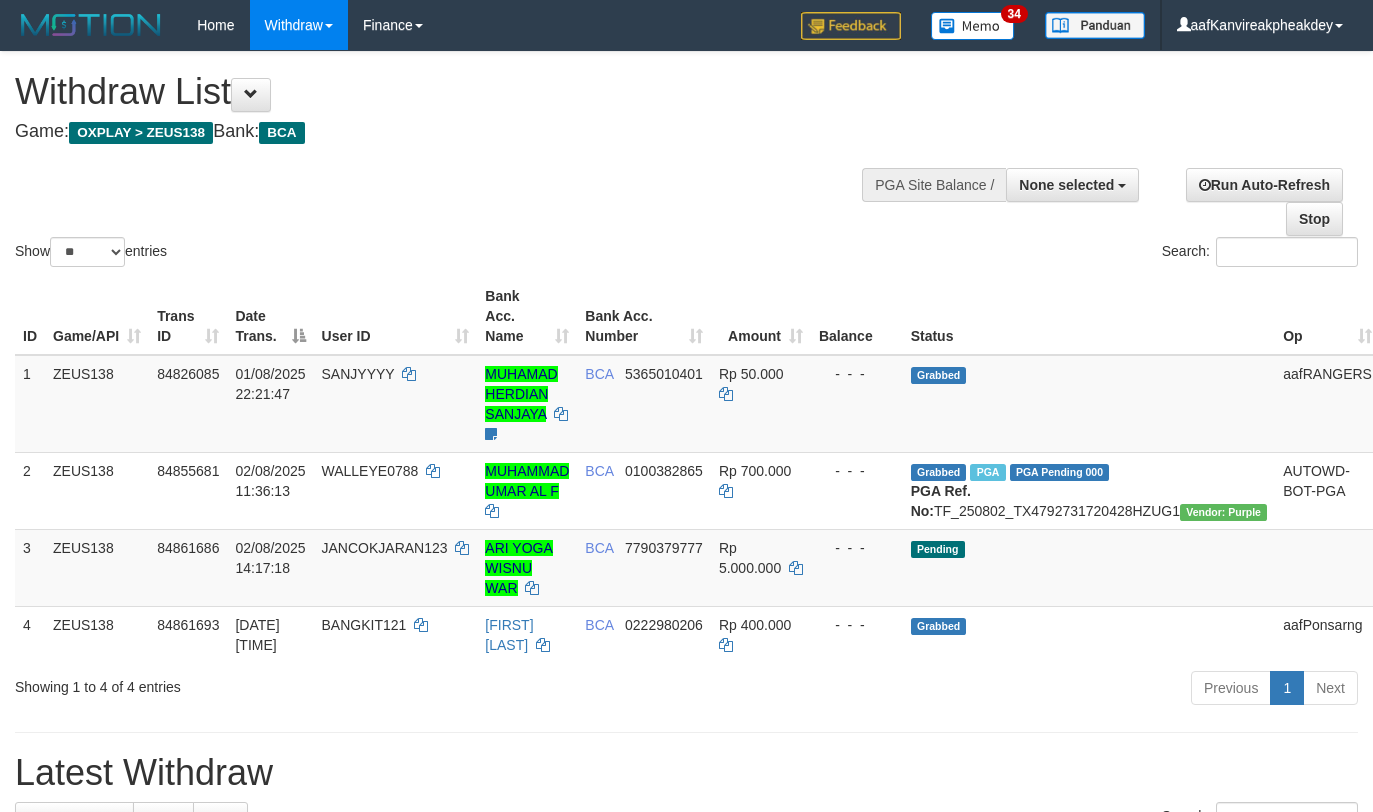 select 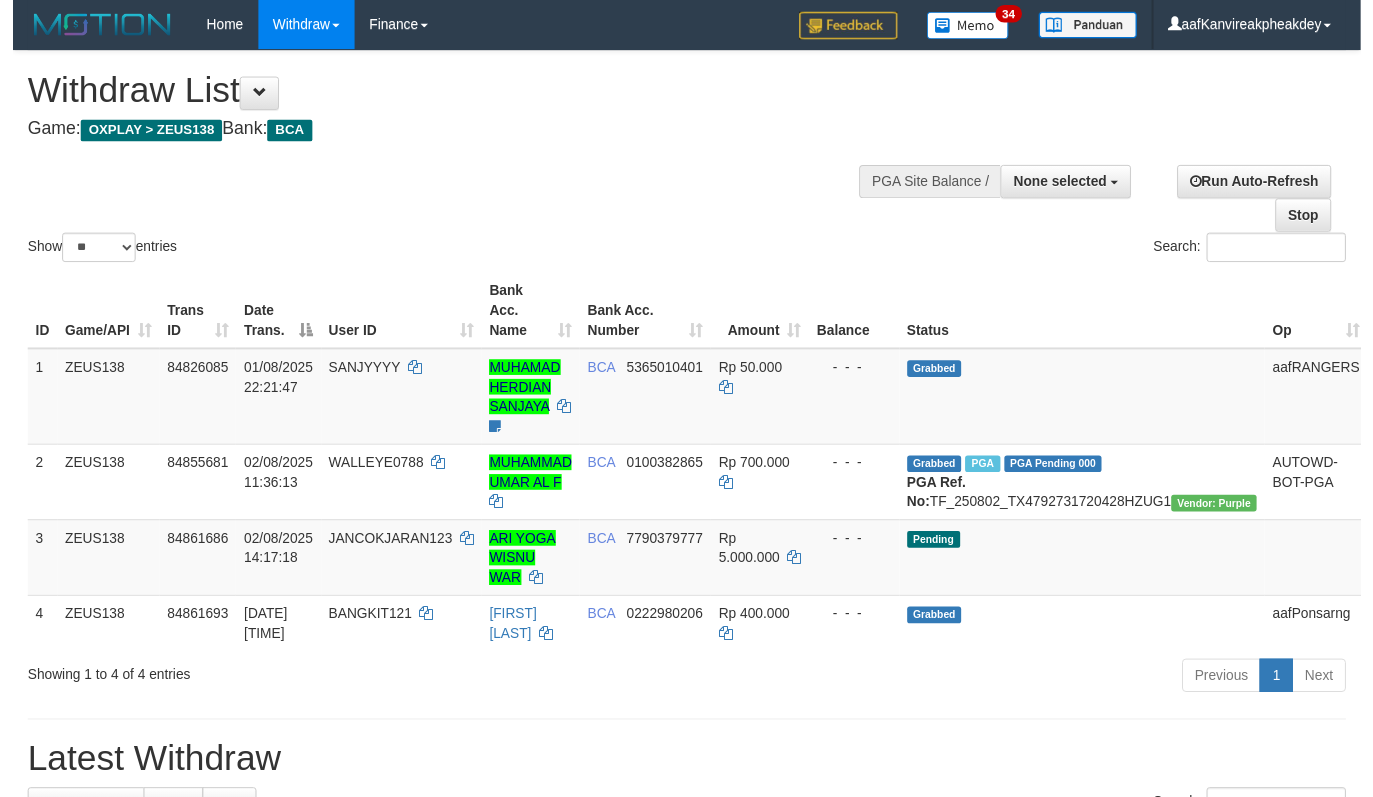 scroll, scrollTop: 0, scrollLeft: 0, axis: both 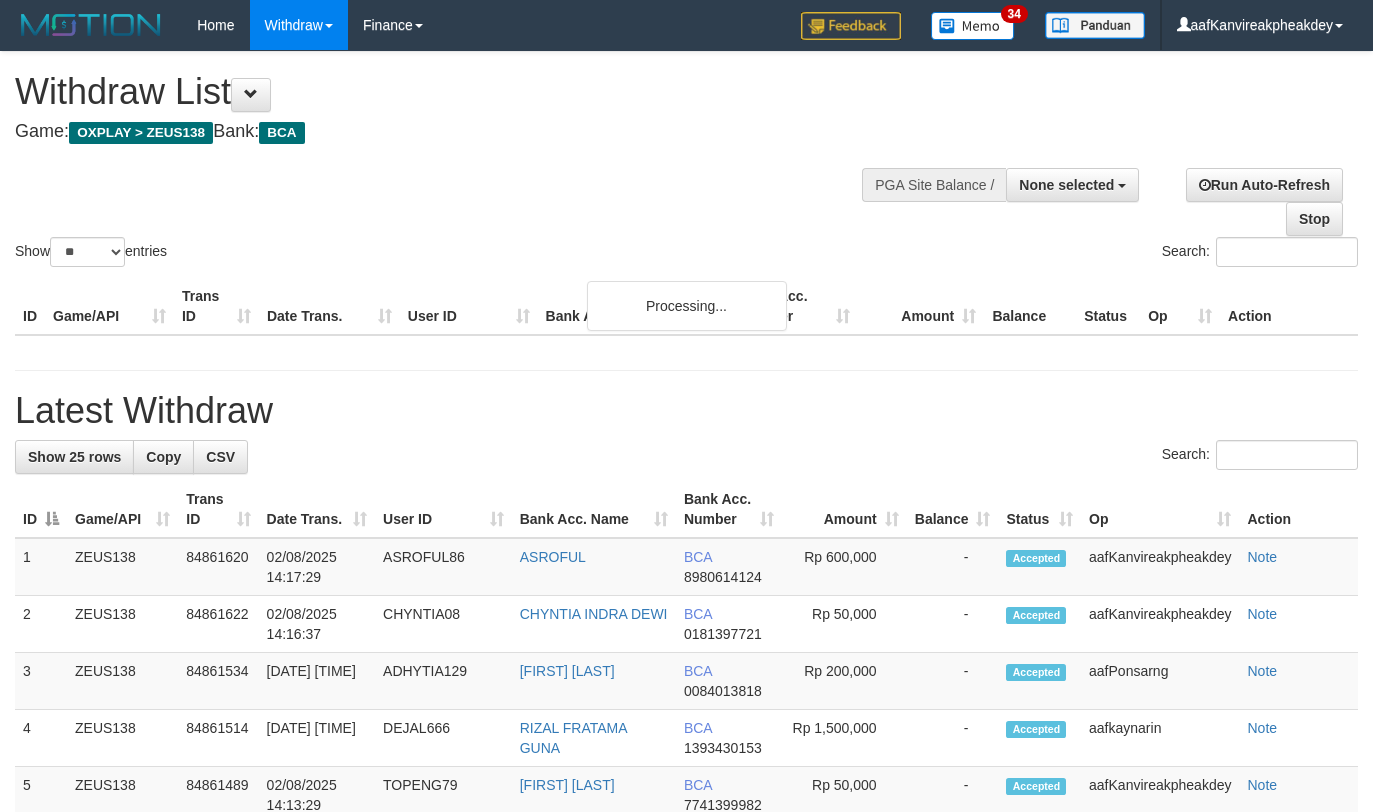 select 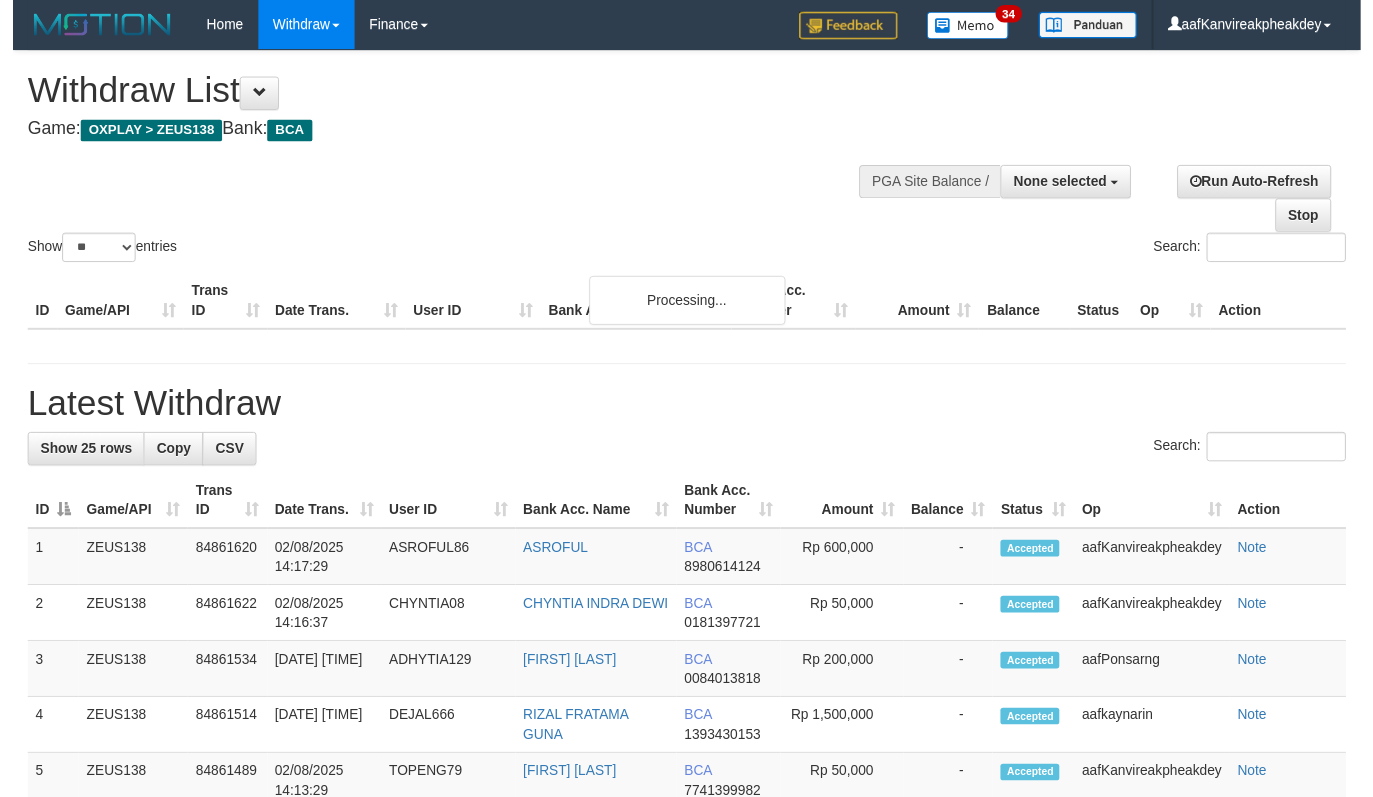 scroll, scrollTop: 0, scrollLeft: 0, axis: both 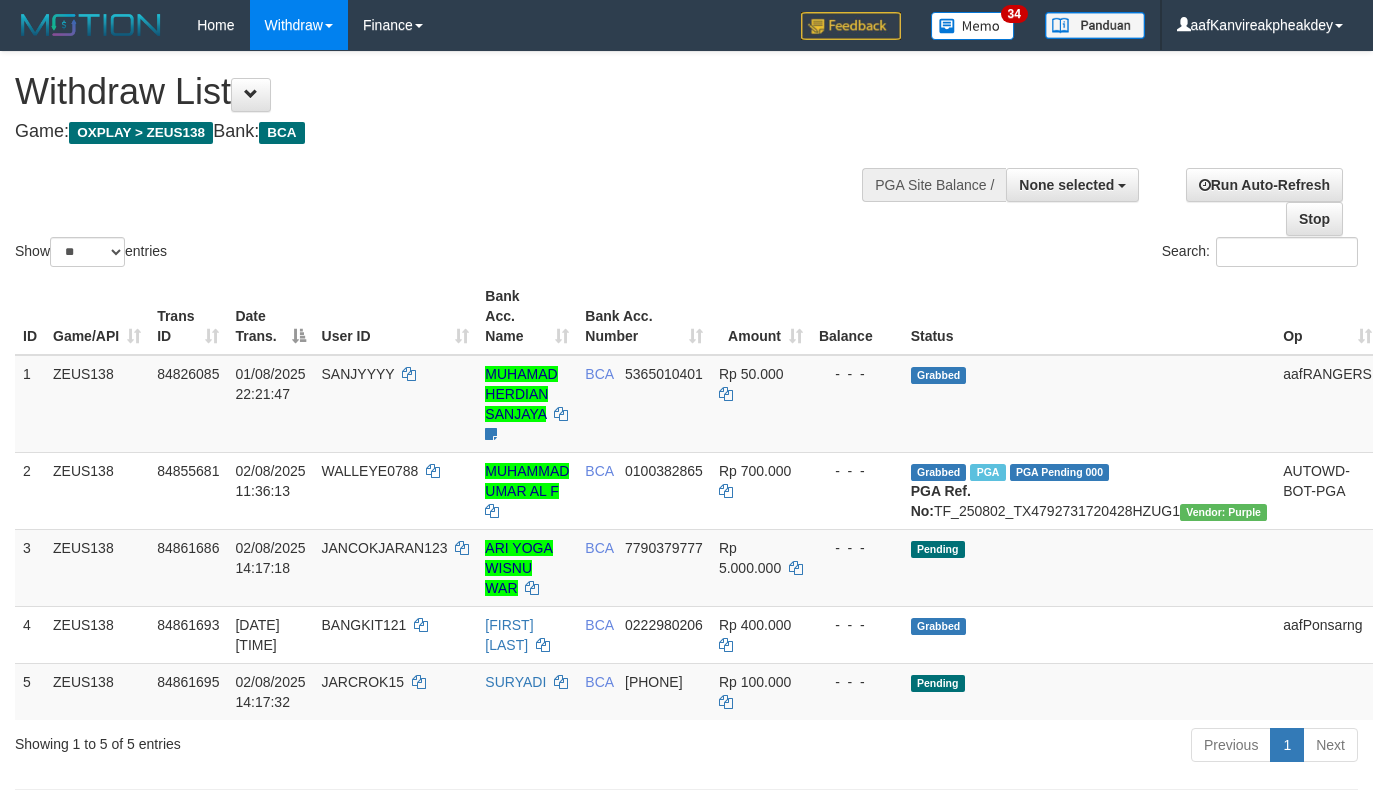 select 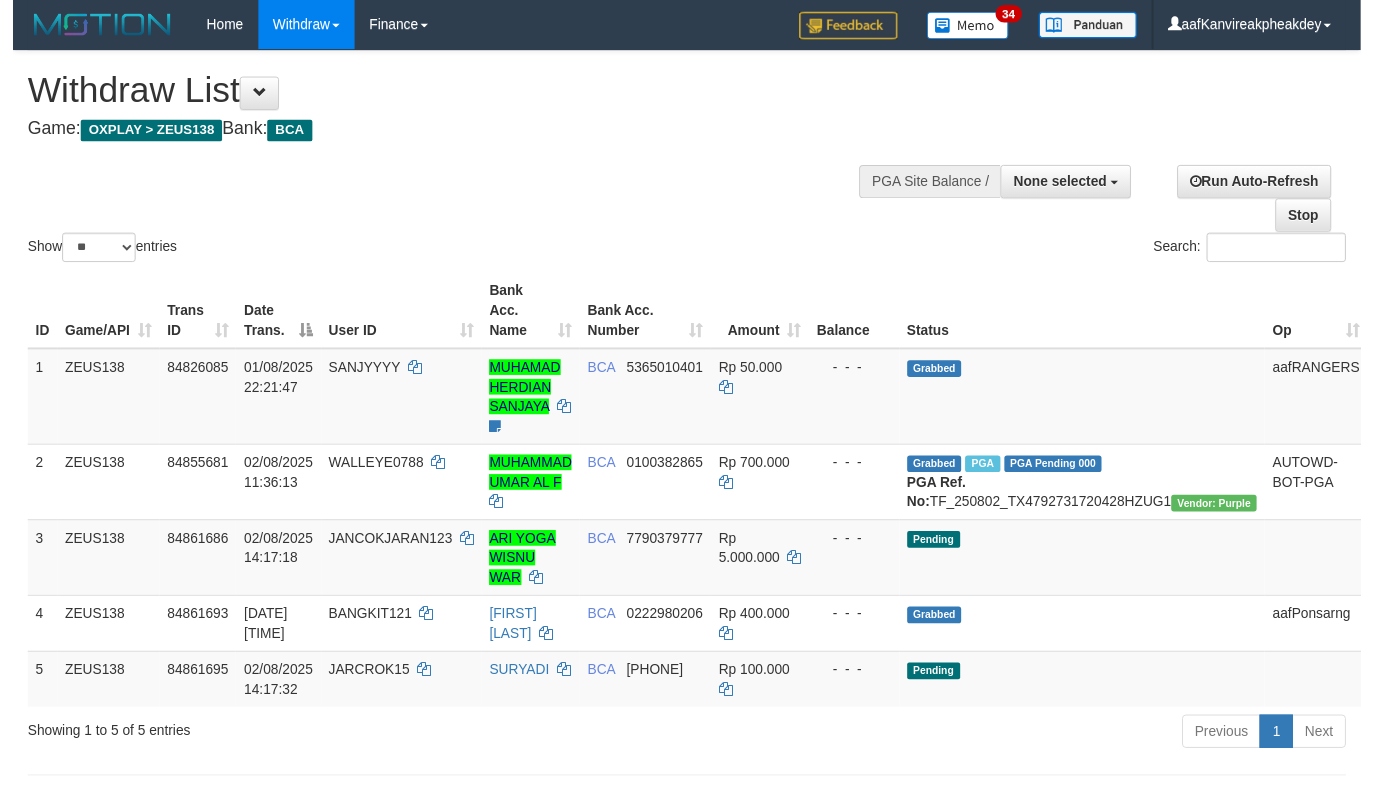 scroll, scrollTop: 0, scrollLeft: 0, axis: both 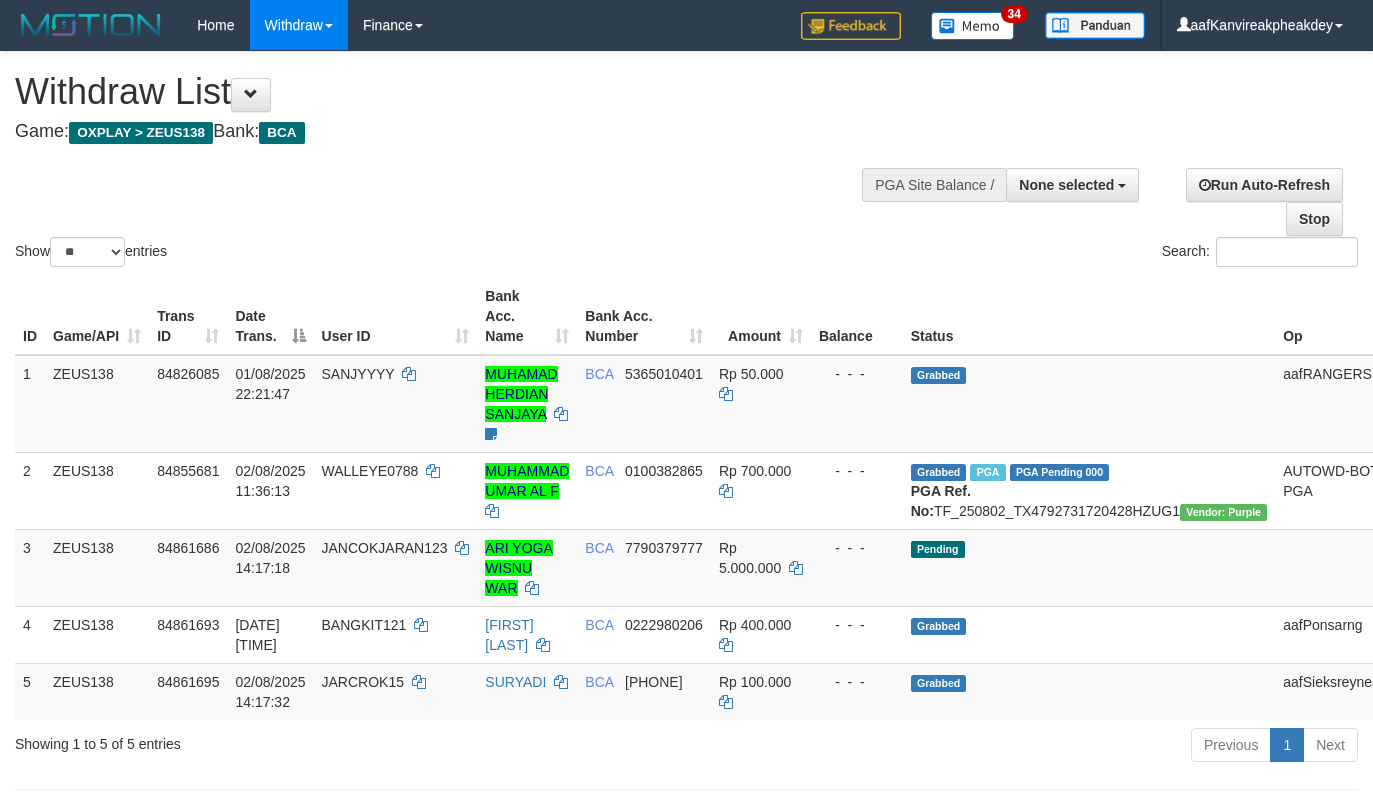 select 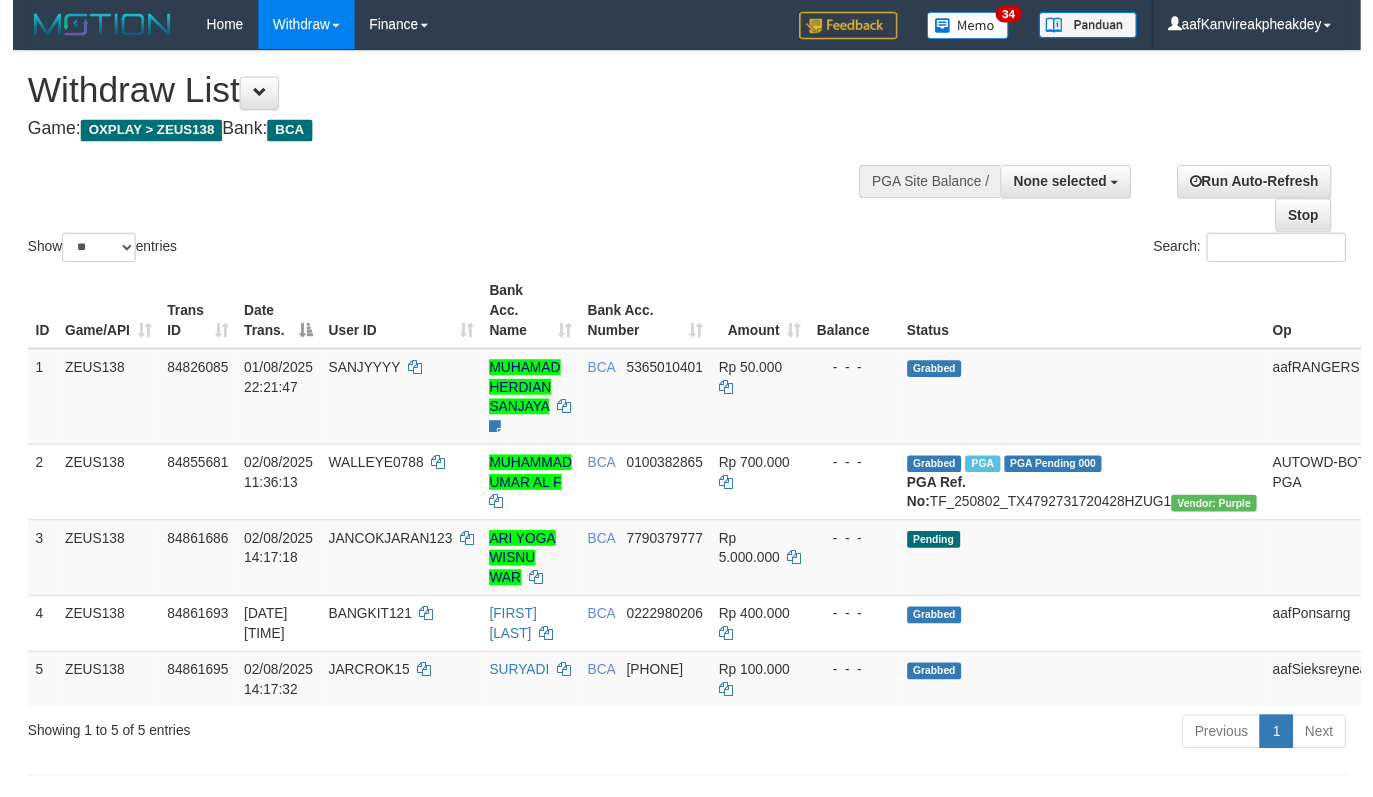 scroll, scrollTop: 0, scrollLeft: 0, axis: both 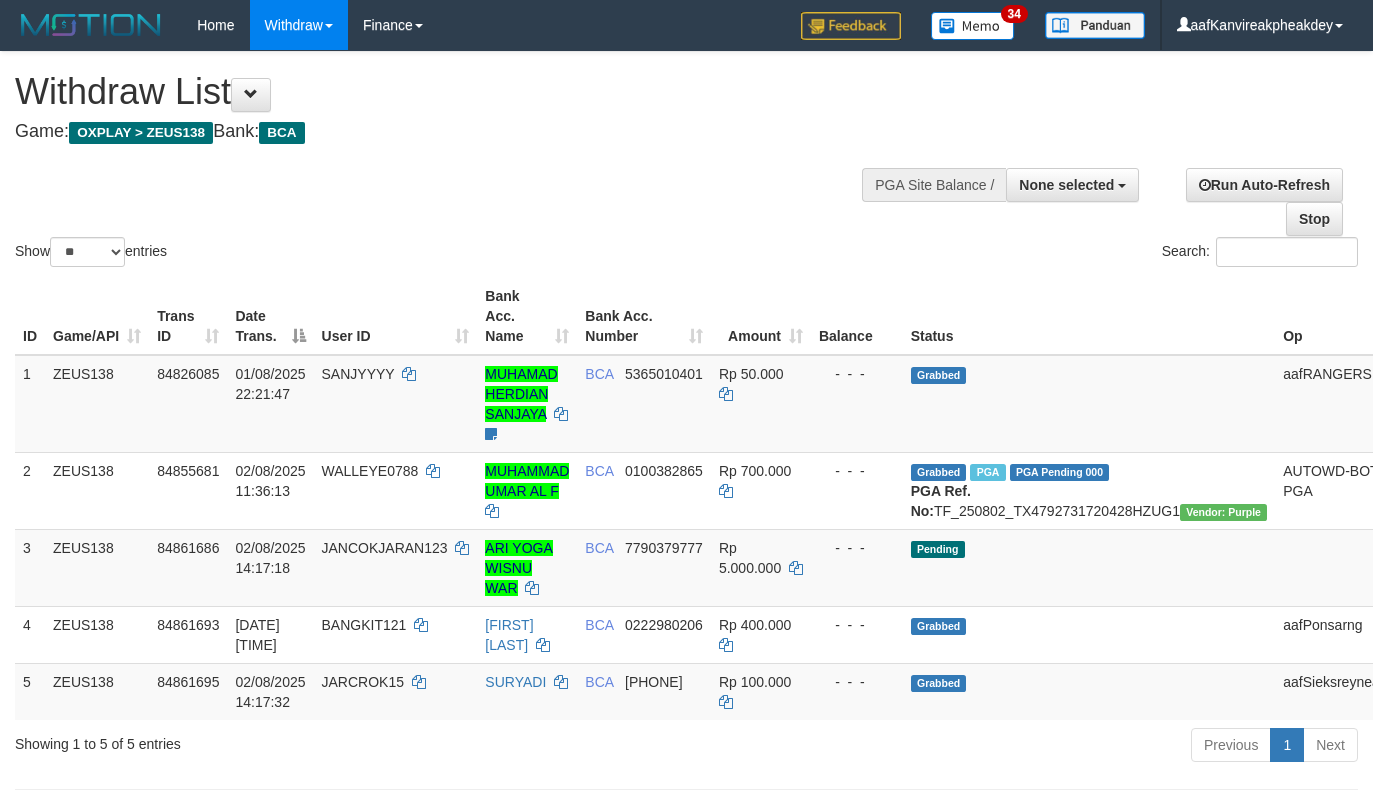 select 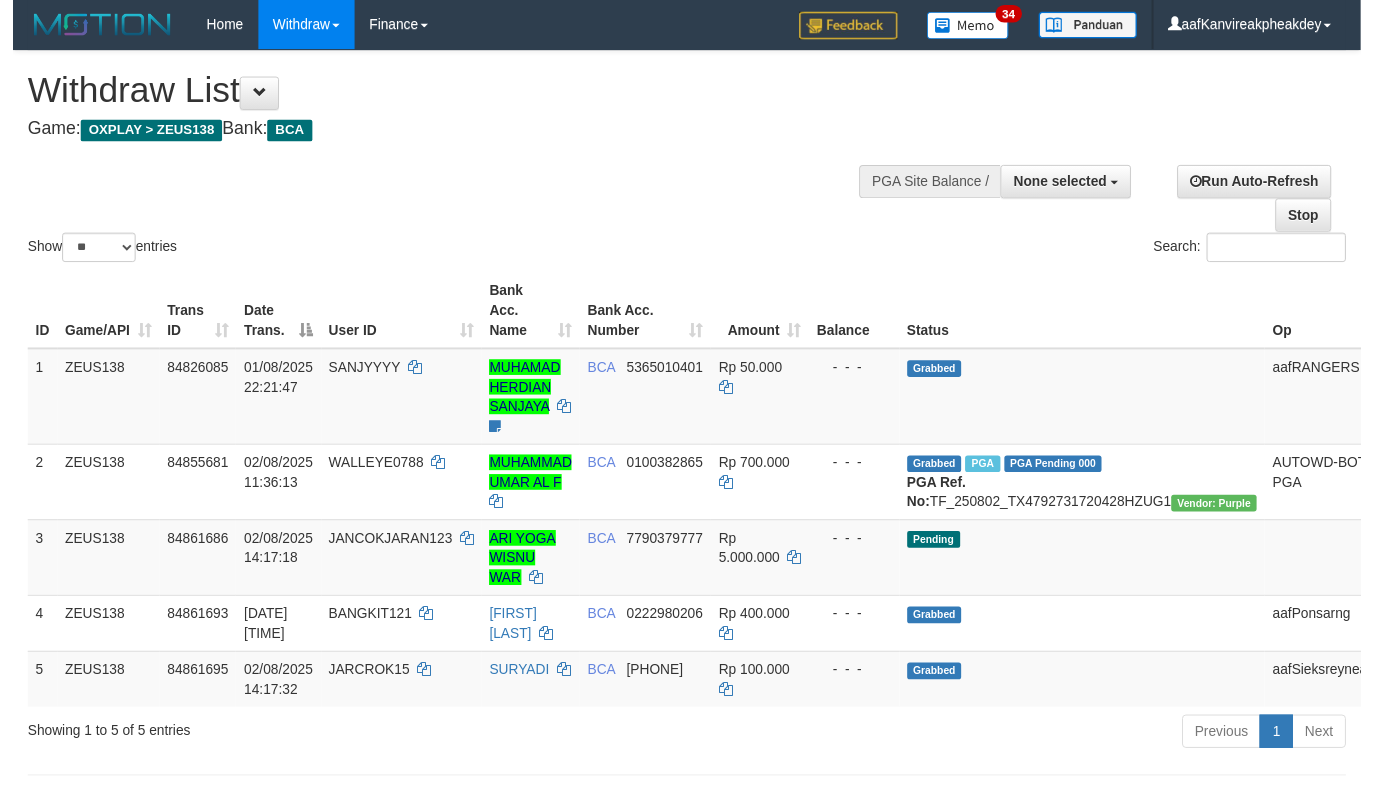 scroll, scrollTop: 0, scrollLeft: 0, axis: both 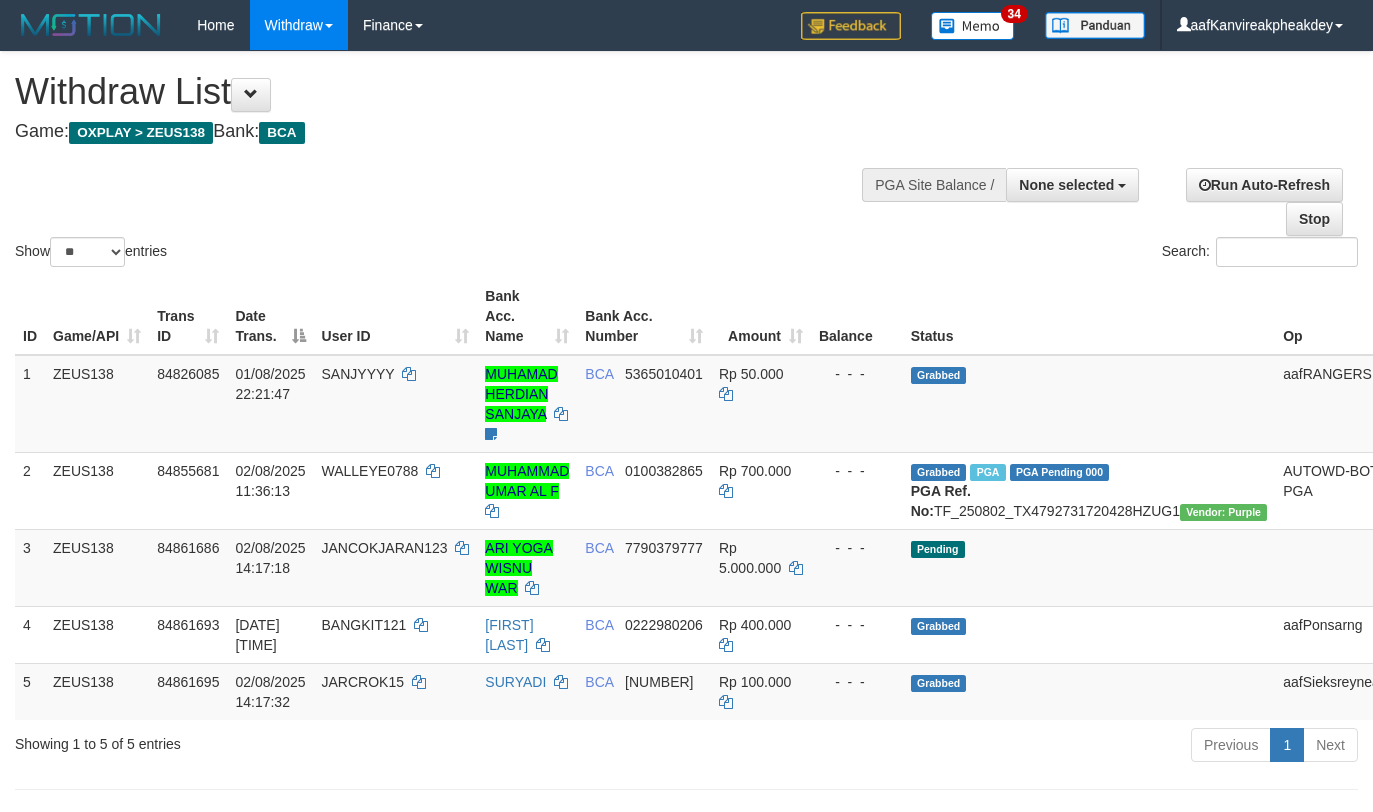 select 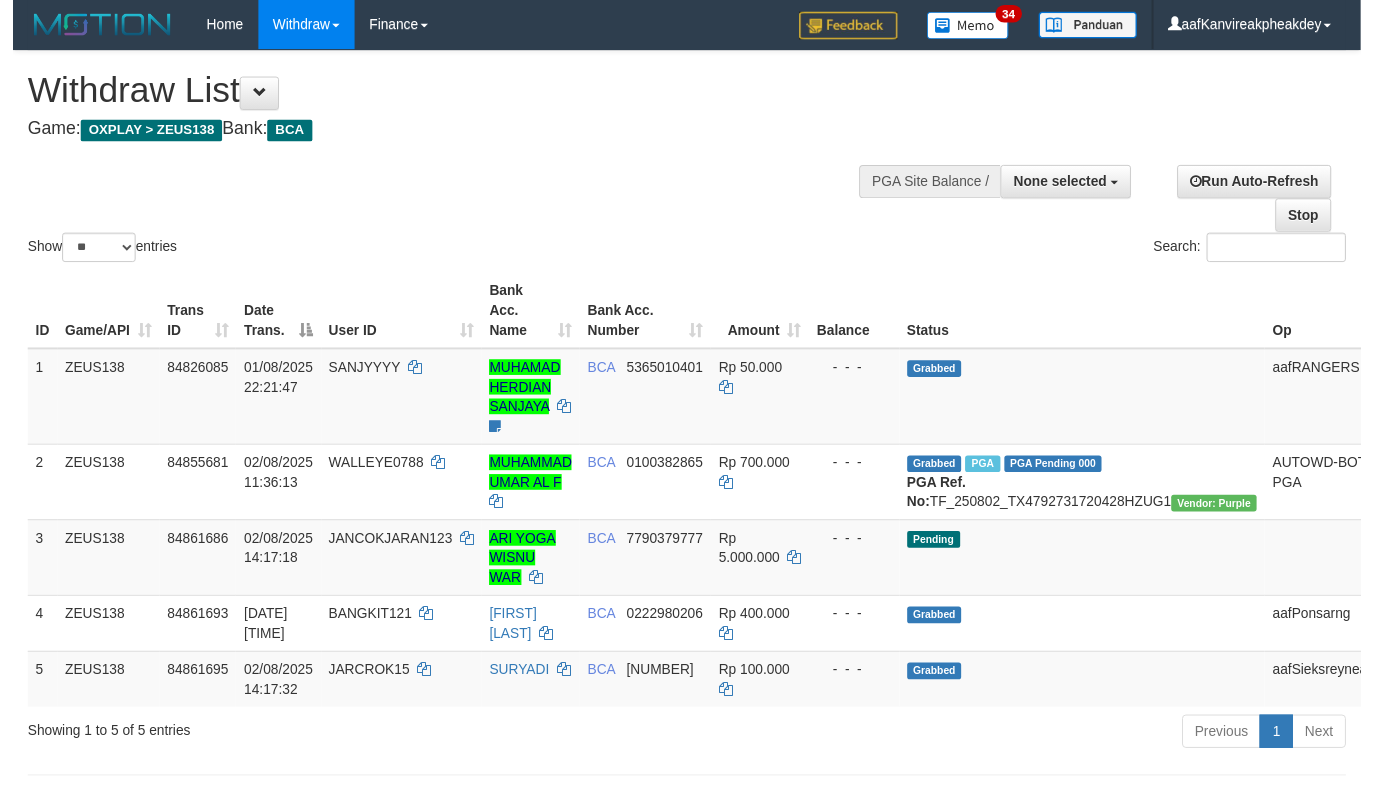 scroll, scrollTop: 0, scrollLeft: 0, axis: both 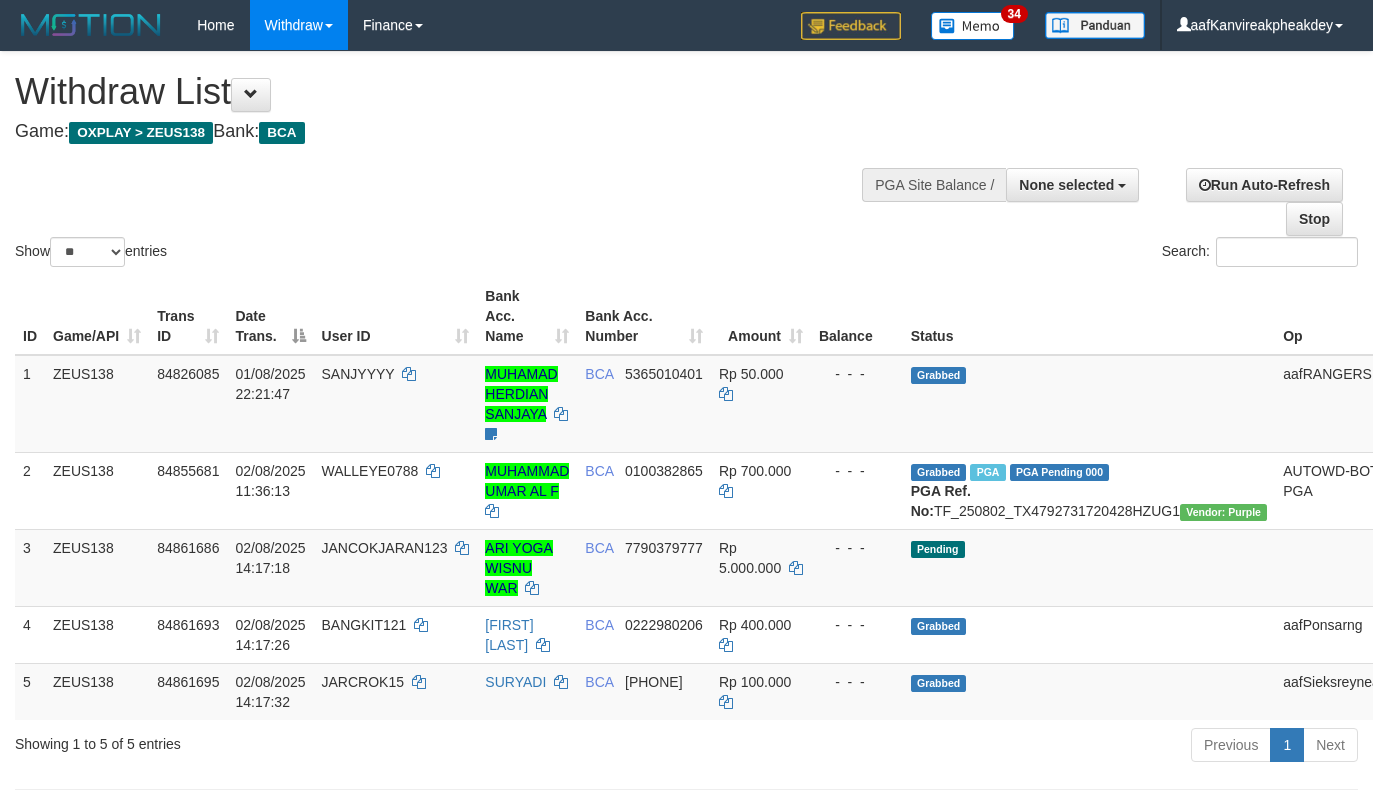 select 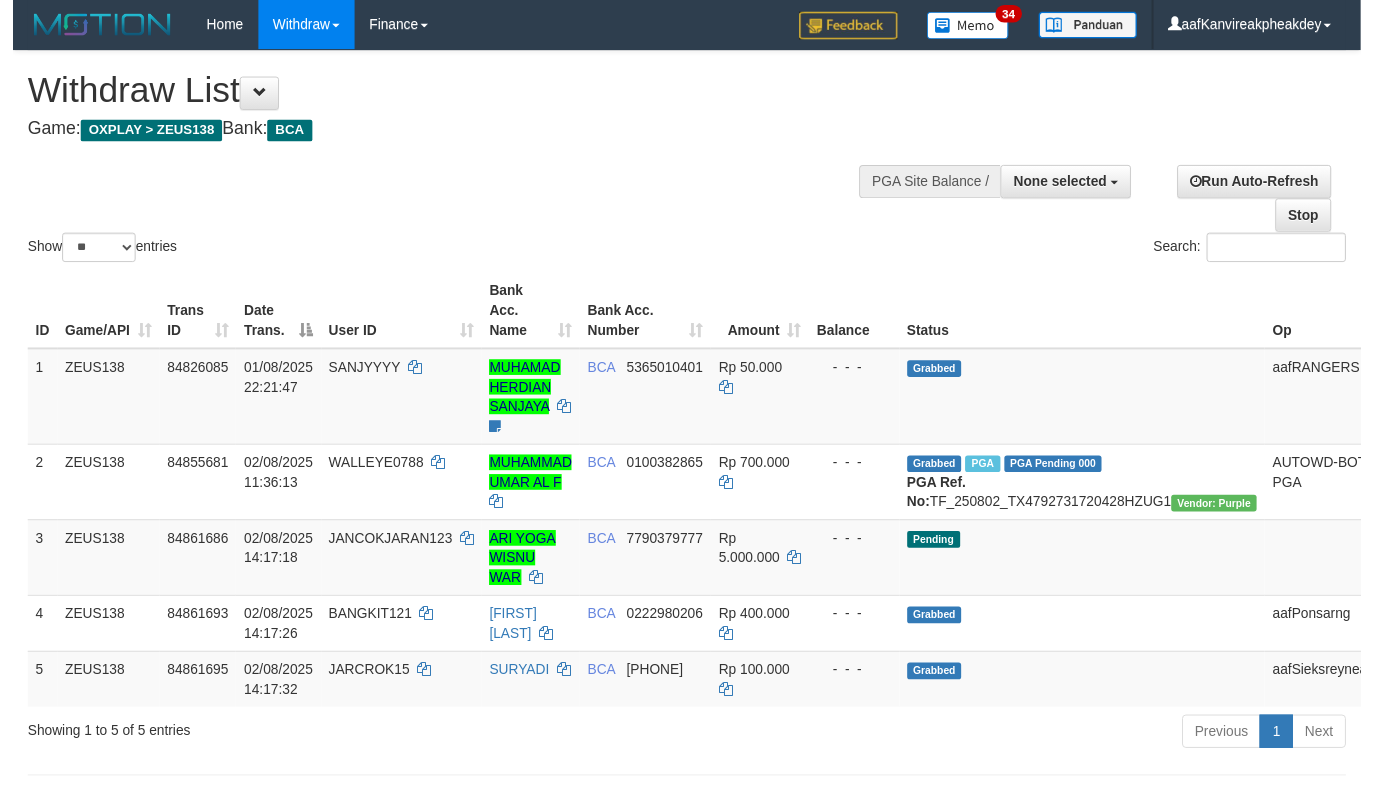 scroll, scrollTop: 0, scrollLeft: 0, axis: both 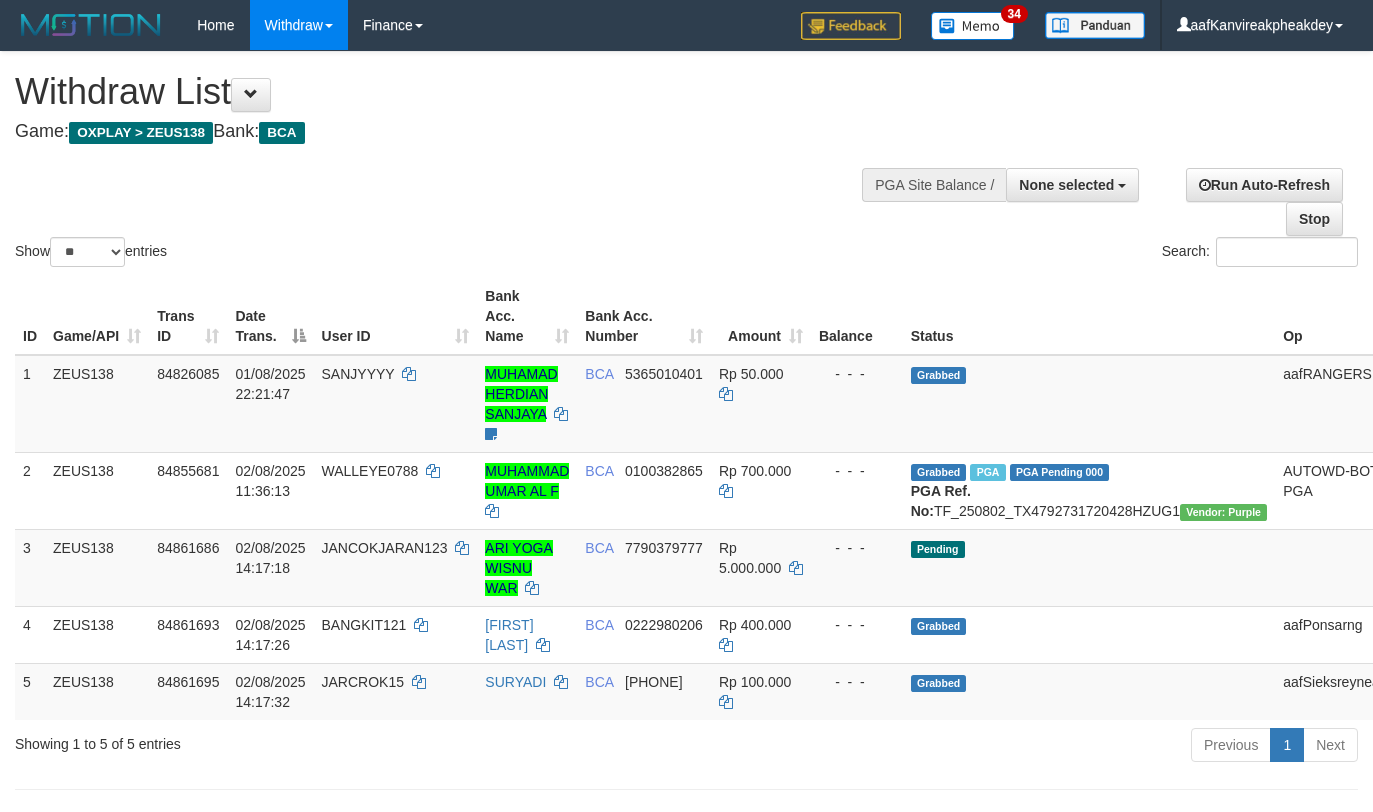 select 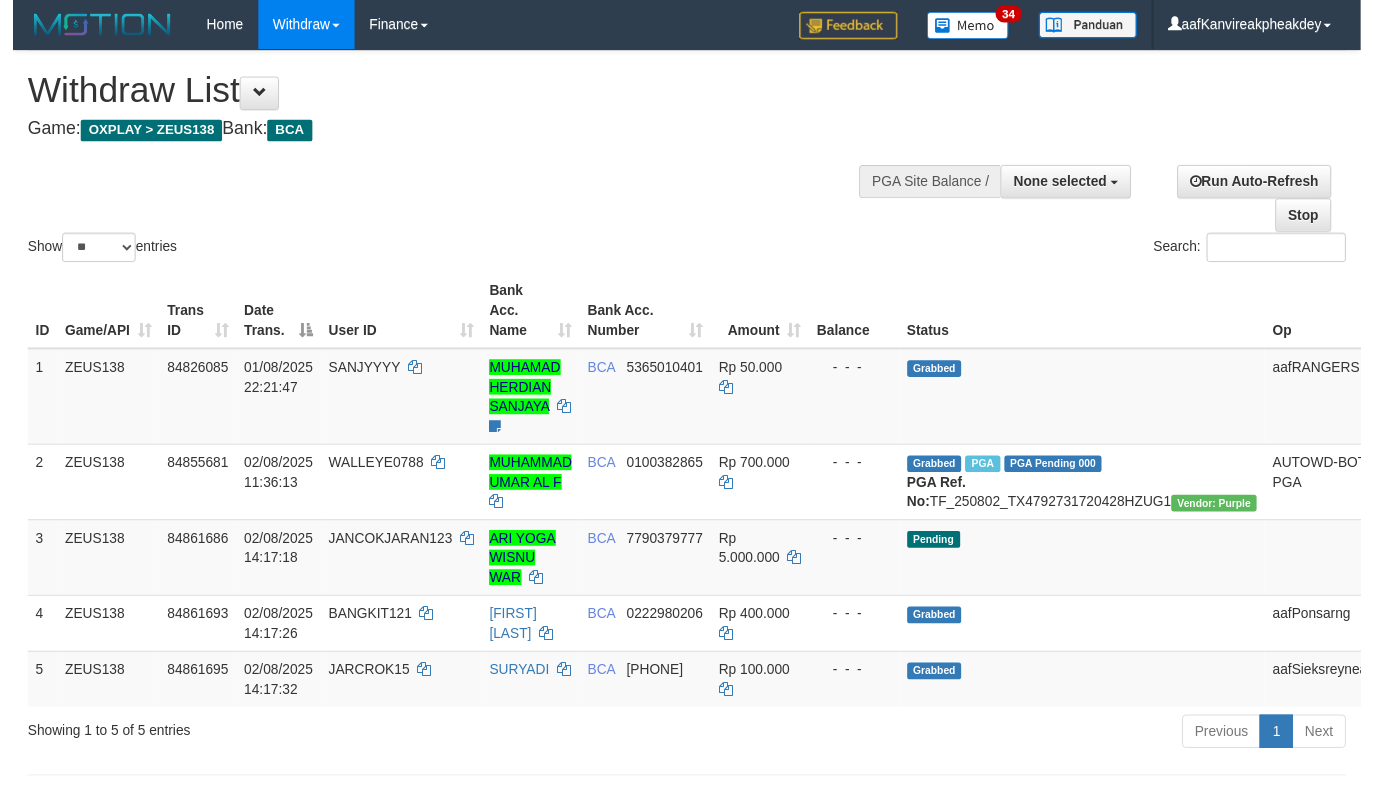 scroll, scrollTop: 0, scrollLeft: 0, axis: both 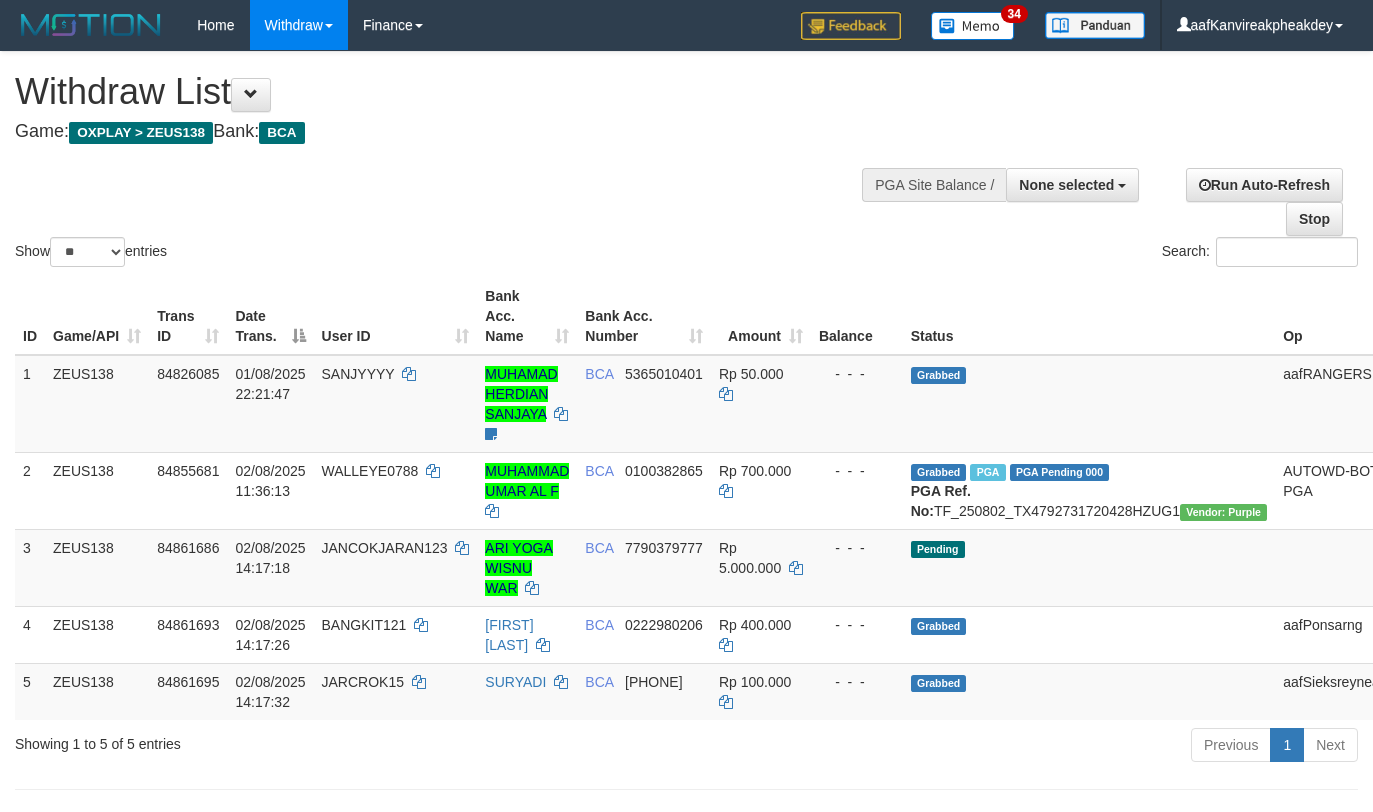 select 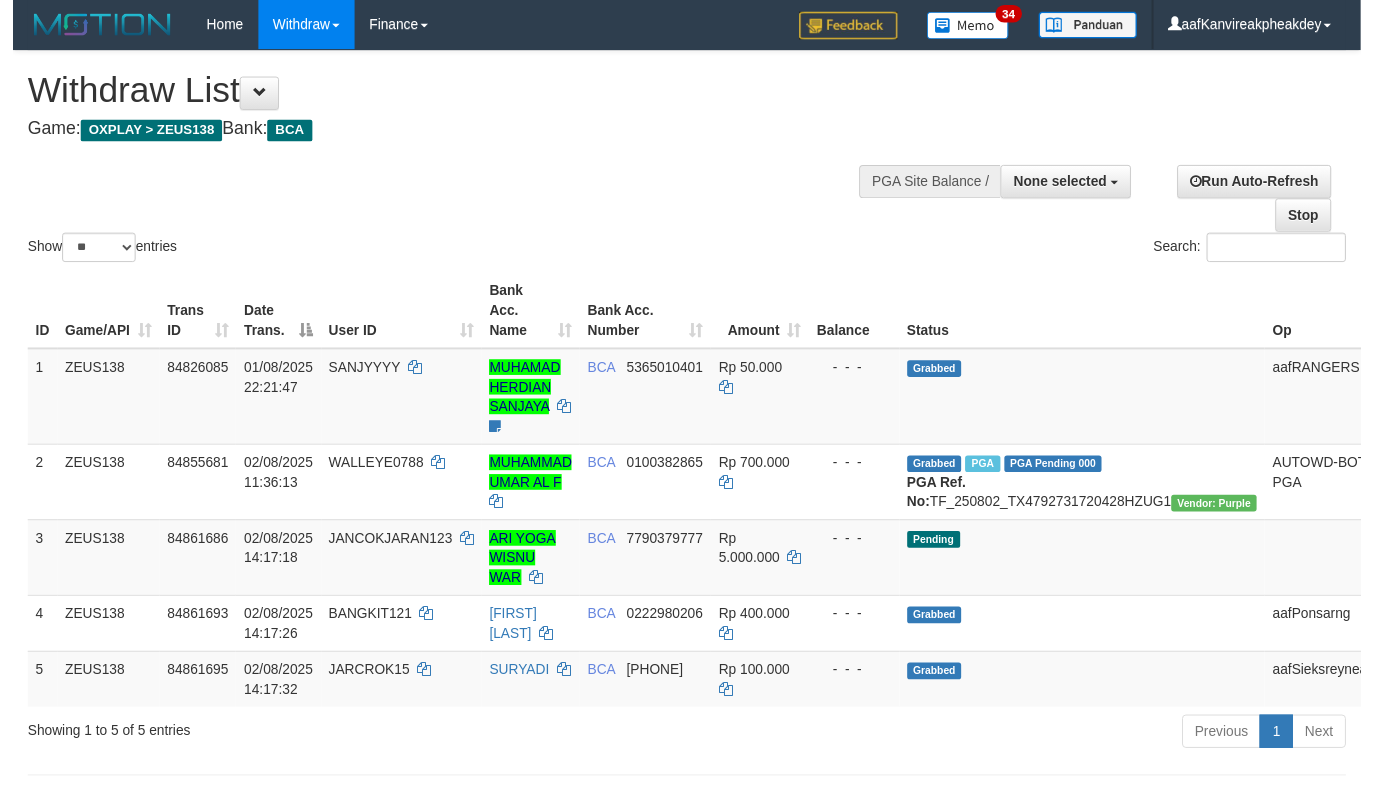 scroll, scrollTop: 0, scrollLeft: 0, axis: both 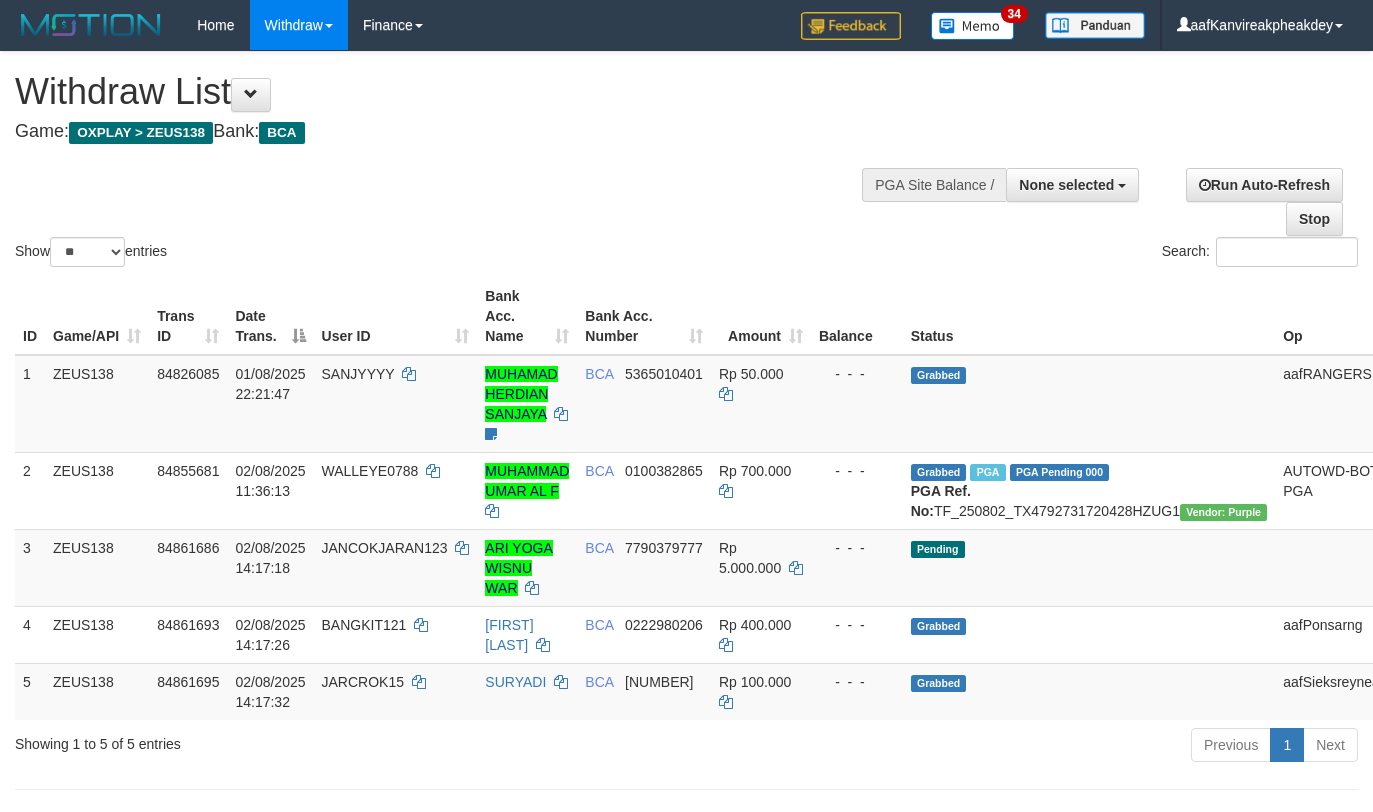 select 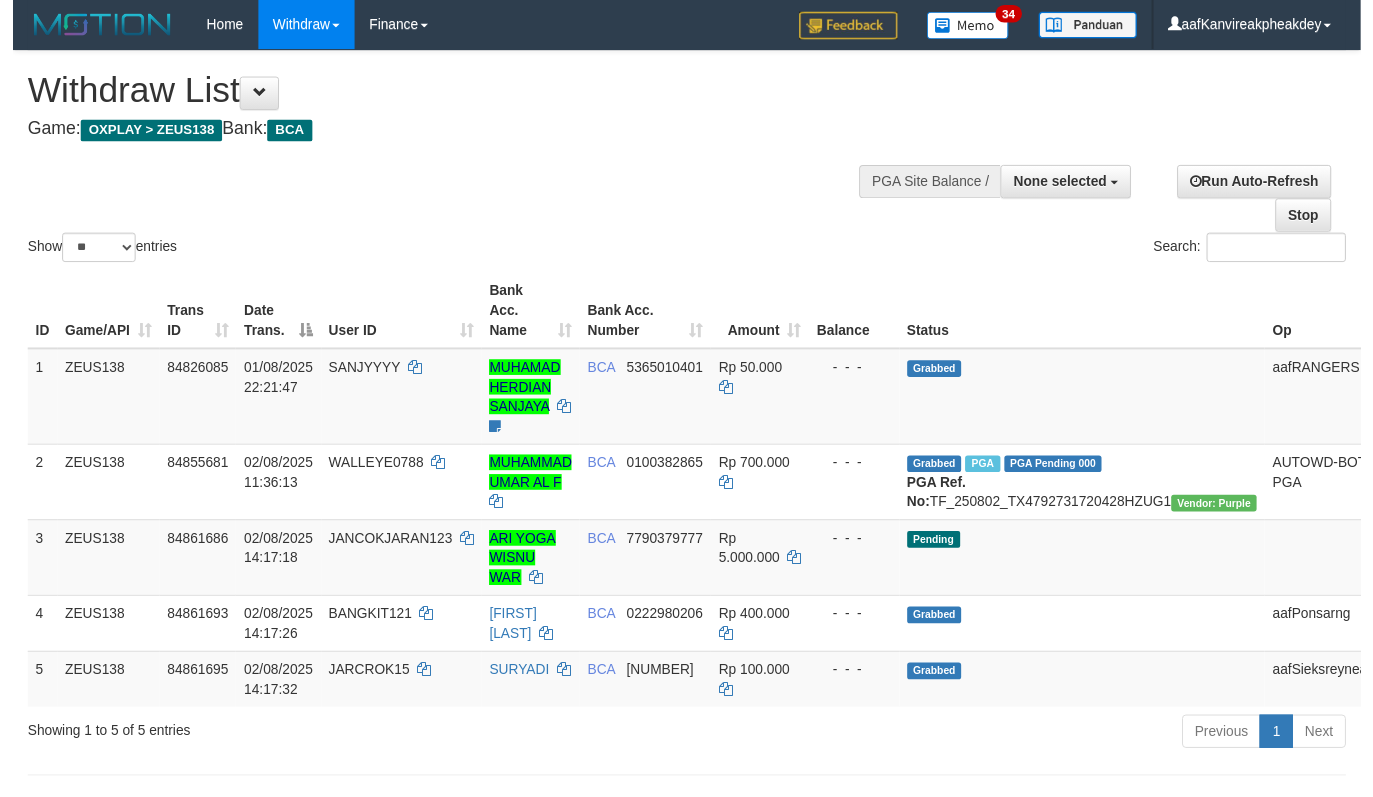 scroll, scrollTop: 0, scrollLeft: 0, axis: both 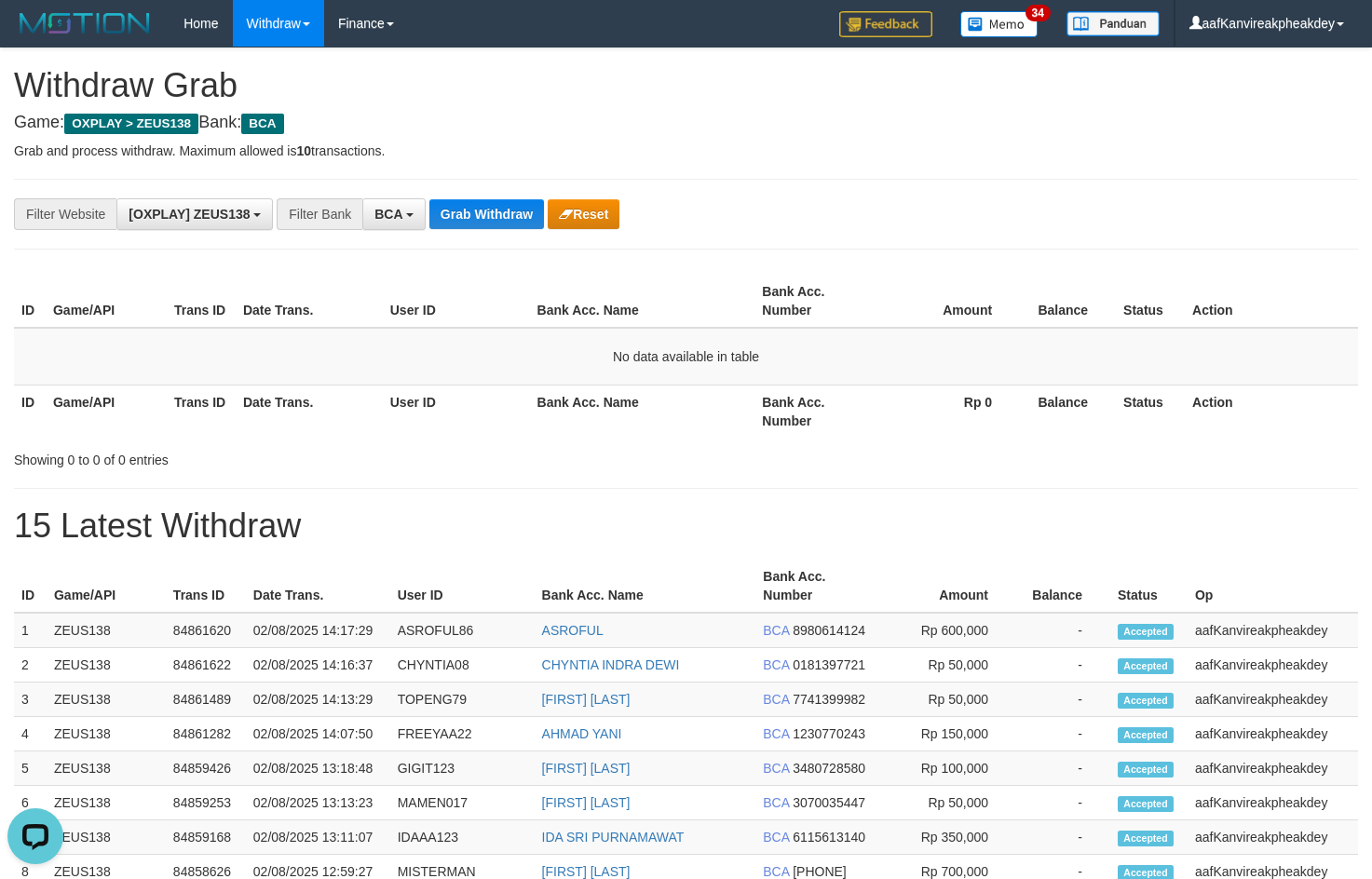 click on "ID Game/API Trans ID Date Trans. User ID Bank Acc. Name Bank Acc. Number Amount Balance Status Action
No data available in table
ID Game/API Trans ID Date Trans. User ID Bank Acc. Name Bank Acc. Number Rp 0 Balance Status Action" at bounding box center (686, 356) 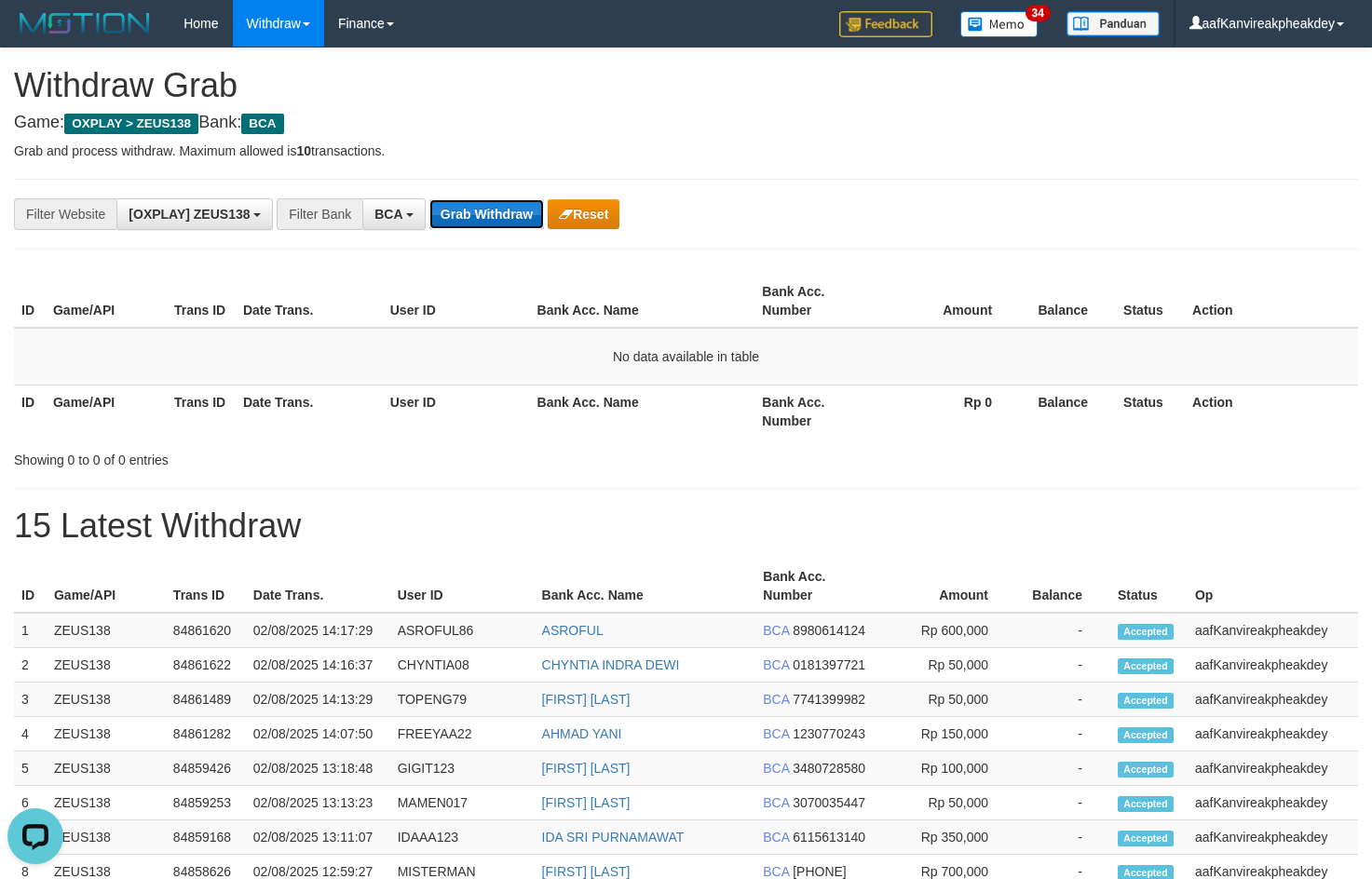 click on "Grab Withdraw" at bounding box center [486, 214] 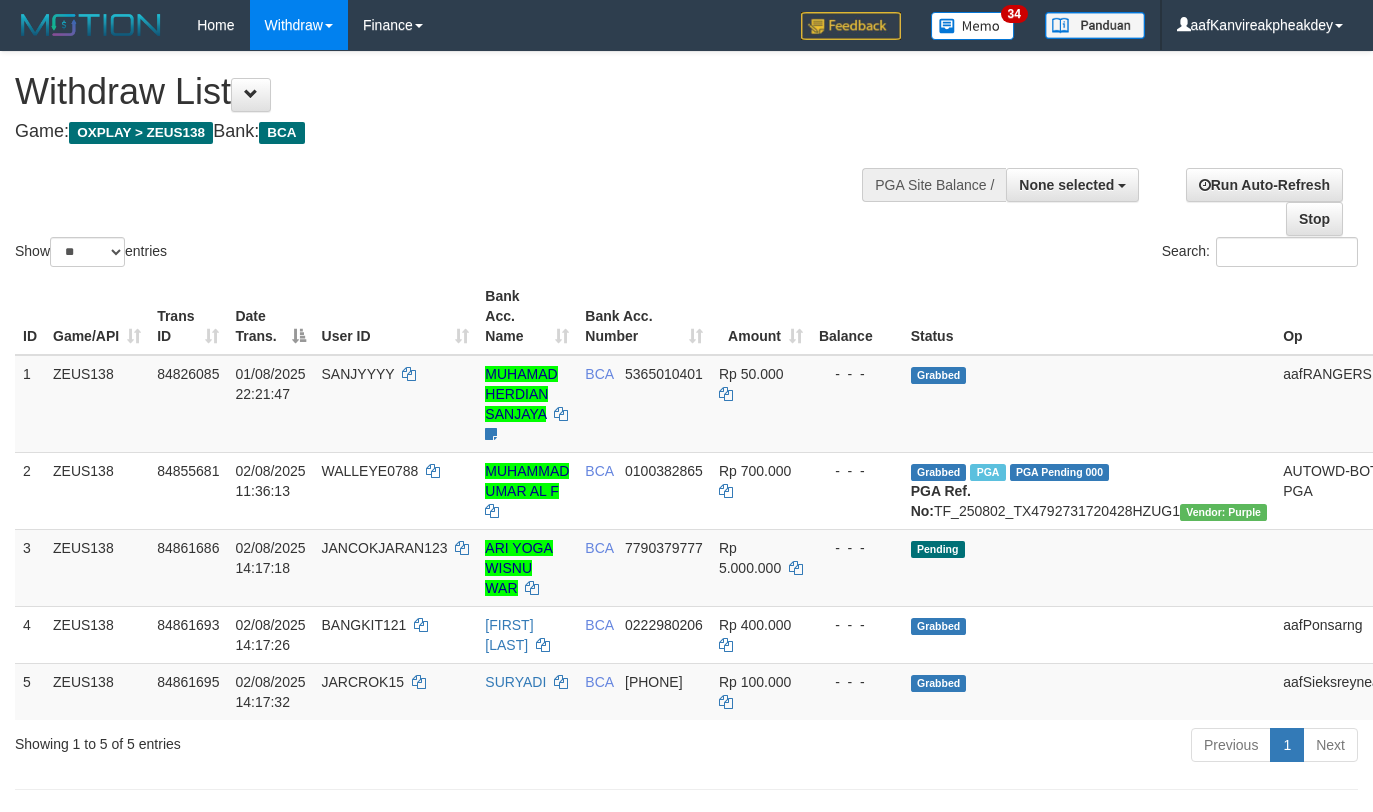 select 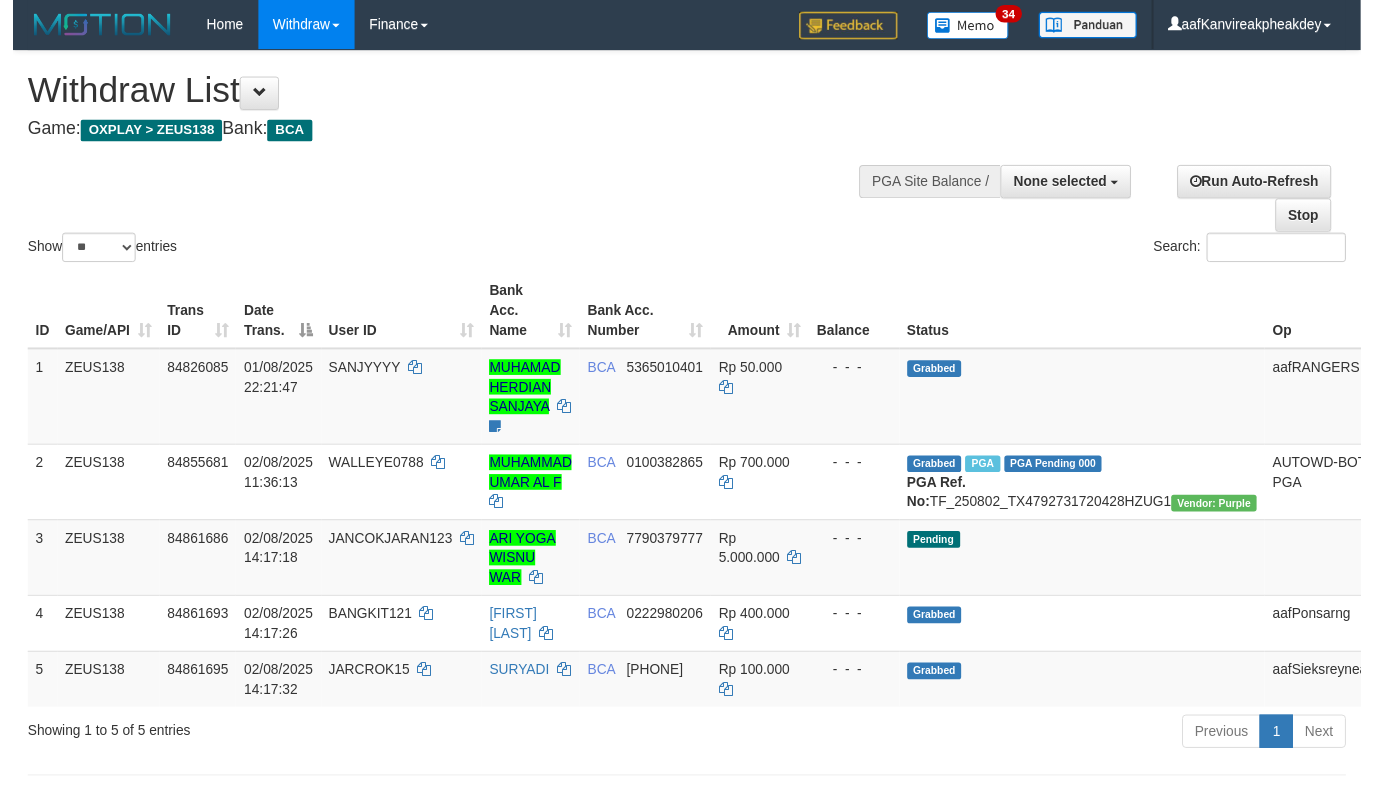scroll, scrollTop: 0, scrollLeft: 0, axis: both 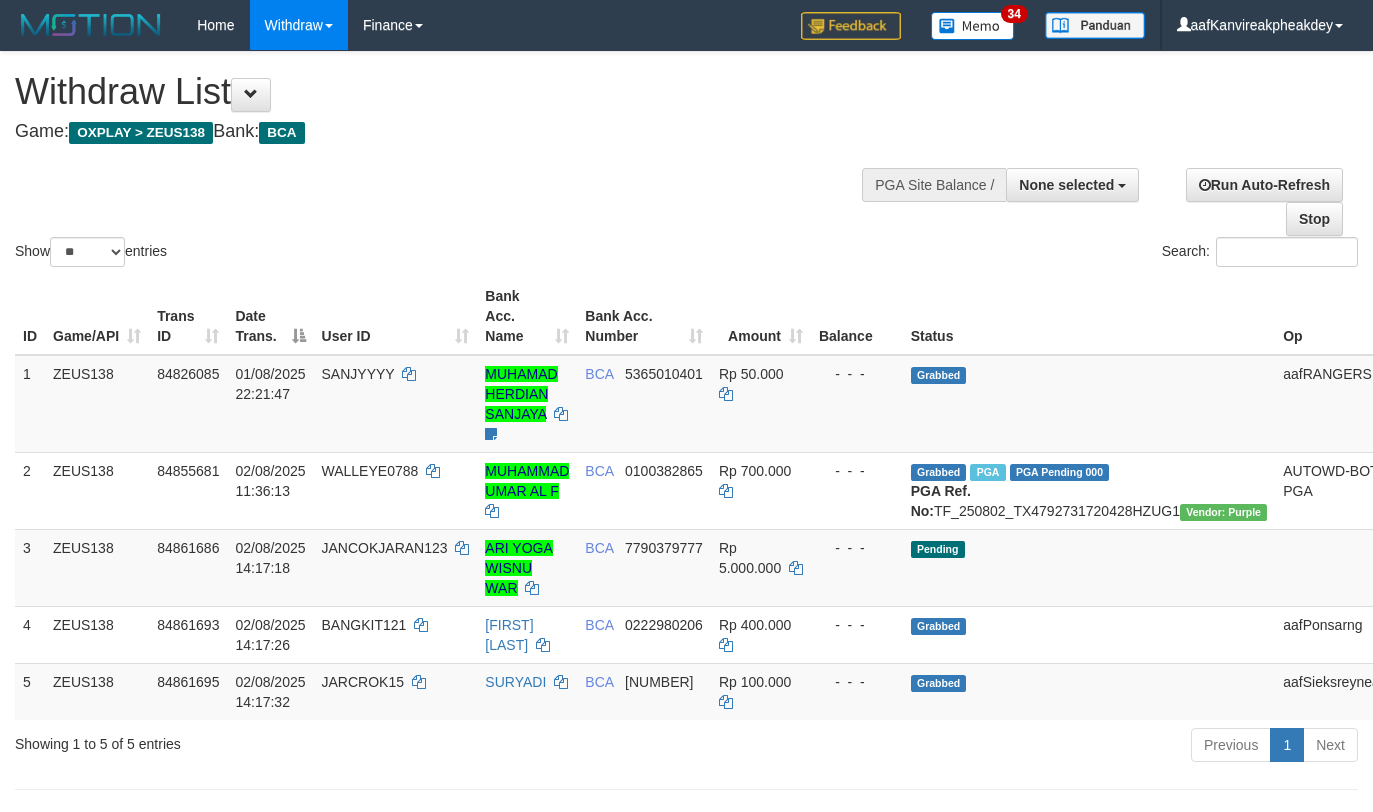 select 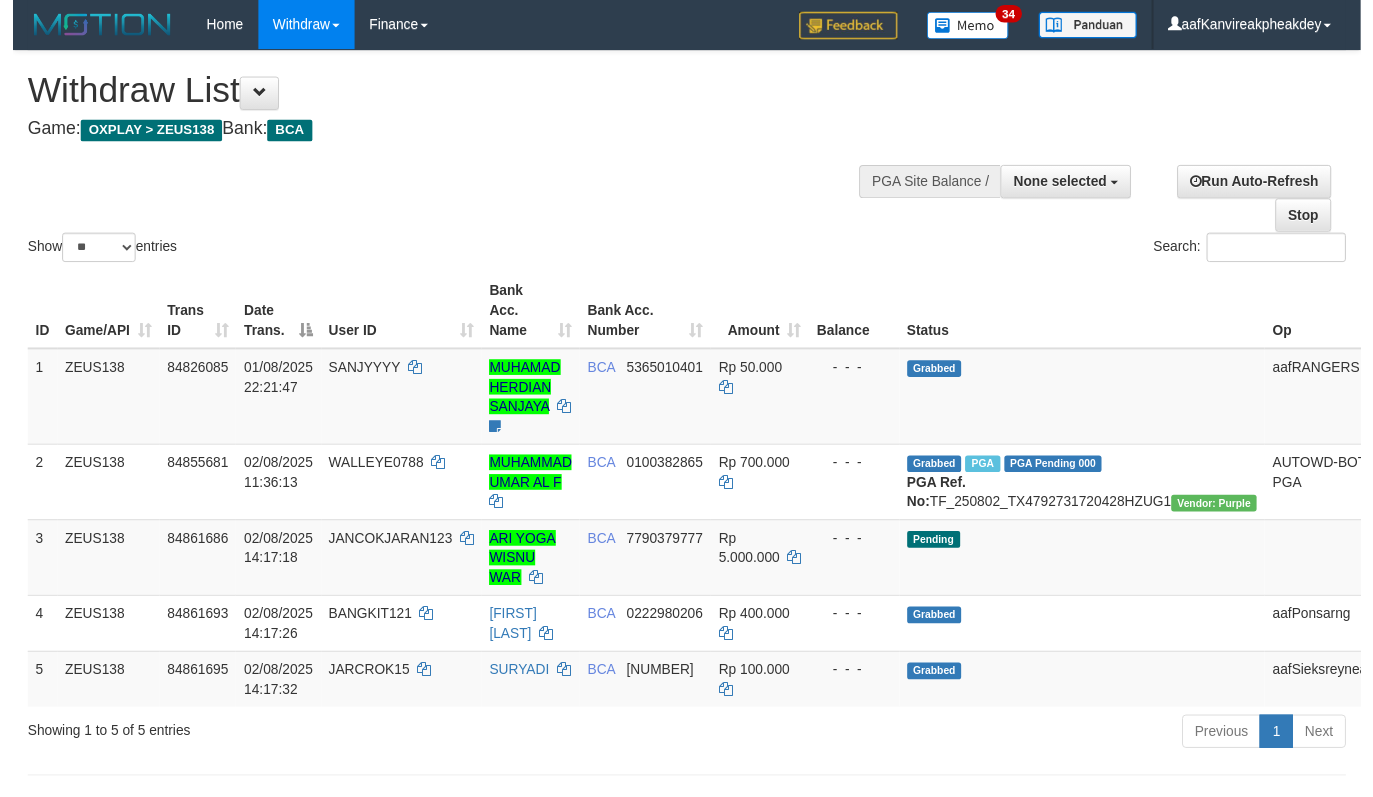 scroll, scrollTop: 0, scrollLeft: 0, axis: both 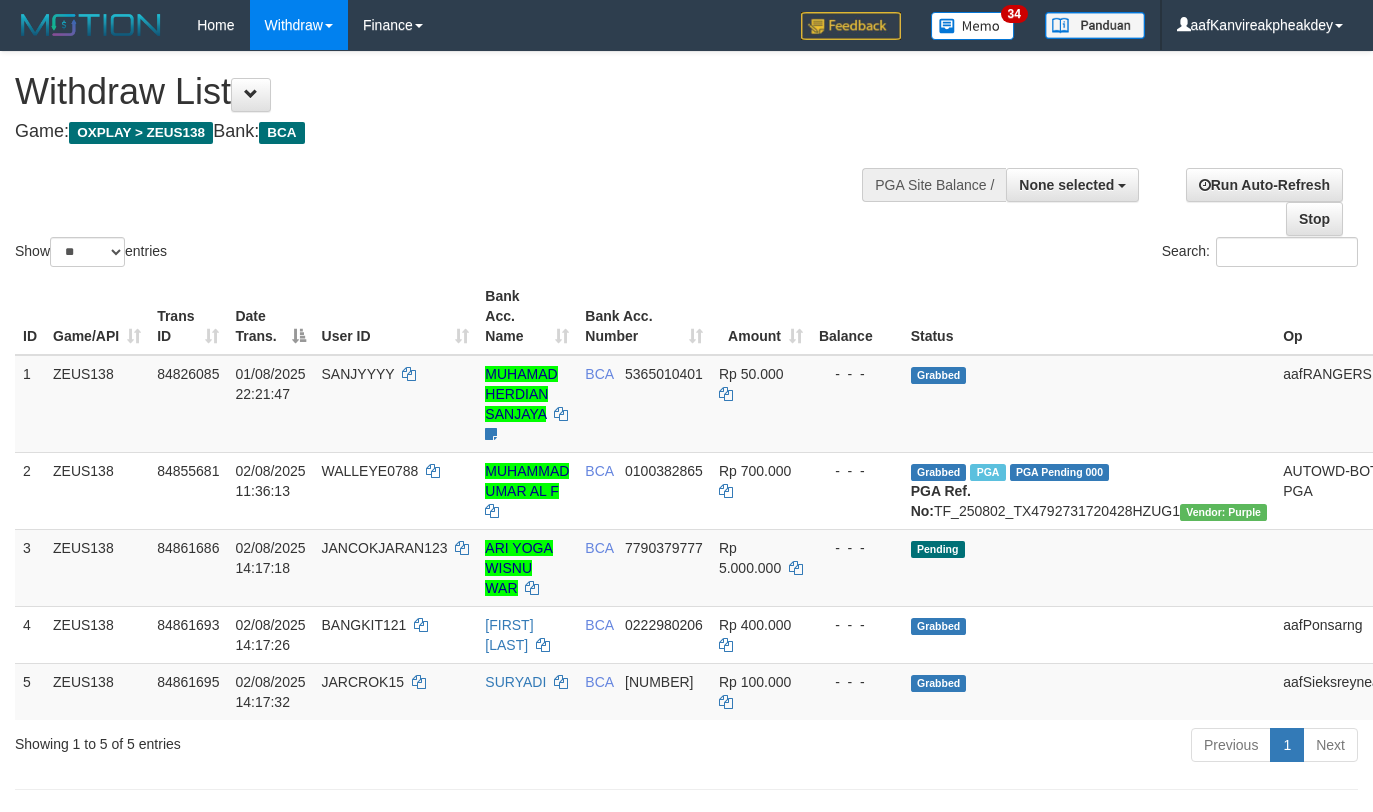 select 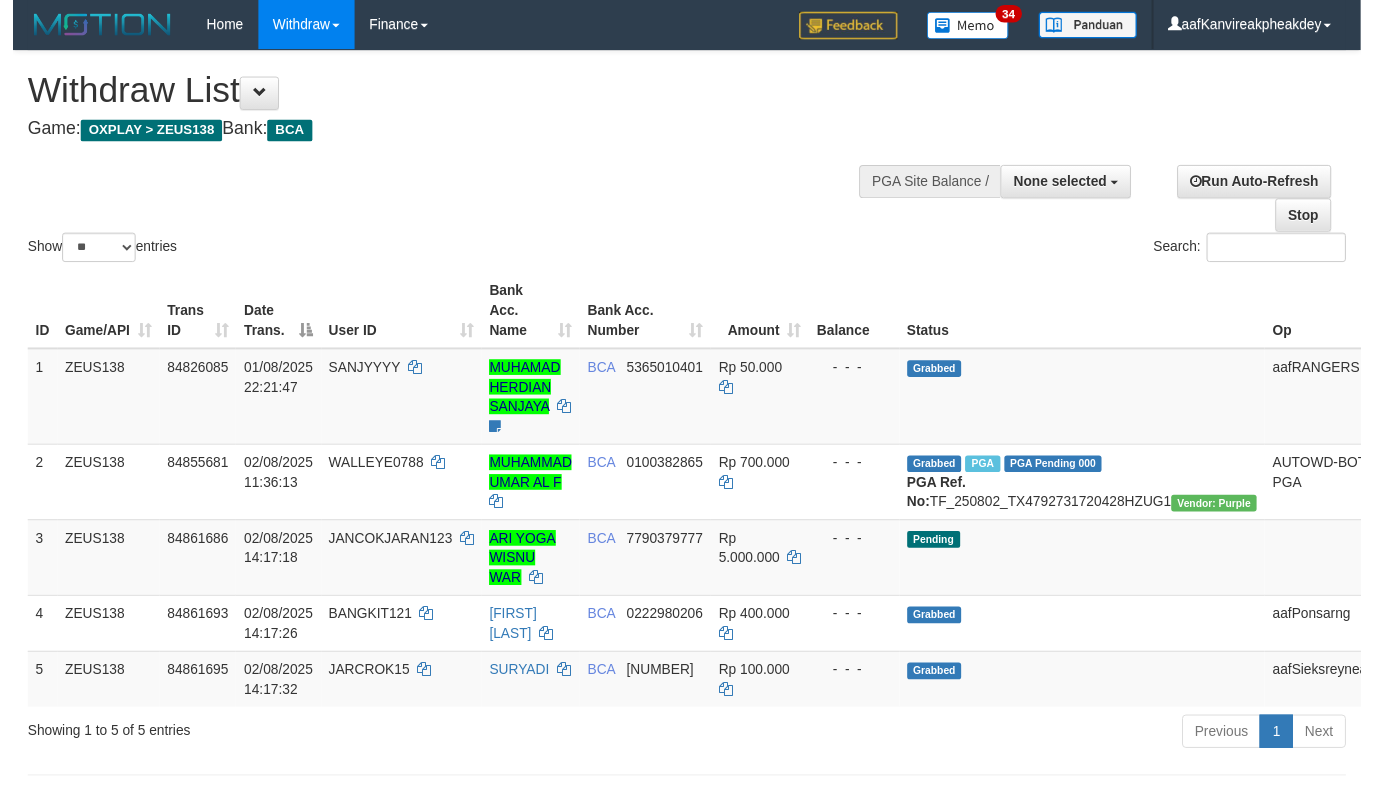 scroll, scrollTop: 0, scrollLeft: 0, axis: both 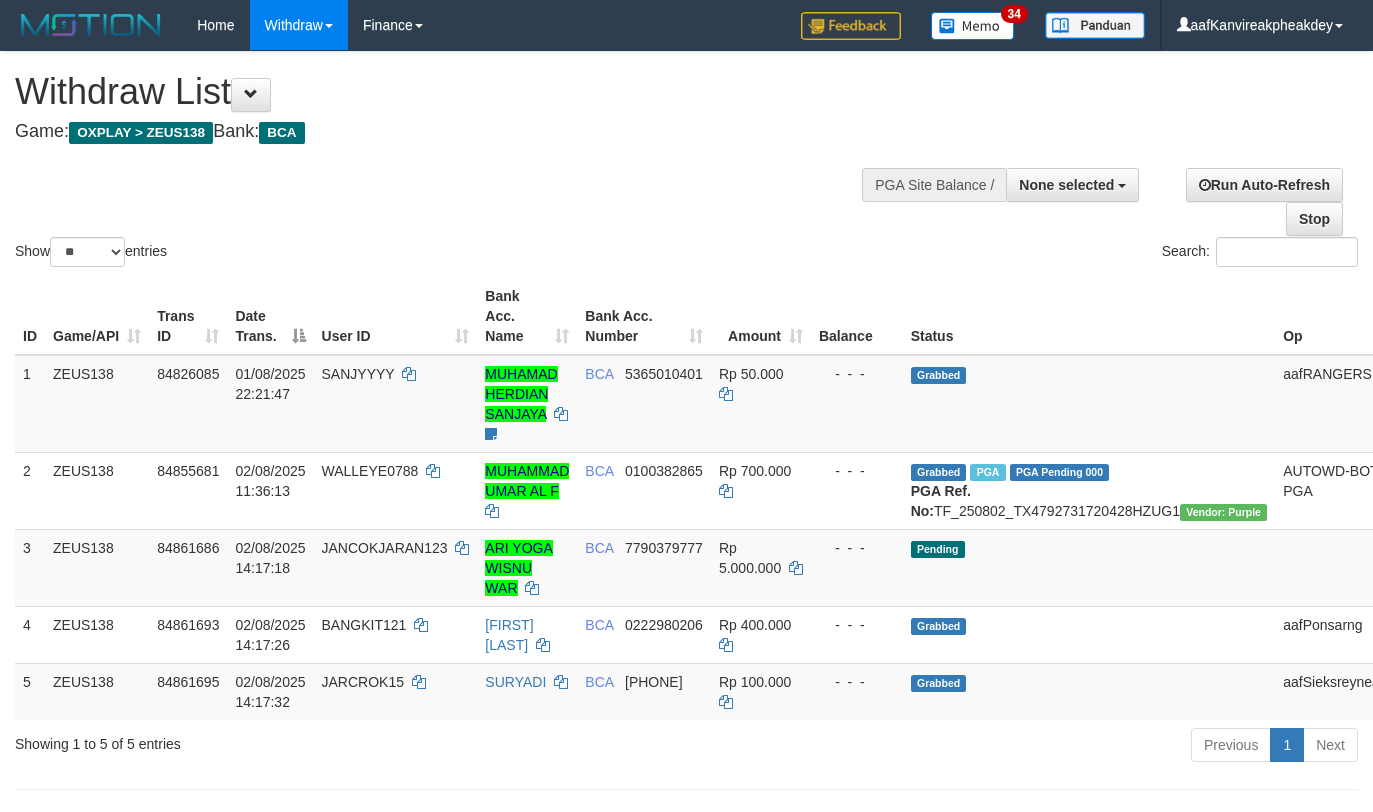 select 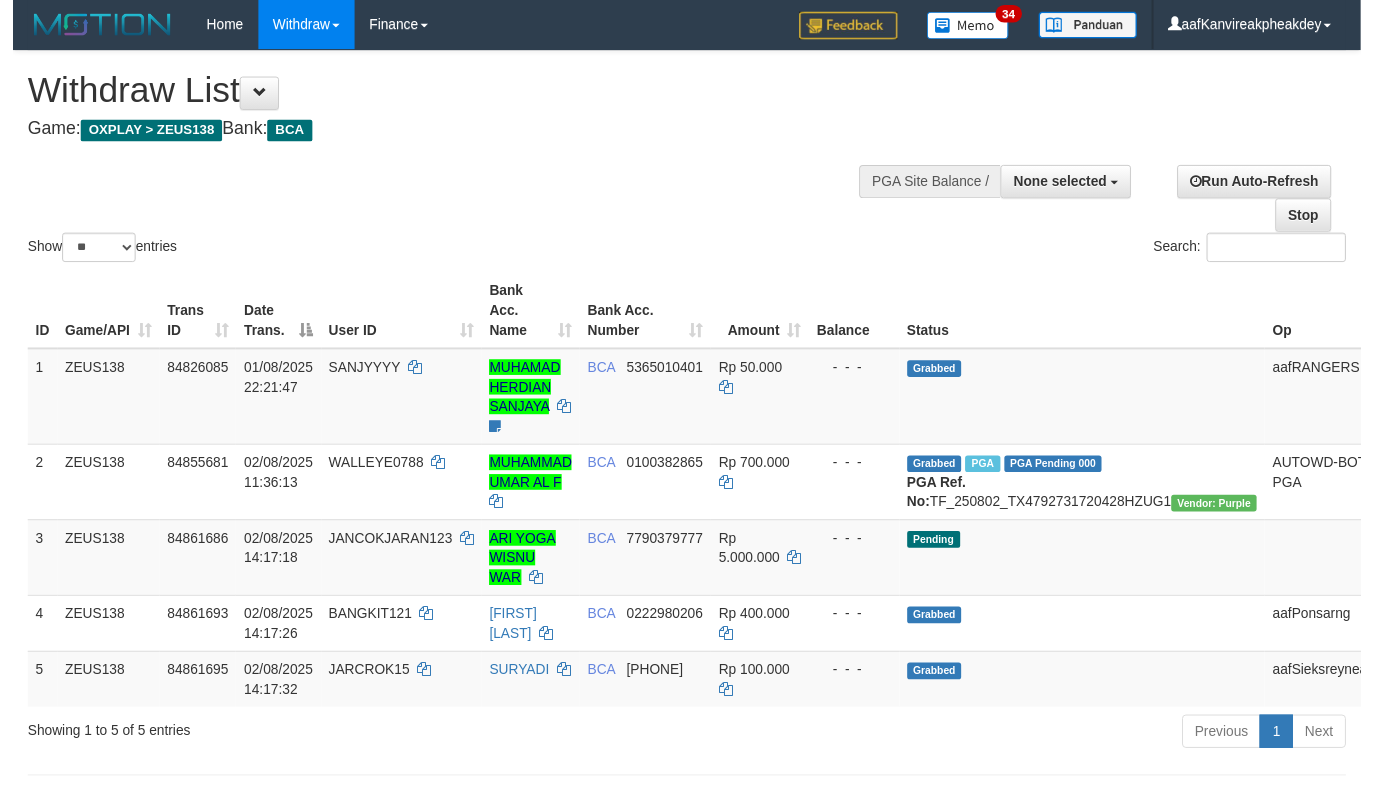 scroll, scrollTop: 0, scrollLeft: 0, axis: both 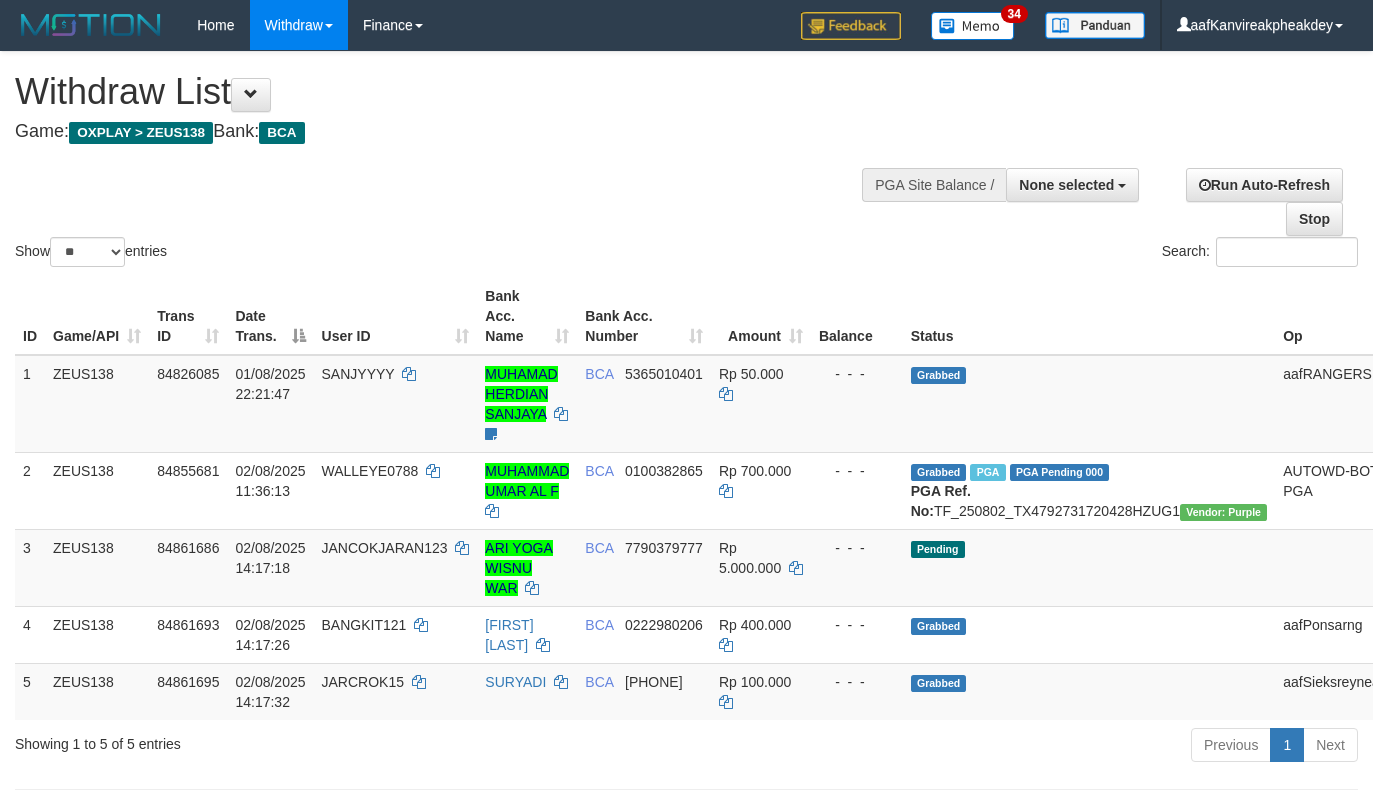 select 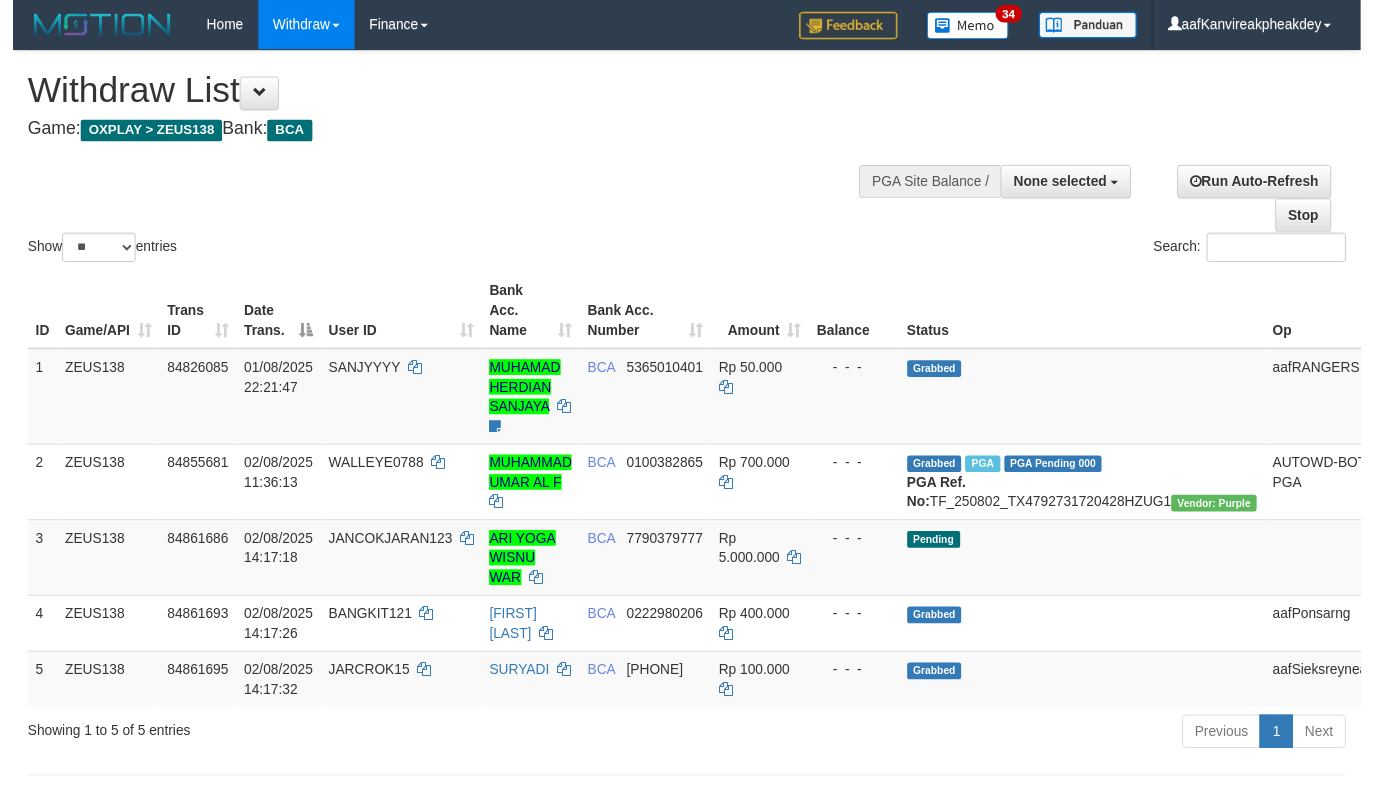 scroll, scrollTop: 0, scrollLeft: 0, axis: both 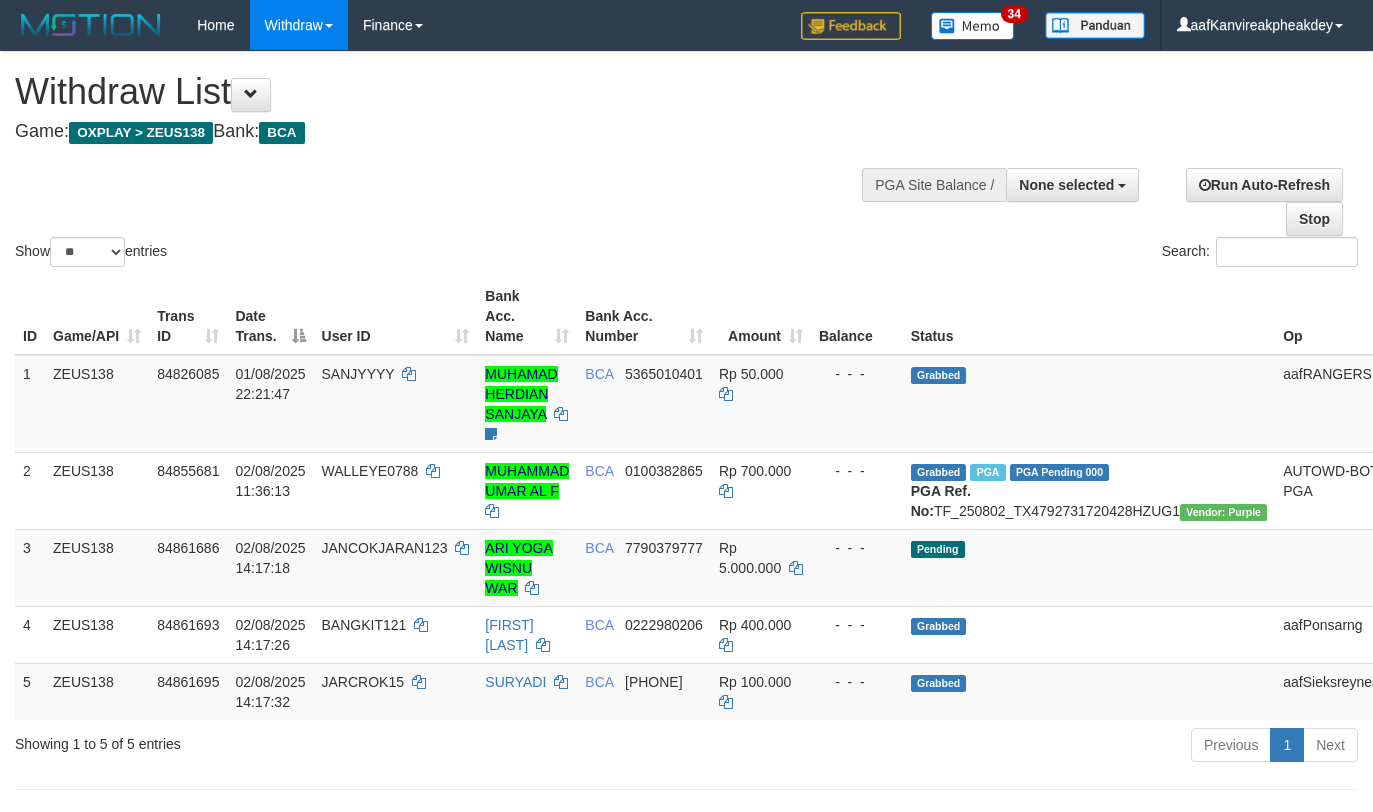 select 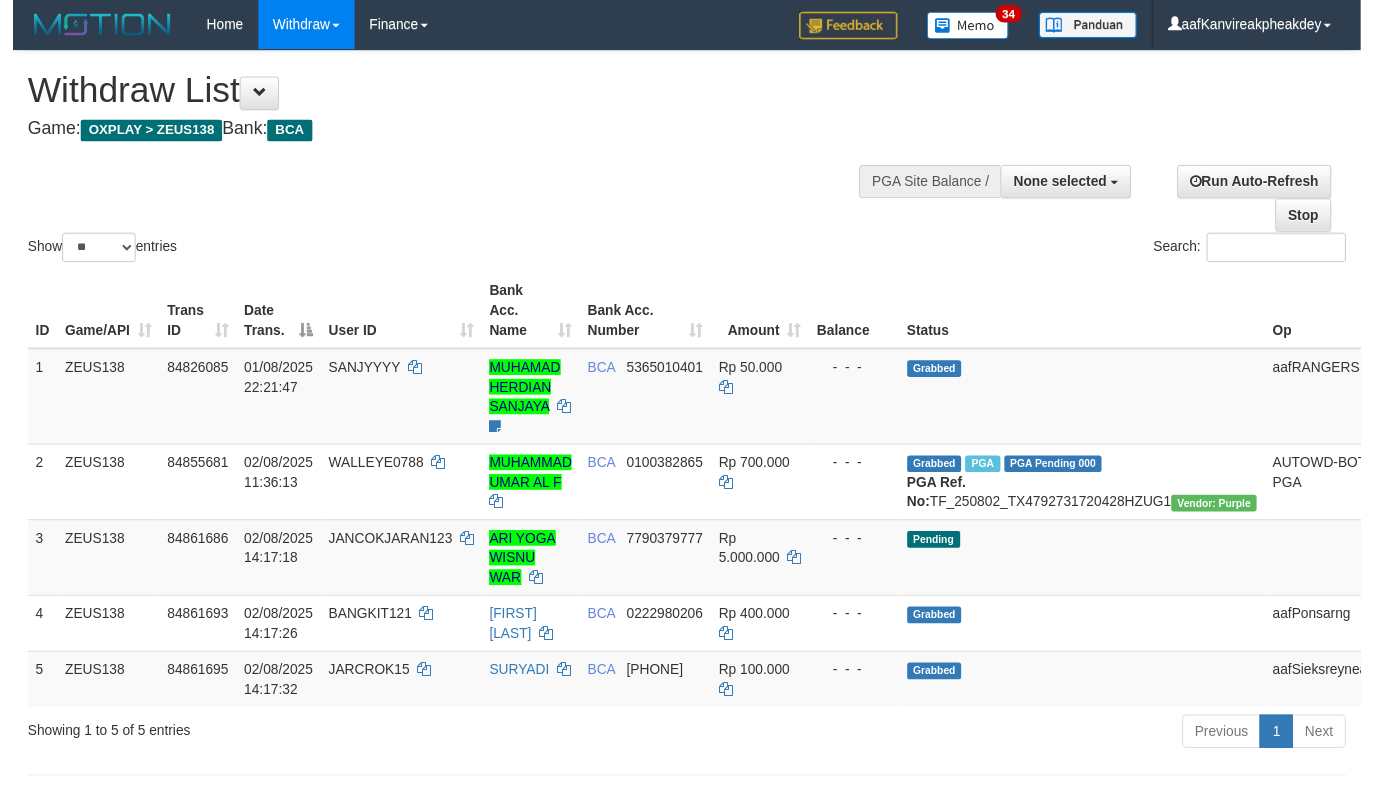 scroll, scrollTop: 0, scrollLeft: 0, axis: both 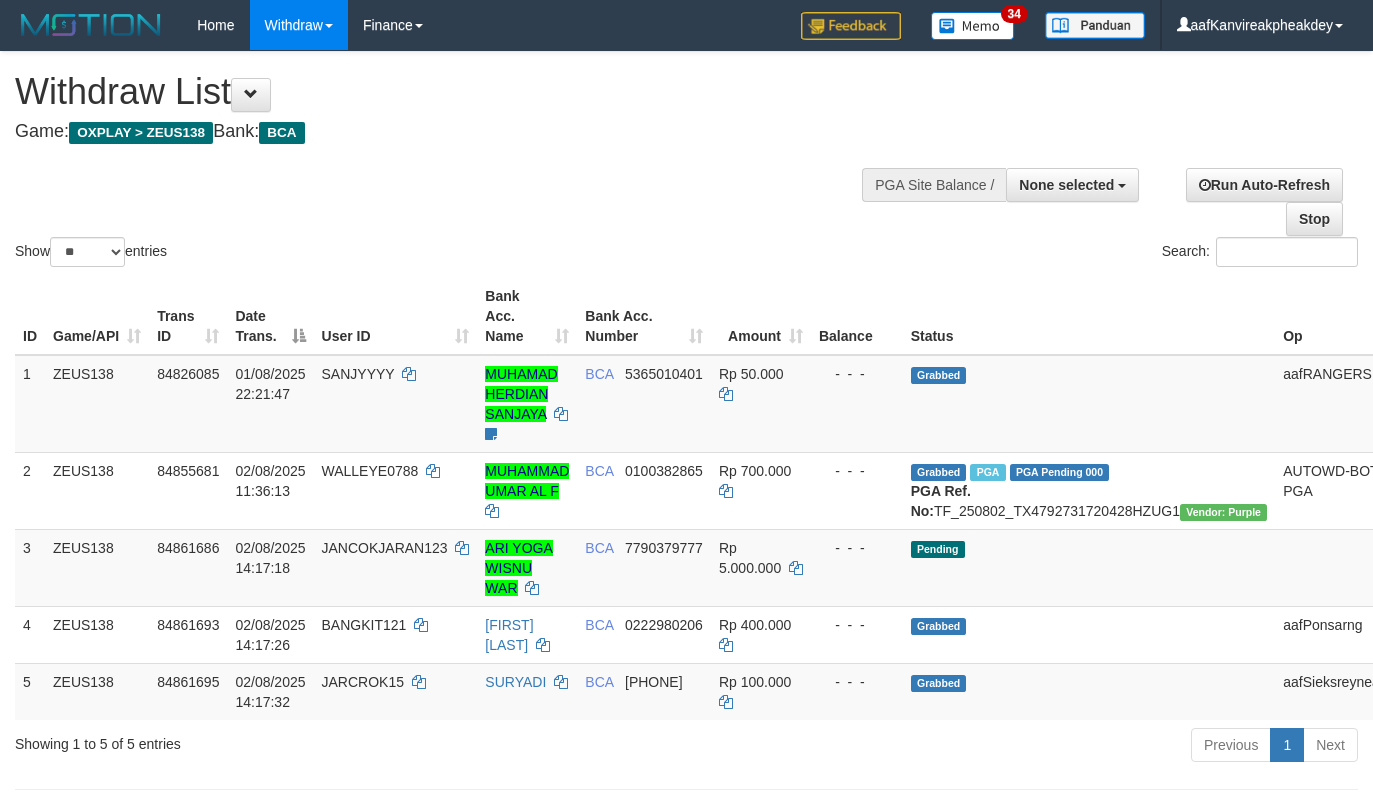 select 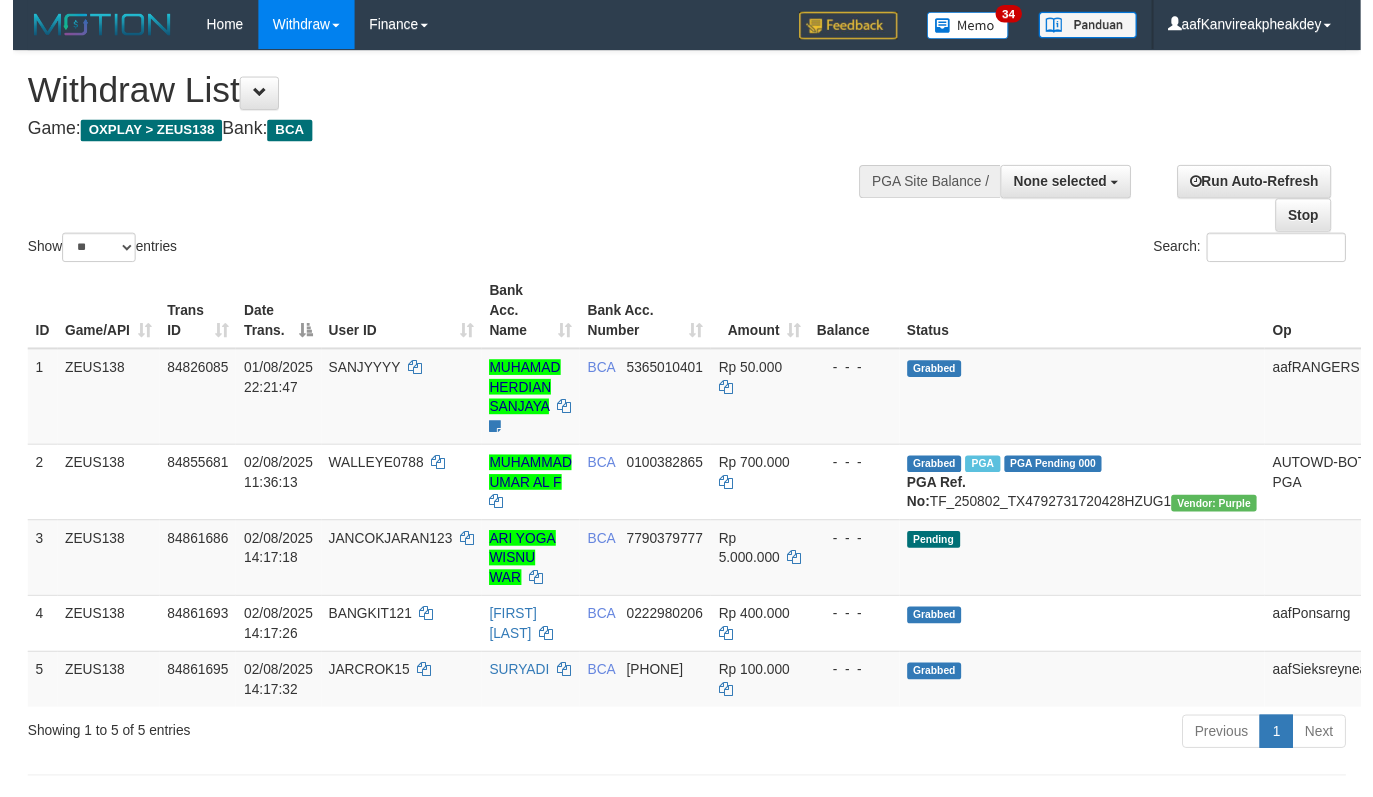 scroll, scrollTop: 0, scrollLeft: 0, axis: both 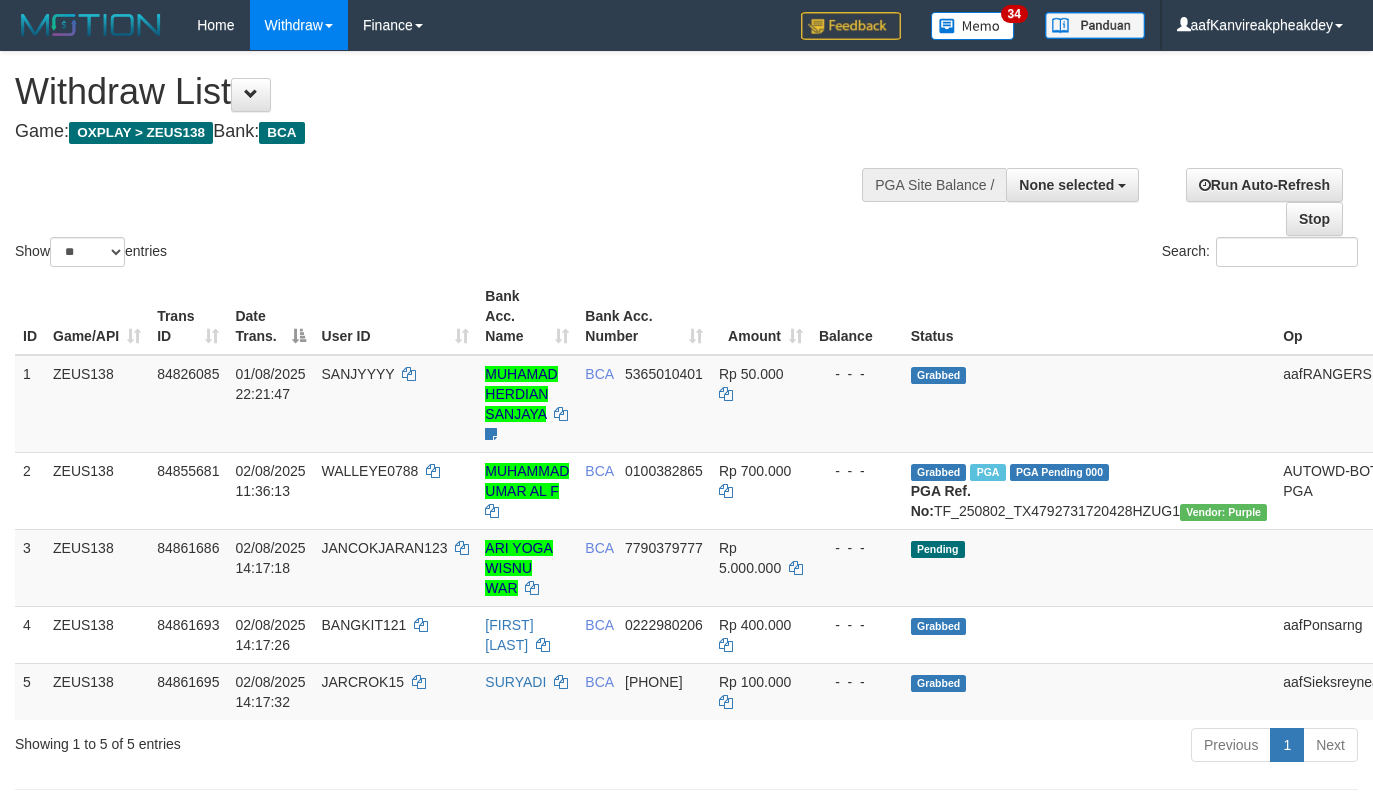 select 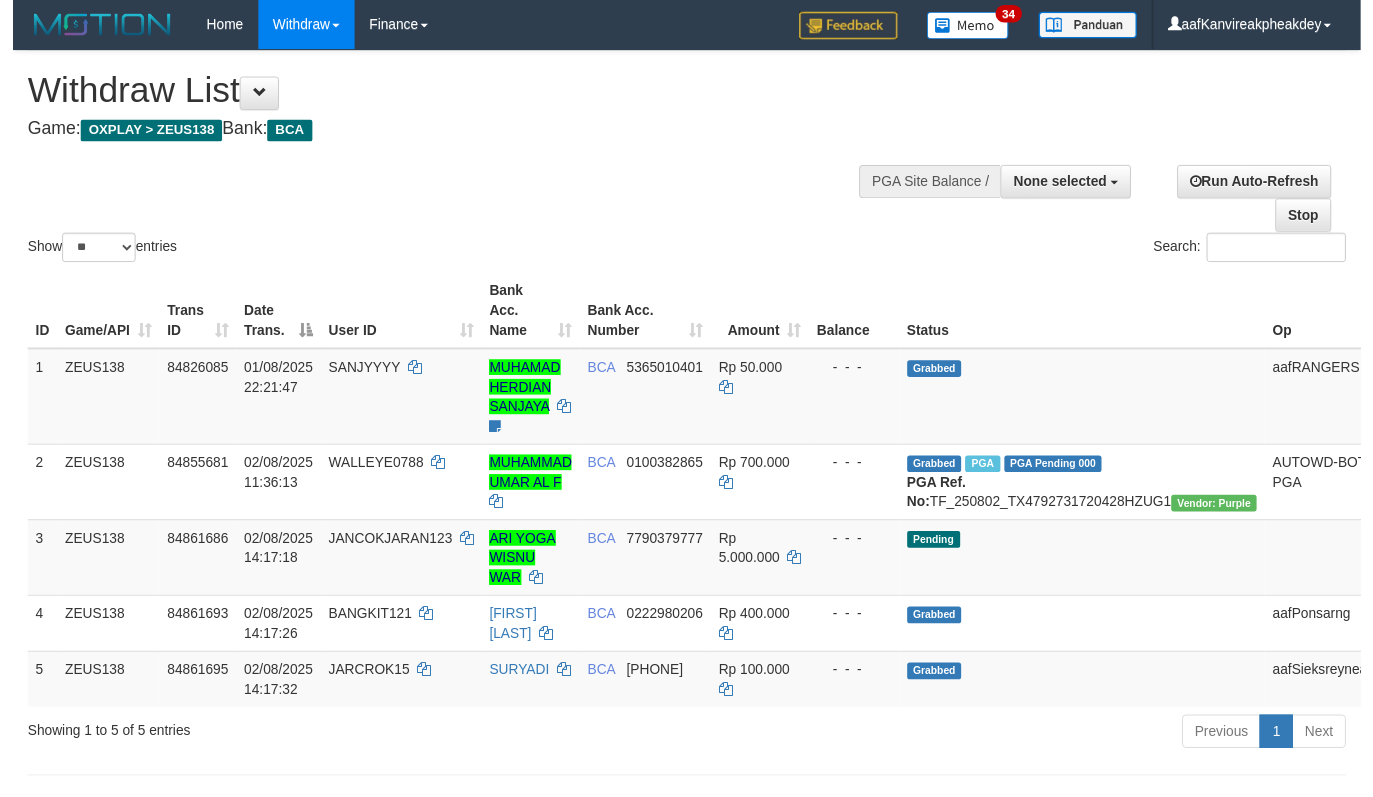 scroll, scrollTop: 0, scrollLeft: 0, axis: both 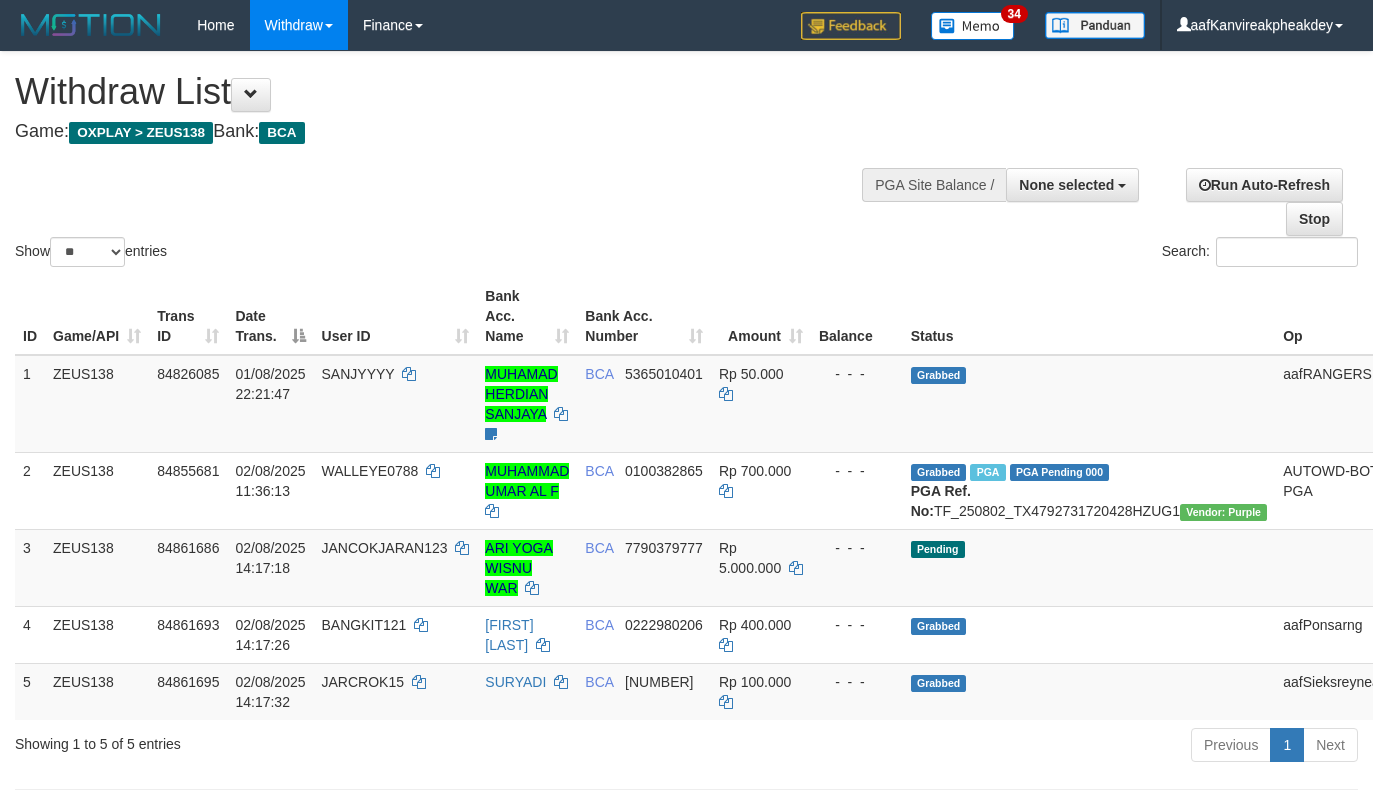 select 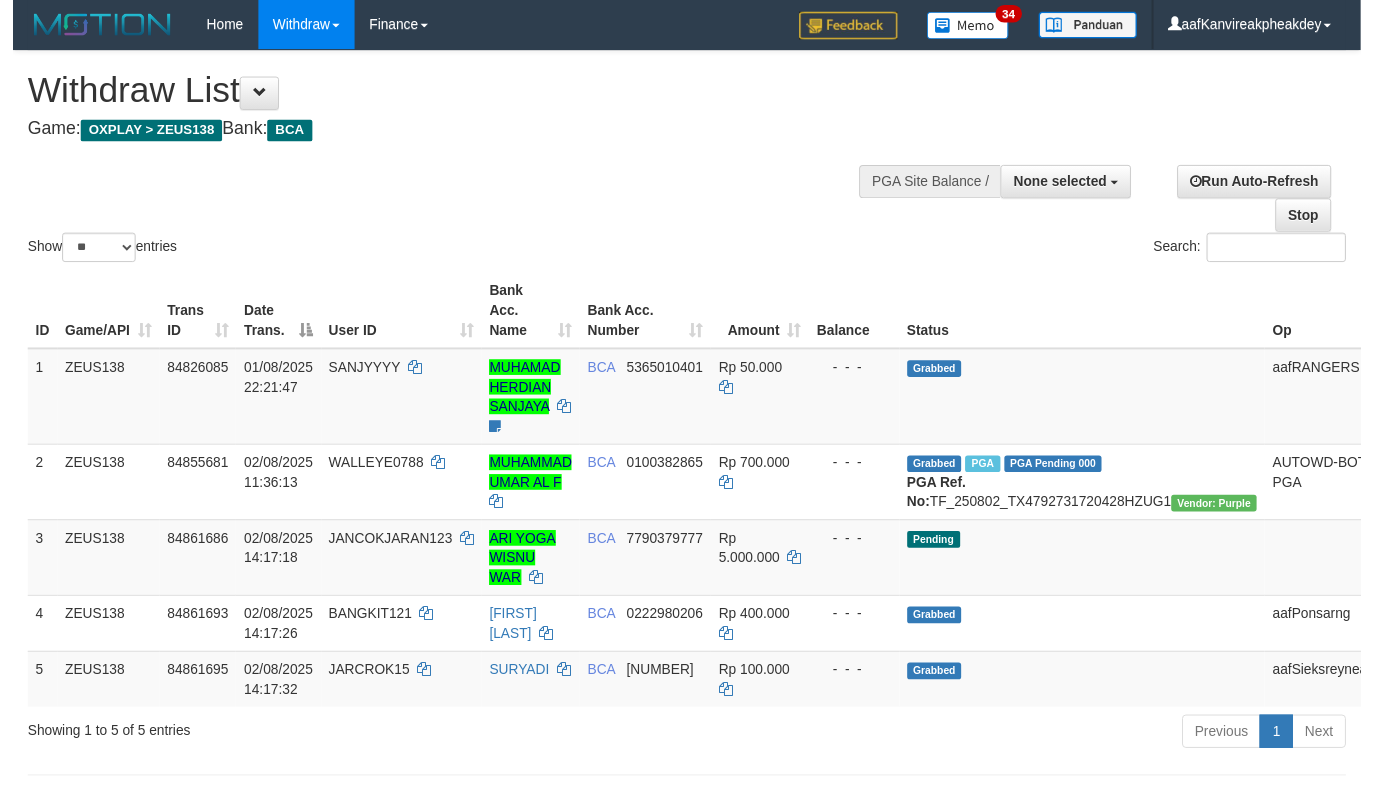 scroll, scrollTop: 0, scrollLeft: 0, axis: both 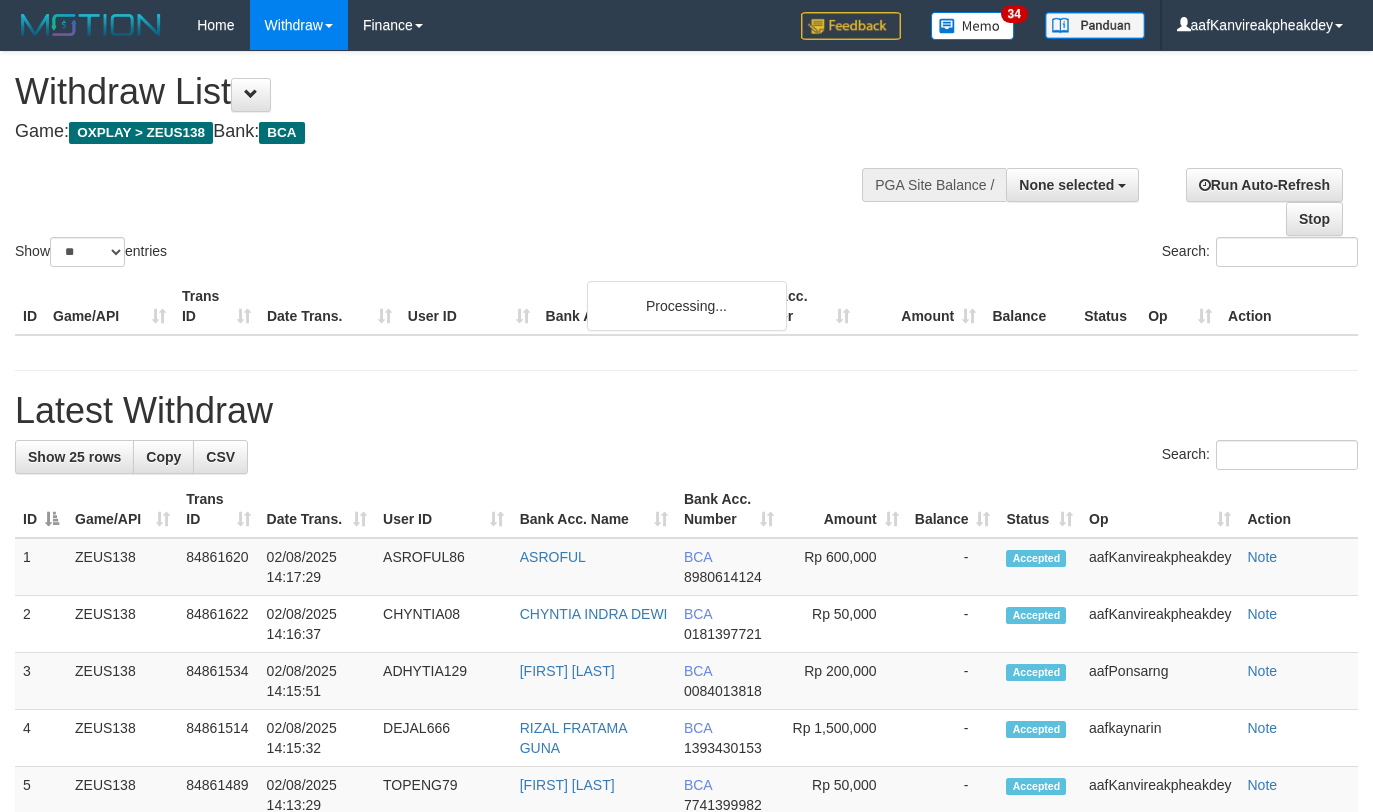 select 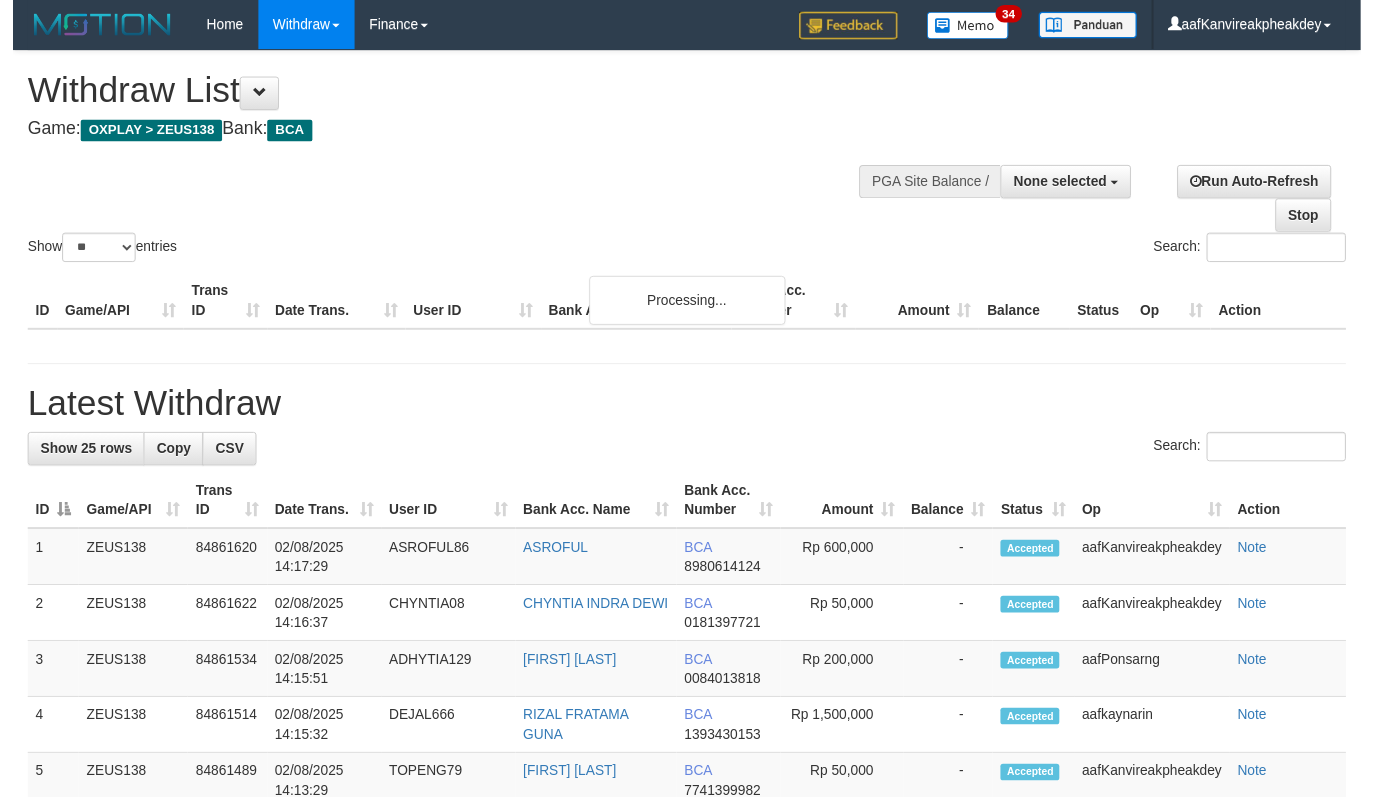 scroll, scrollTop: 0, scrollLeft: 0, axis: both 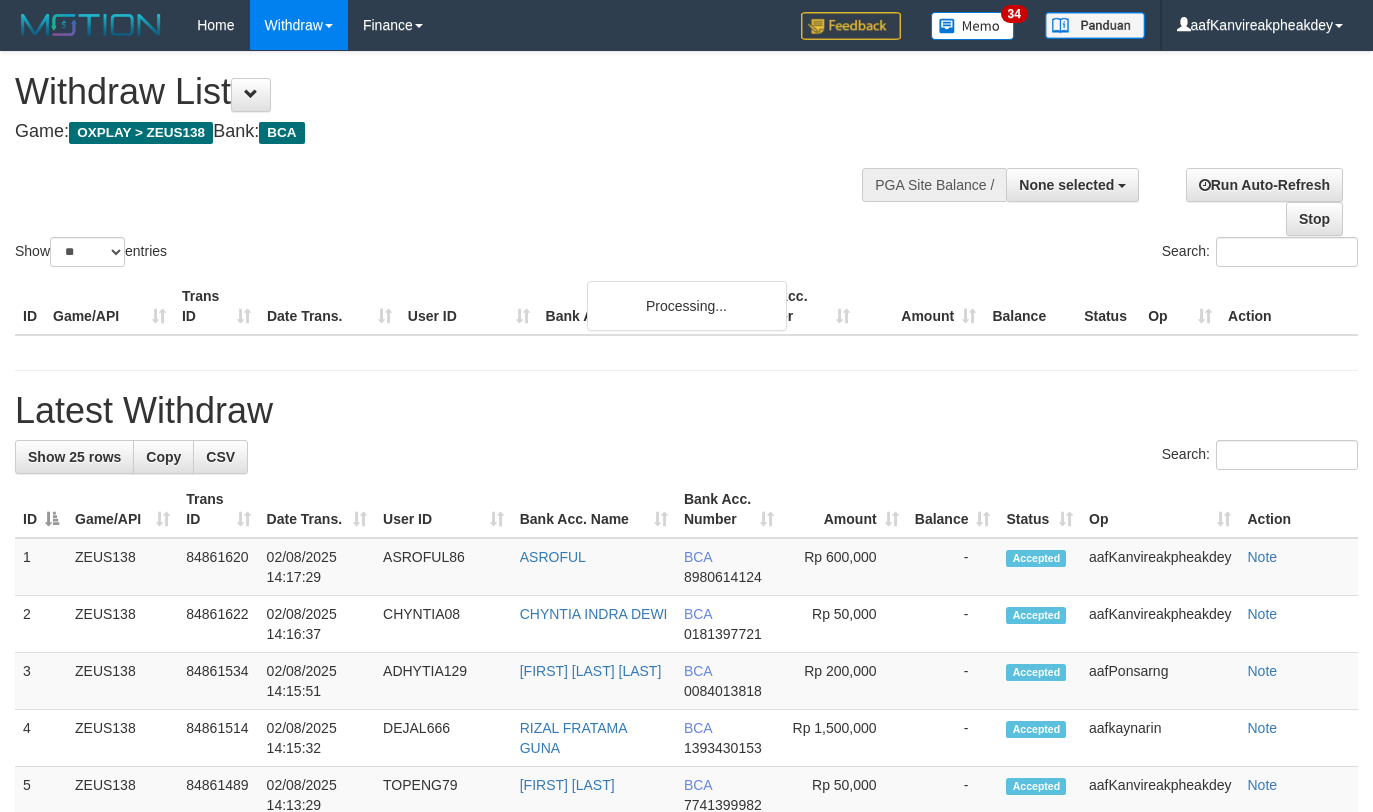 select 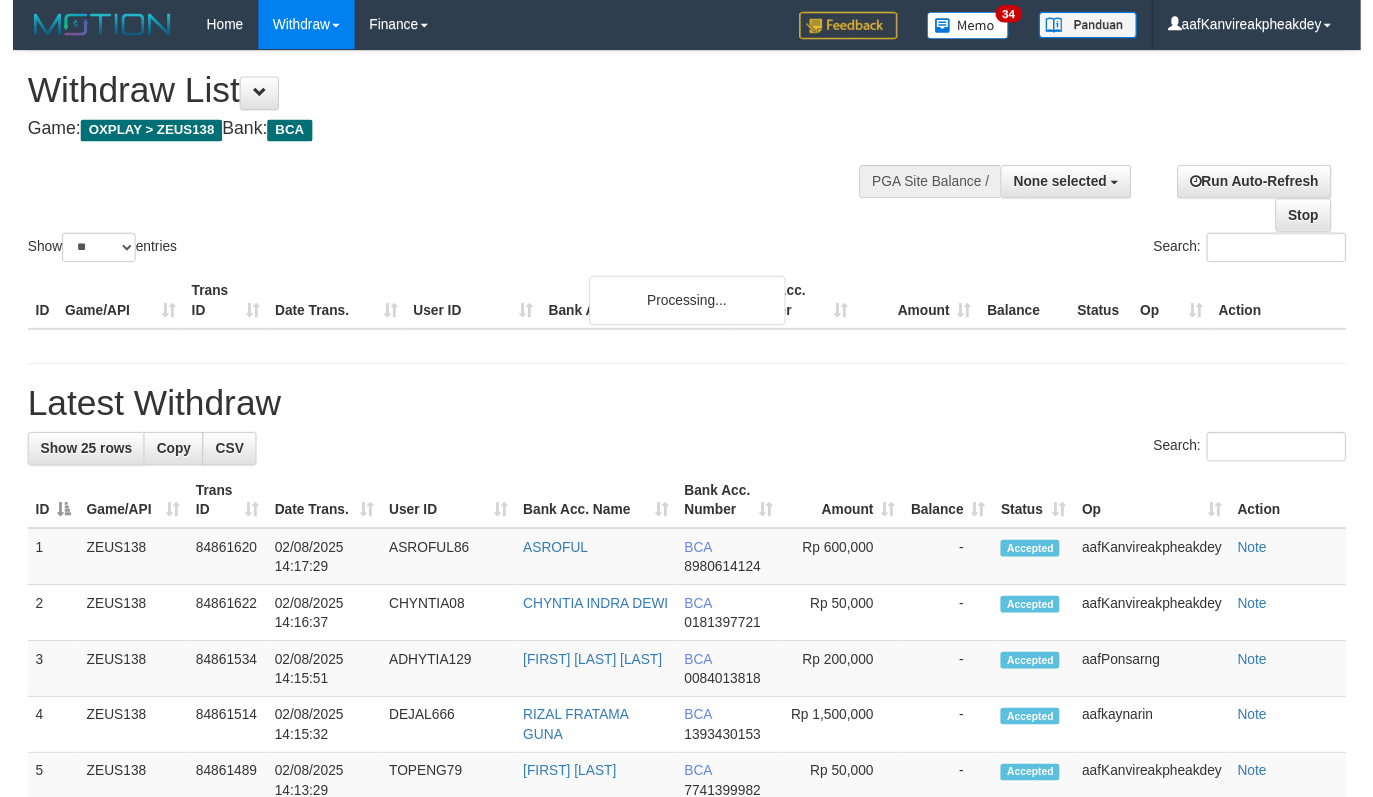 scroll, scrollTop: 0, scrollLeft: 0, axis: both 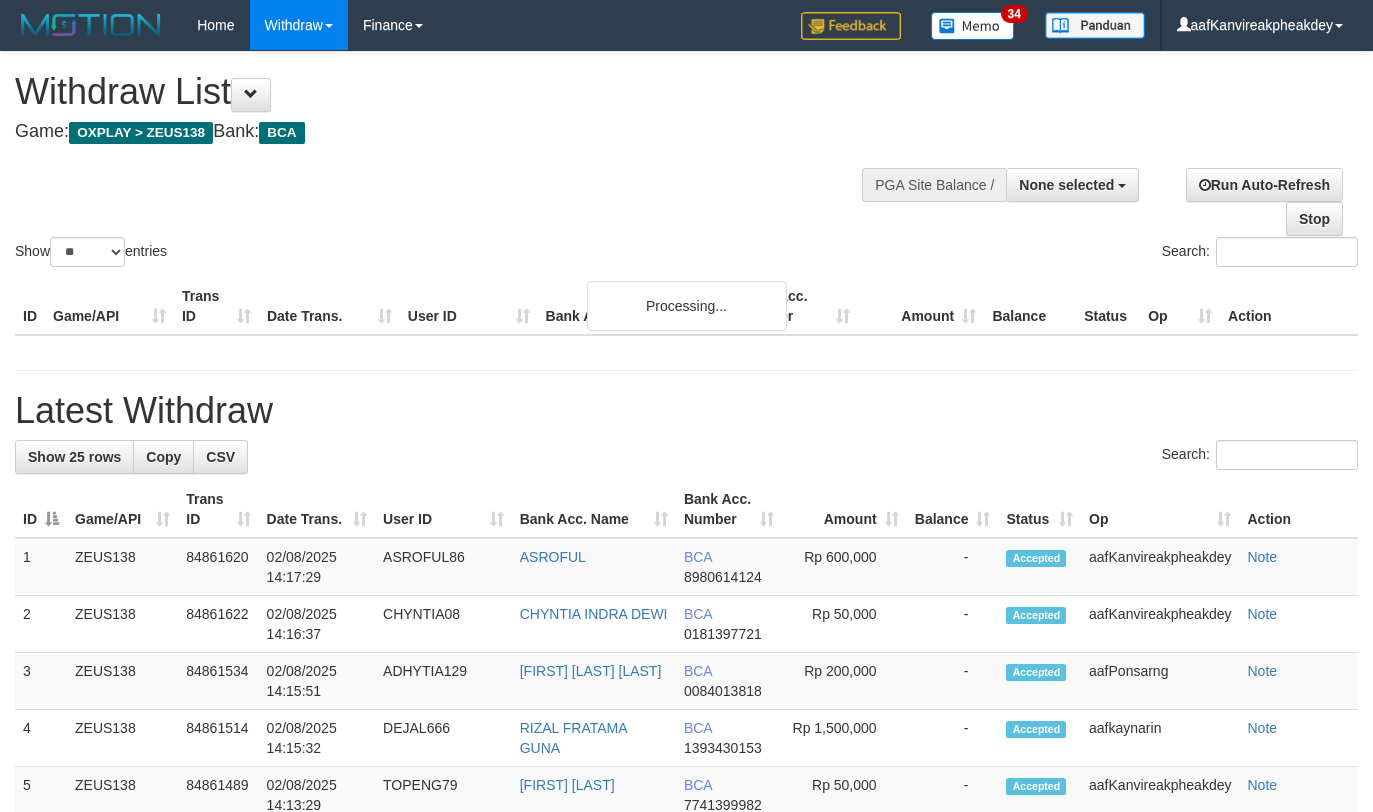 select 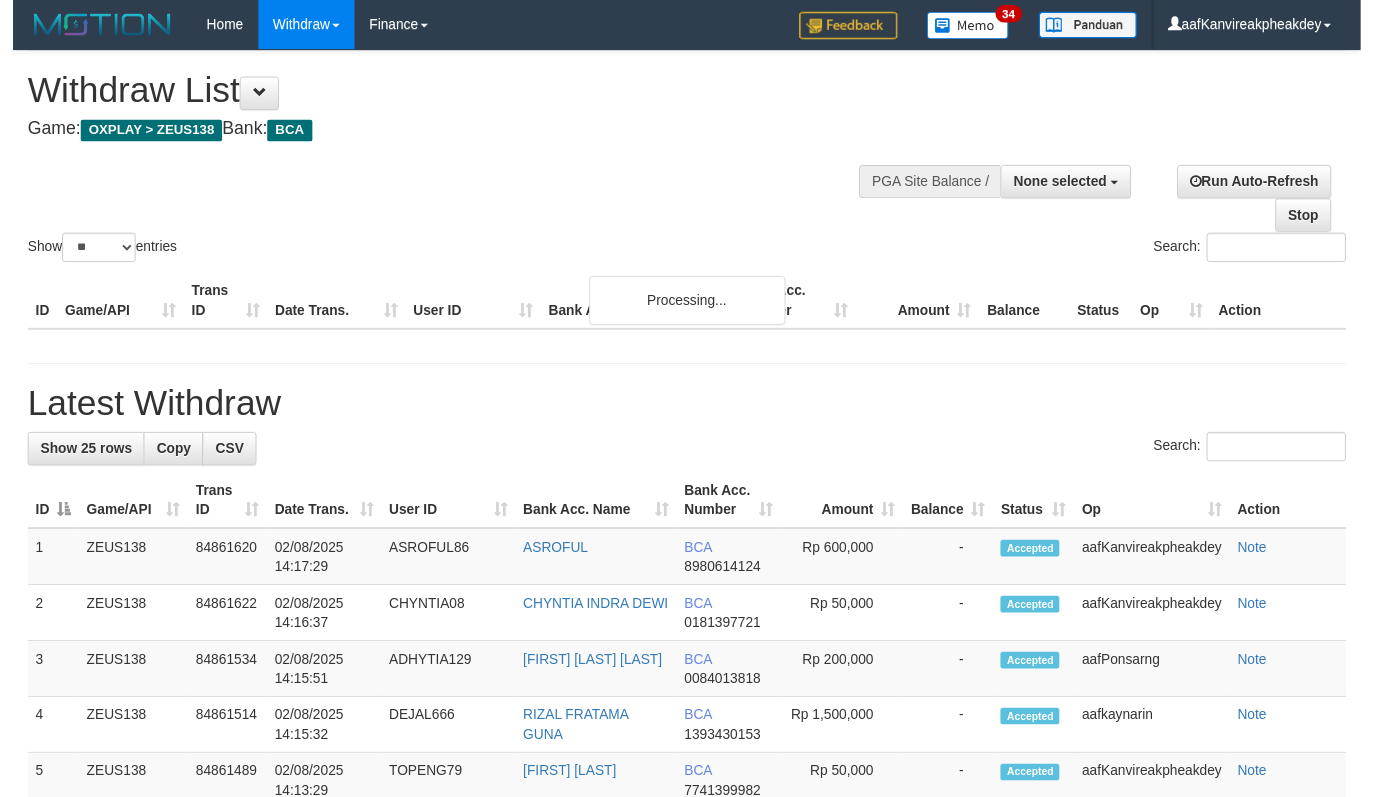 scroll, scrollTop: 0, scrollLeft: 0, axis: both 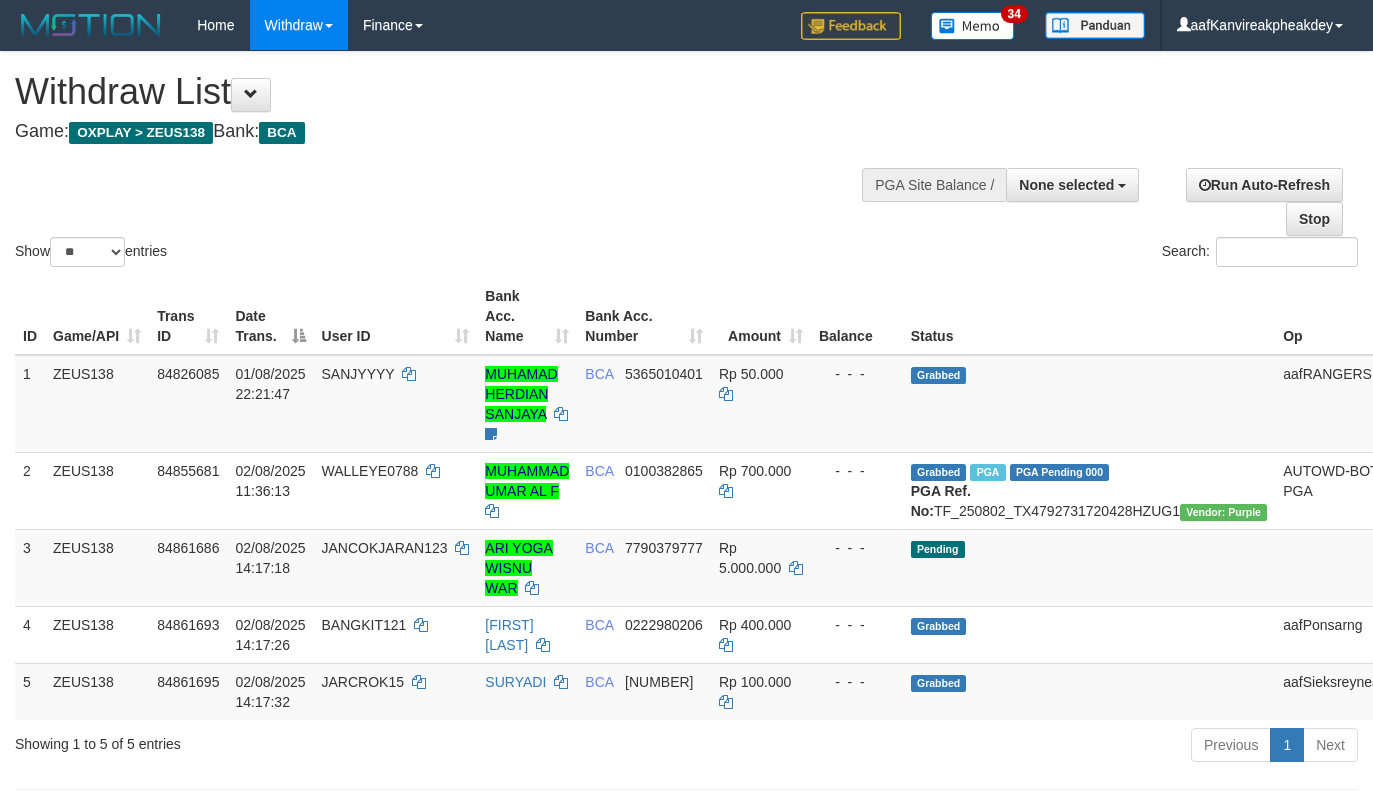 select 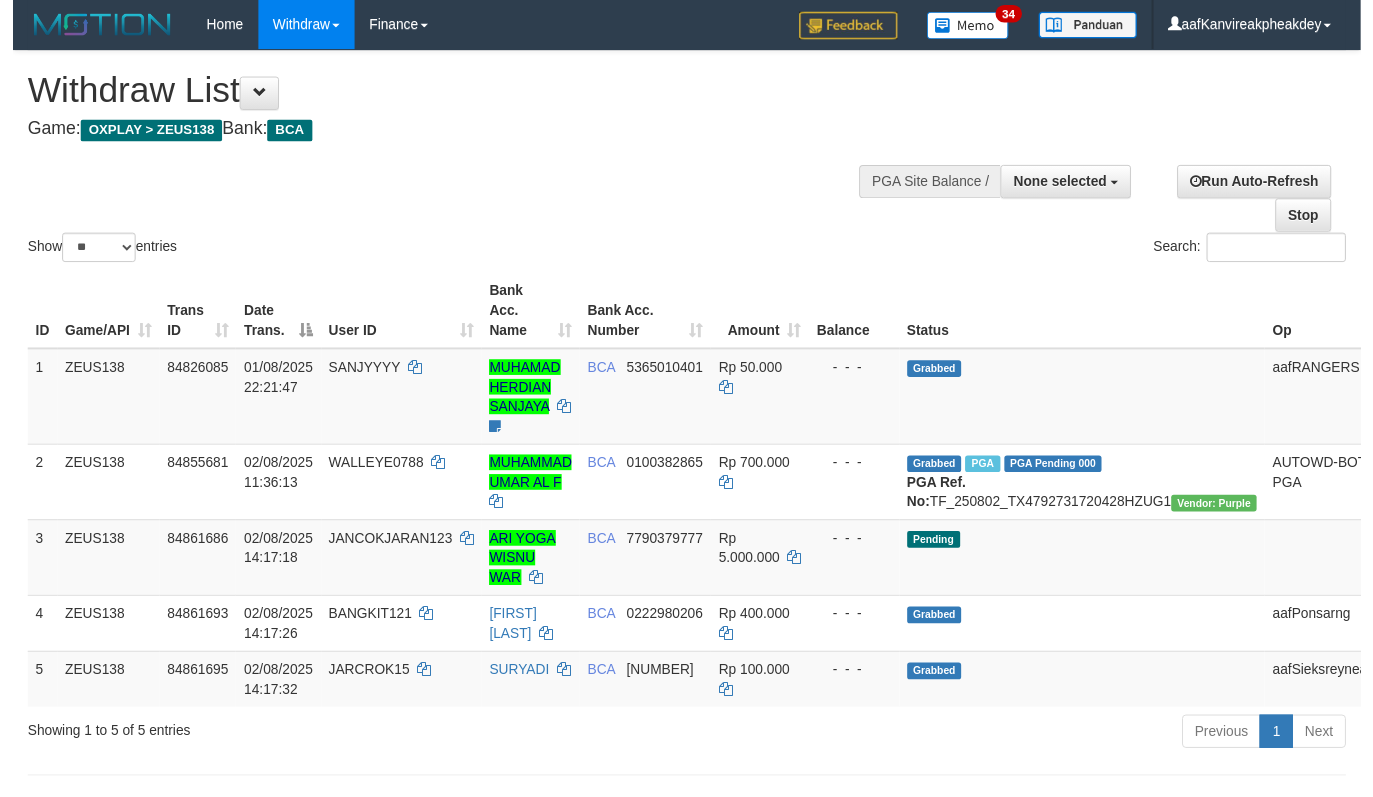 scroll, scrollTop: 0, scrollLeft: 0, axis: both 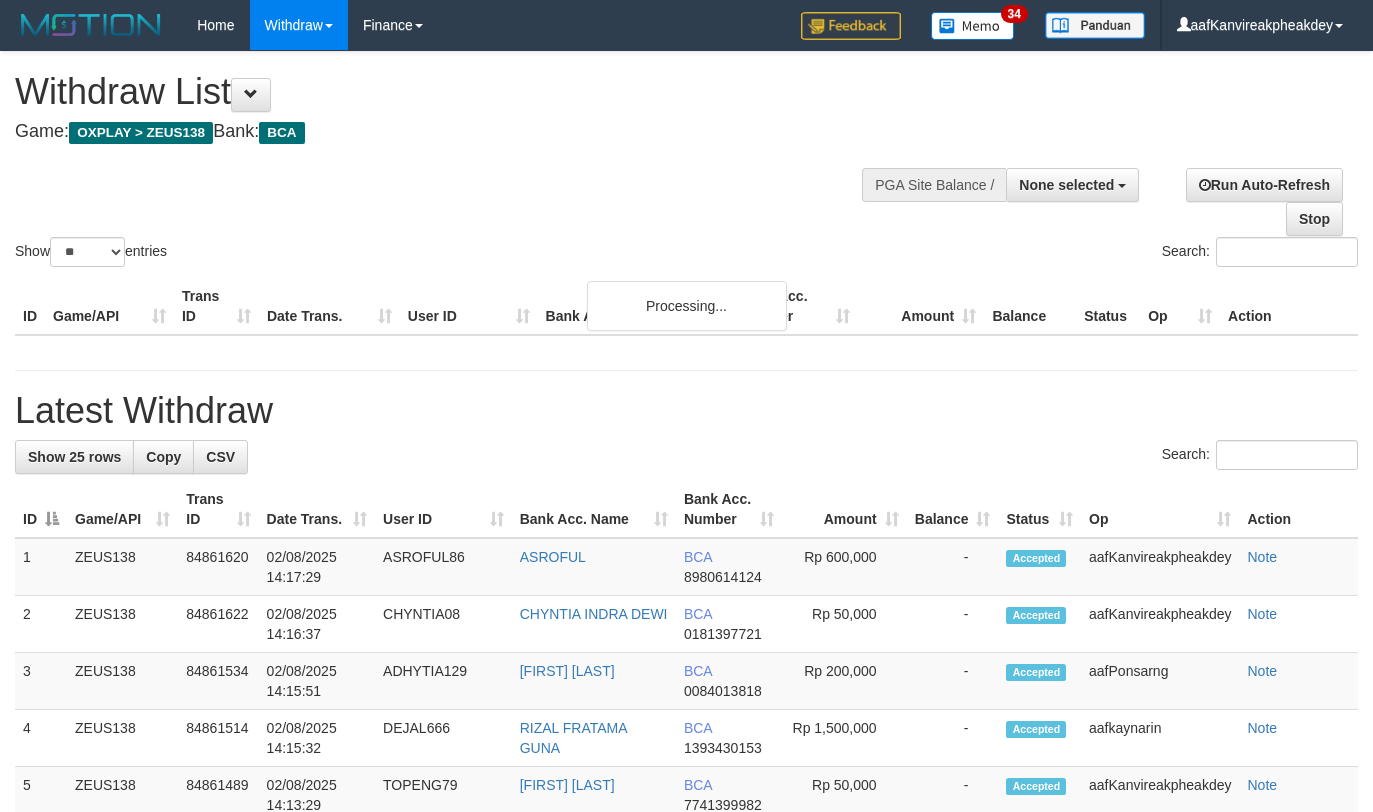 select 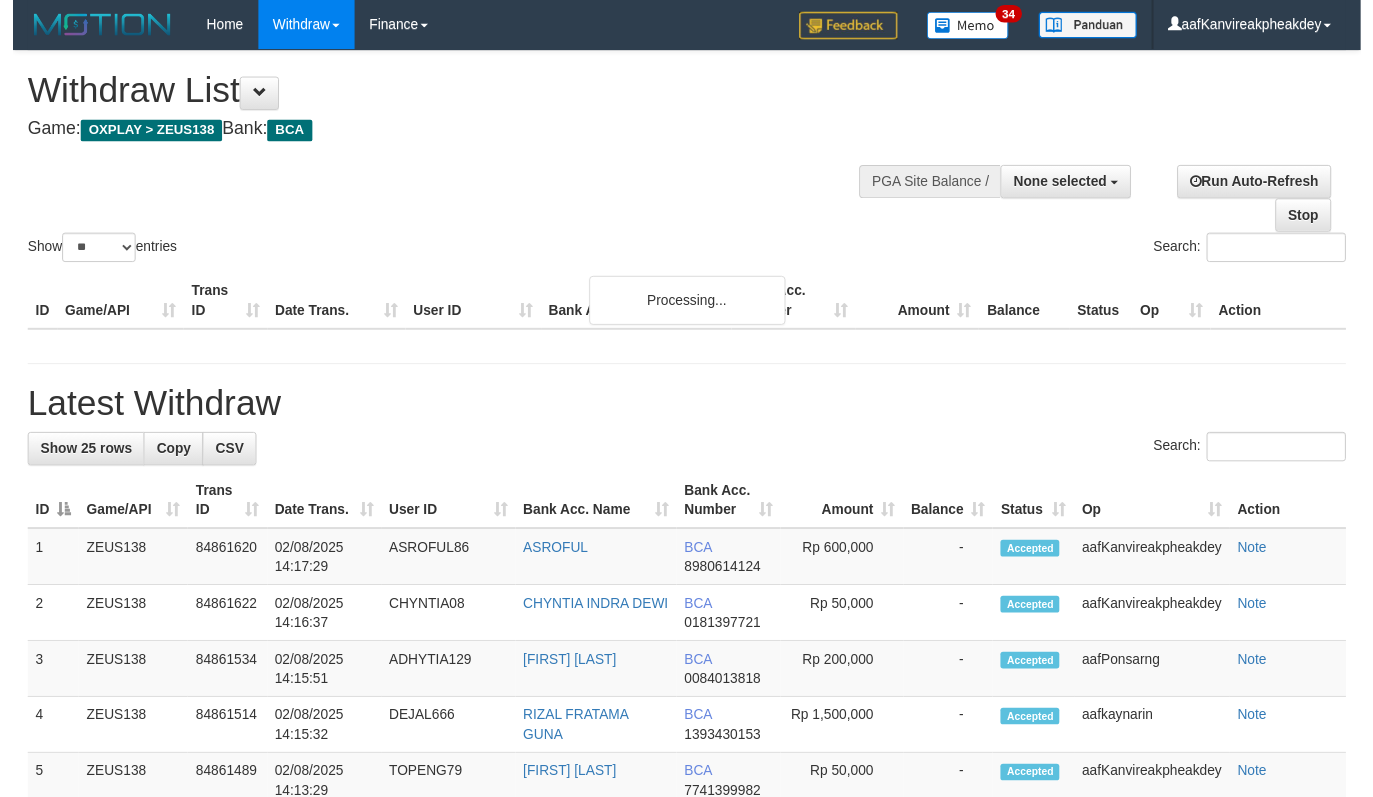 scroll, scrollTop: 0, scrollLeft: 0, axis: both 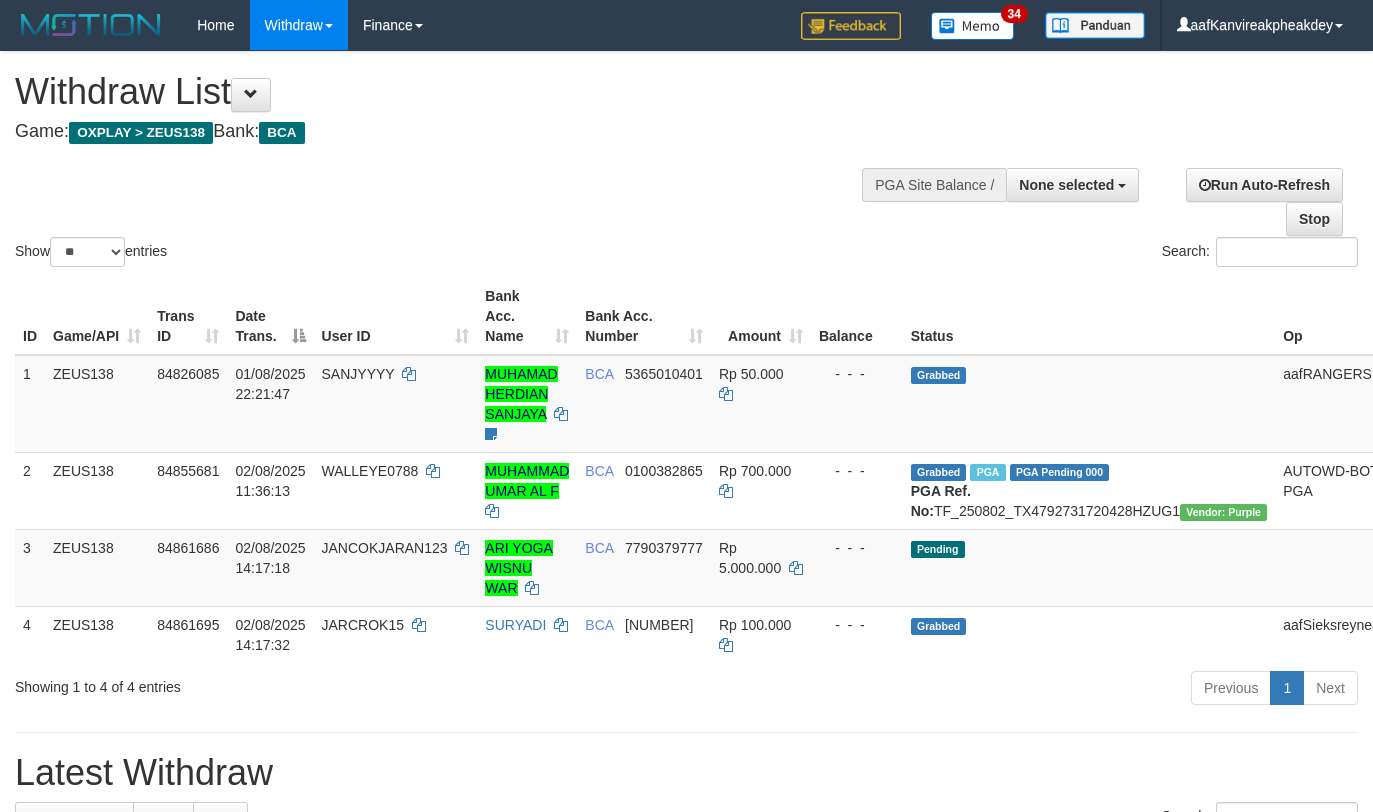 select 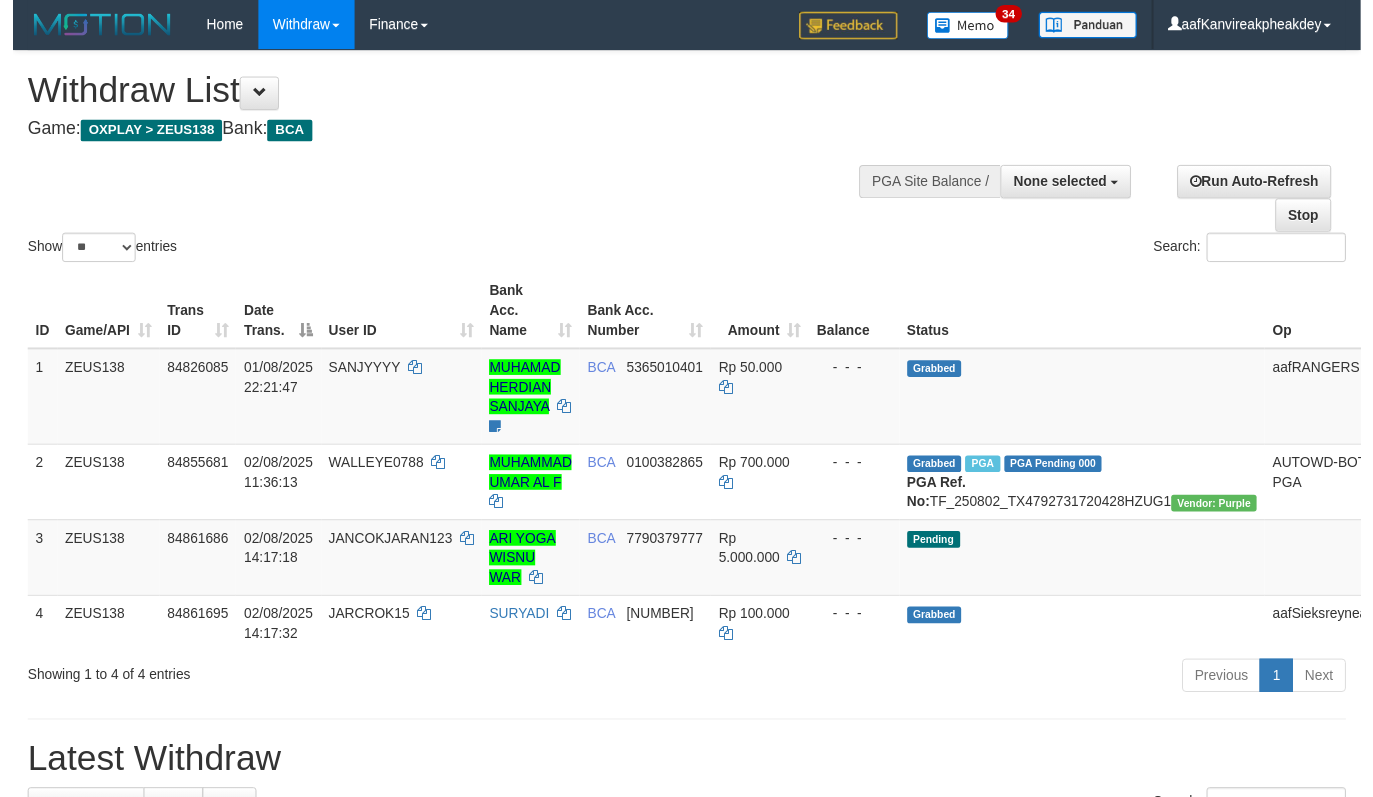 scroll, scrollTop: 0, scrollLeft: 0, axis: both 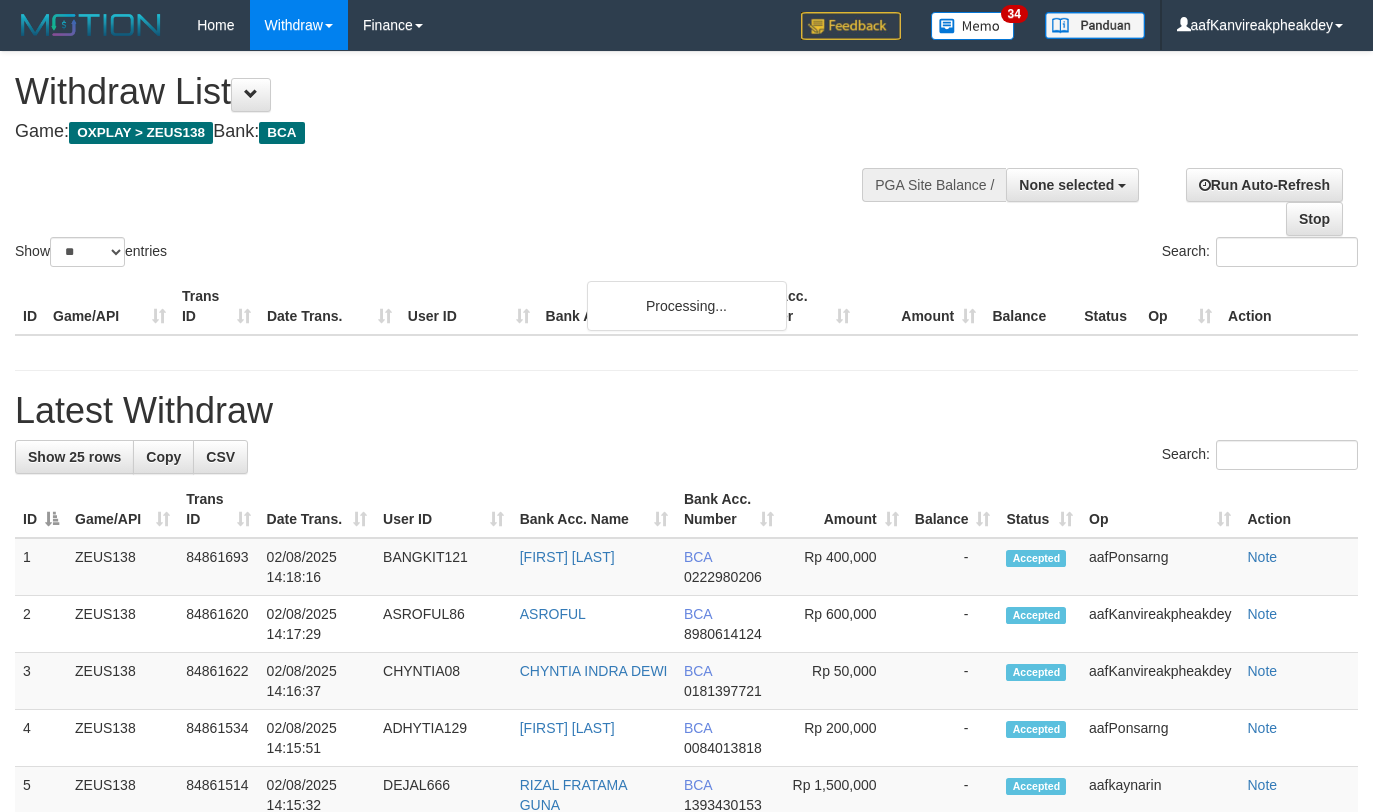 select 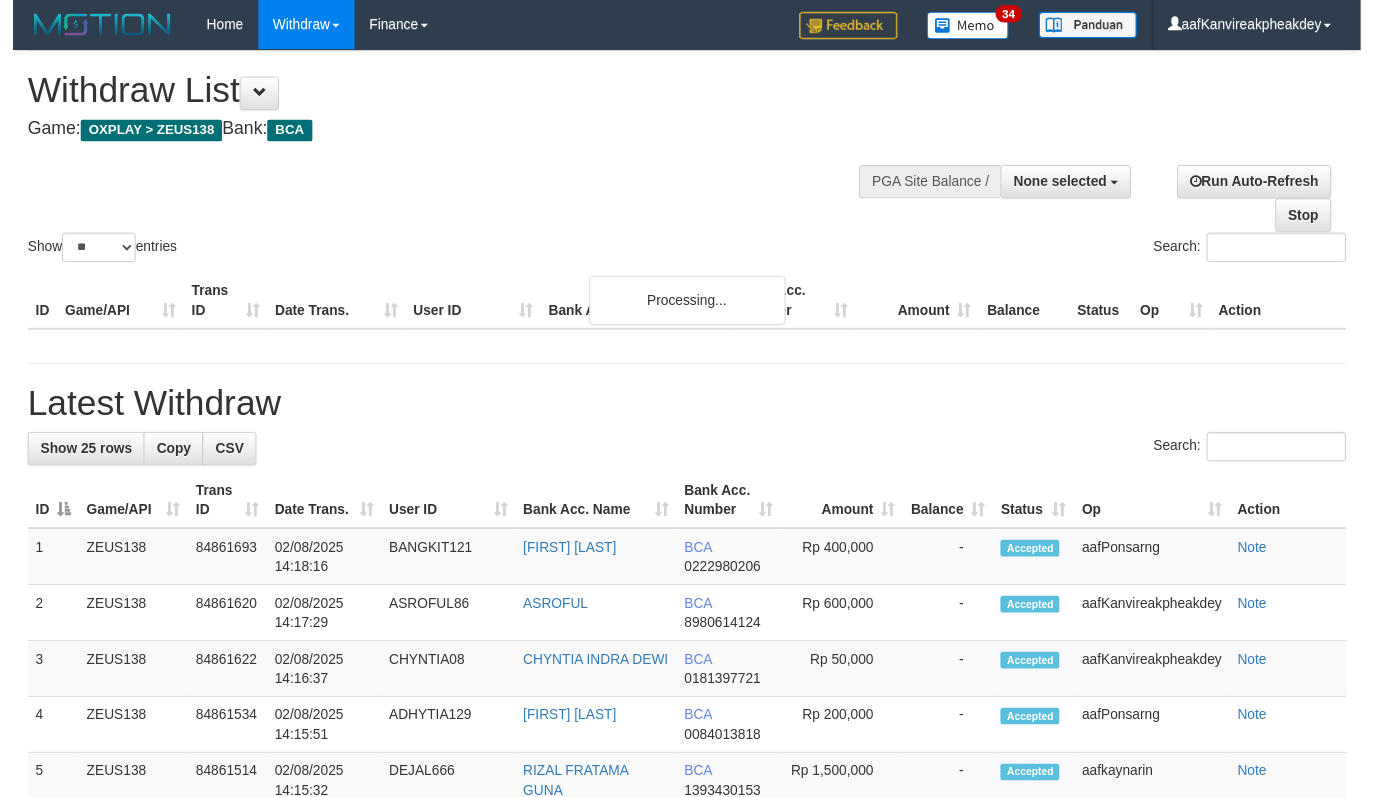 scroll, scrollTop: 0, scrollLeft: 0, axis: both 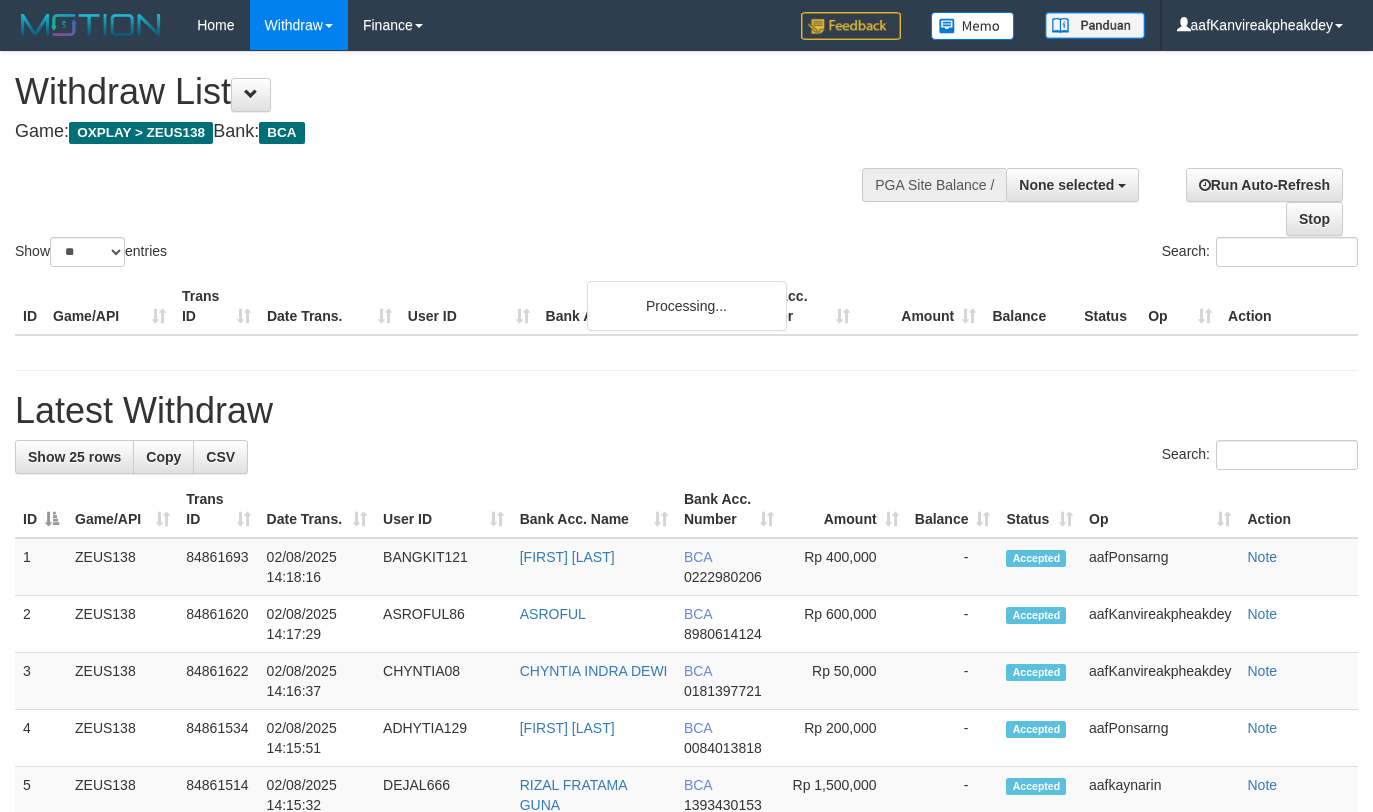 select 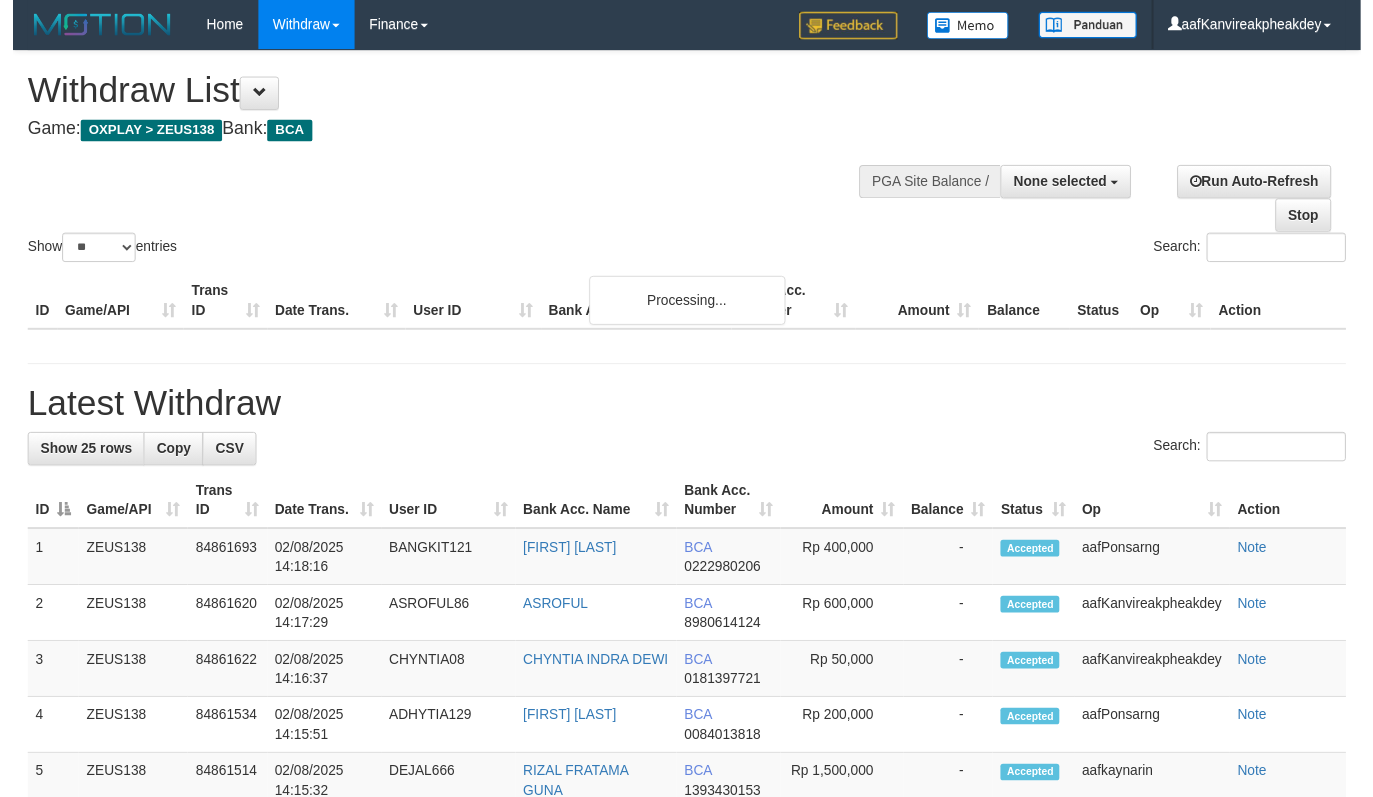 scroll, scrollTop: 0, scrollLeft: 0, axis: both 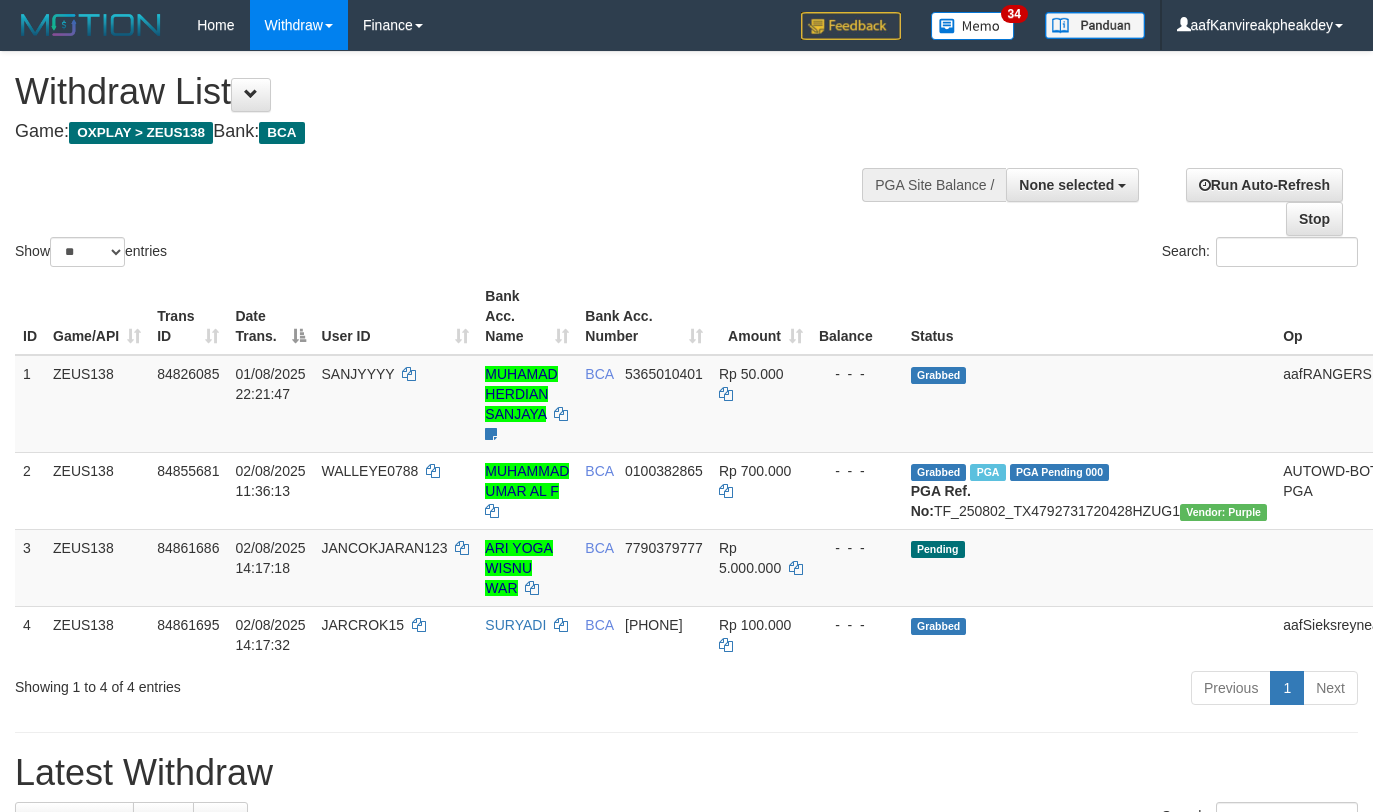 select 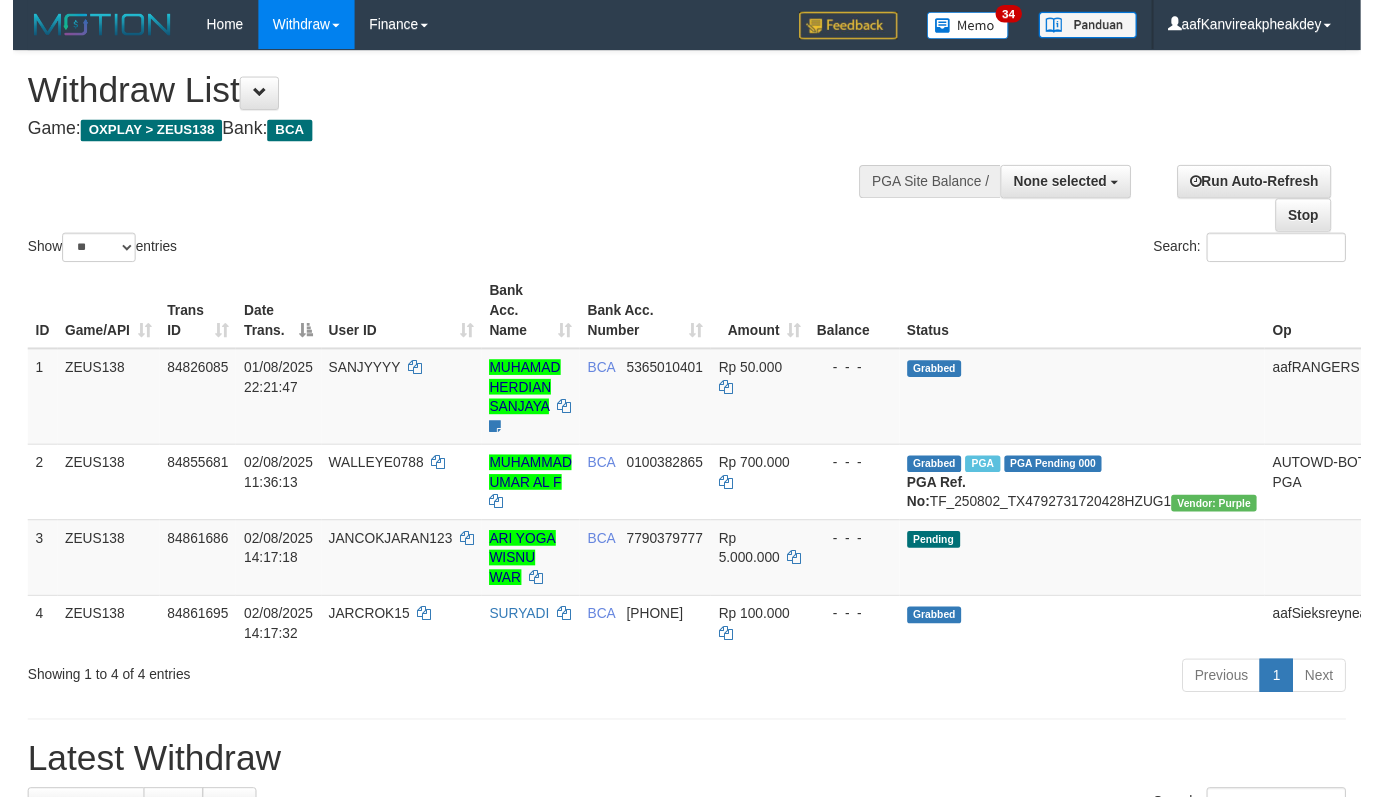 scroll, scrollTop: 0, scrollLeft: 0, axis: both 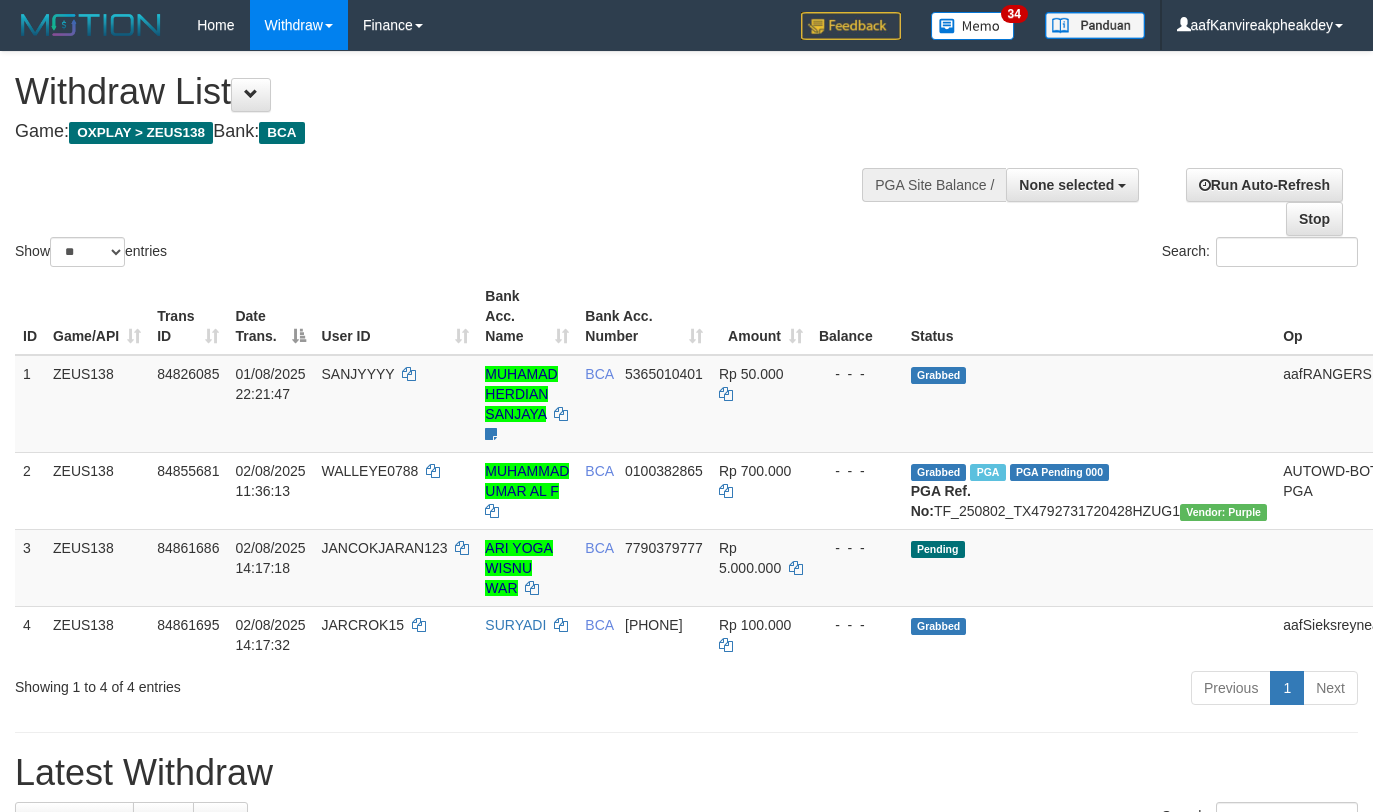 select 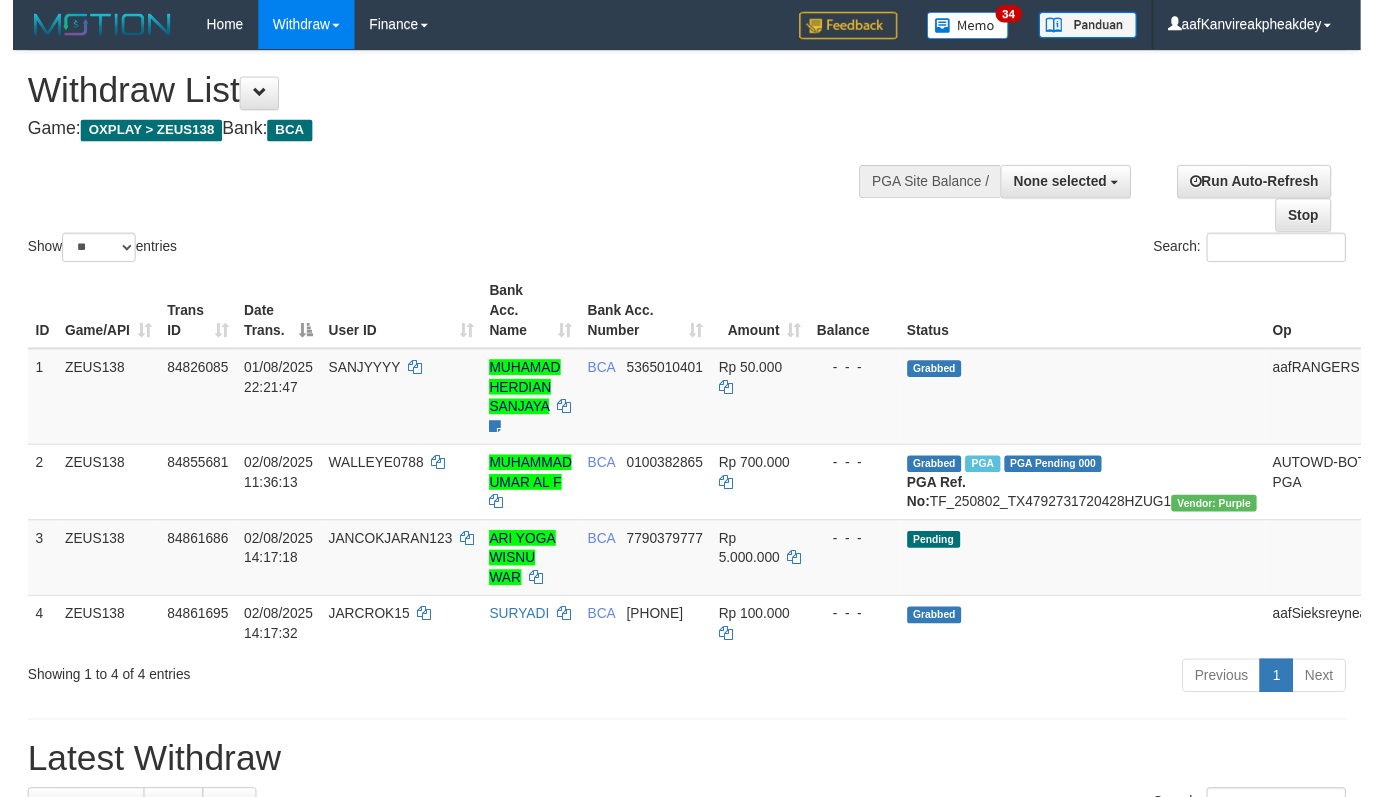 scroll, scrollTop: 0, scrollLeft: 0, axis: both 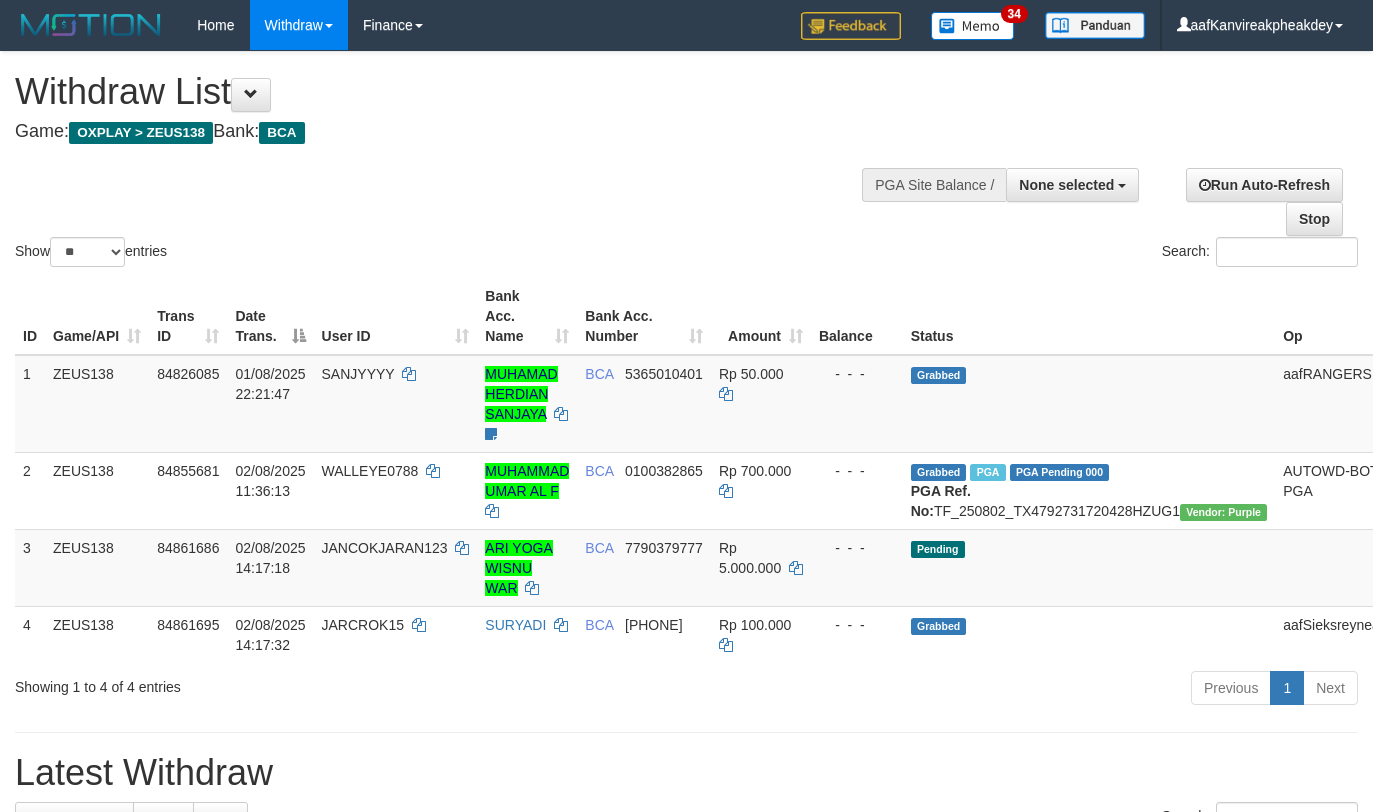 select 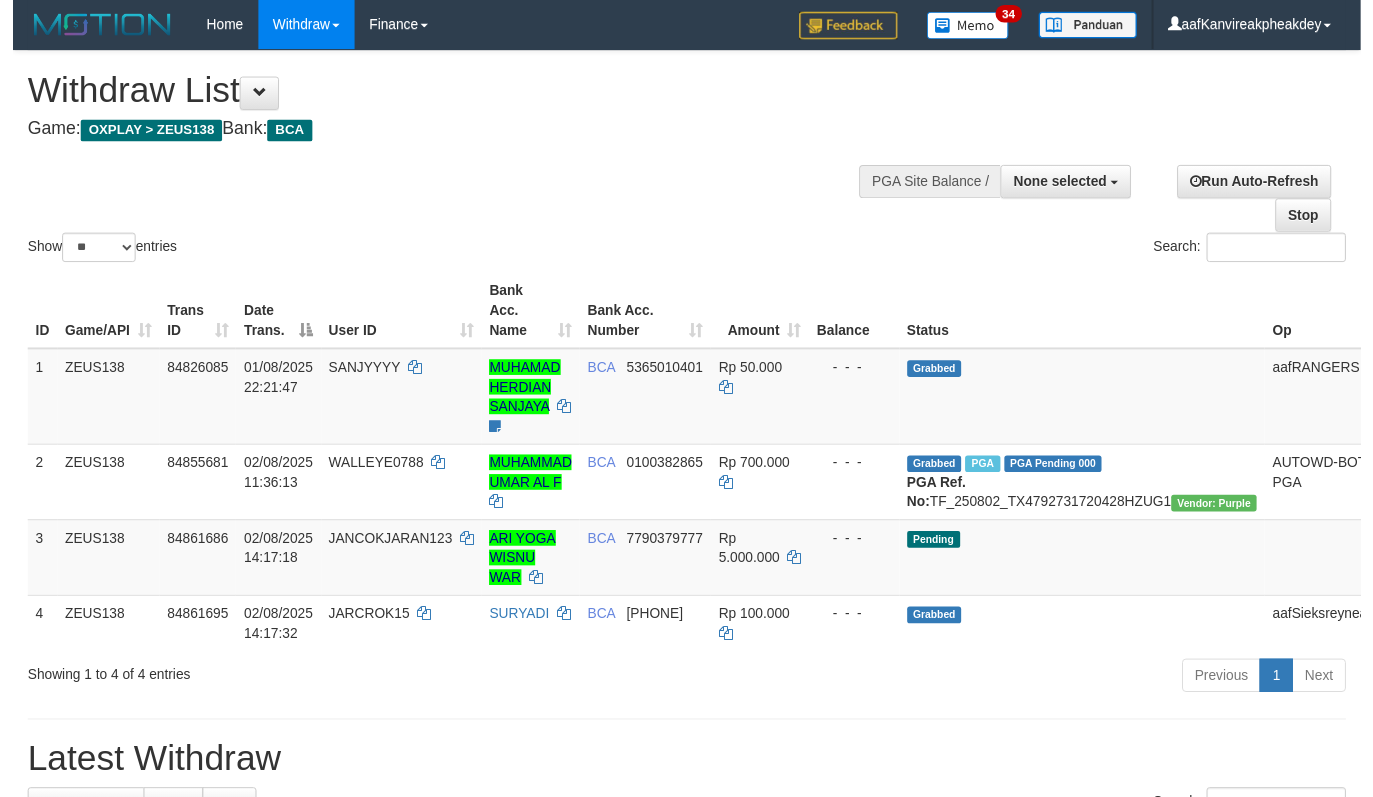 scroll, scrollTop: 0, scrollLeft: 0, axis: both 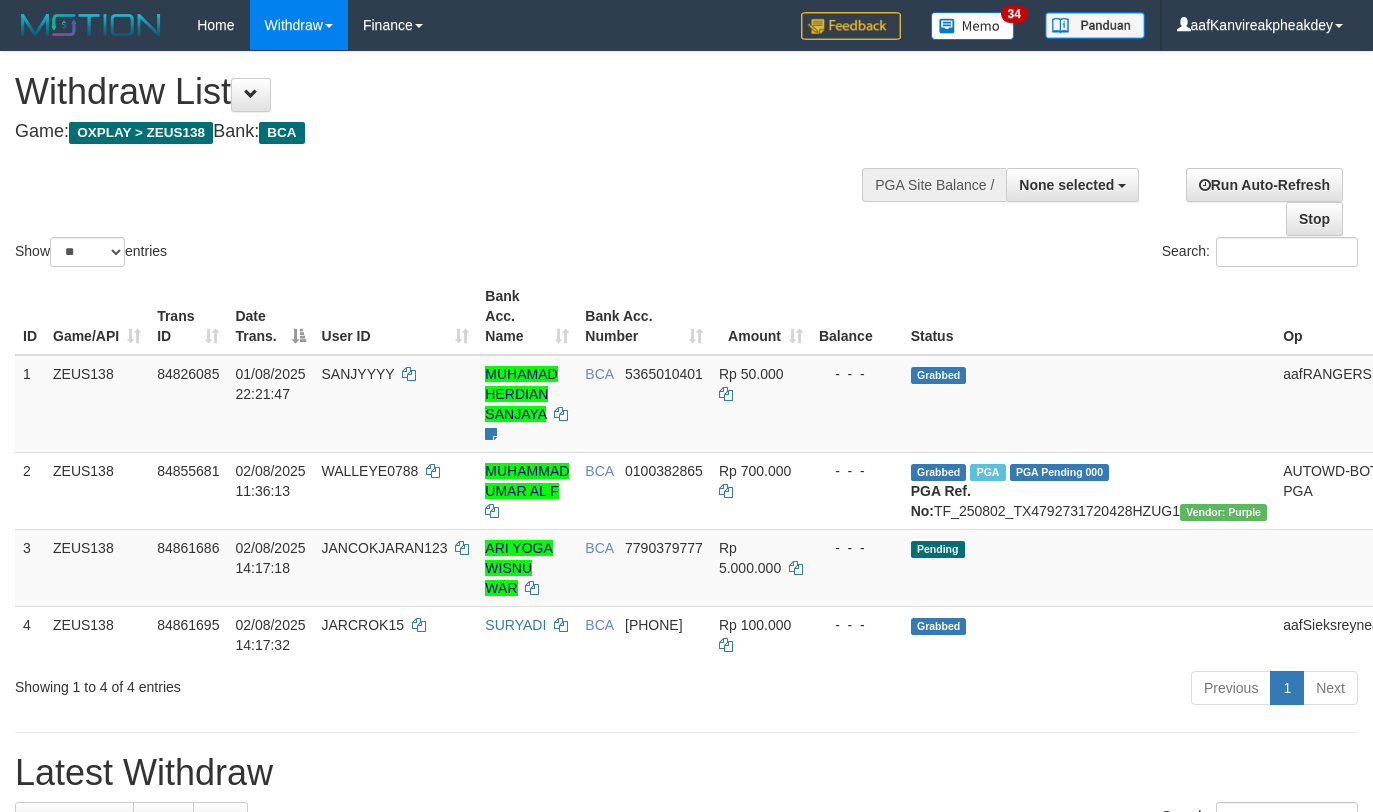 select 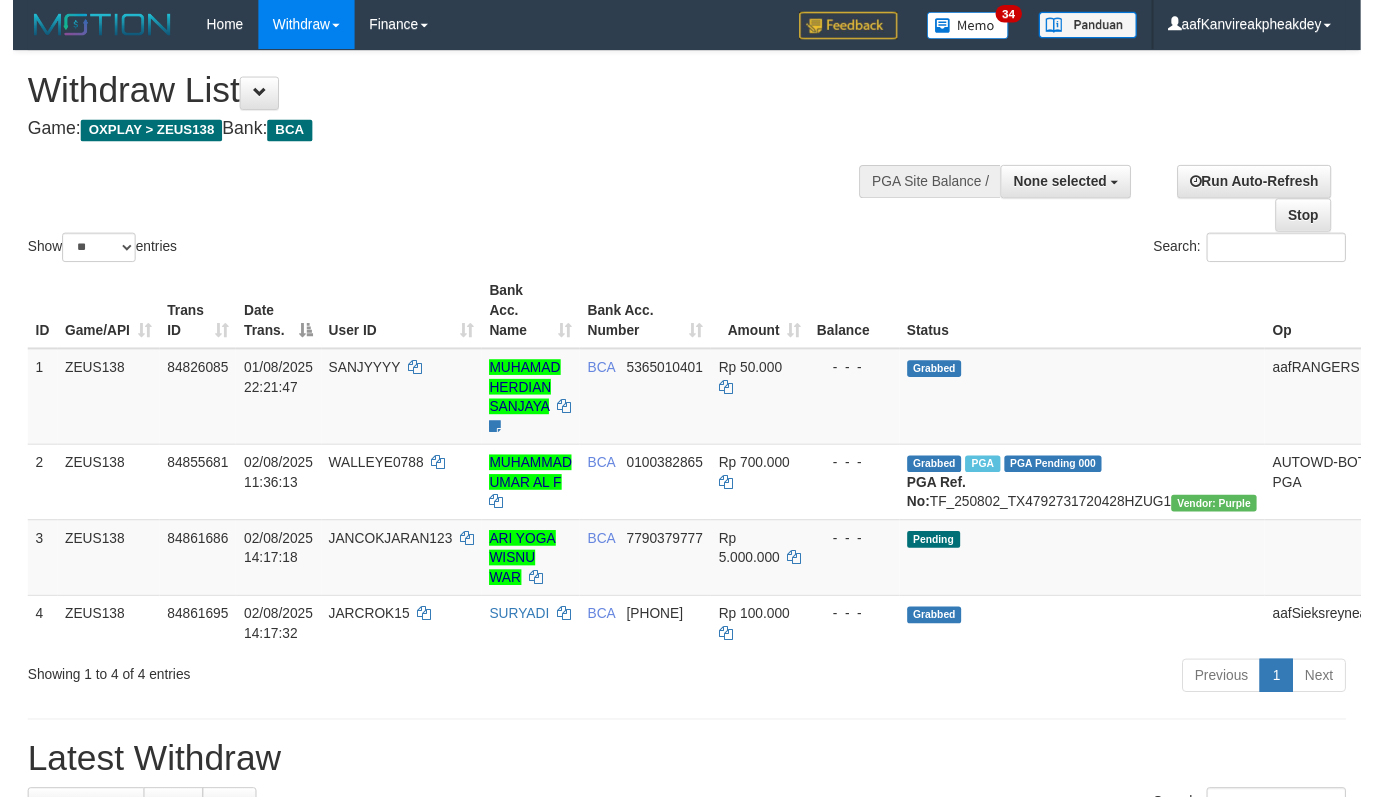 scroll, scrollTop: 0, scrollLeft: 0, axis: both 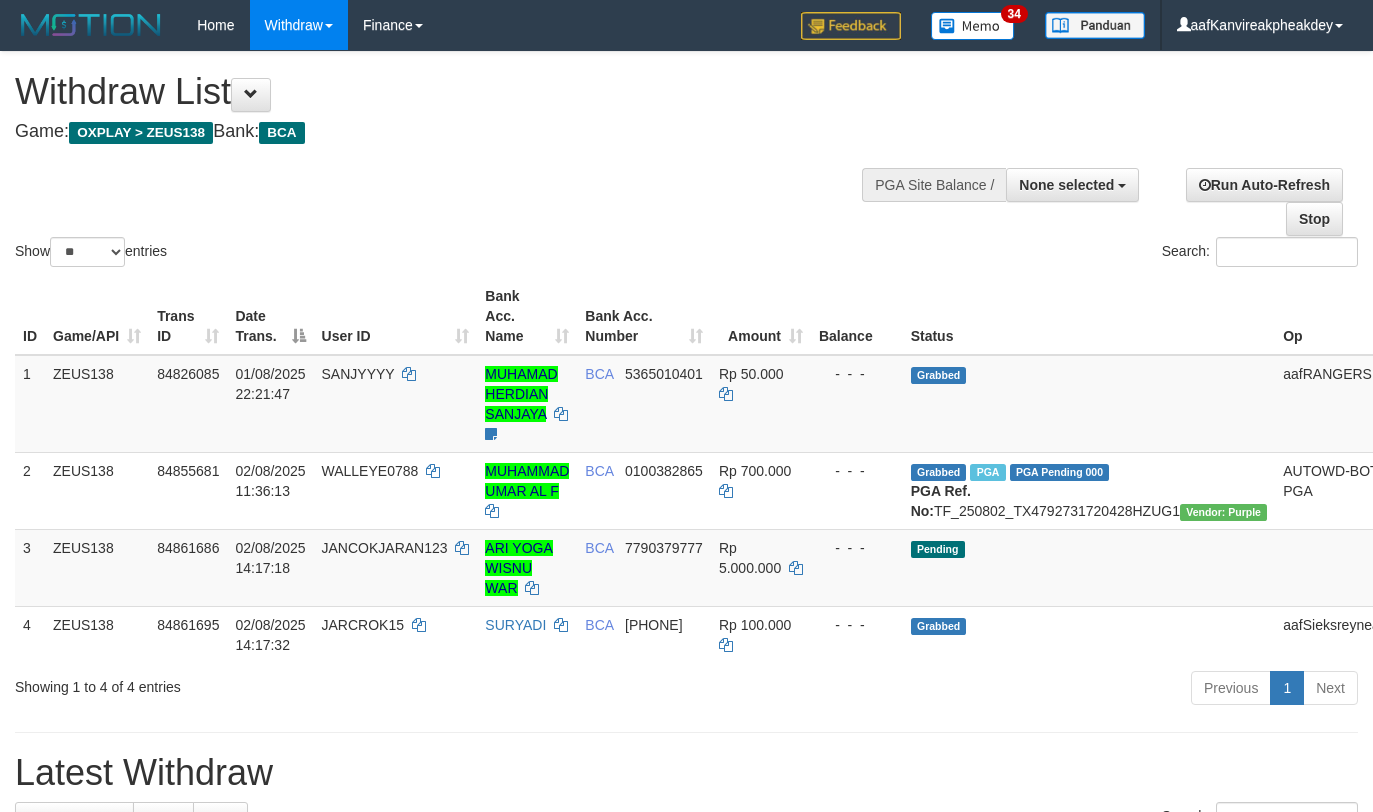 select 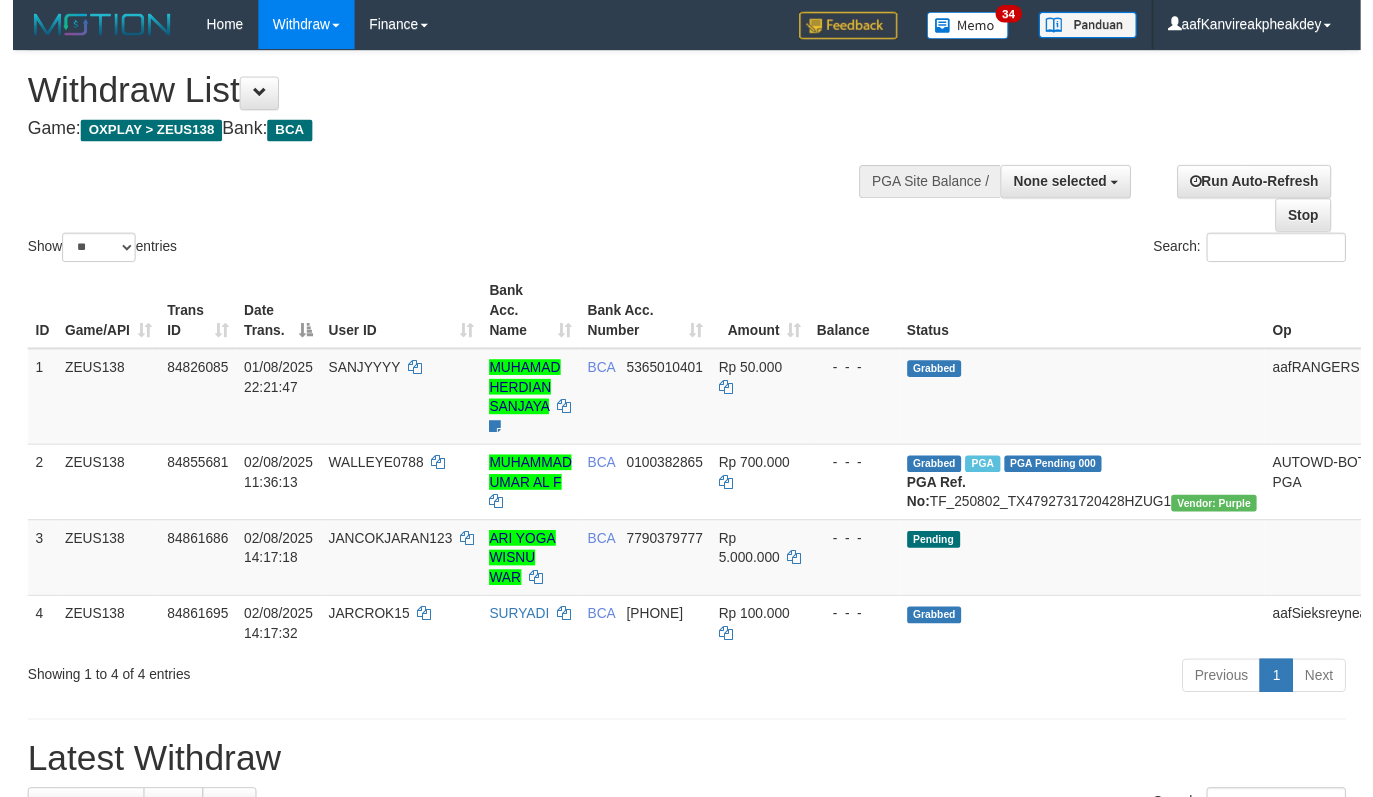 scroll, scrollTop: 0, scrollLeft: 0, axis: both 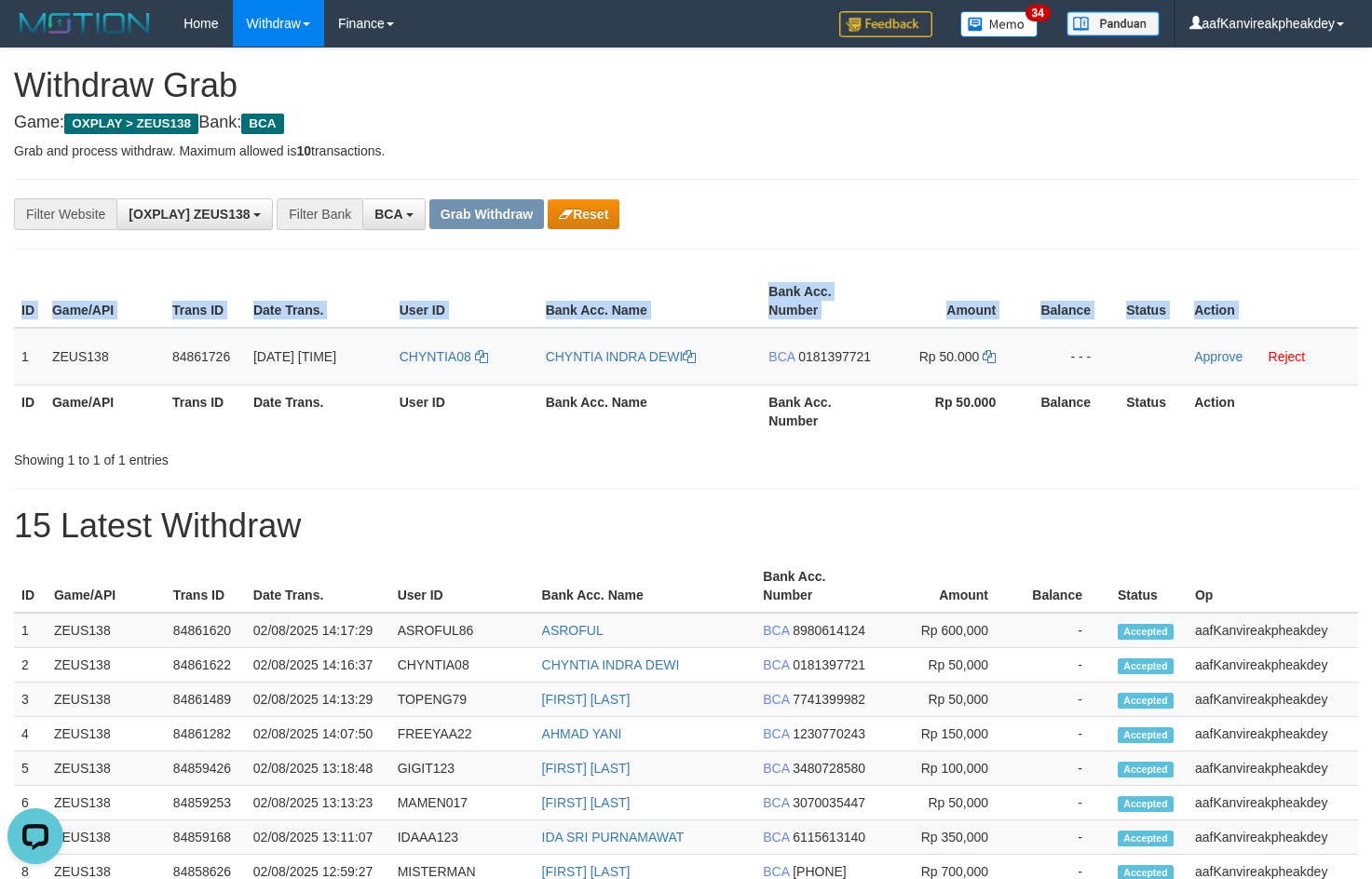 copy on "ID Game/API Trans ID Date Trans. User ID Bank Acc. Name Bank Acc. Number Amount Balance Status Action" 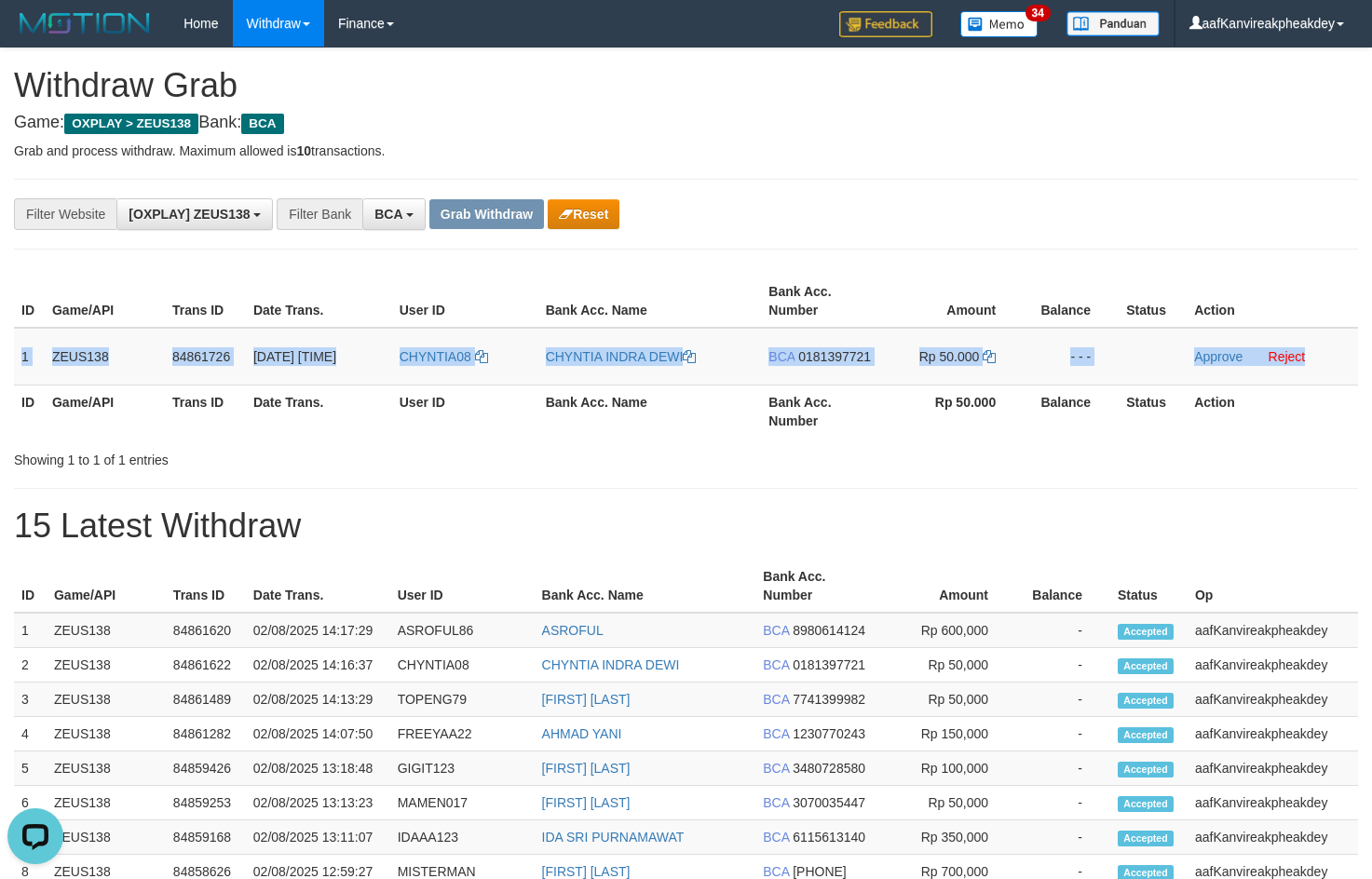 copy on "1
[USERNAME]
84861726
[DATE] [TIME]
[USERNAME]
[FIRST] [LAST]
BCA
0181397721
Rp 50.000
- - -
Approve
Reject" 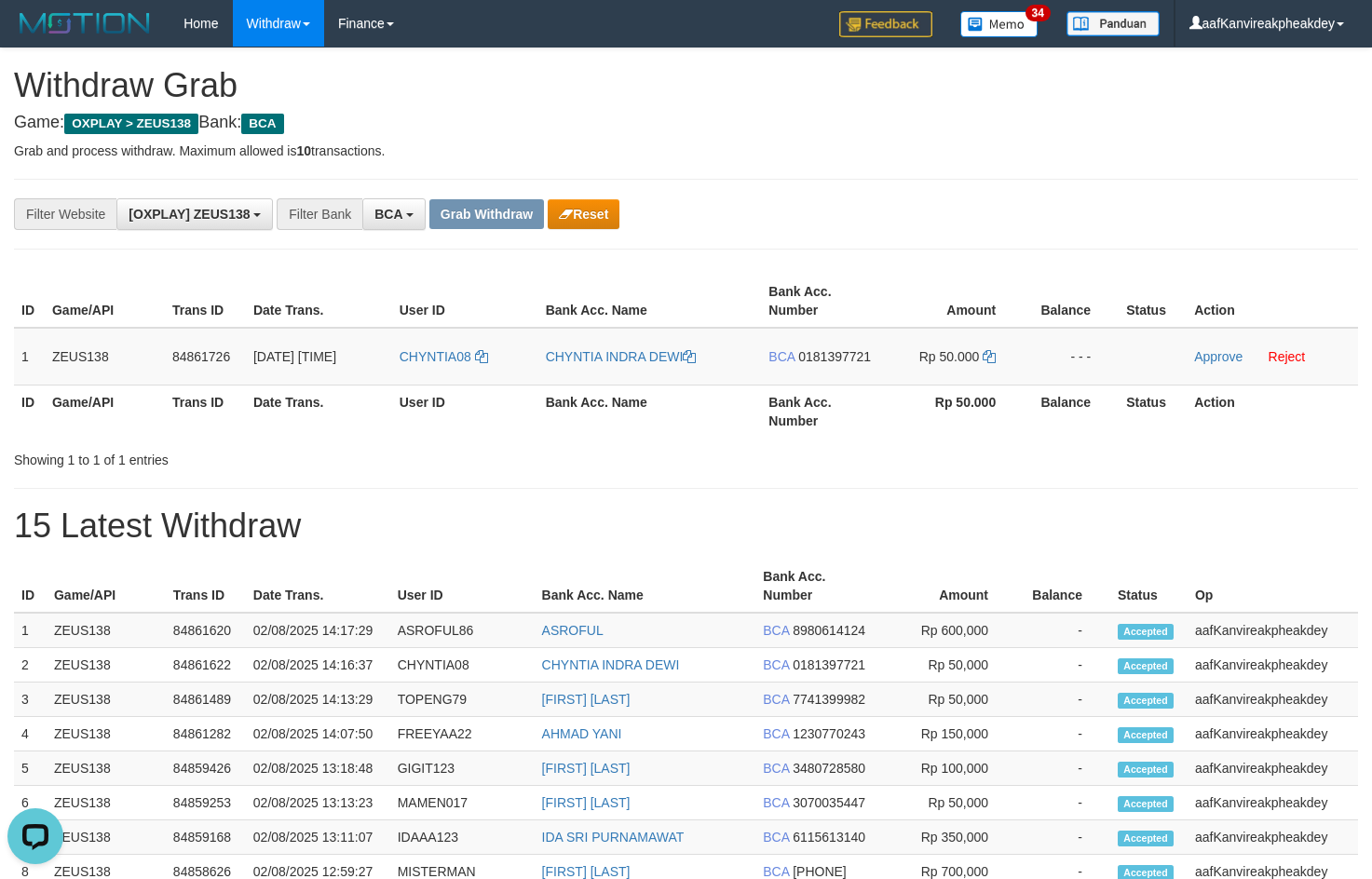 drag, startPoint x: 985, startPoint y: 192, endPoint x: 1295, endPoint y: 237, distance: 313.2491 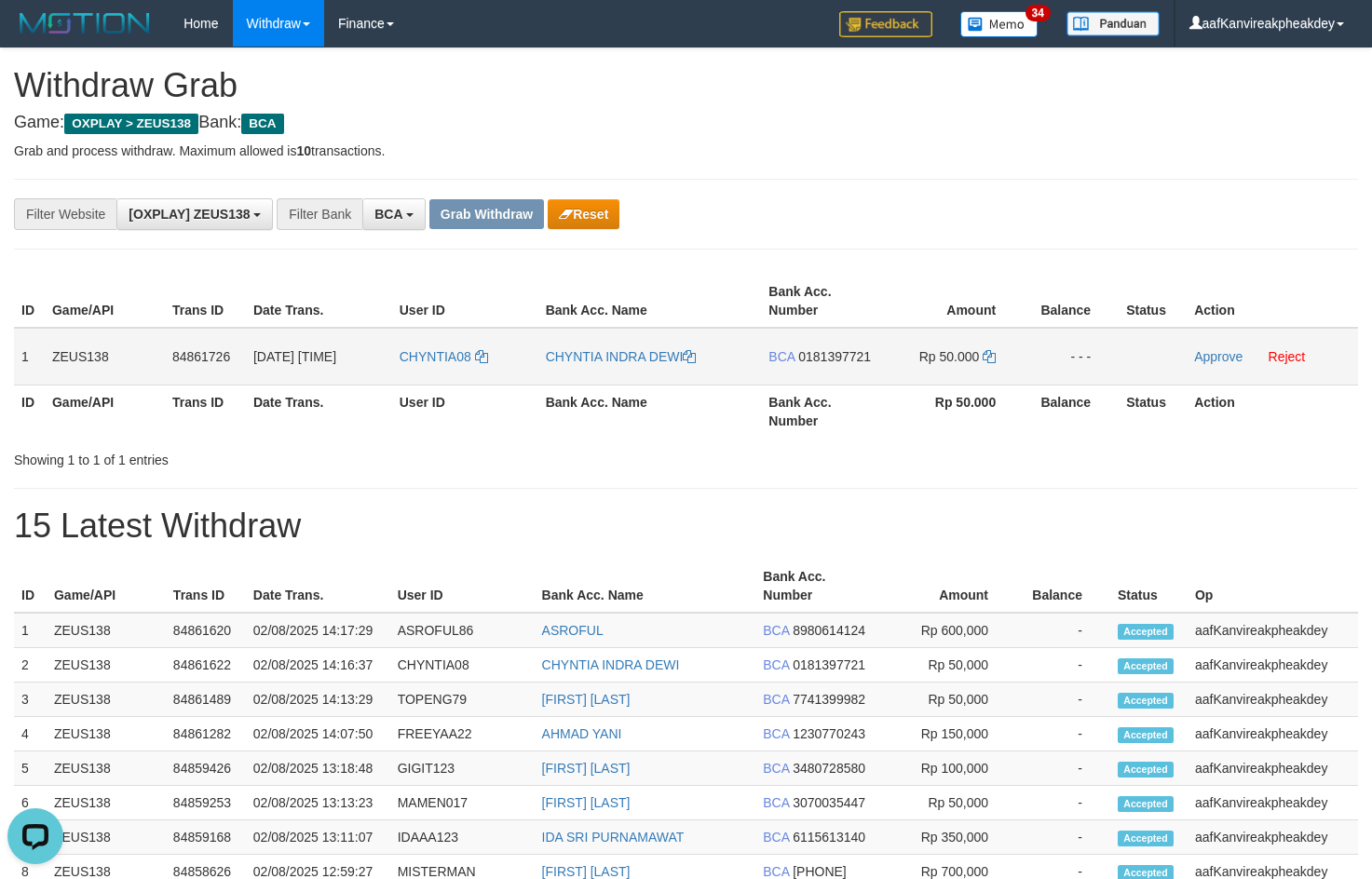 click on "0181397721" at bounding box center [835, 357] 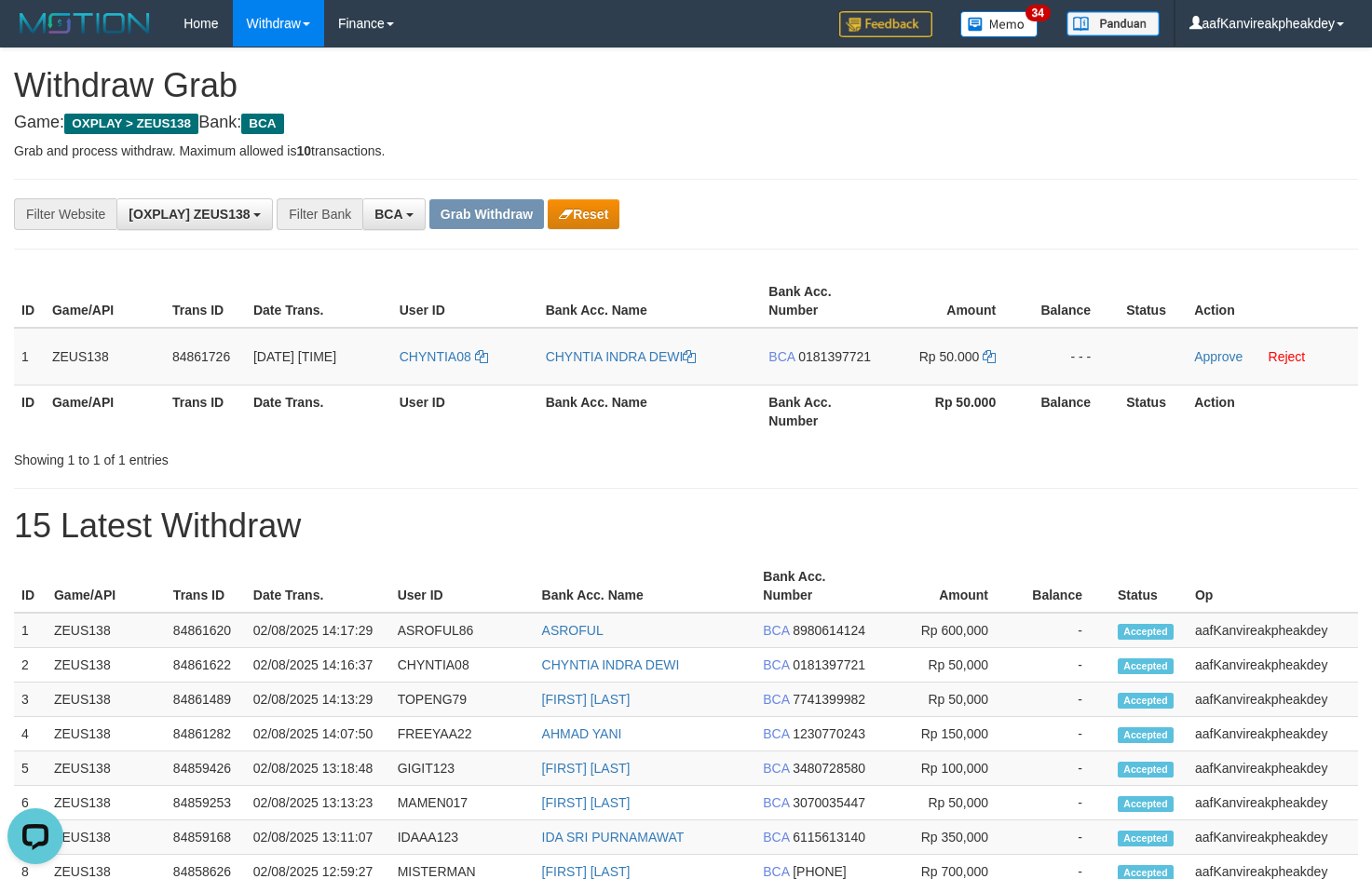 drag, startPoint x: 820, startPoint y: 359, endPoint x: 1323, endPoint y: 231, distance: 519.0308 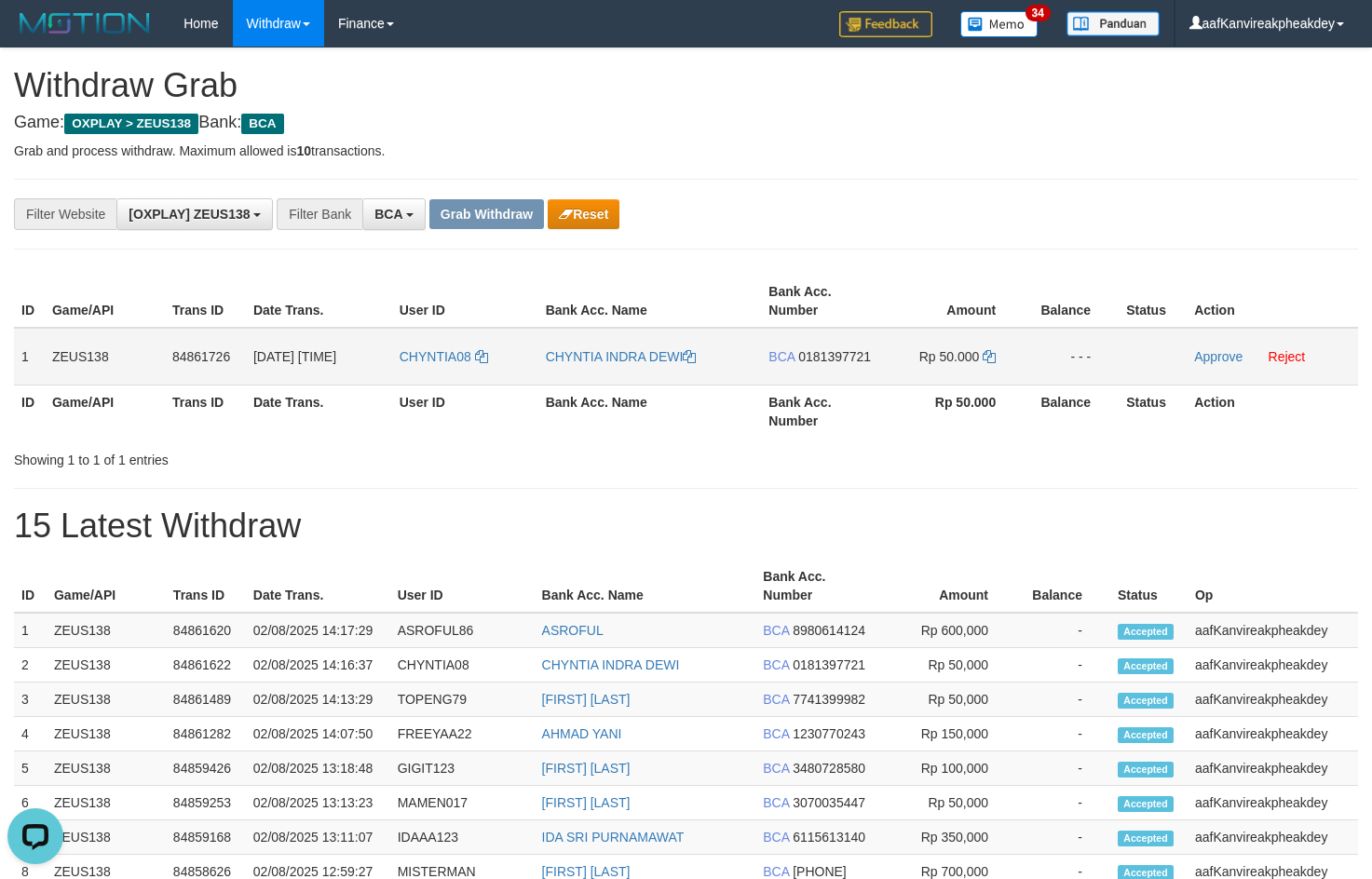 click on "0181397721" at bounding box center (835, 357) 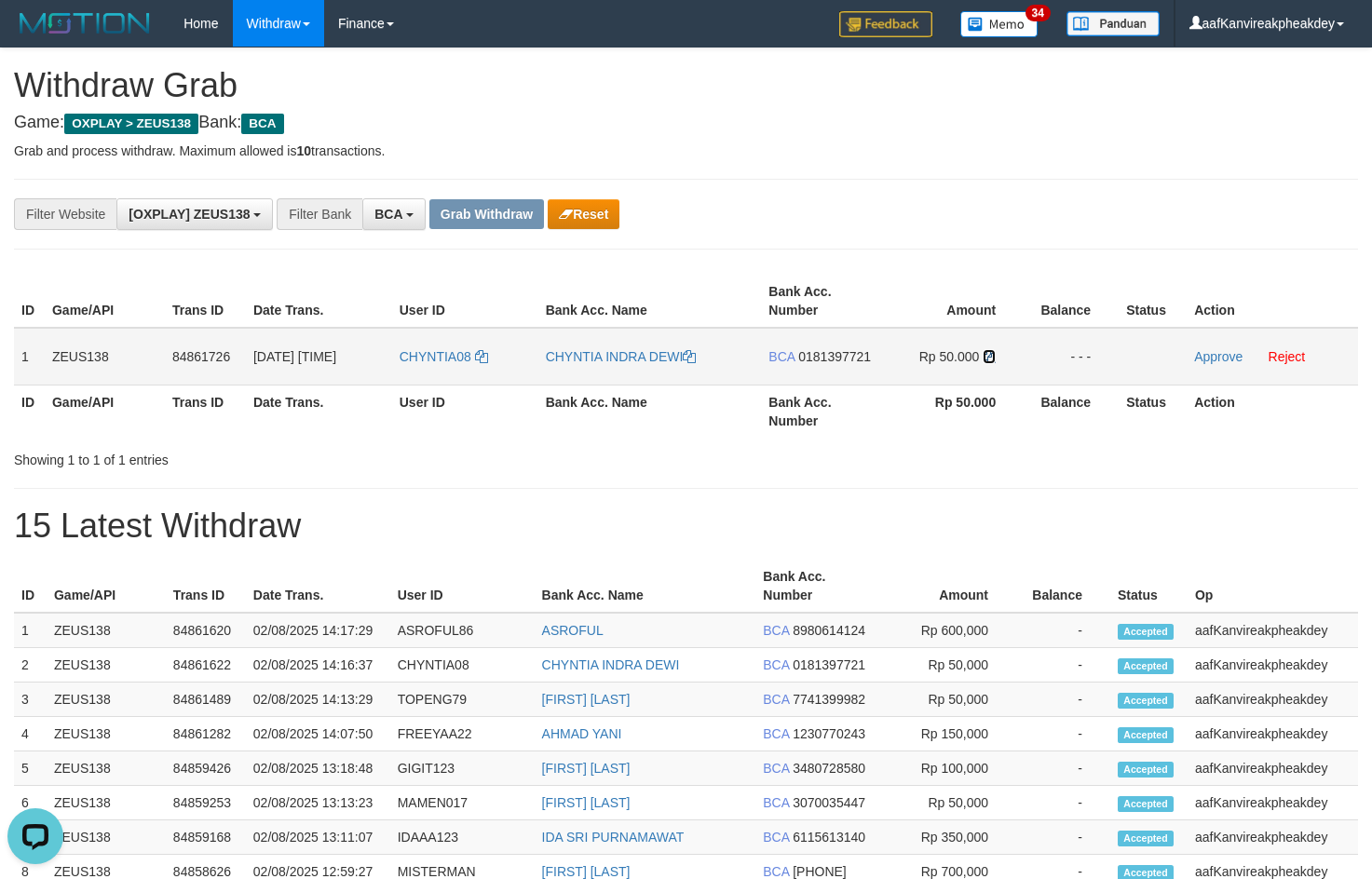click at bounding box center (989, 357) 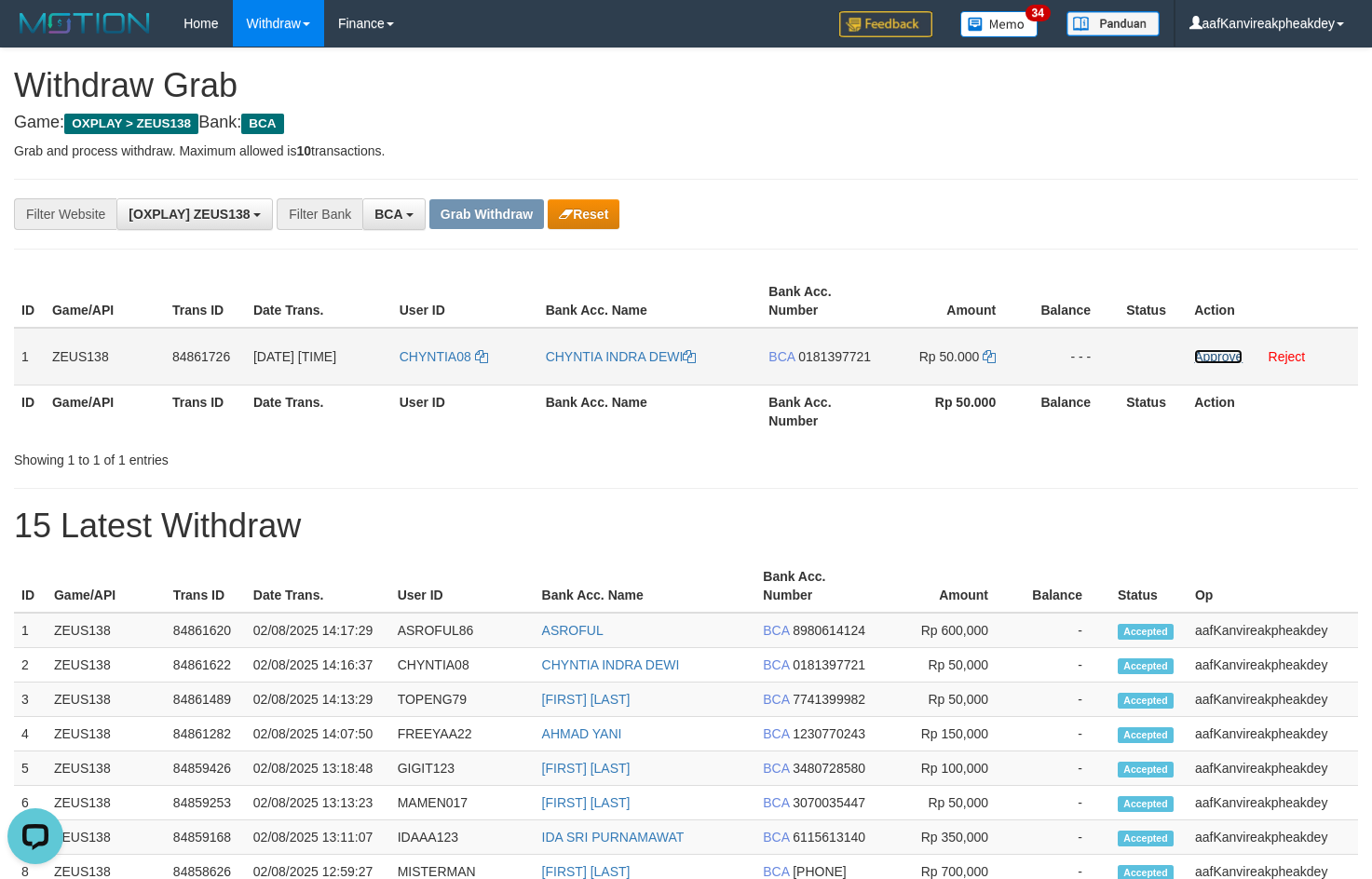 click on "Approve" at bounding box center (1218, 357) 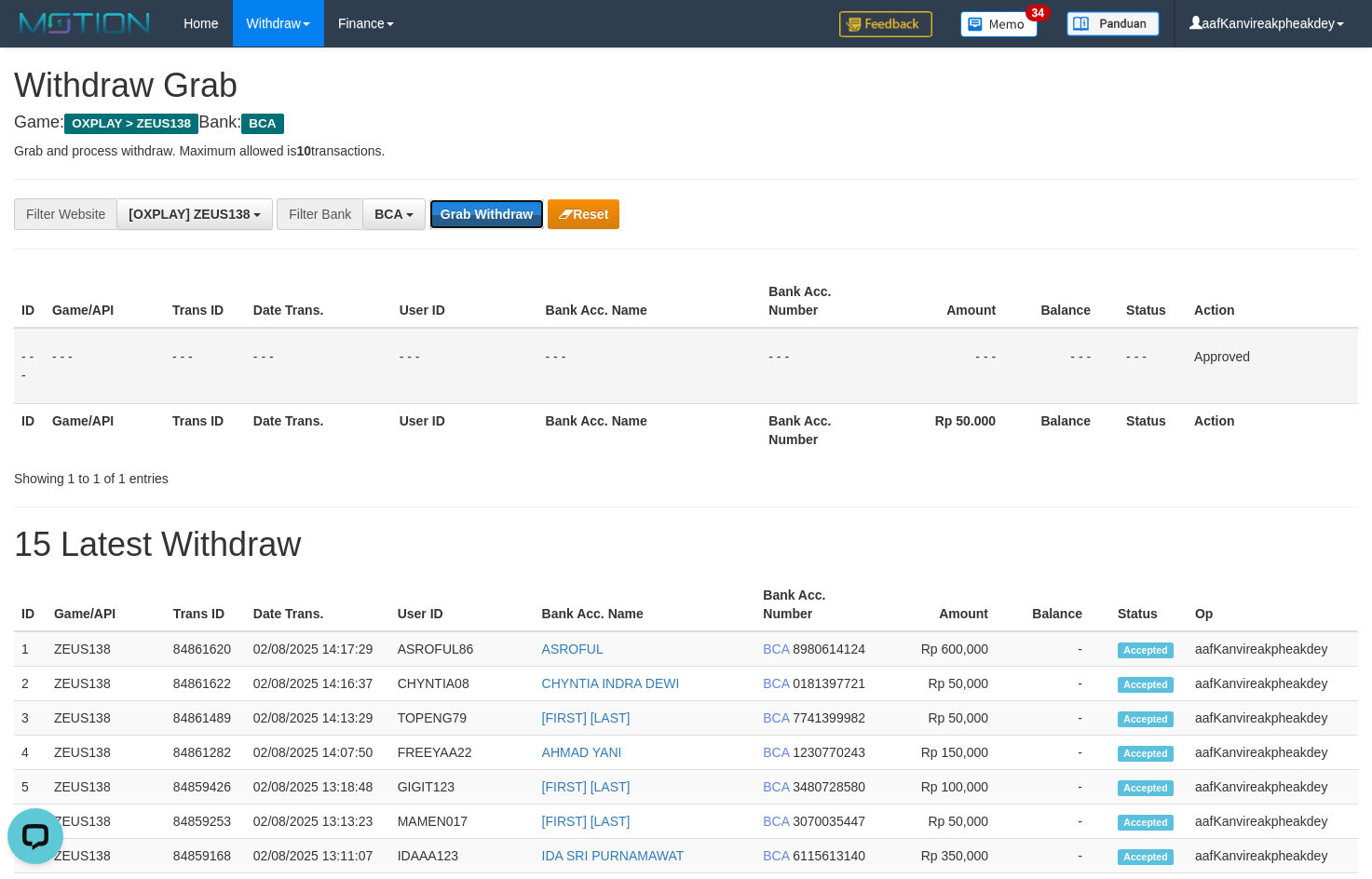drag, startPoint x: 465, startPoint y: 213, endPoint x: 515, endPoint y: 242, distance: 57.80138 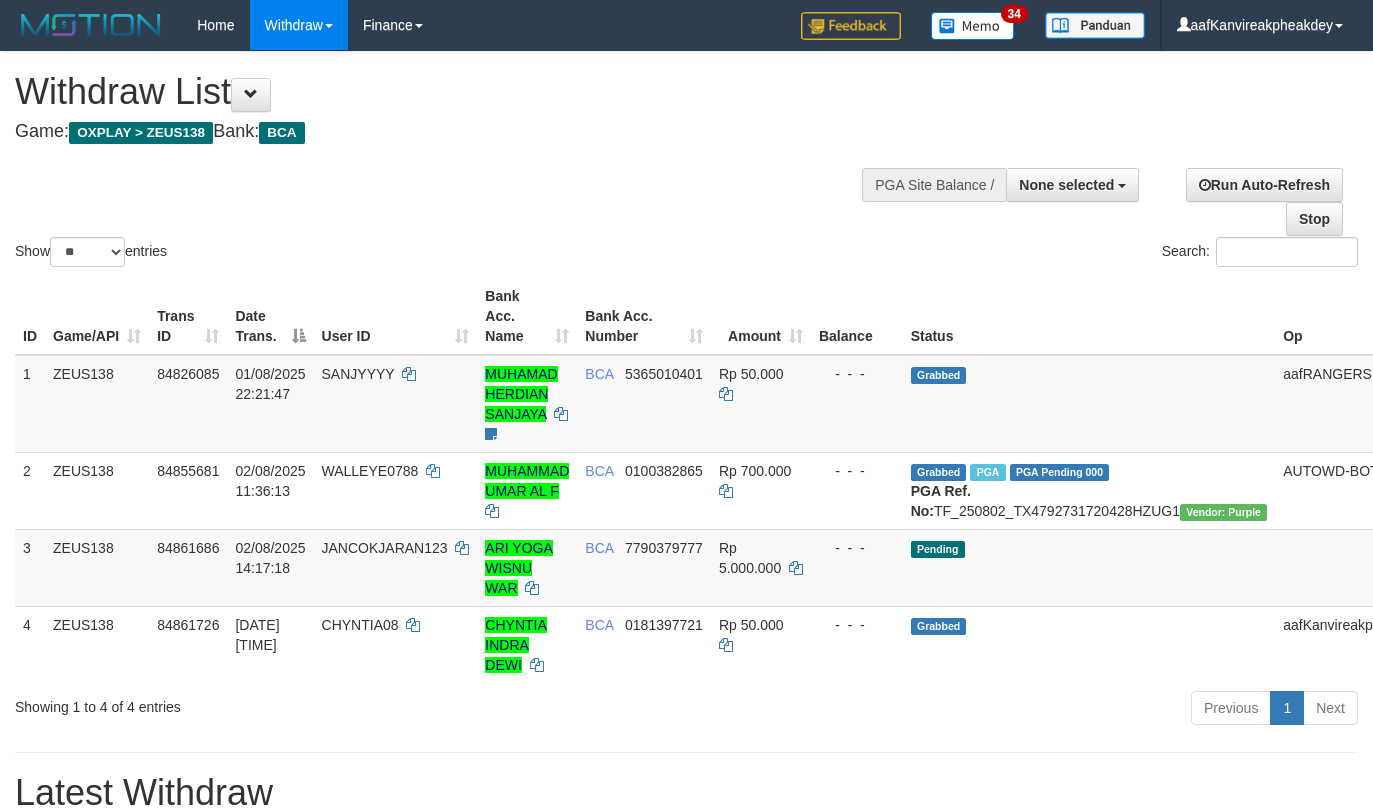 select 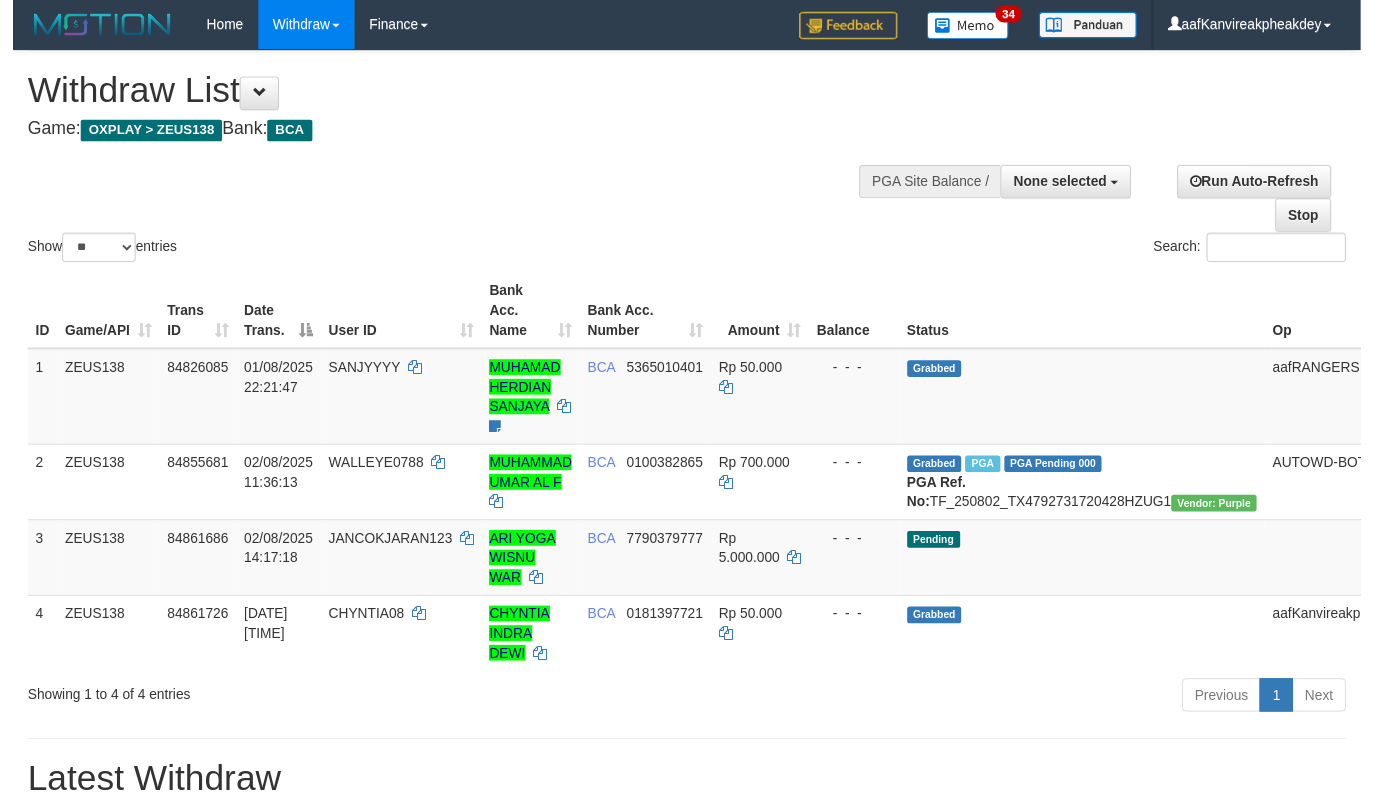 scroll, scrollTop: 0, scrollLeft: 0, axis: both 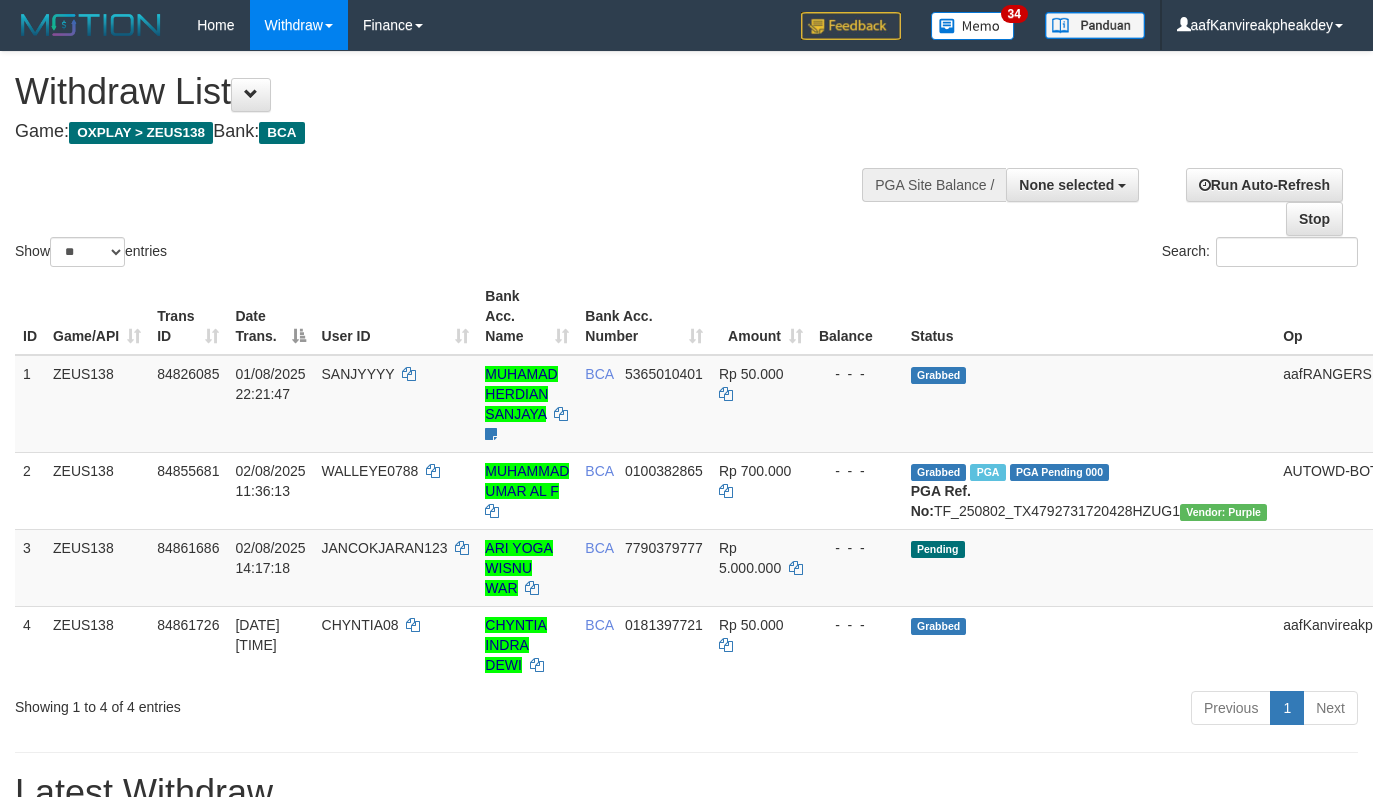 select 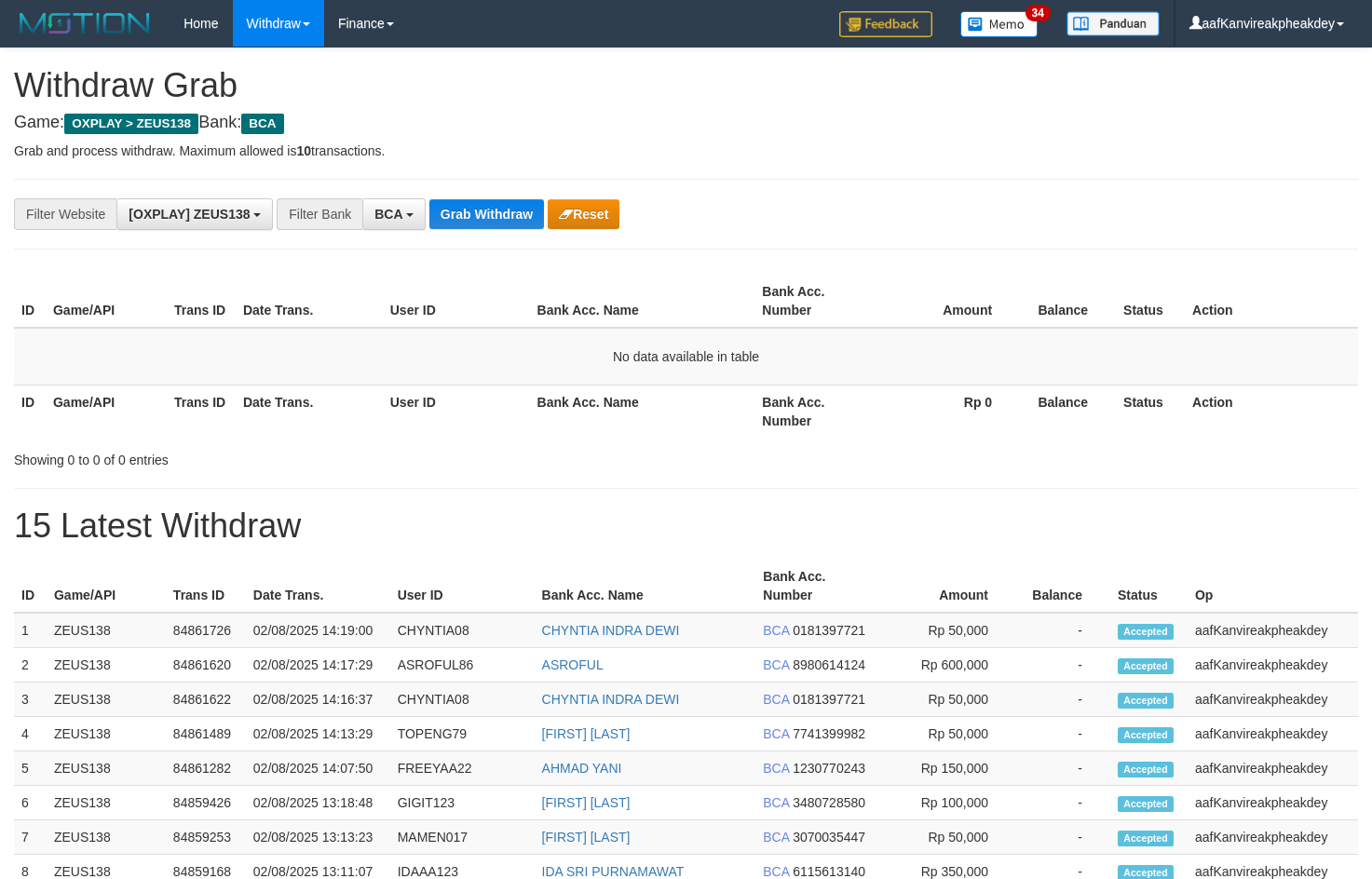 scroll, scrollTop: 0, scrollLeft: 0, axis: both 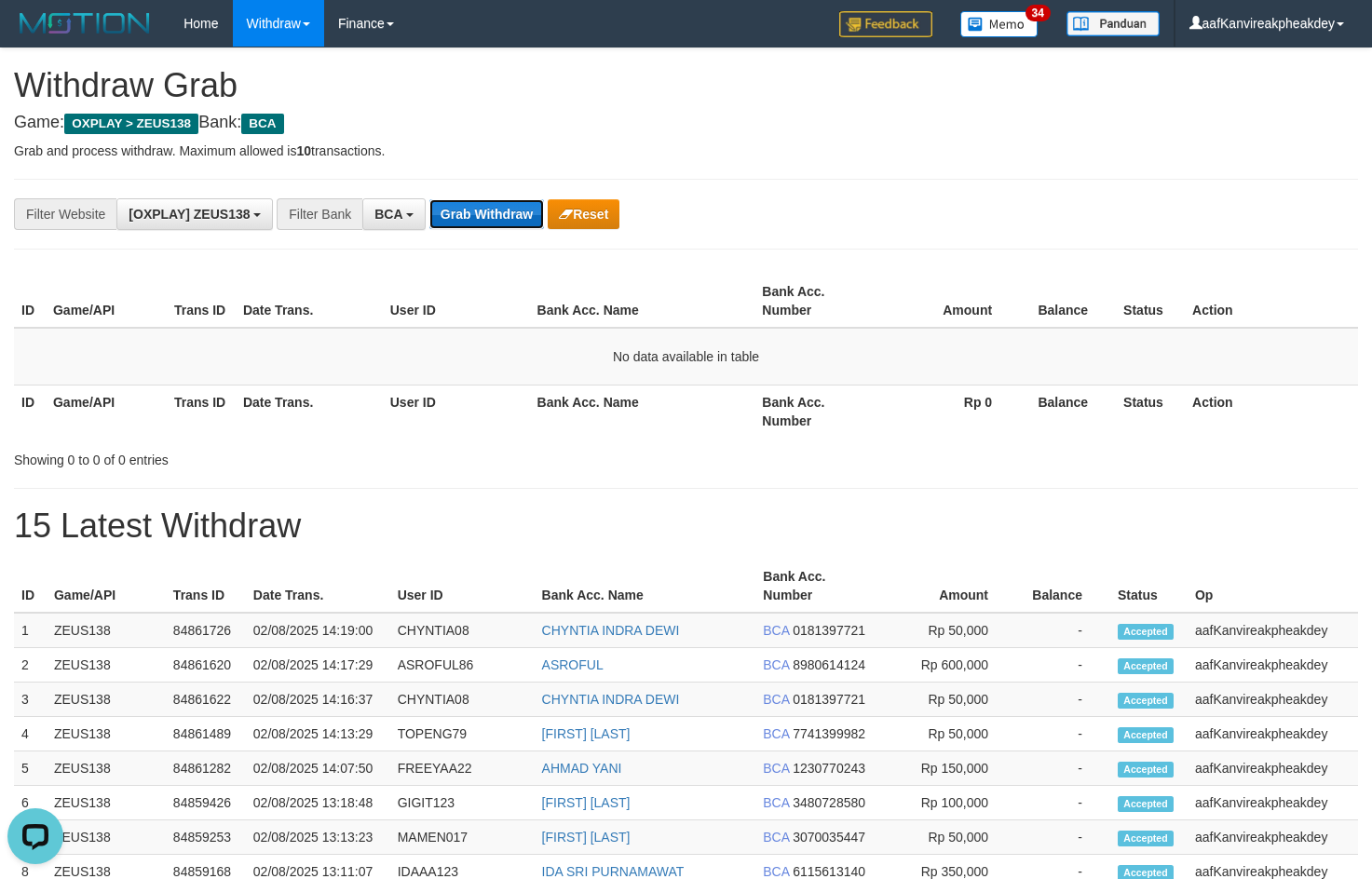 click on "Grab Withdraw" at bounding box center [486, 214] 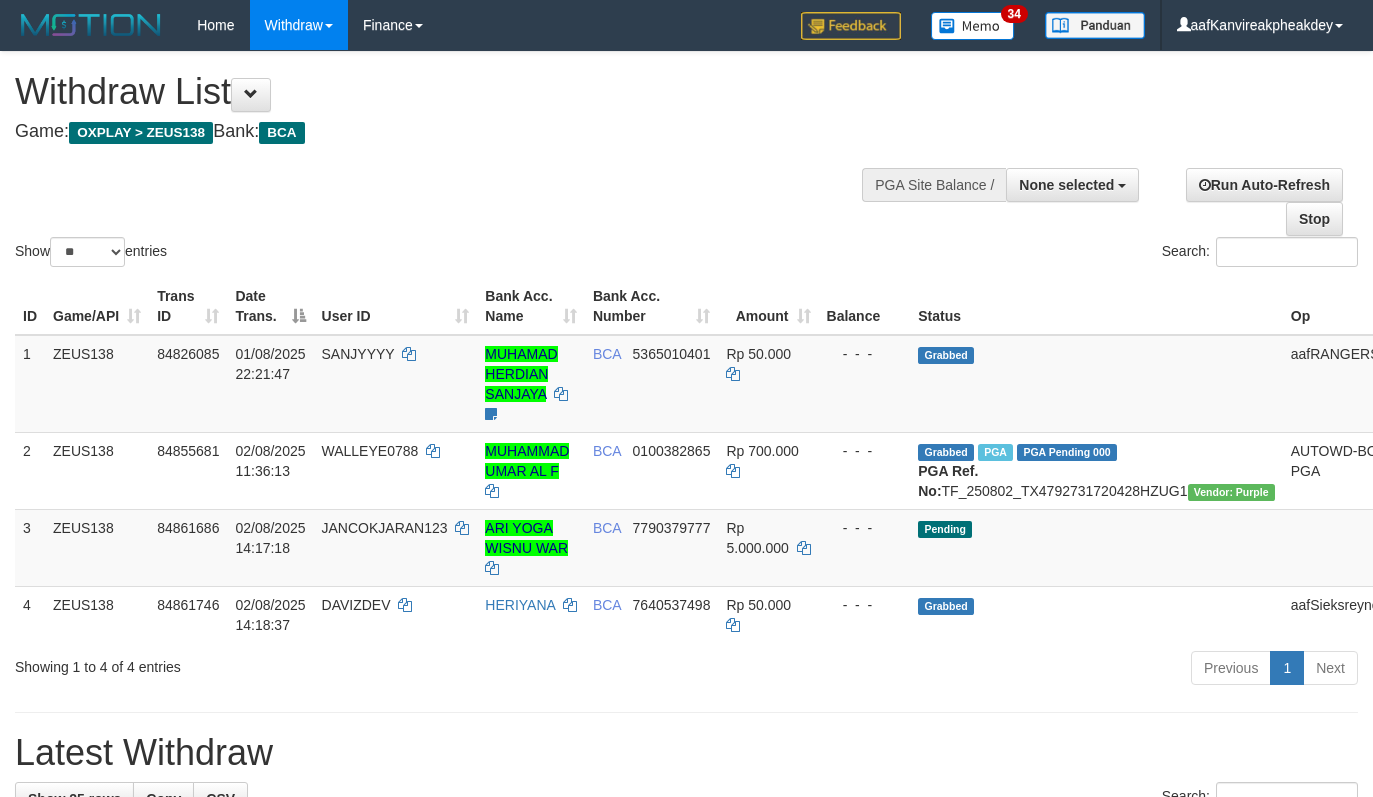 select 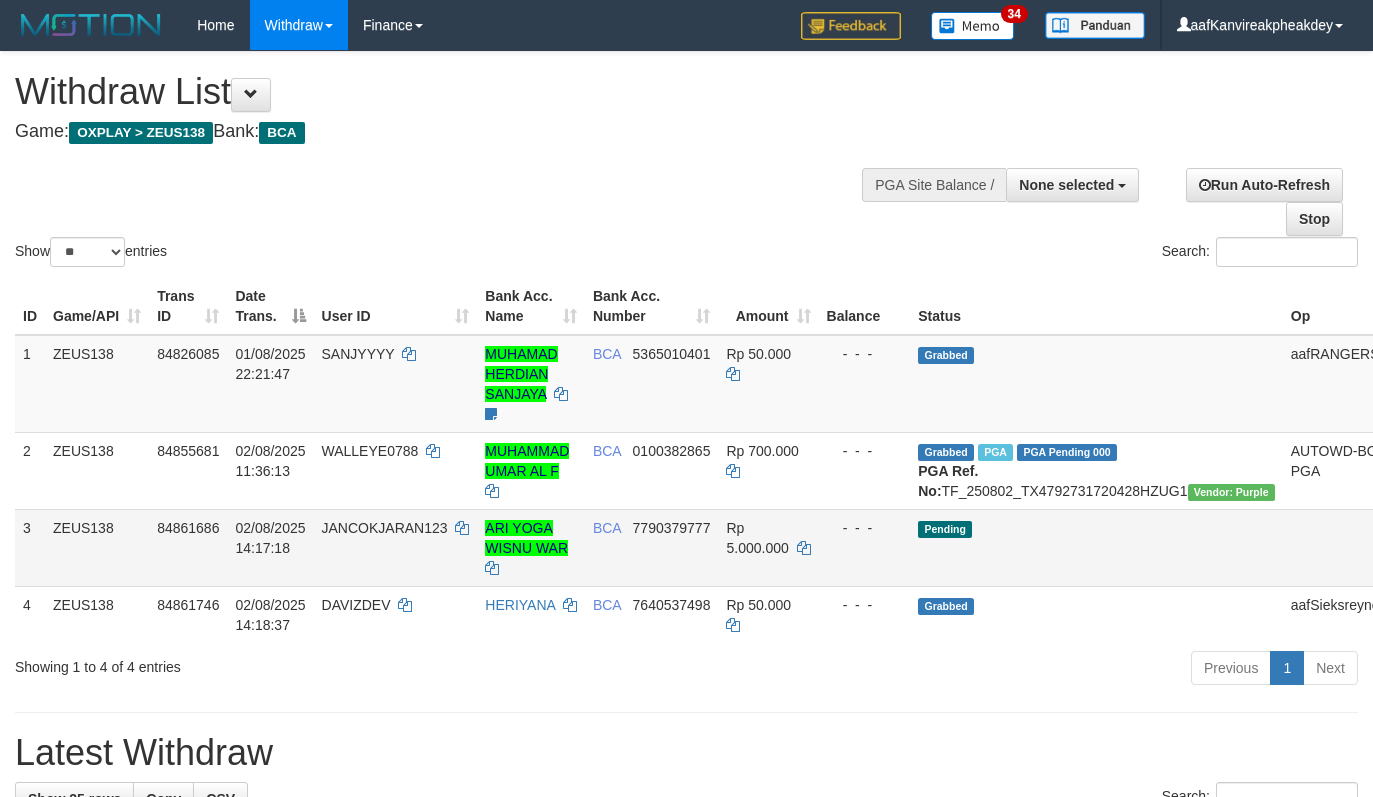 scroll, scrollTop: 0, scrollLeft: 0, axis: both 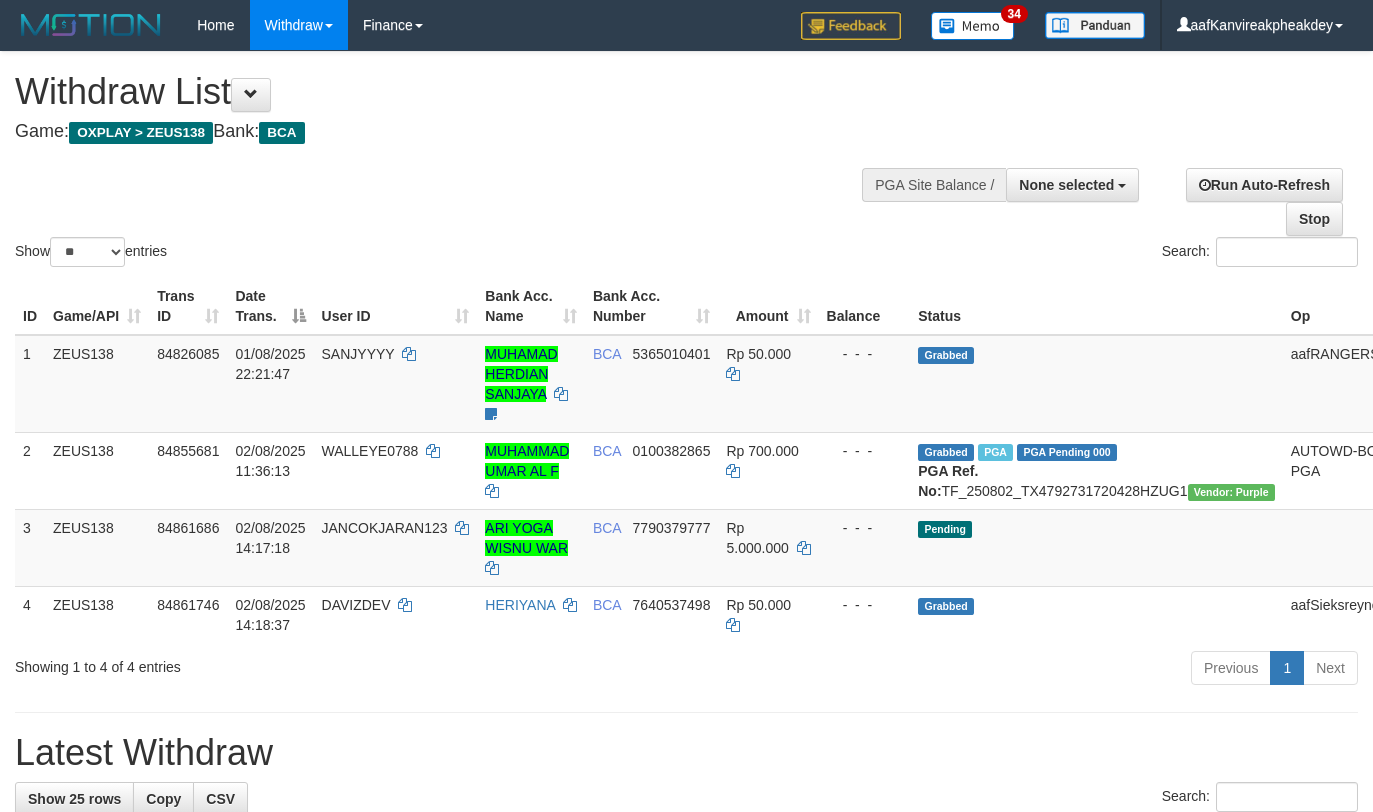 select 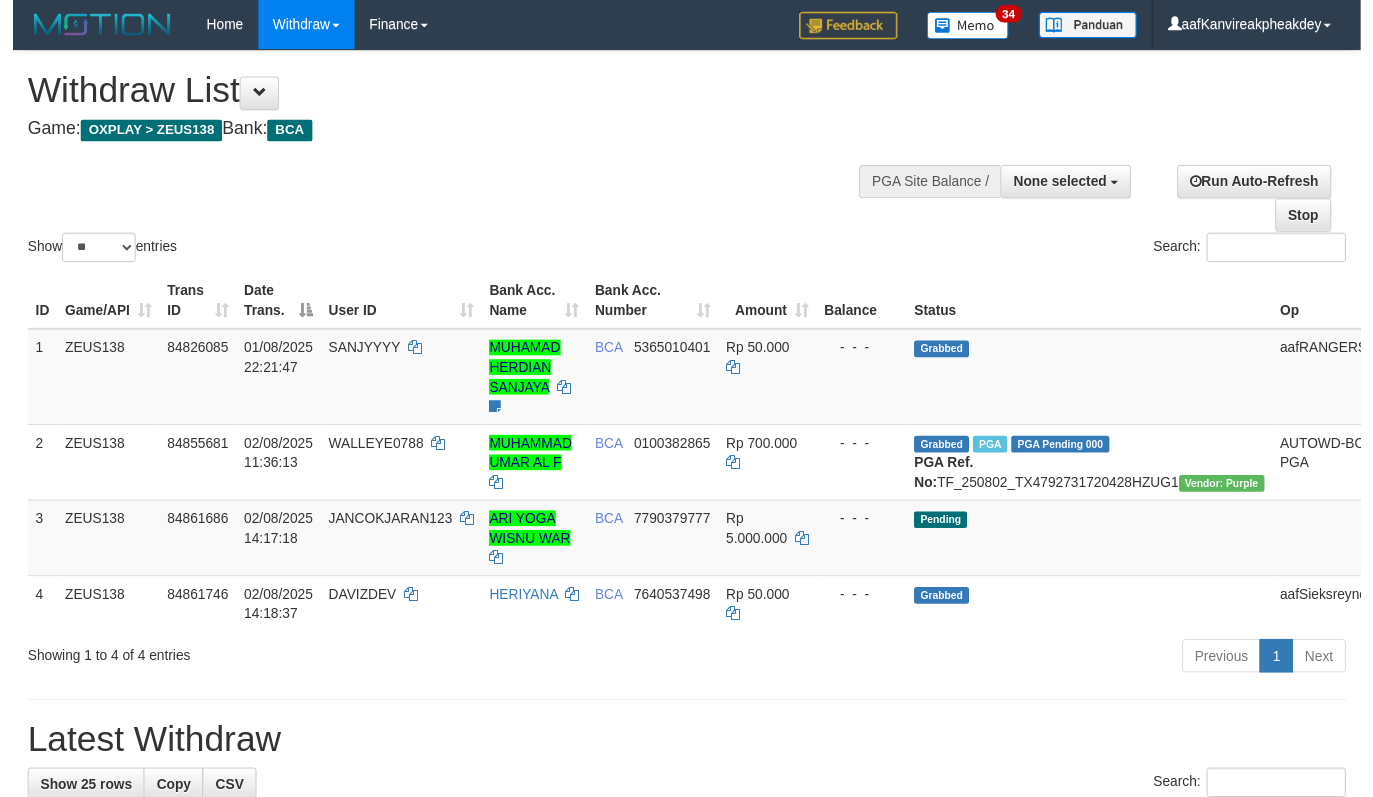 scroll, scrollTop: 0, scrollLeft: 0, axis: both 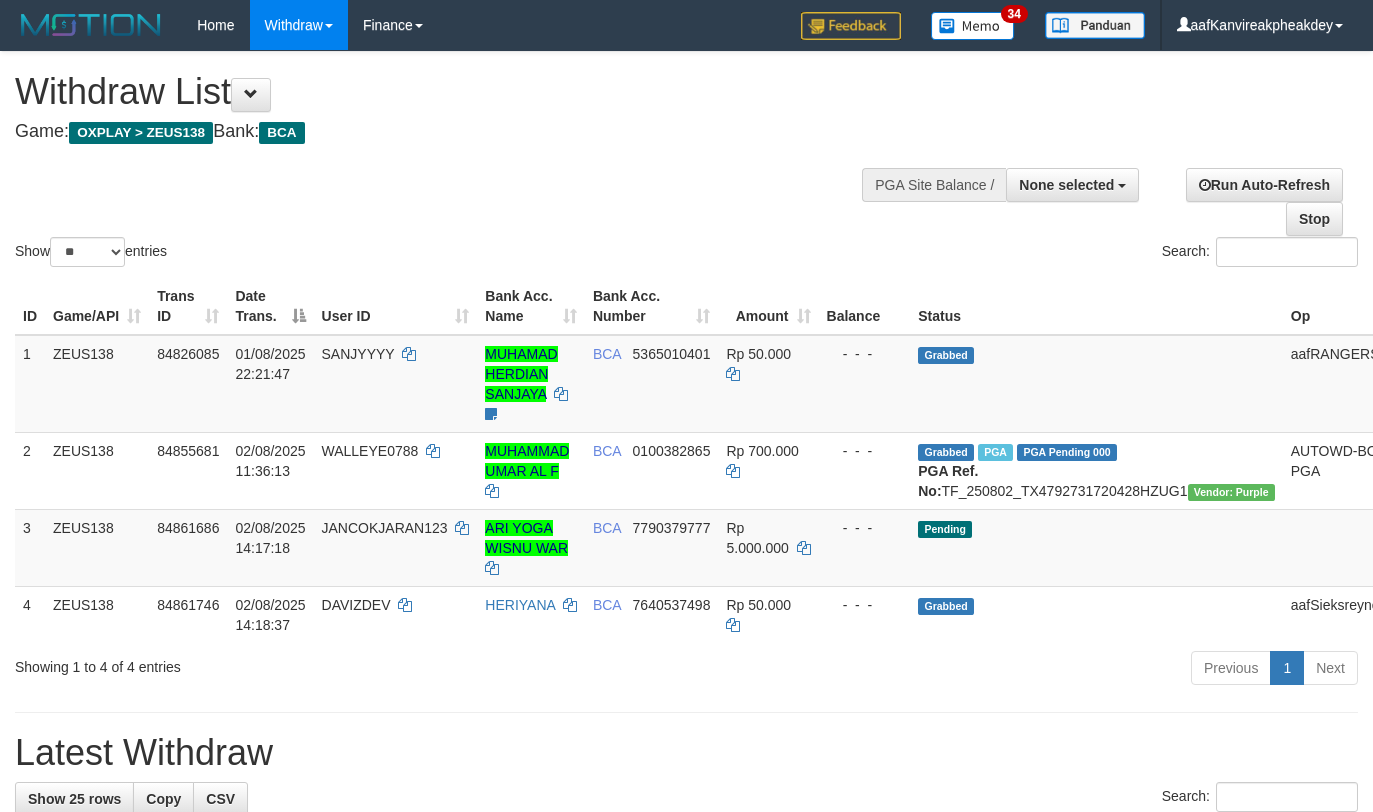select 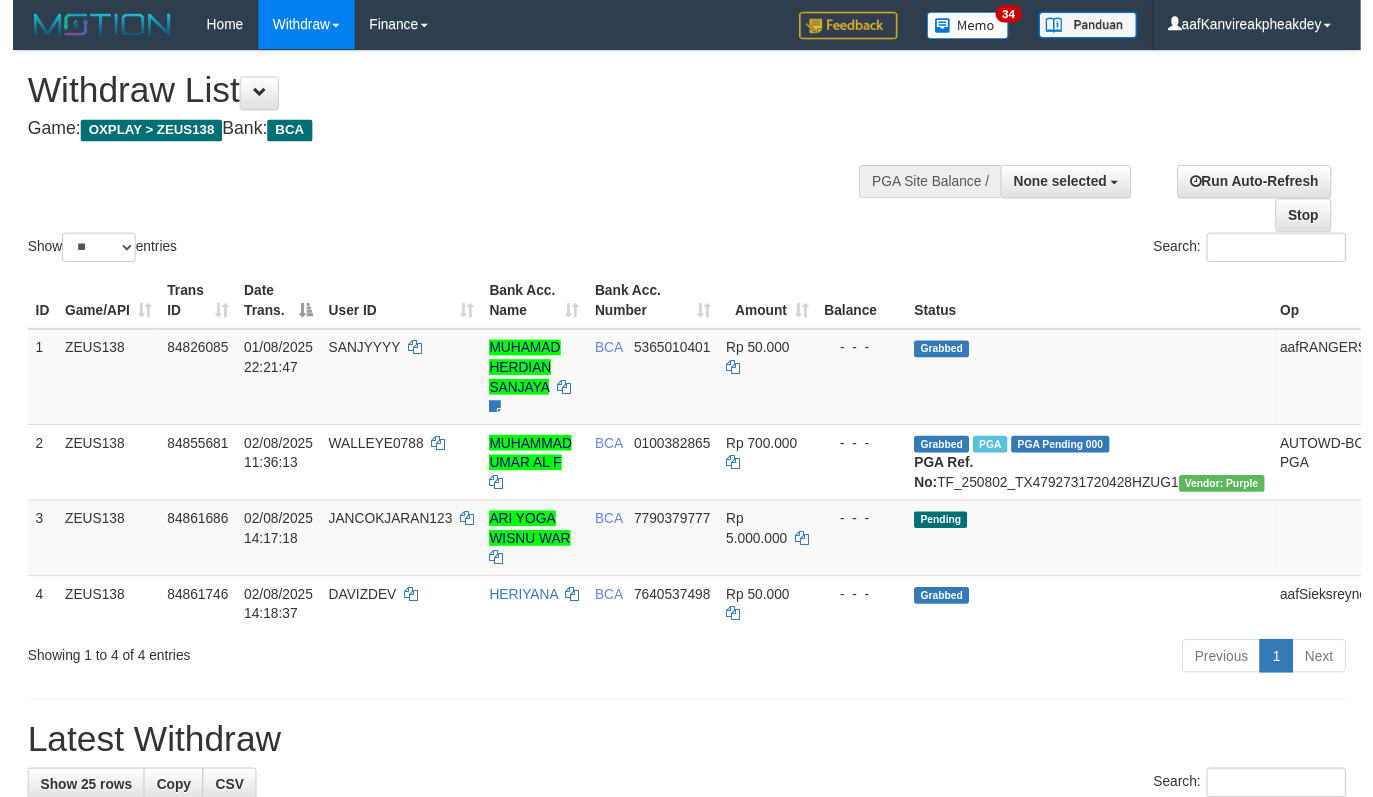 scroll, scrollTop: 0, scrollLeft: 0, axis: both 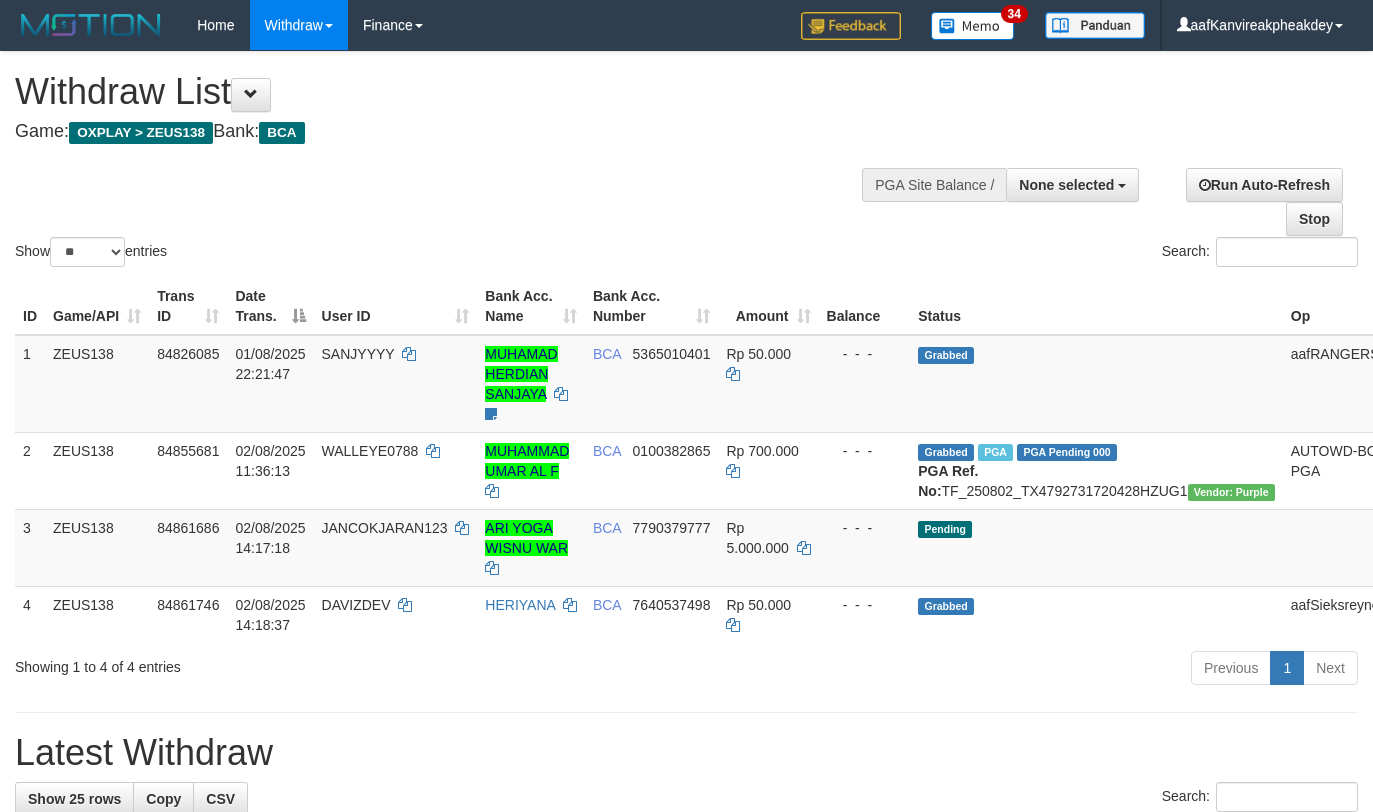 select 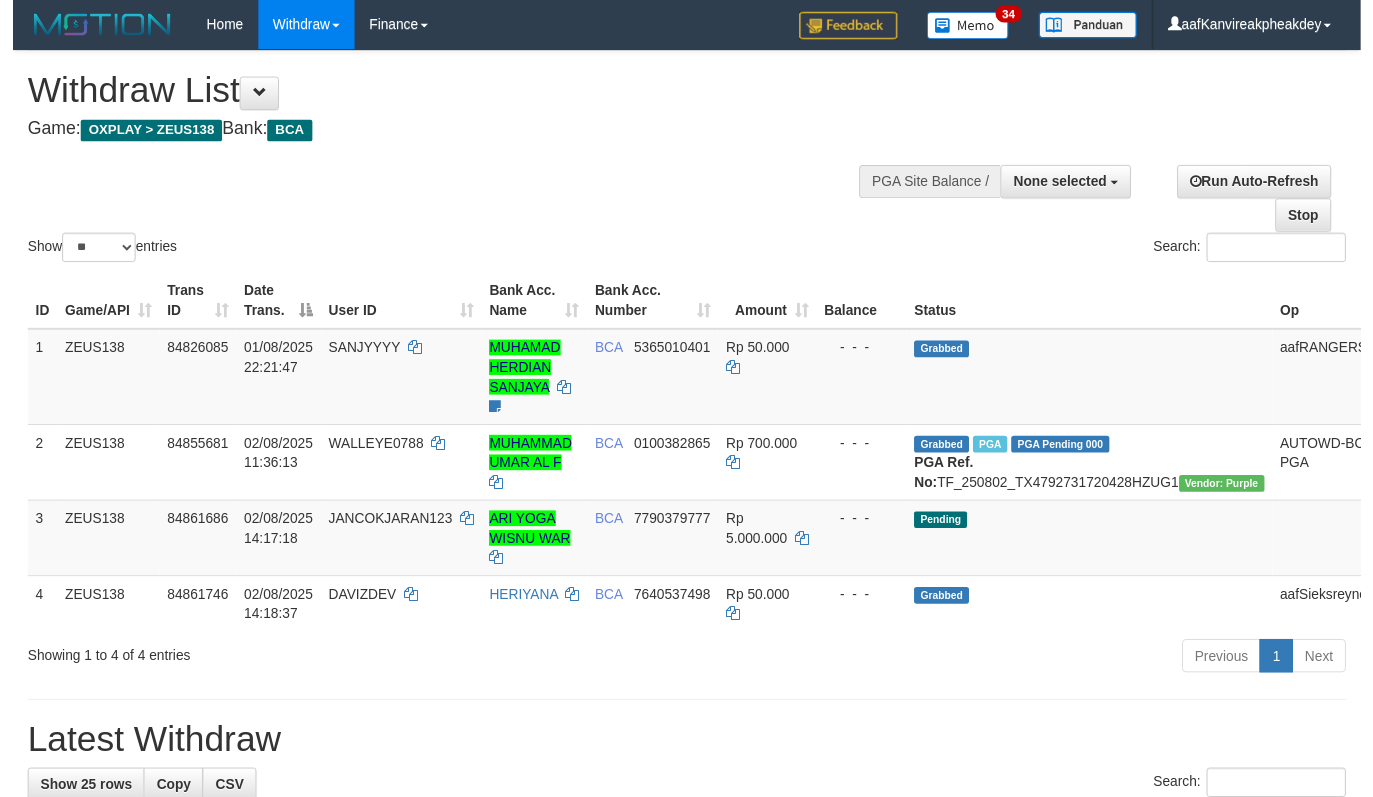 scroll, scrollTop: 0, scrollLeft: 0, axis: both 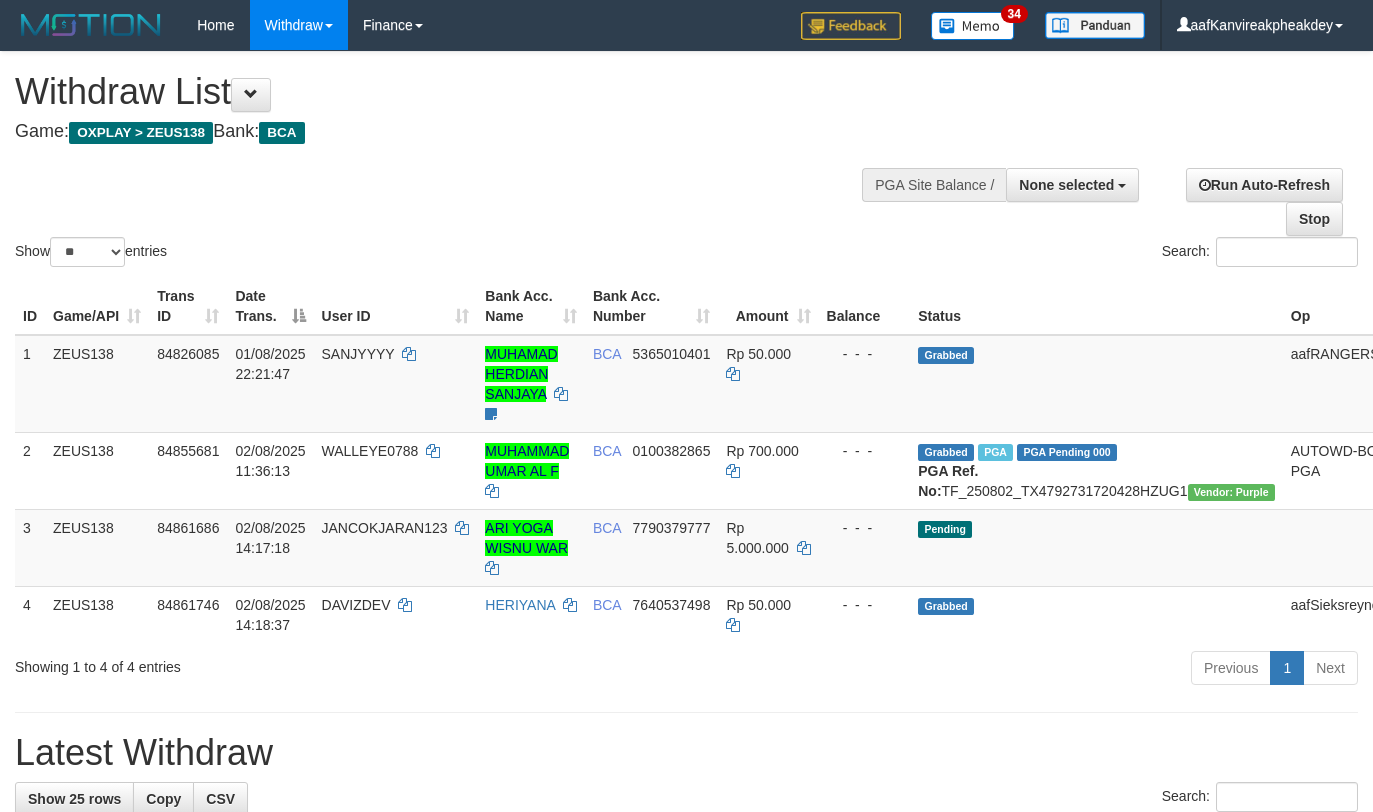 select 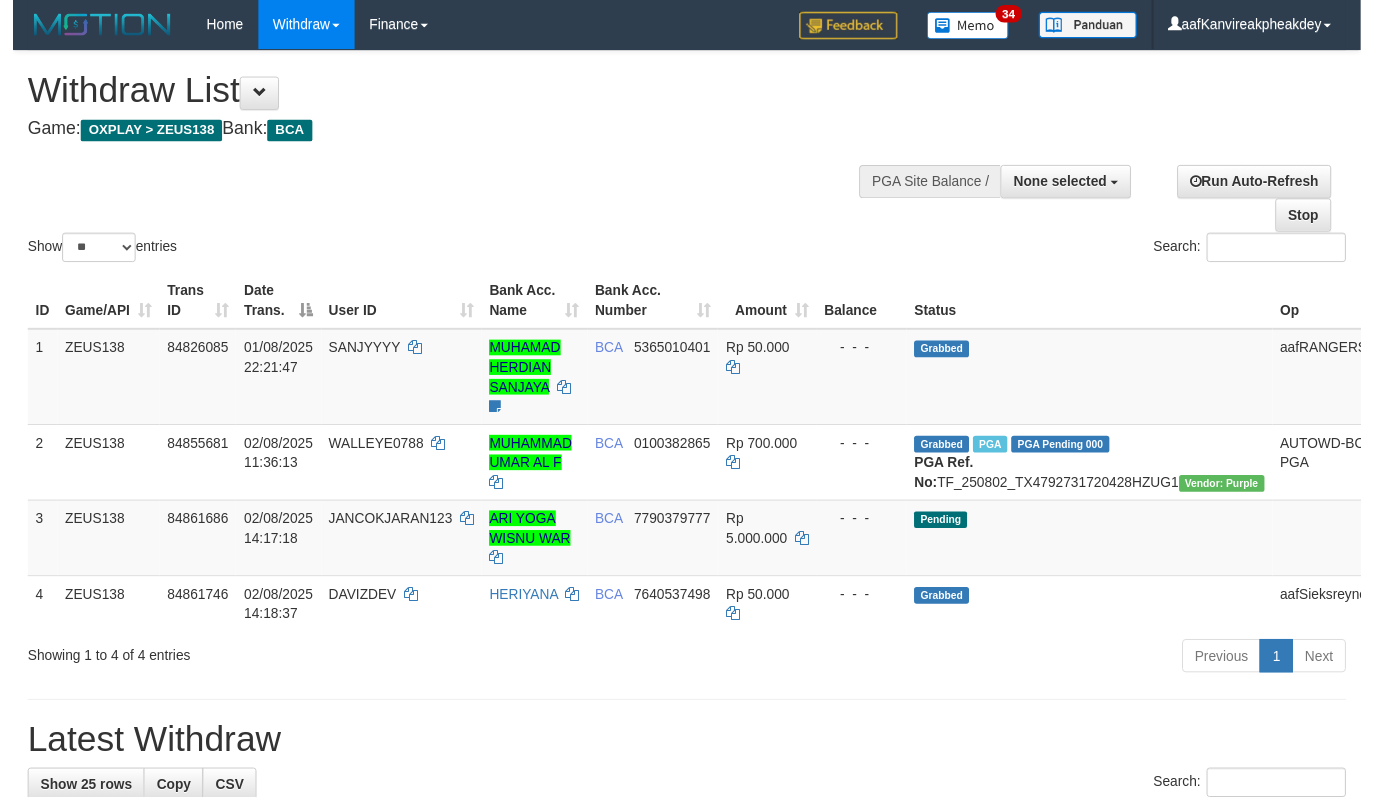 scroll, scrollTop: 0, scrollLeft: 0, axis: both 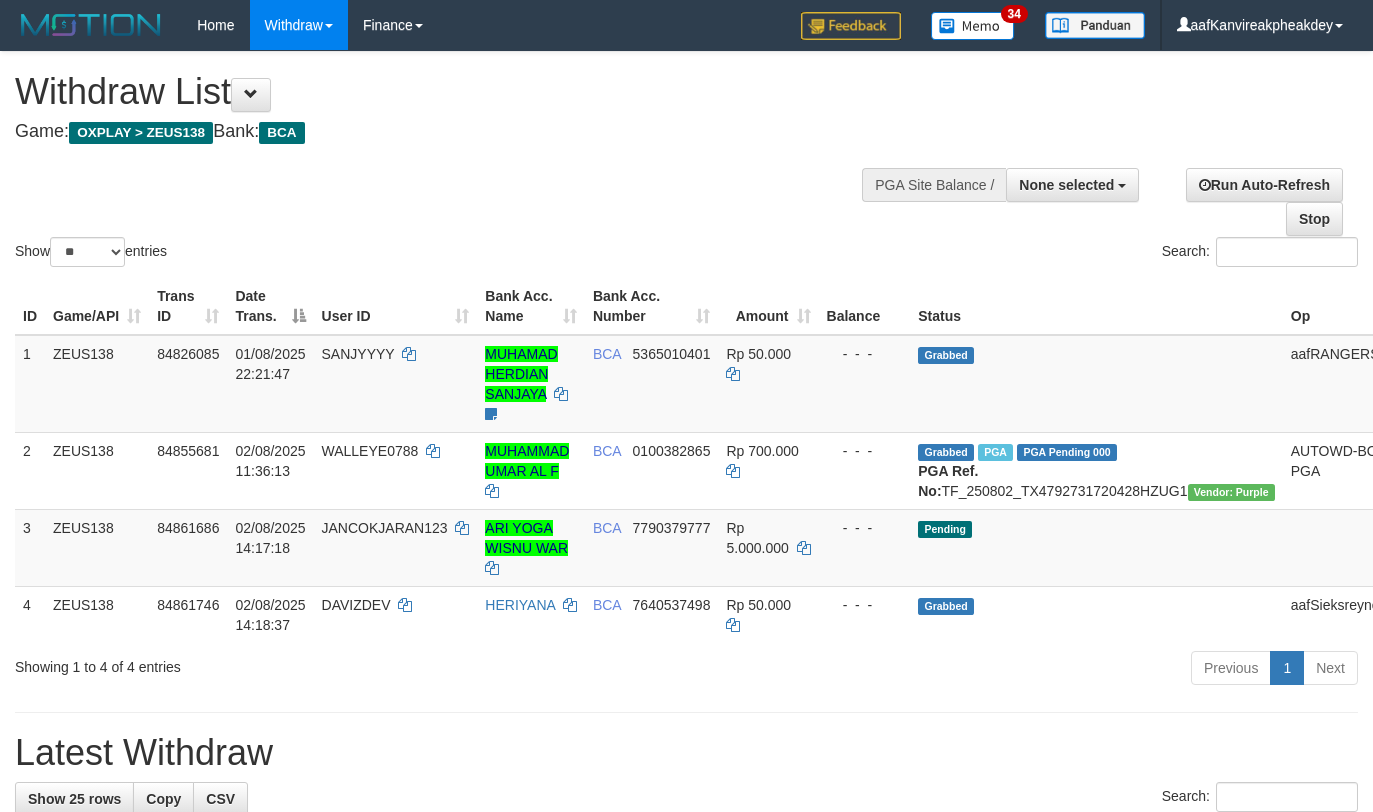 select 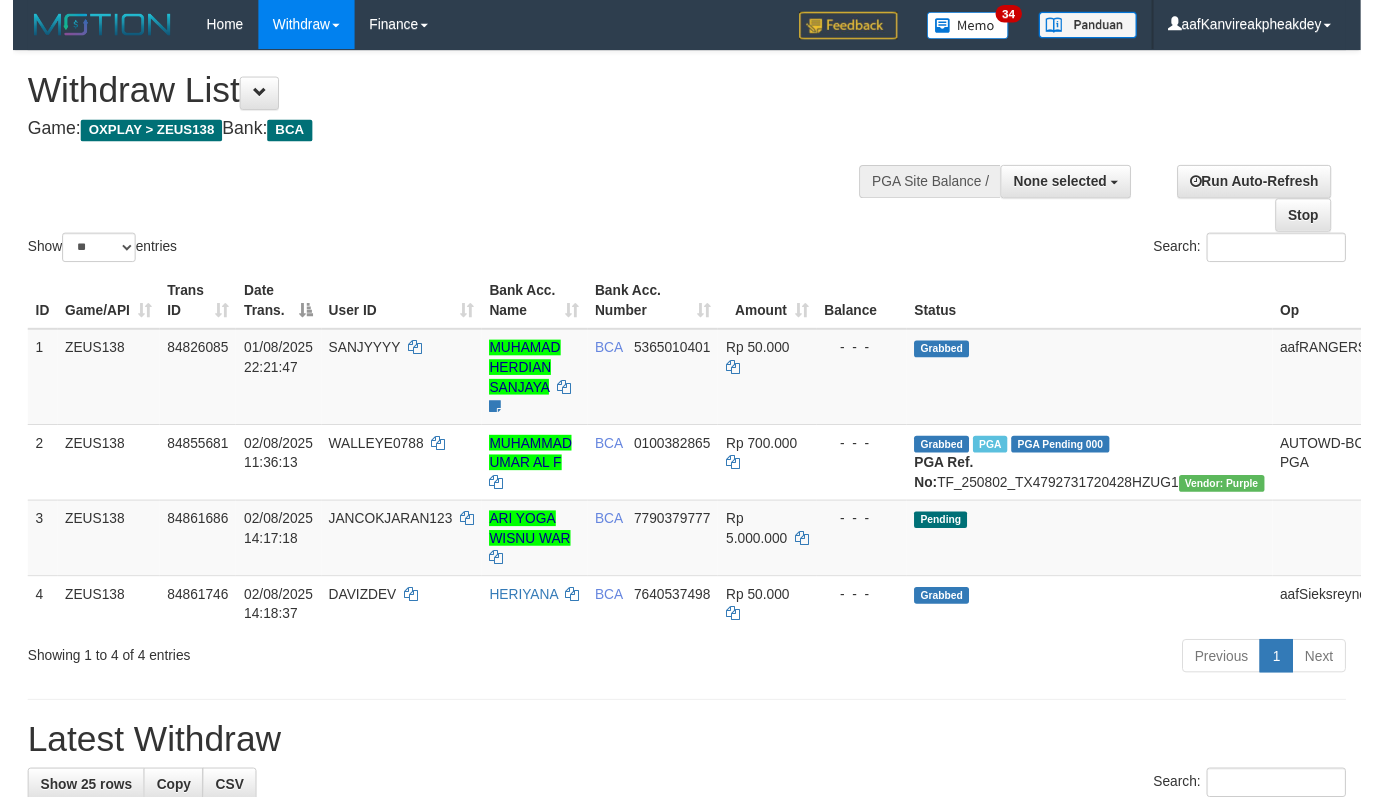 scroll, scrollTop: 0, scrollLeft: 0, axis: both 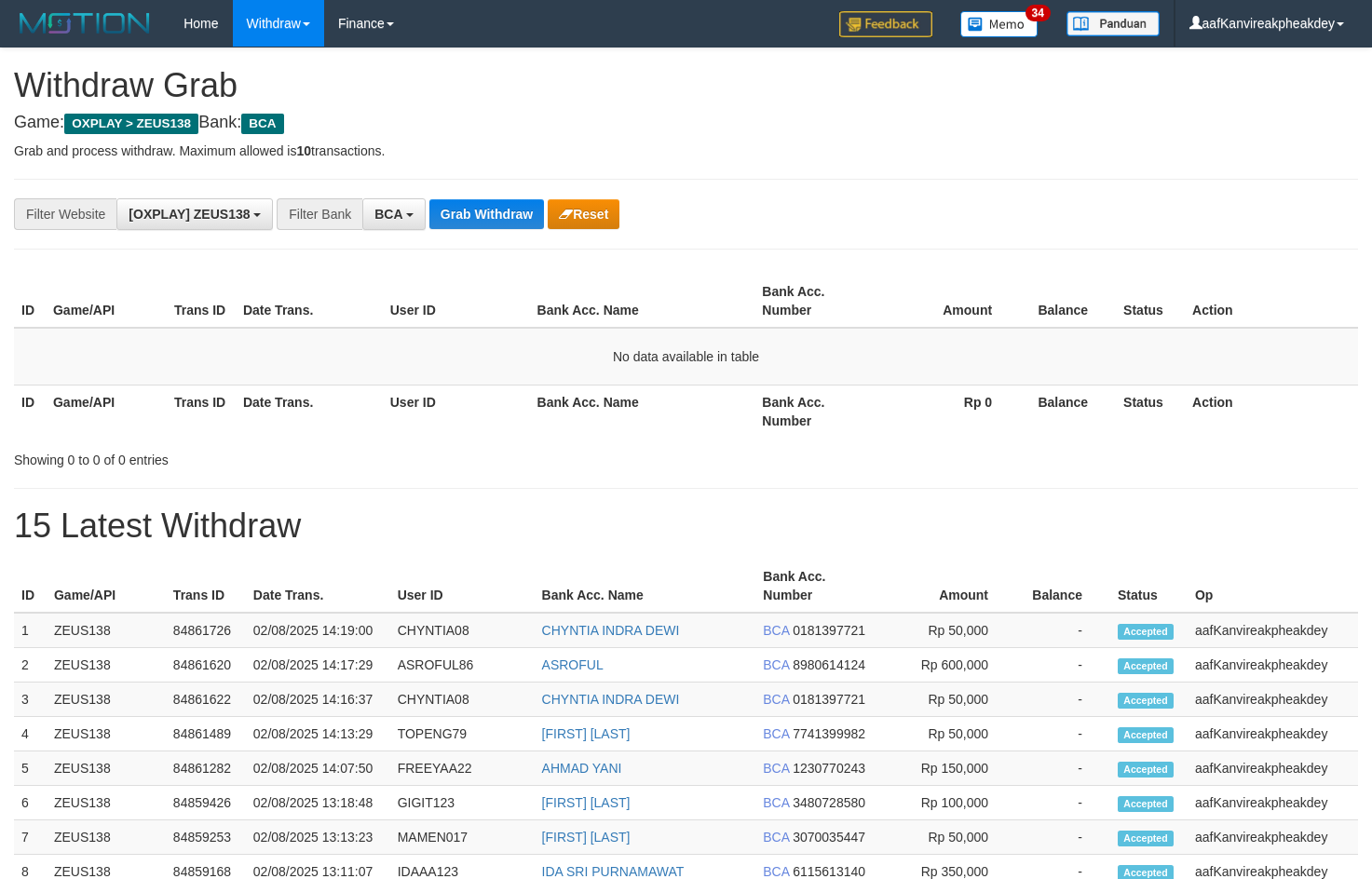 click on "Grab Withdraw" at bounding box center (486, 214) 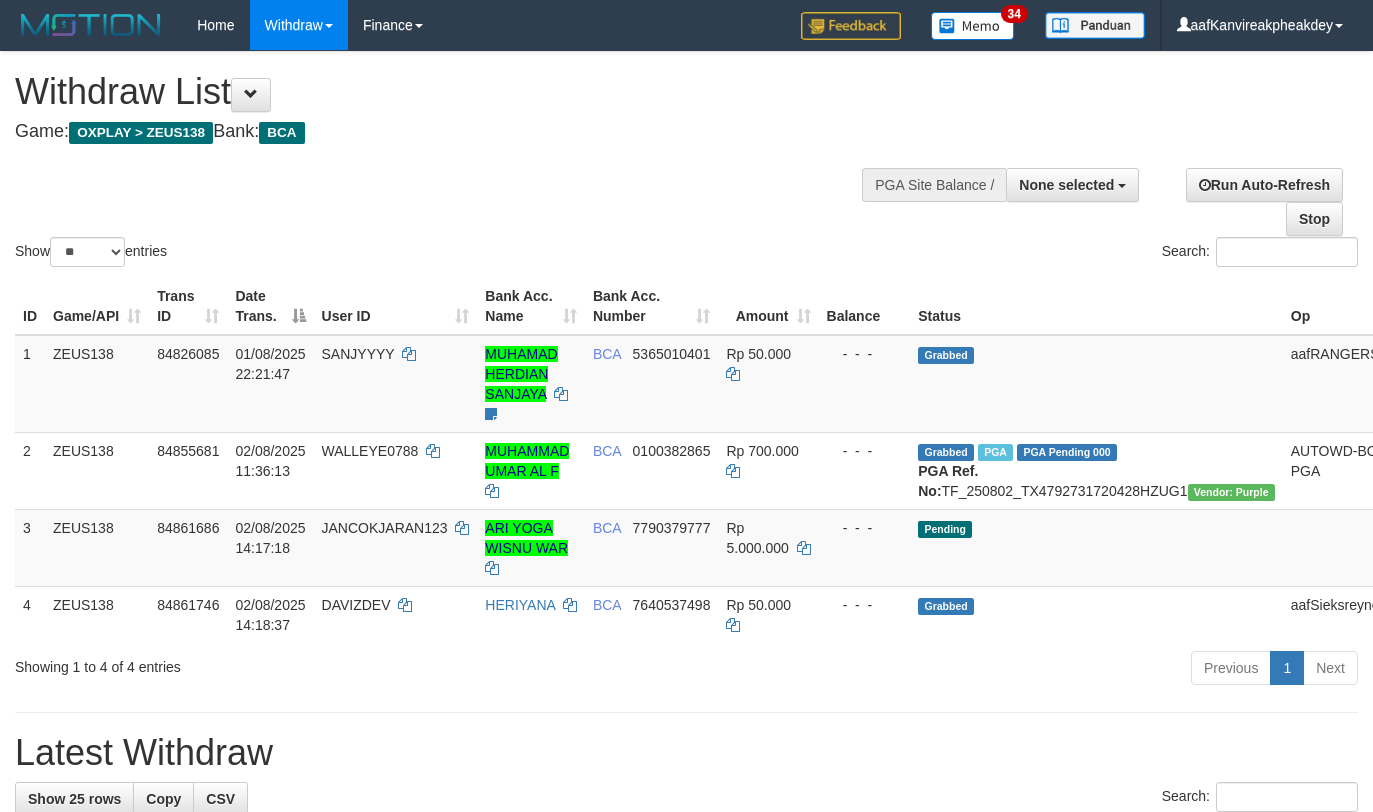 select 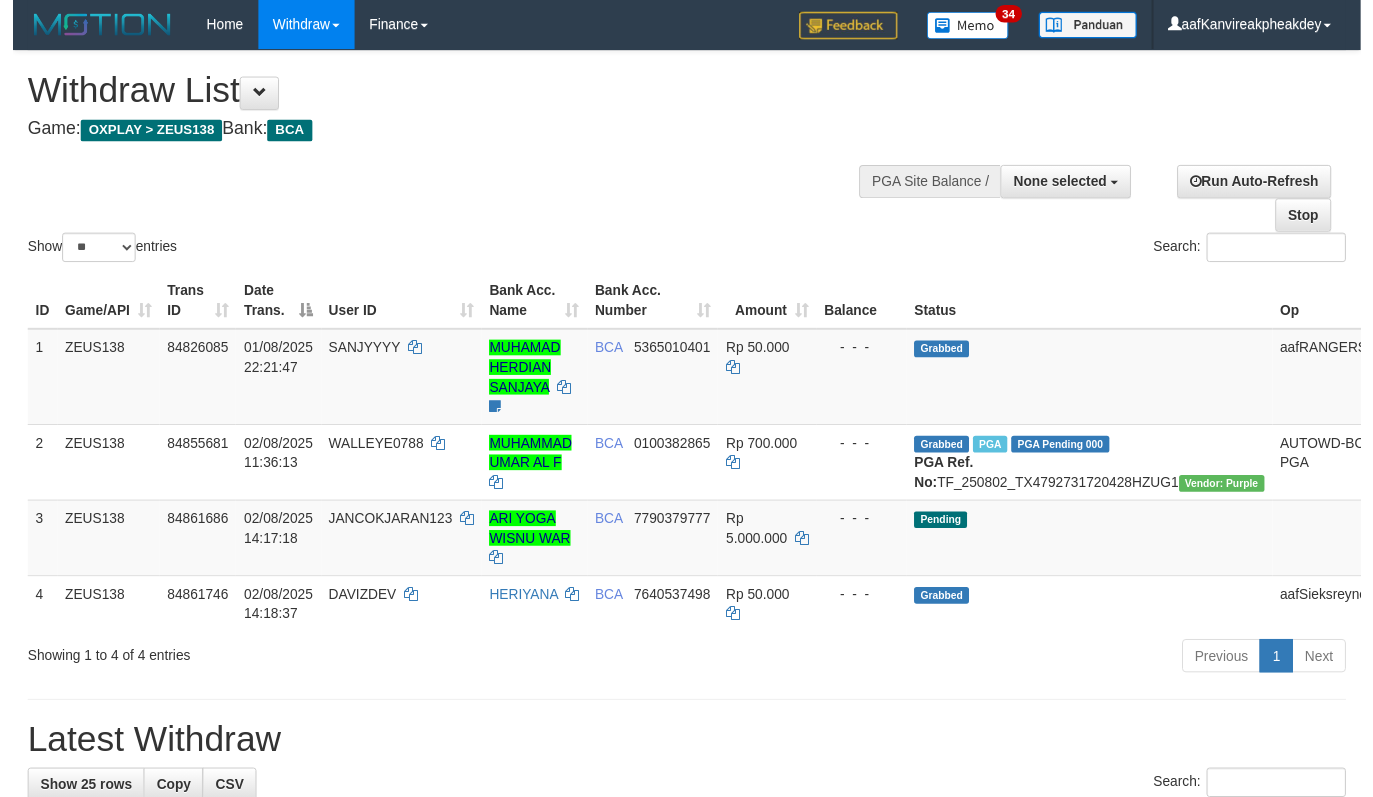 scroll, scrollTop: 0, scrollLeft: 0, axis: both 